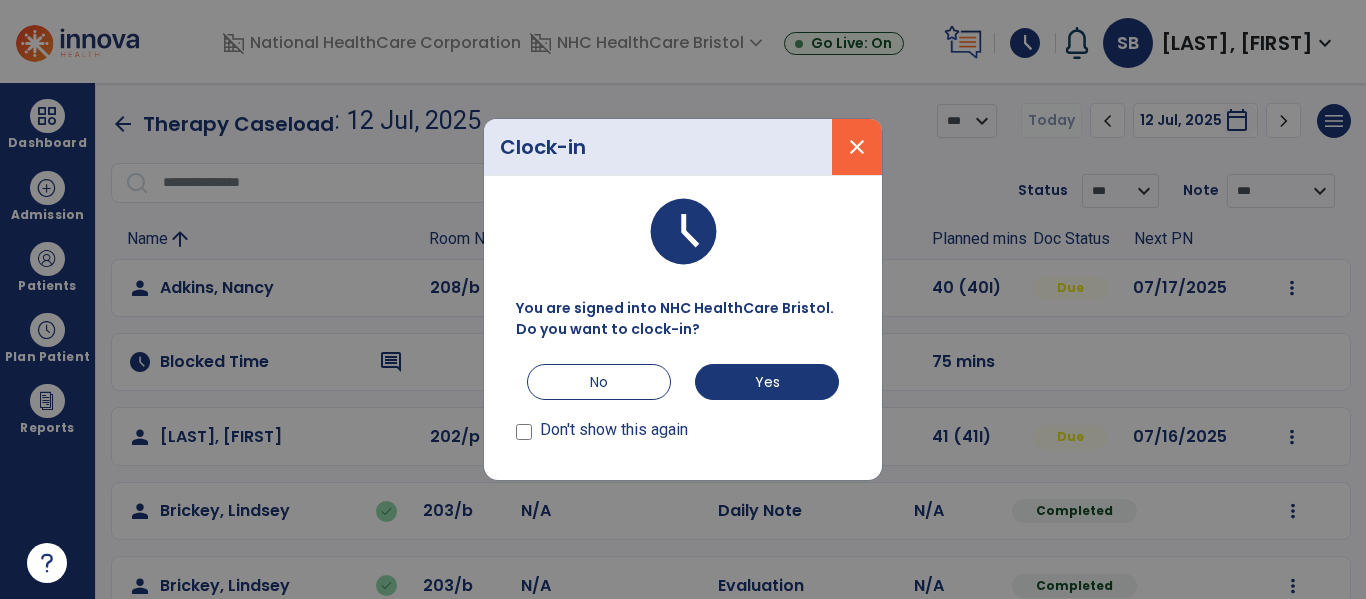 scroll, scrollTop: 0, scrollLeft: 0, axis: both 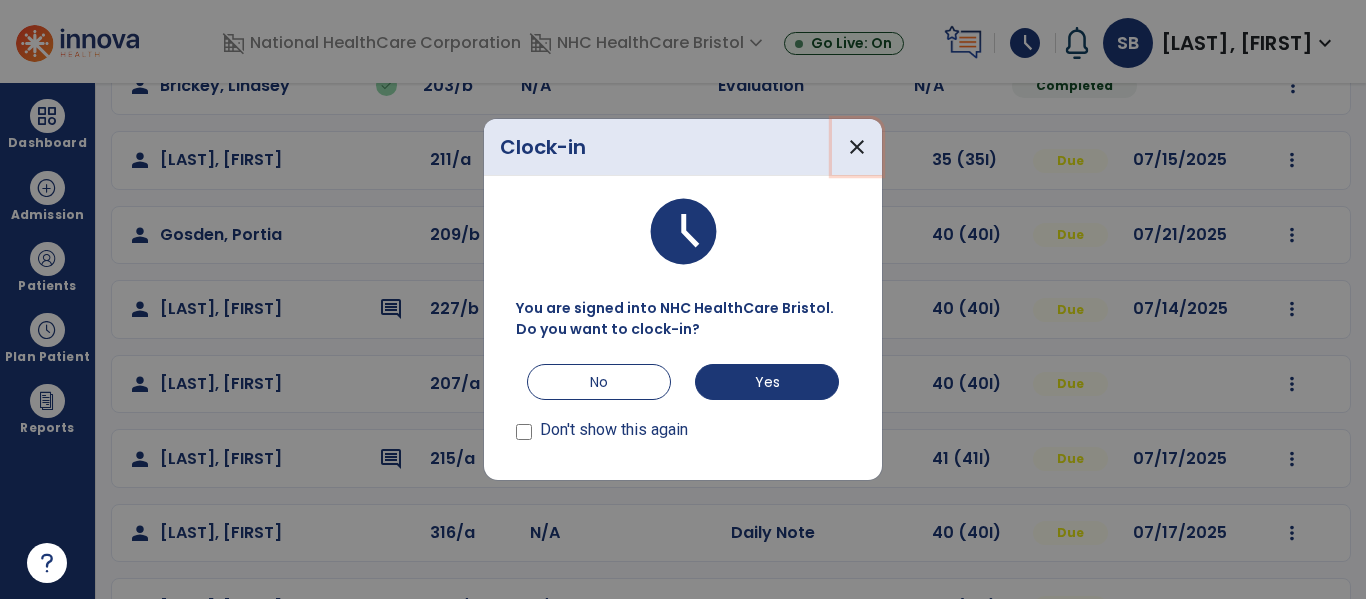 click on "close" at bounding box center [857, 147] 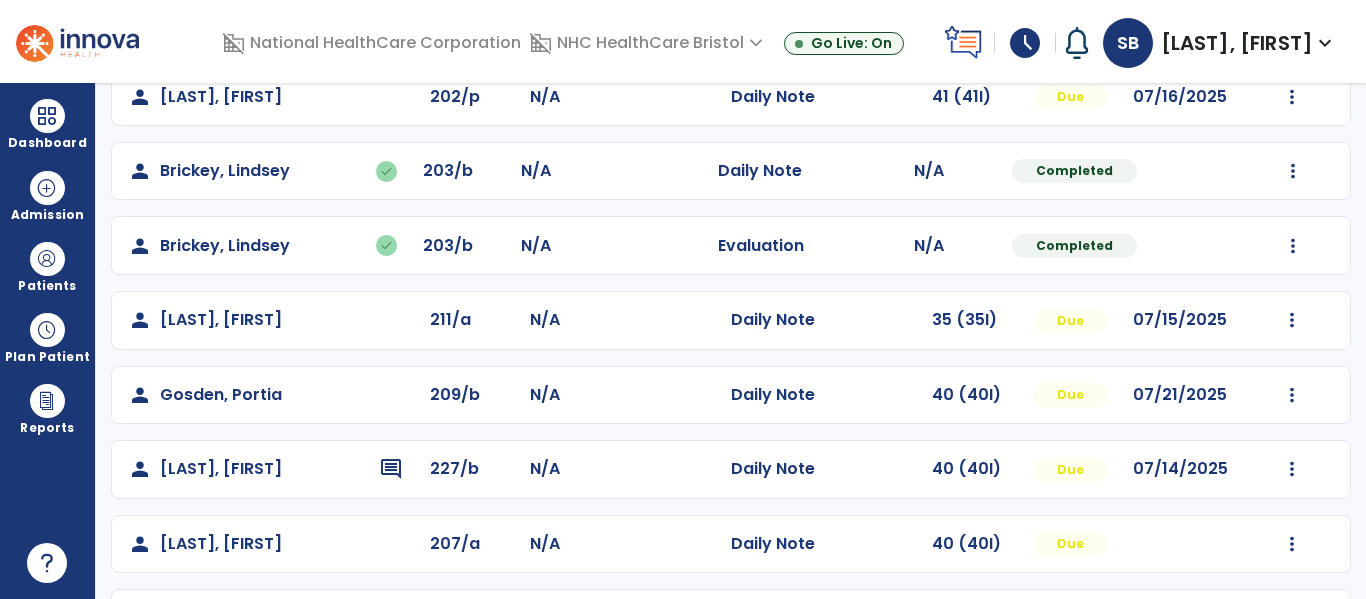 scroll, scrollTop: 100, scrollLeft: 0, axis: vertical 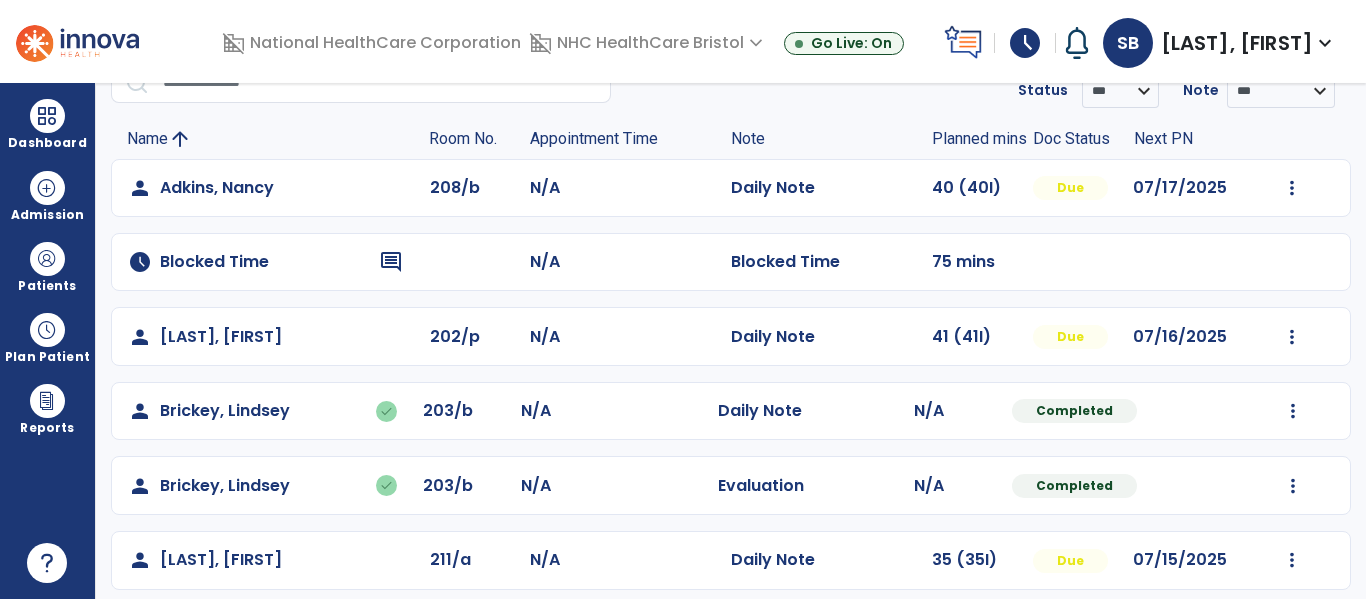 click on "Mark Visit As Complete   Reset Note   Open Document   G + C Mins" 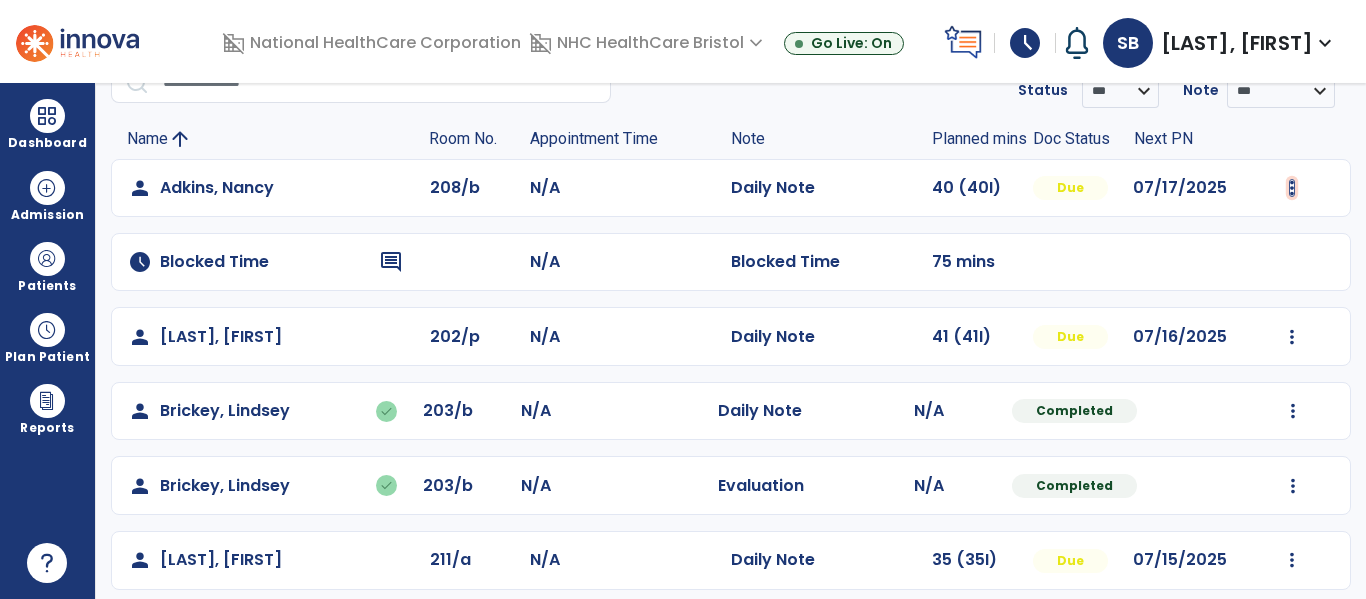 click at bounding box center [1292, 188] 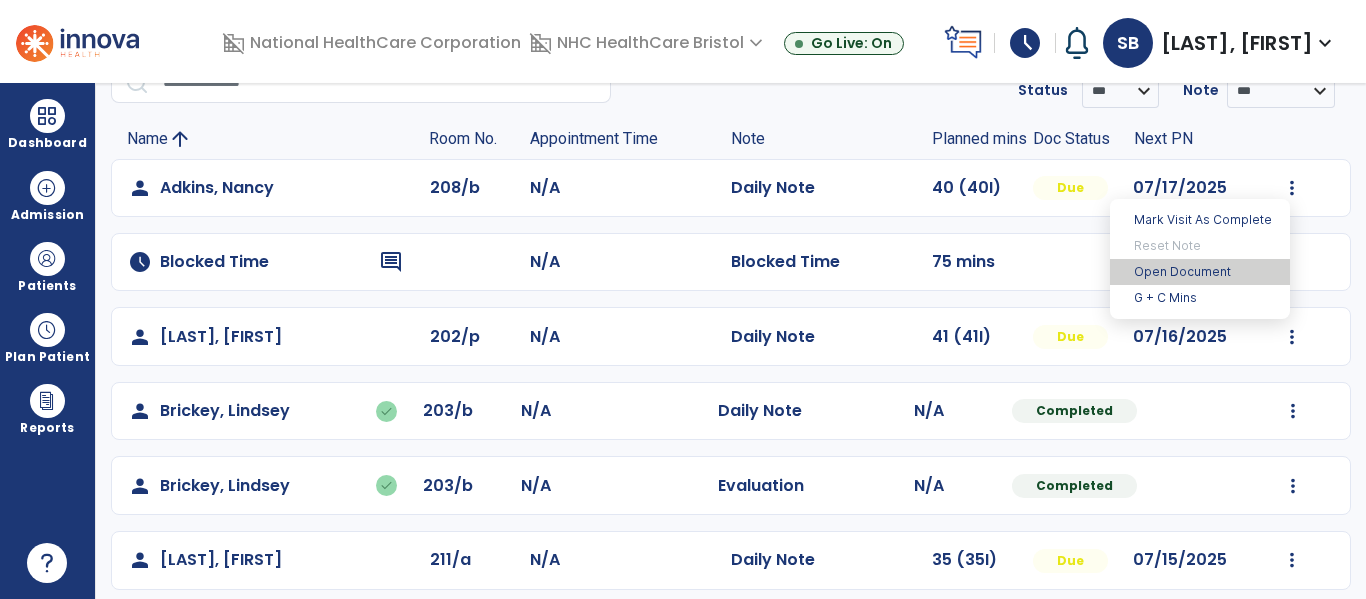 click on "Open Document" at bounding box center (1200, 272) 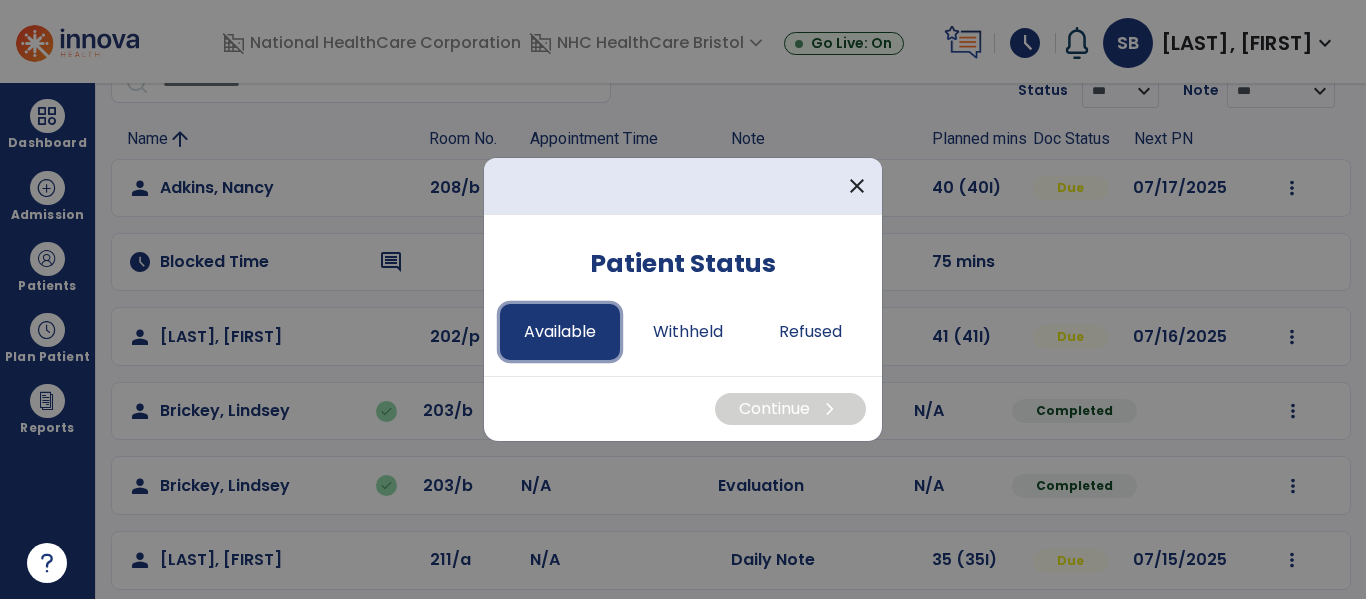 click on "Available" at bounding box center (560, 332) 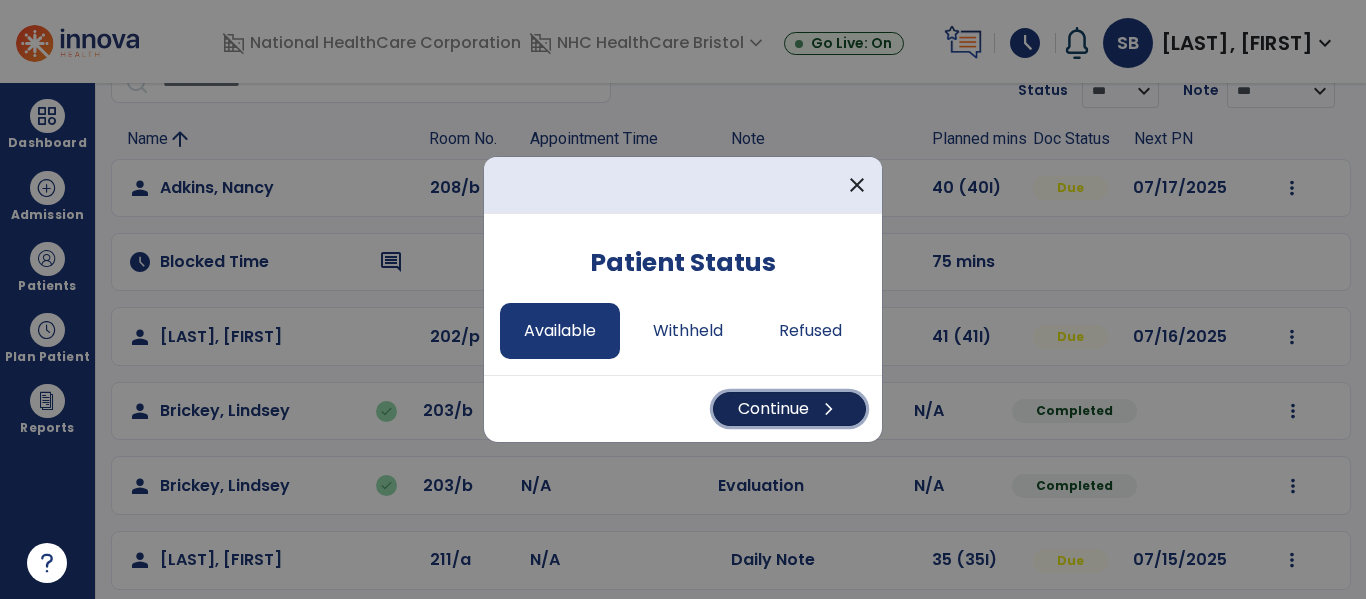 click on "Continue   chevron_right" at bounding box center [789, 409] 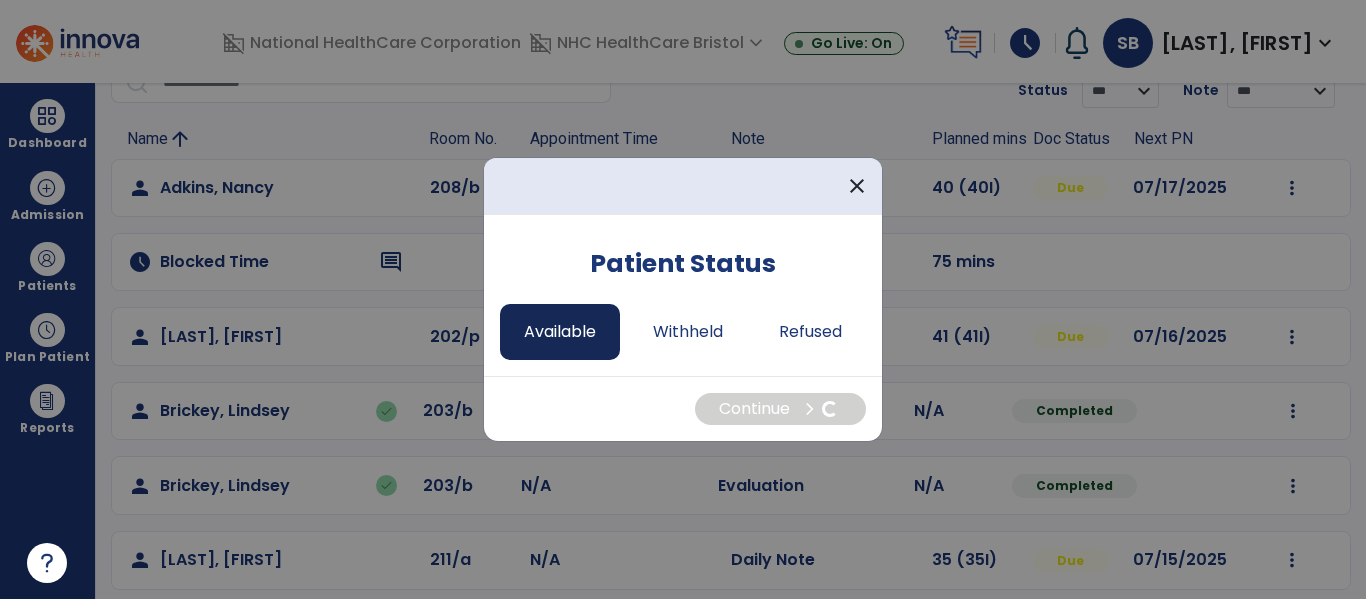 select on "*" 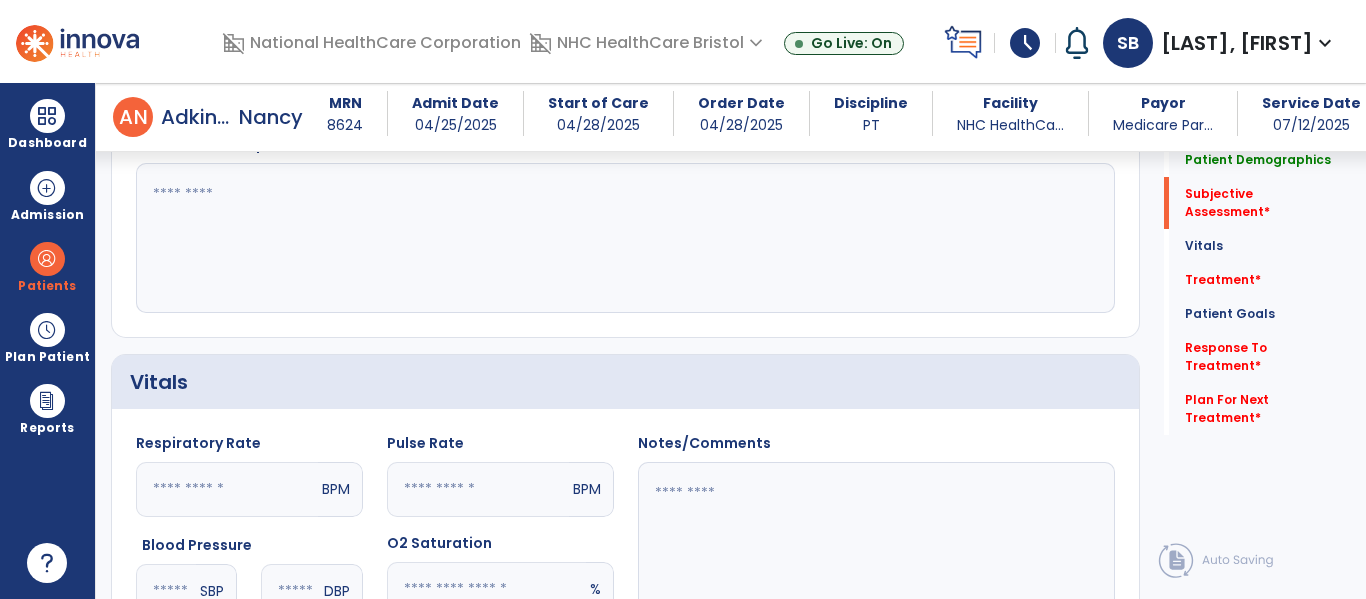 scroll, scrollTop: 500, scrollLeft: 0, axis: vertical 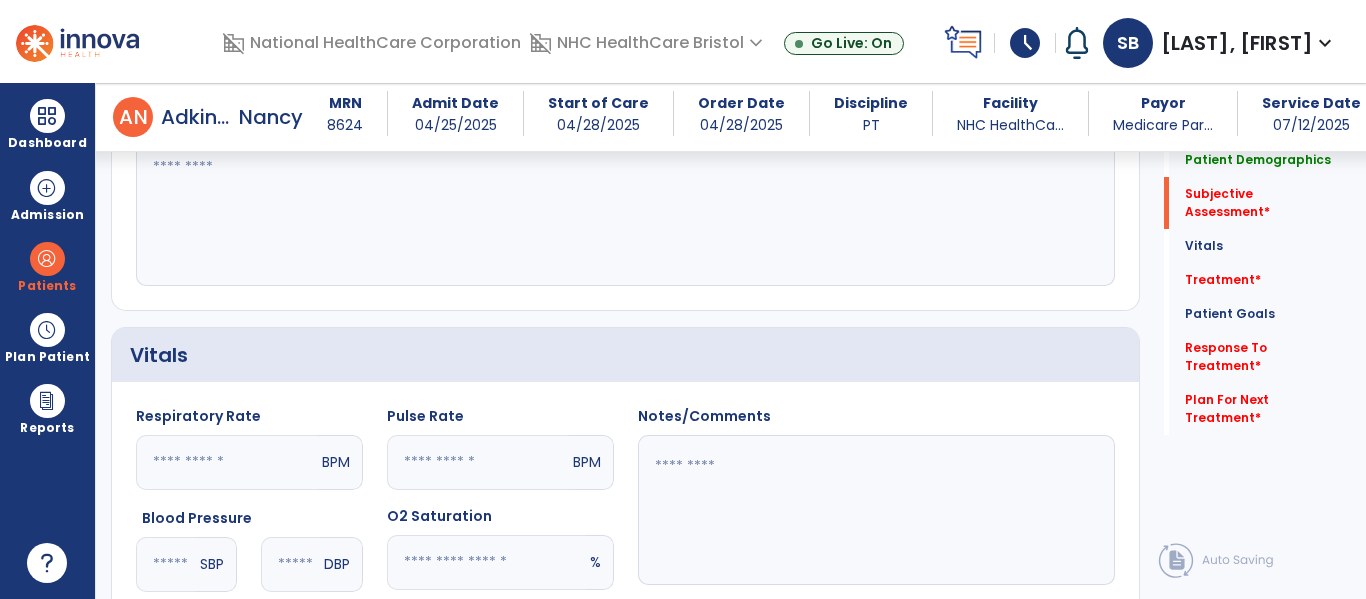 click 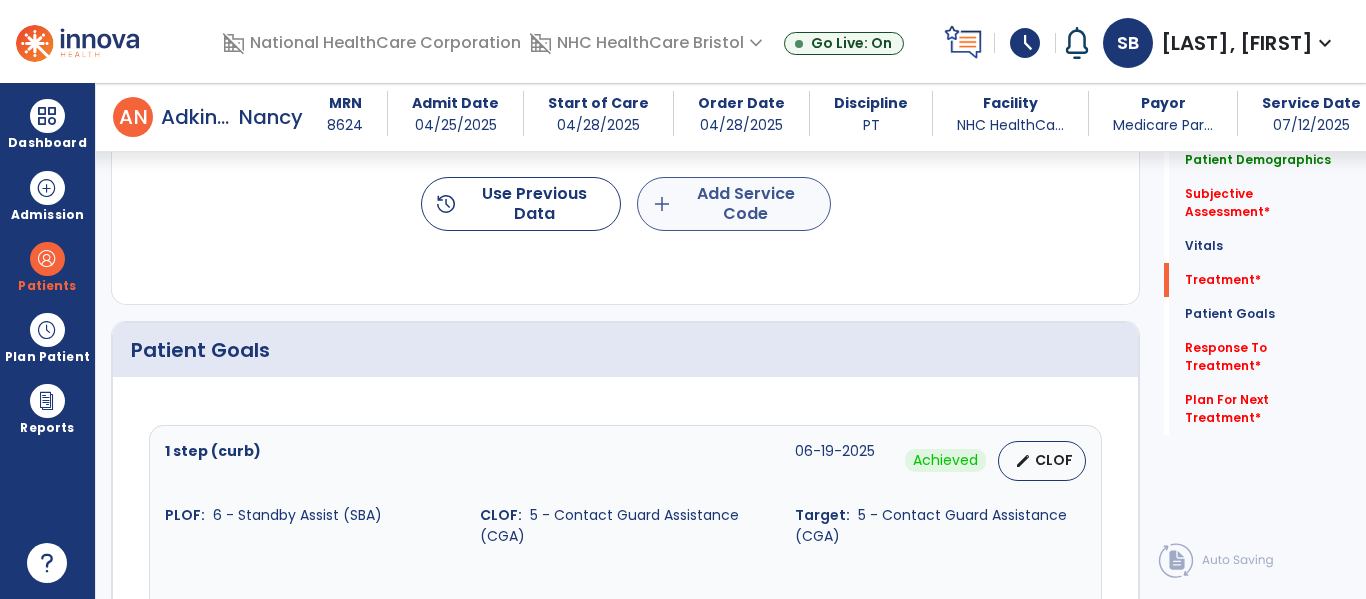 type on "**********" 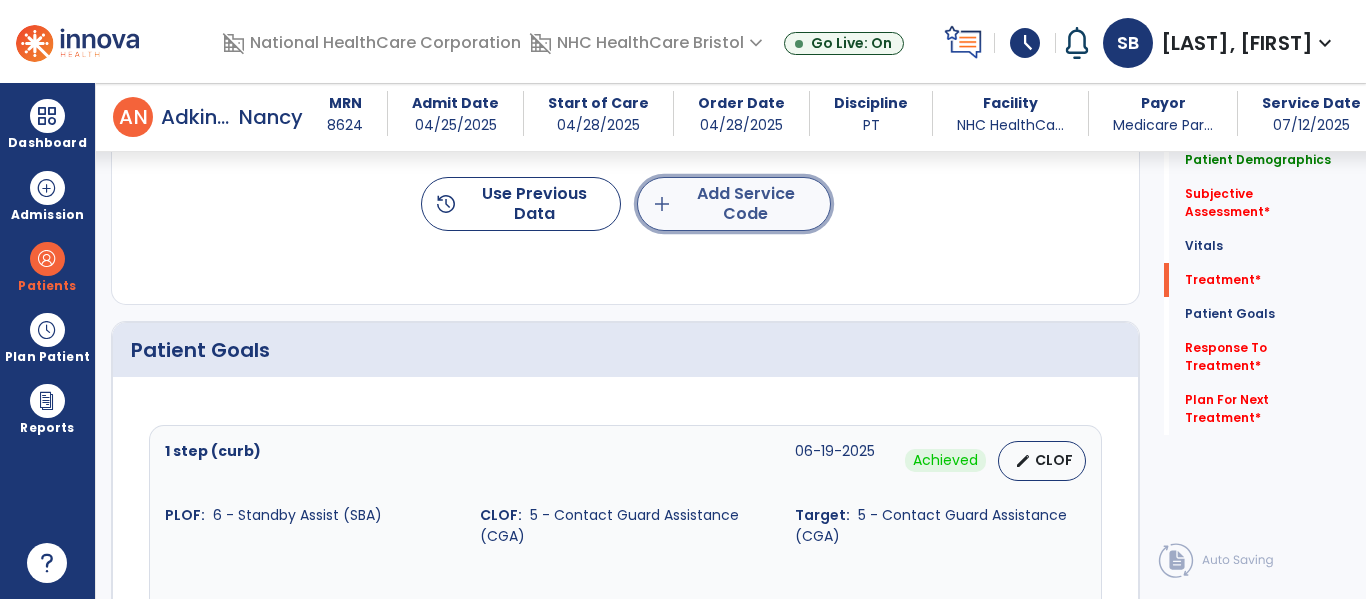 click on "add  Add Service Code" 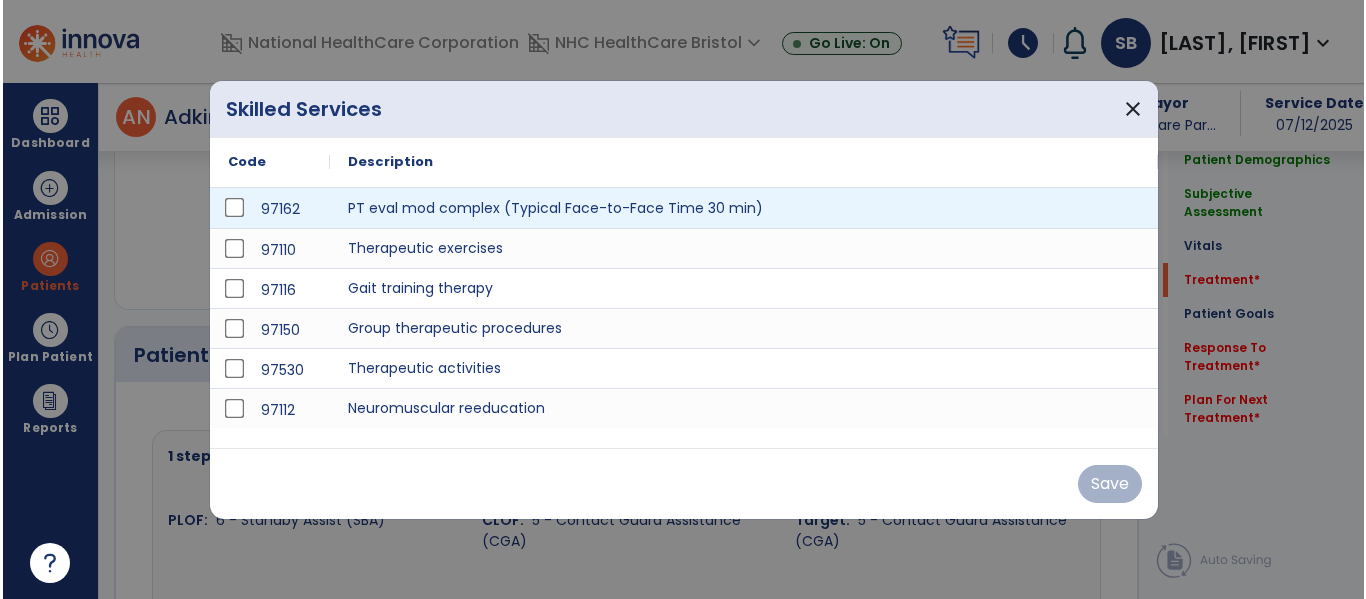 scroll, scrollTop: 1200, scrollLeft: 0, axis: vertical 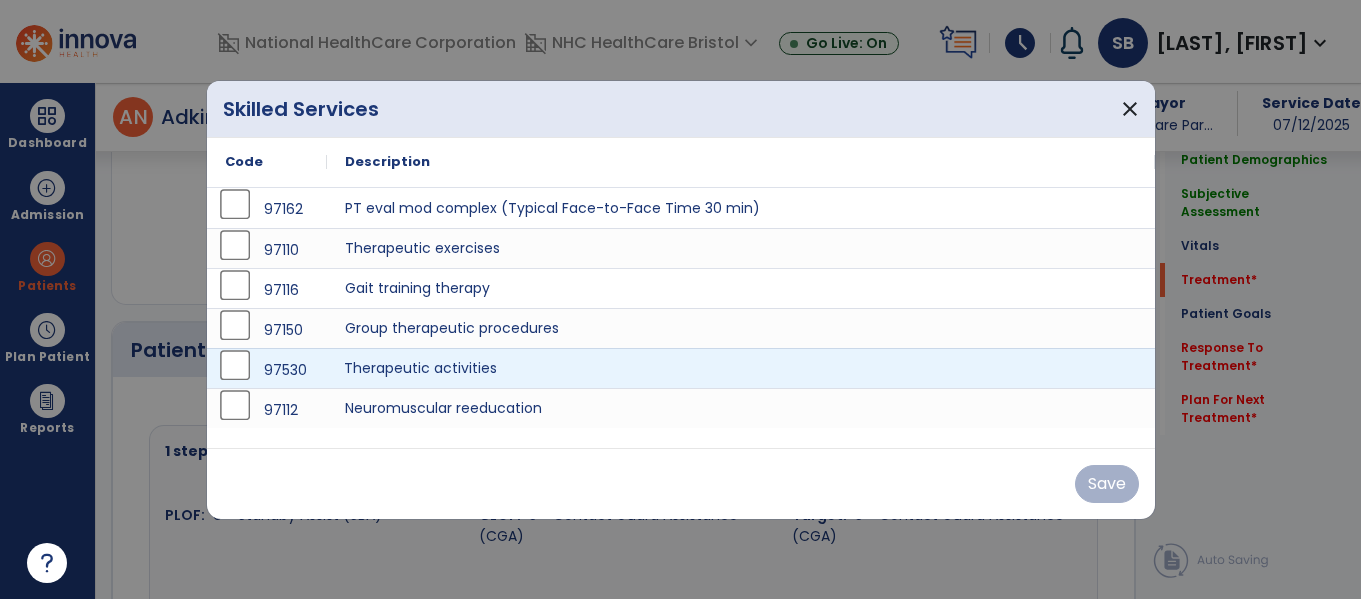 click on "Therapeutic activities" at bounding box center [741, 368] 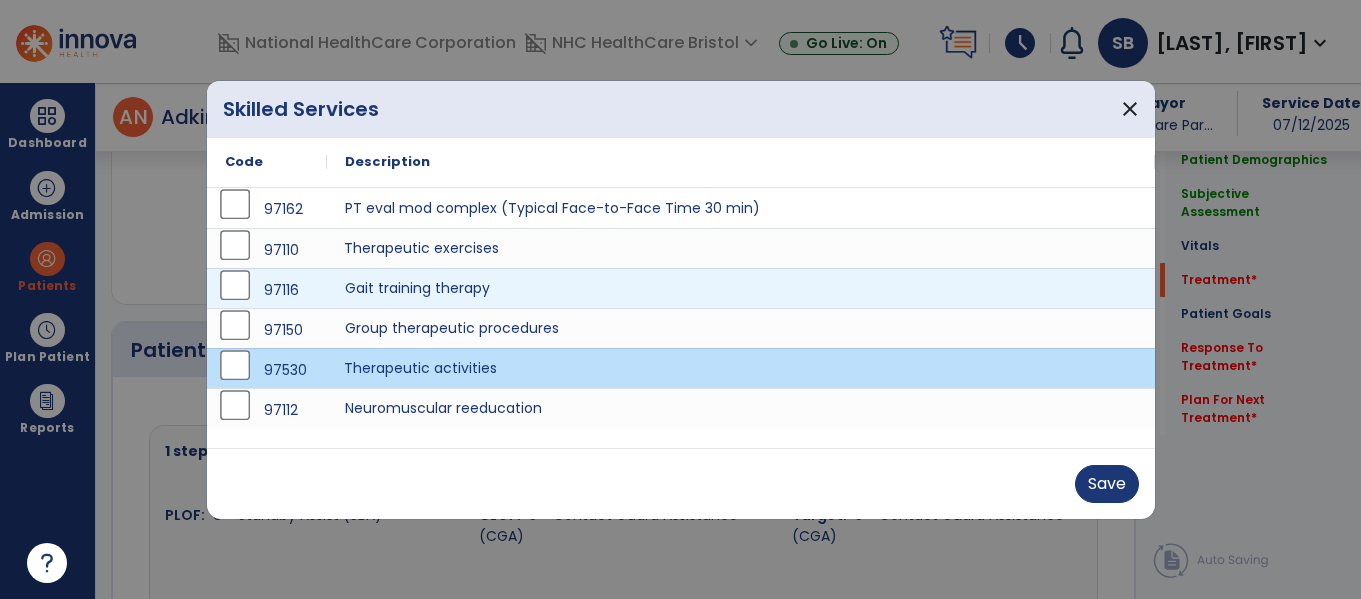 click on "Therapeutic exercises" at bounding box center (741, 248) 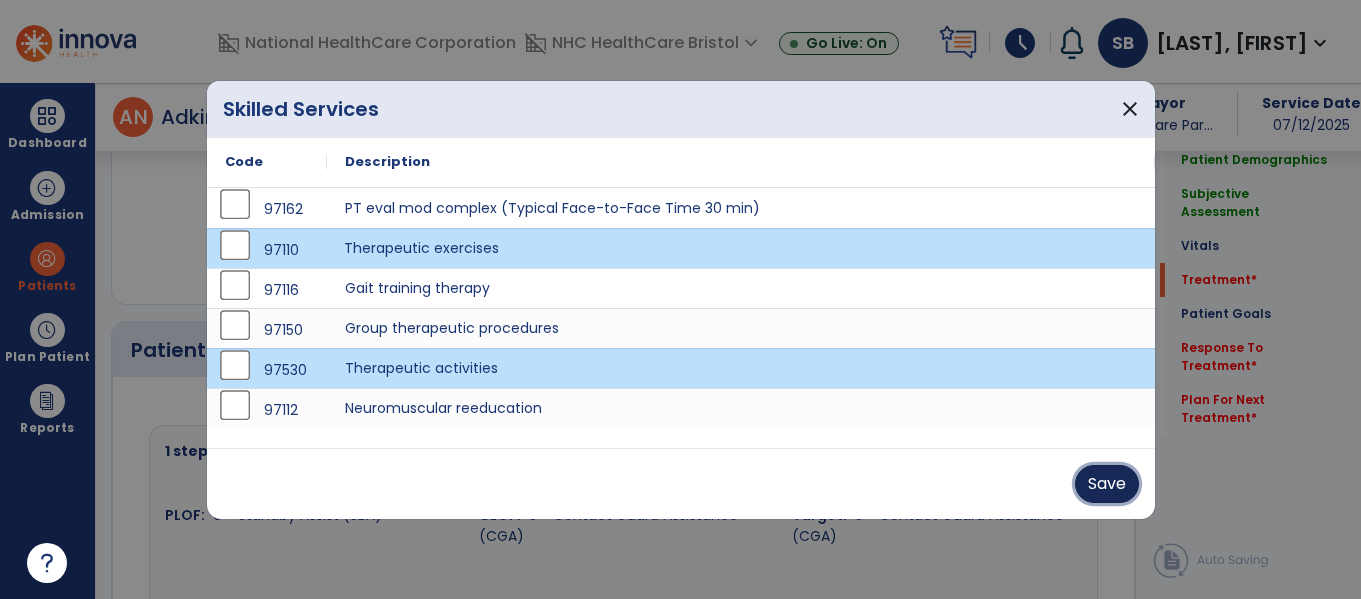 drag, startPoint x: 1118, startPoint y: 471, endPoint x: 1092, endPoint y: 463, distance: 27.202942 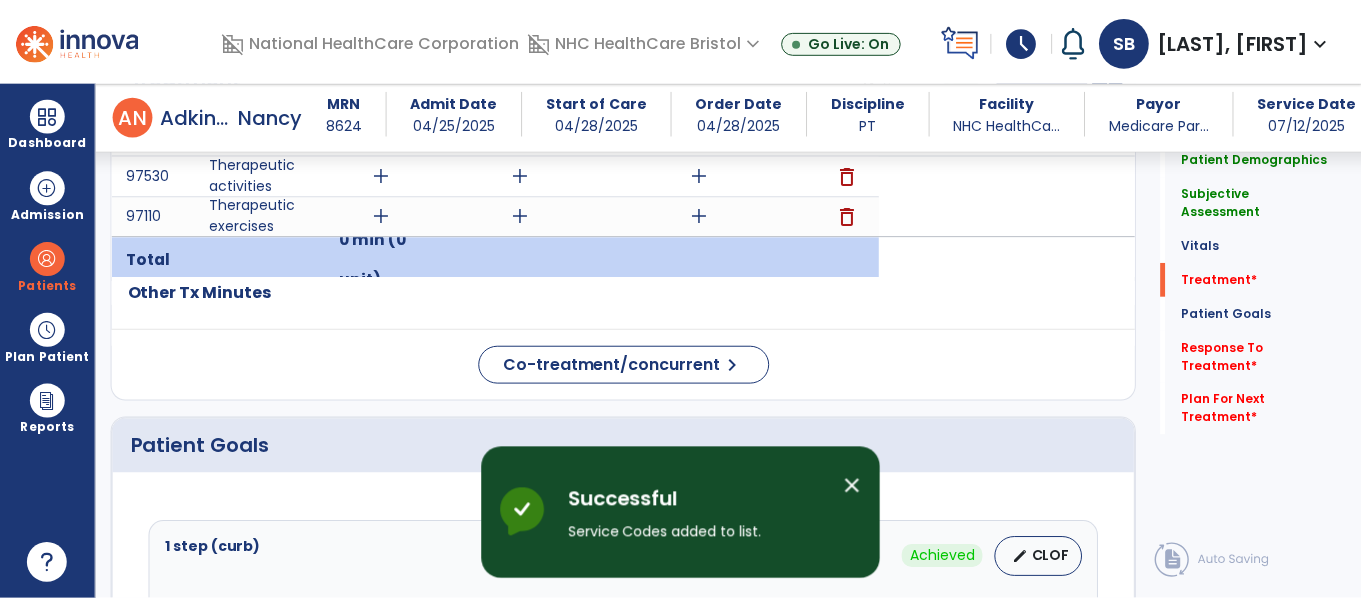 scroll, scrollTop: 1201, scrollLeft: 0, axis: vertical 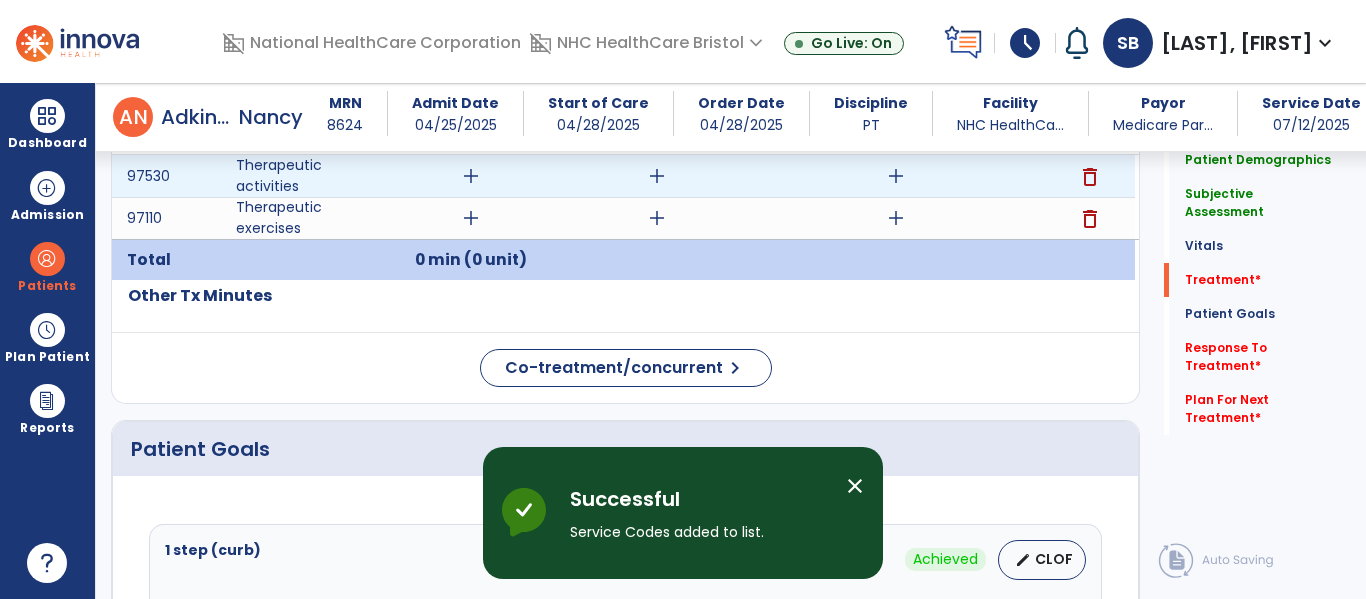 click on "add" at bounding box center (471, 176) 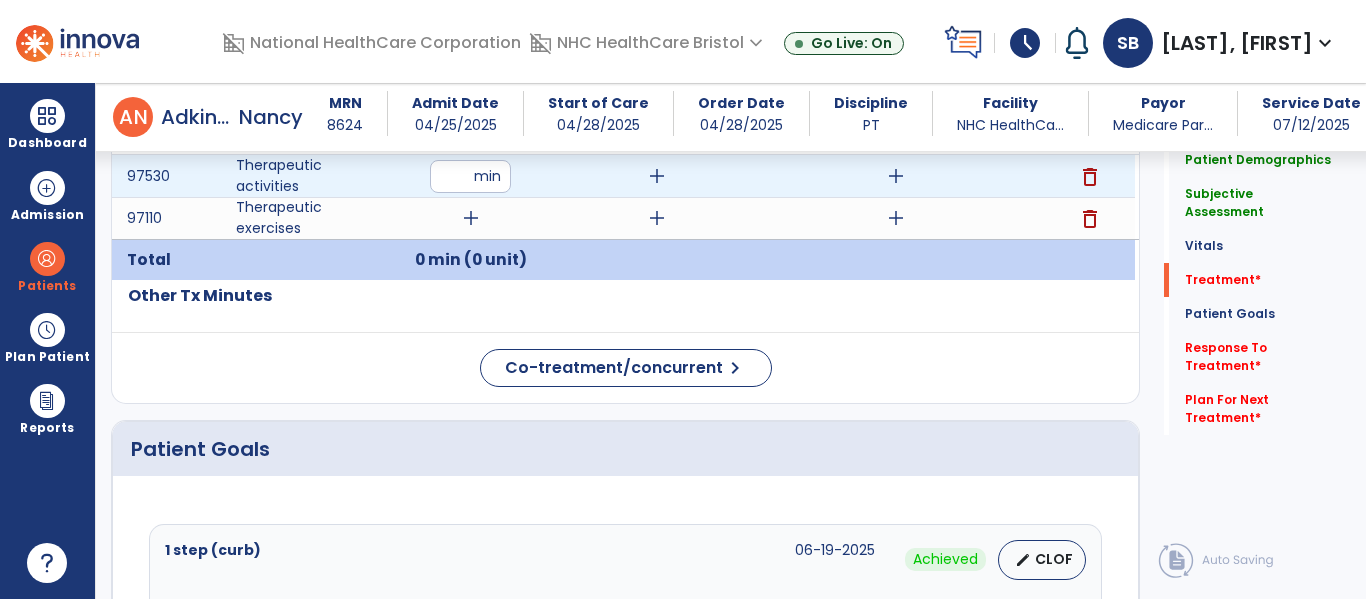 type on "**" 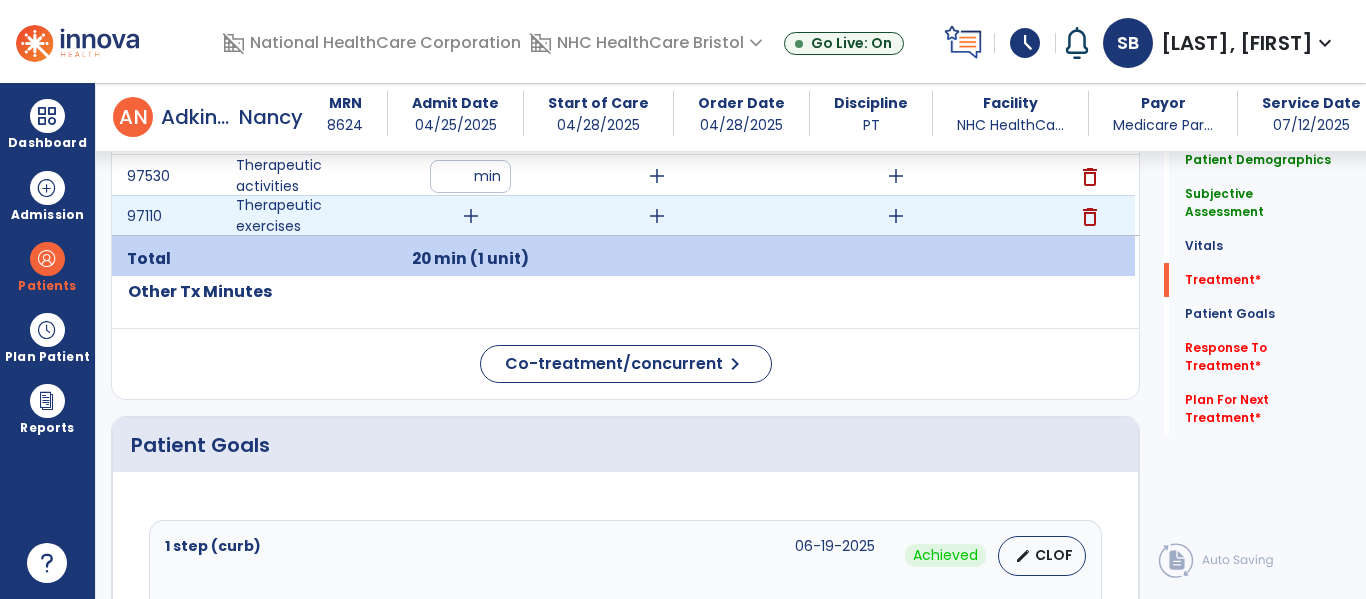 click on "add" at bounding box center (470, 216) 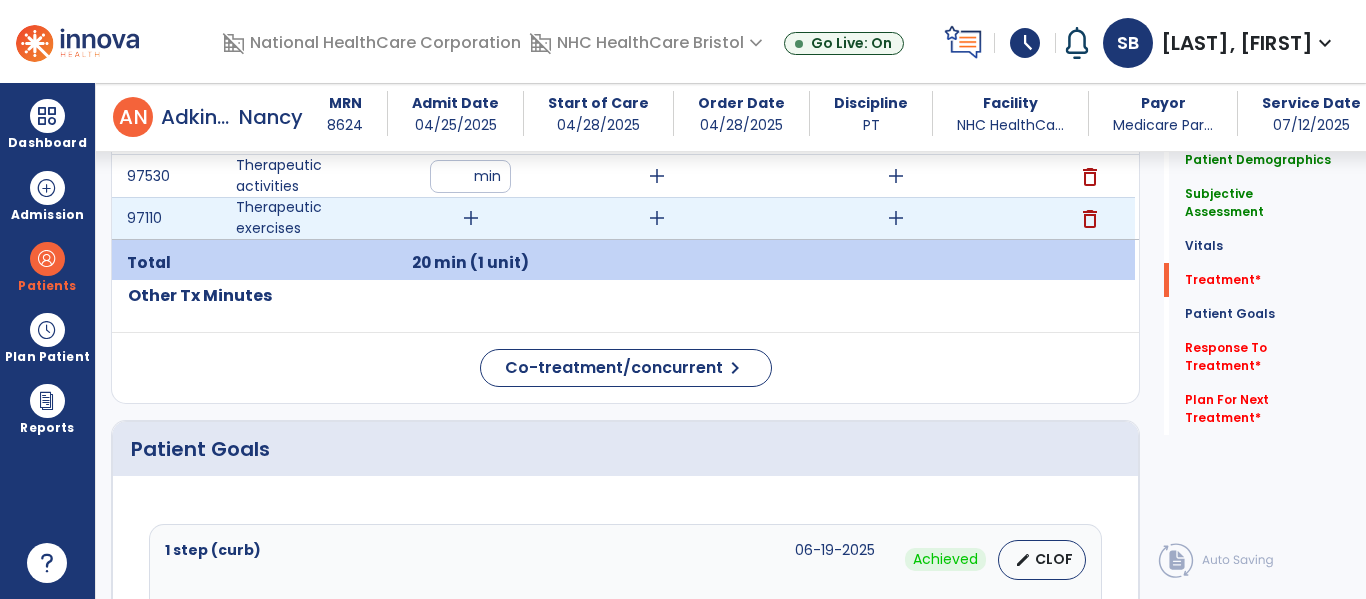 click on "add" at bounding box center [471, 218] 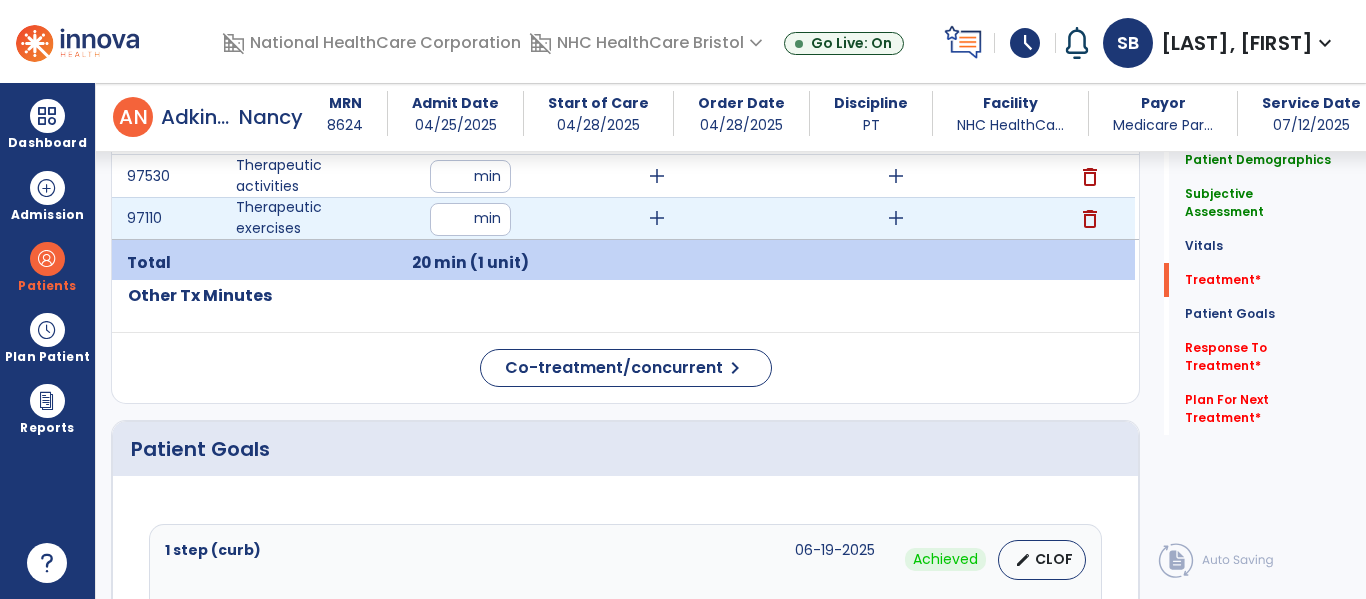 type on "**" 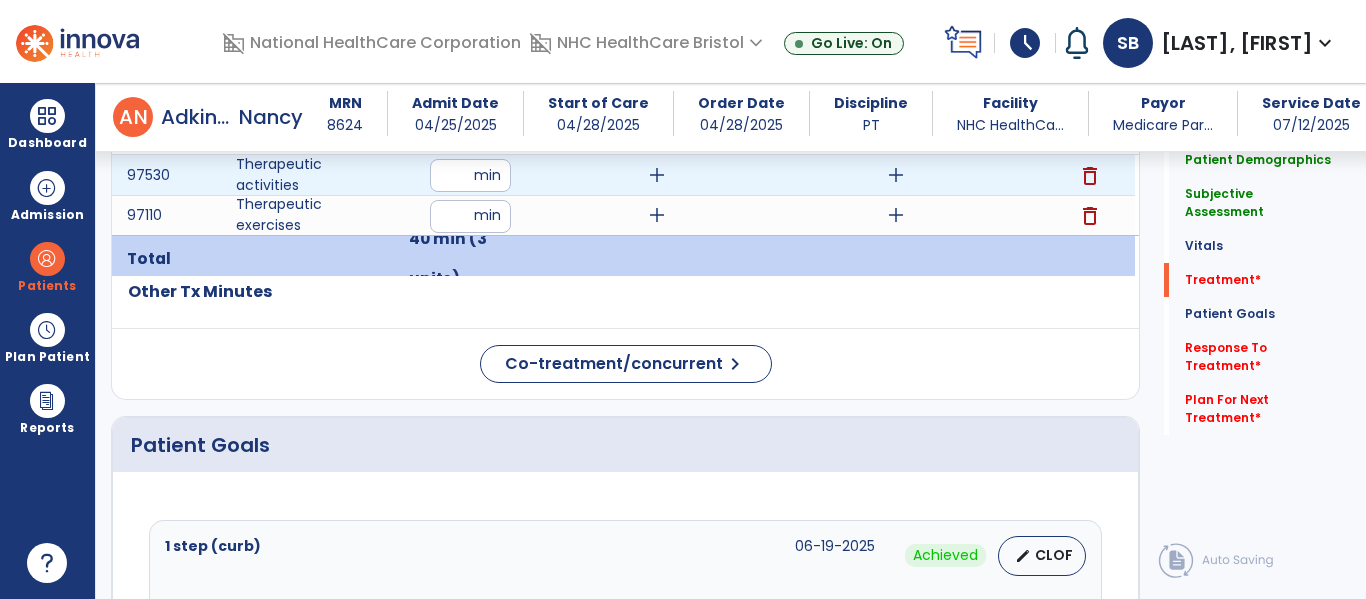 click on "add" at bounding box center (896, 175) 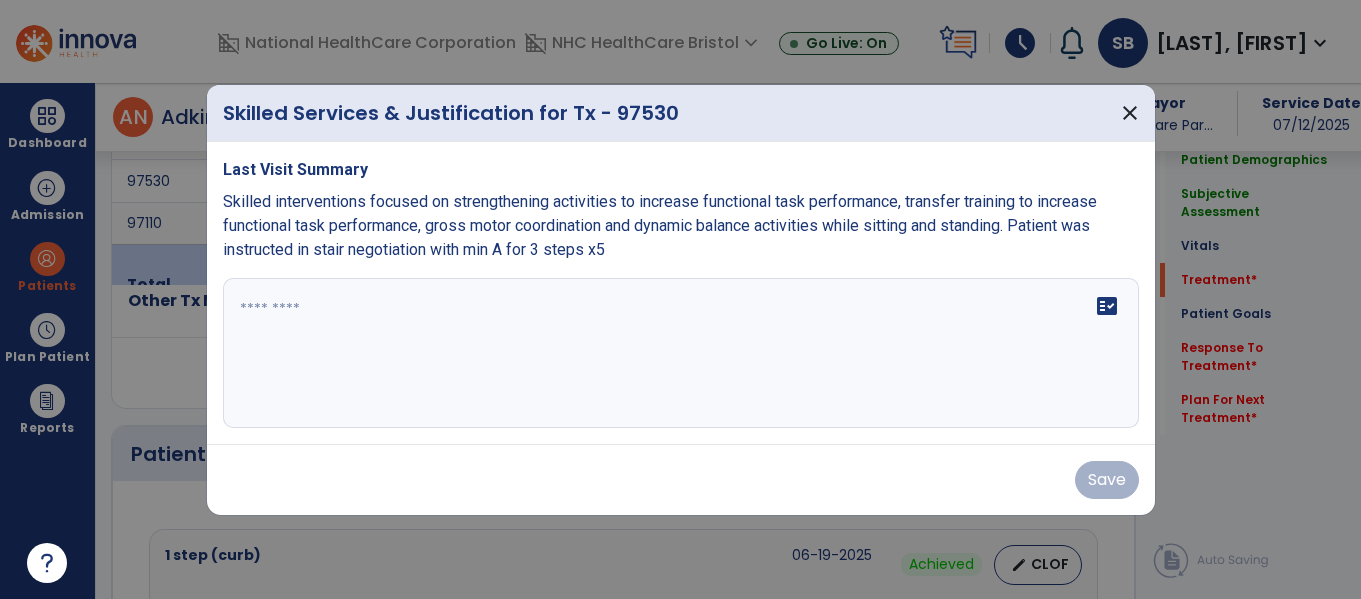 scroll, scrollTop: 1201, scrollLeft: 0, axis: vertical 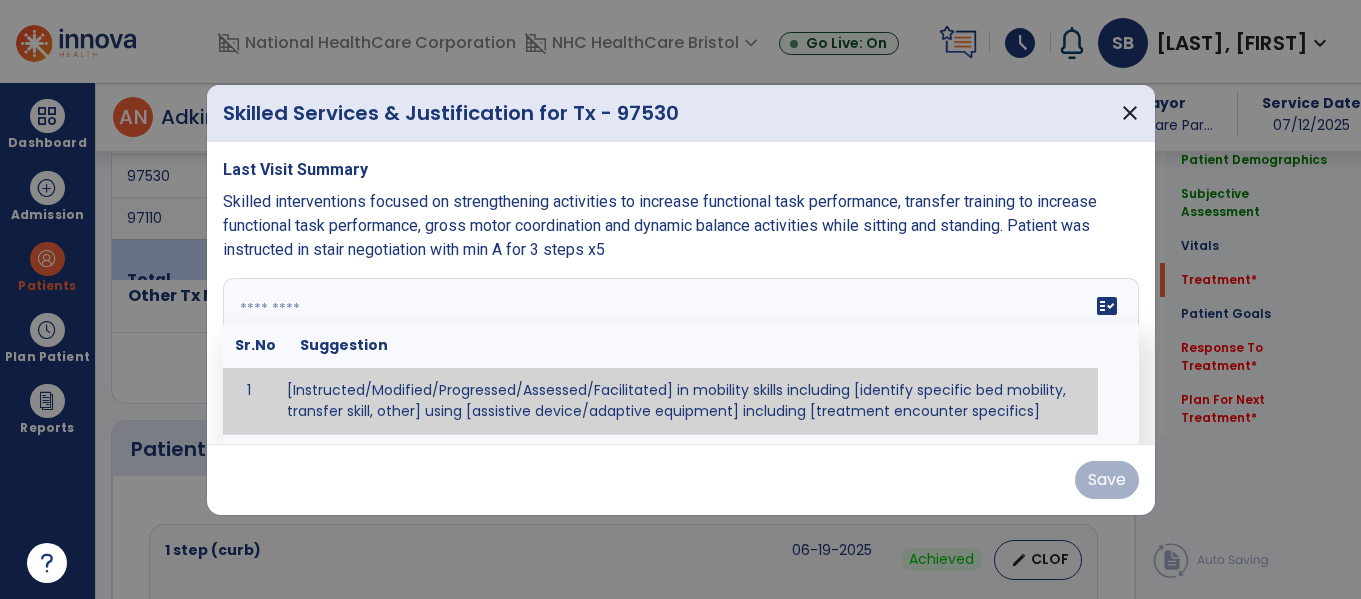 drag, startPoint x: 501, startPoint y: 344, endPoint x: 587, endPoint y: 264, distance: 117.456375 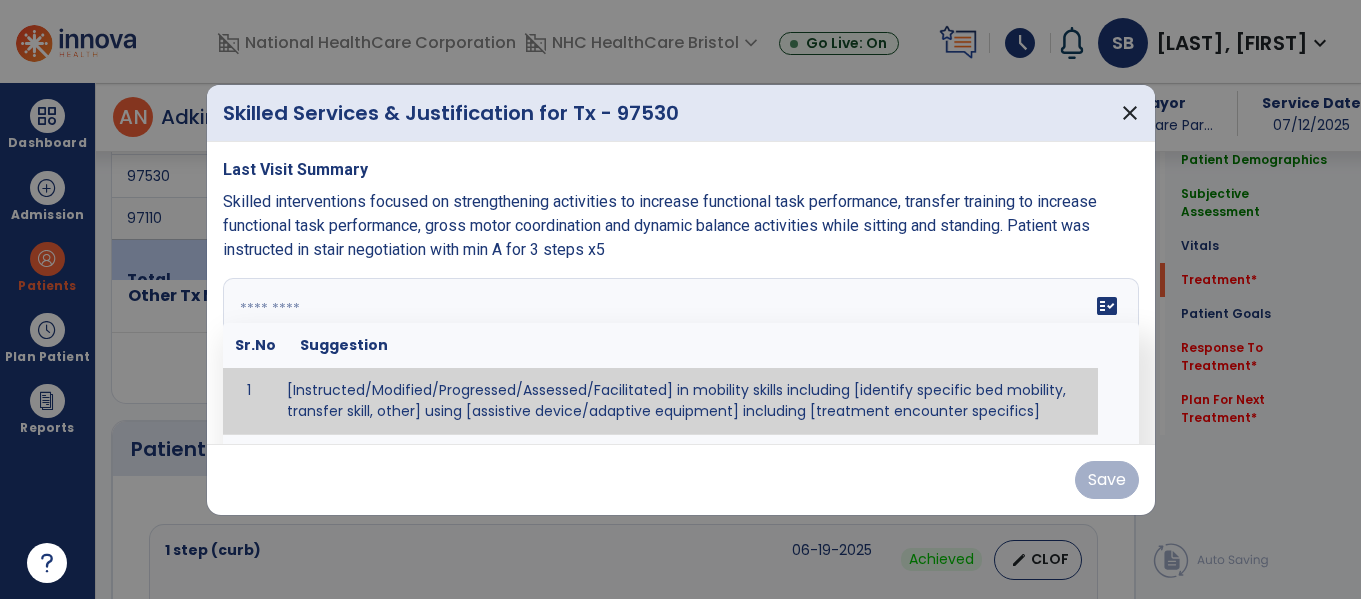 click on "fact_check  Sr.No Suggestion 1 [Instructed/Modified/Progressed/Assessed/Facilitated] in mobility skills including [identify specific bed mobility, transfer skill, other] using [assistive device/adaptive equipment] including [treatment encounter specifics]" at bounding box center [681, 353] 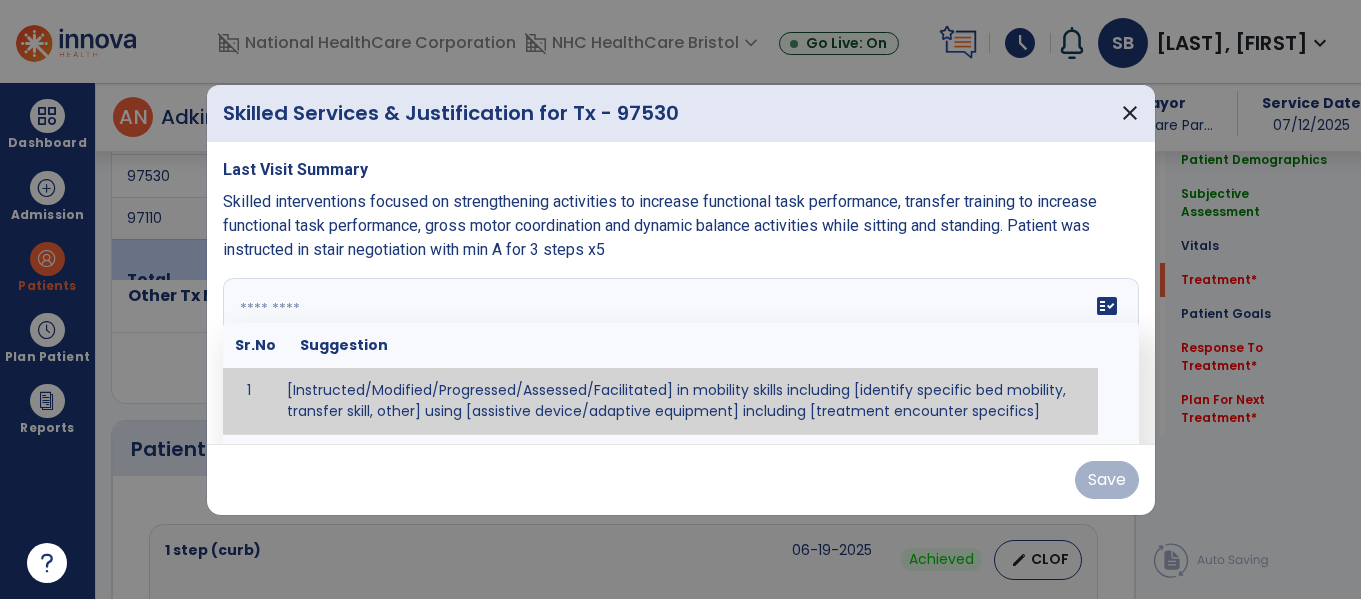 paste on "**********" 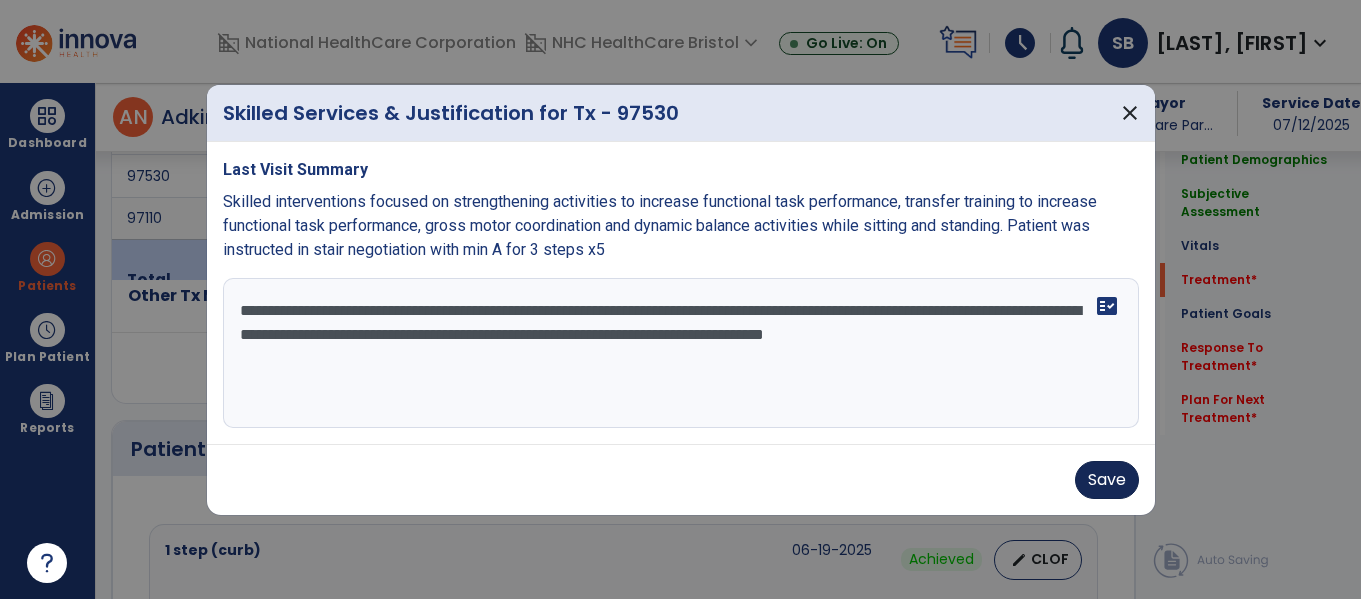 type on "**********" 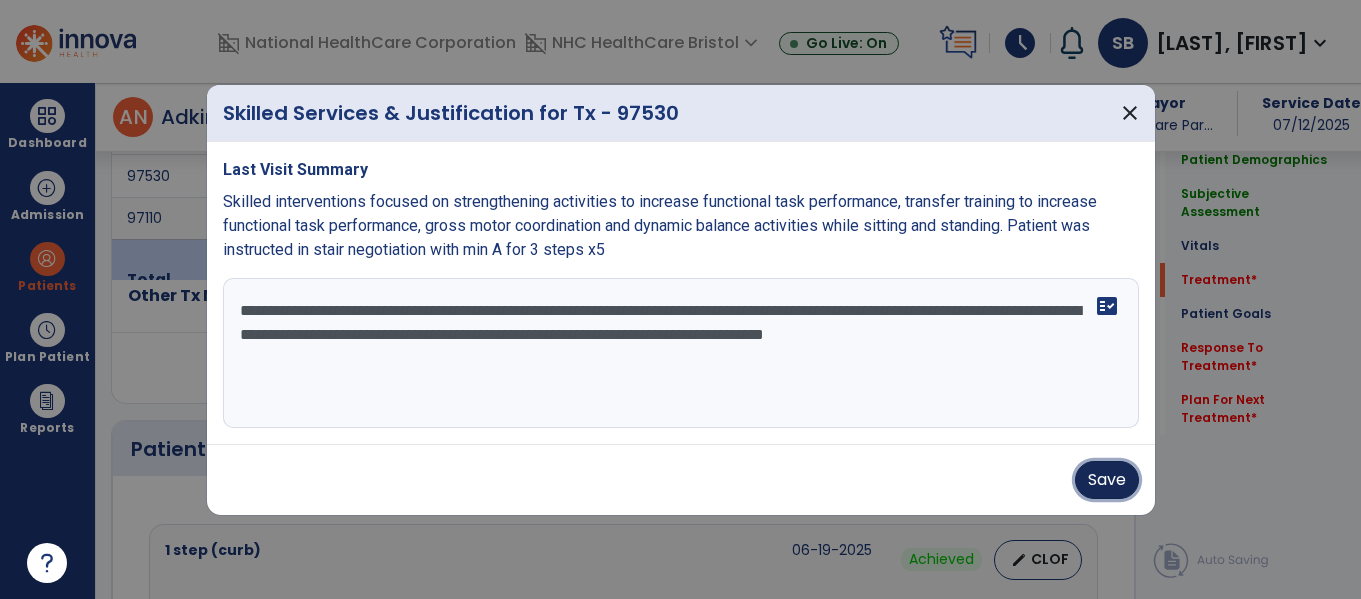 click on "Save" at bounding box center [1107, 480] 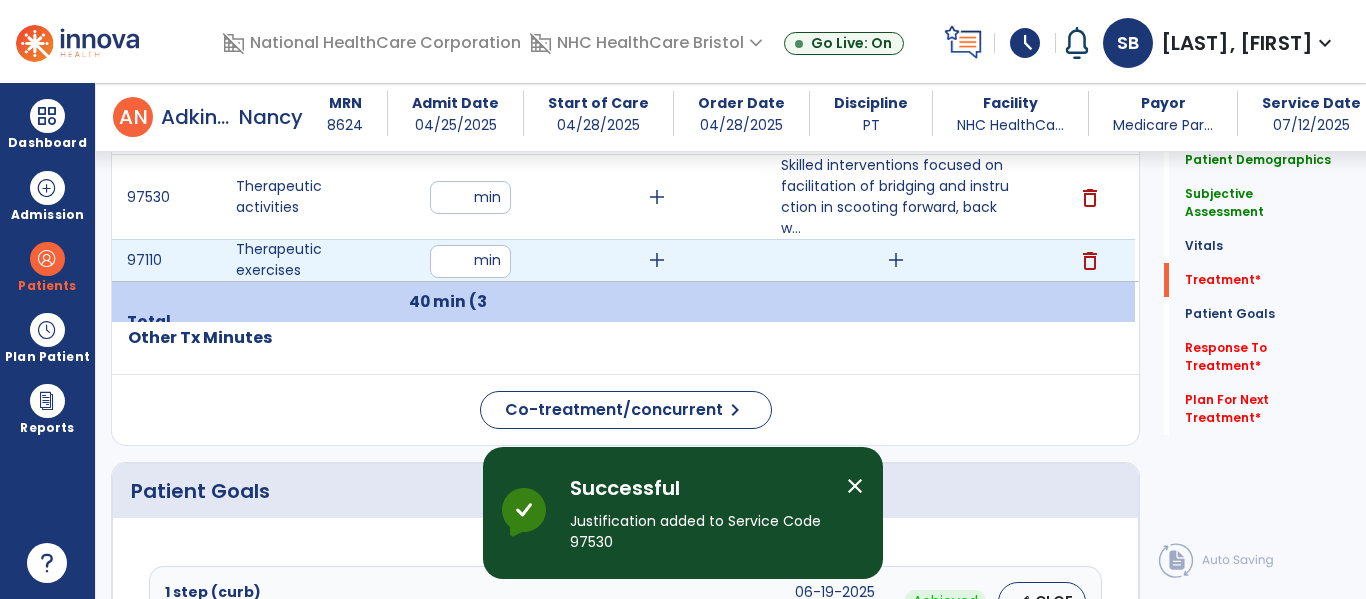 click on "add" at bounding box center [896, 260] 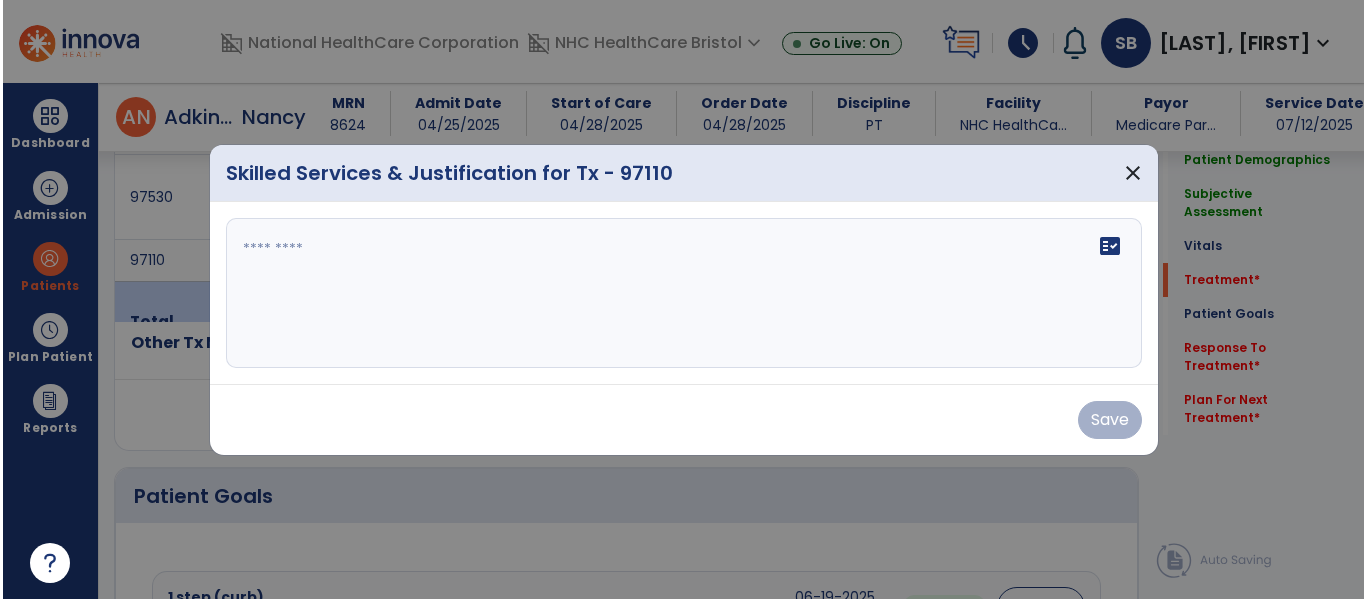 scroll, scrollTop: 1201, scrollLeft: 0, axis: vertical 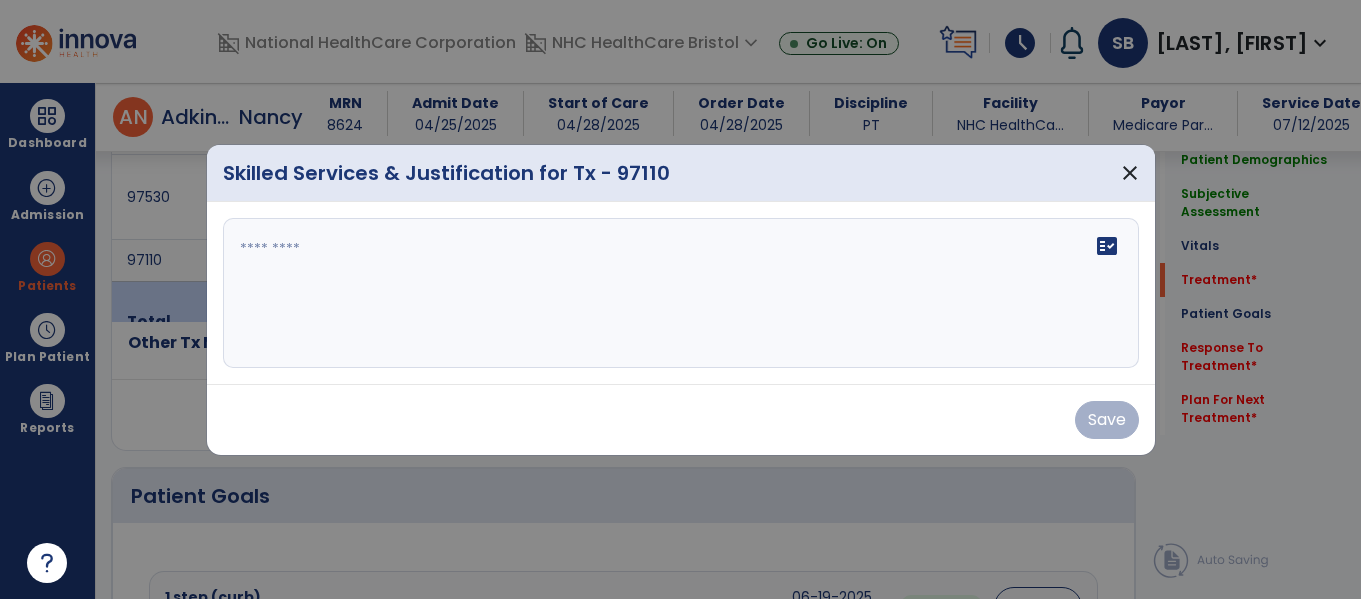 click at bounding box center (681, 293) 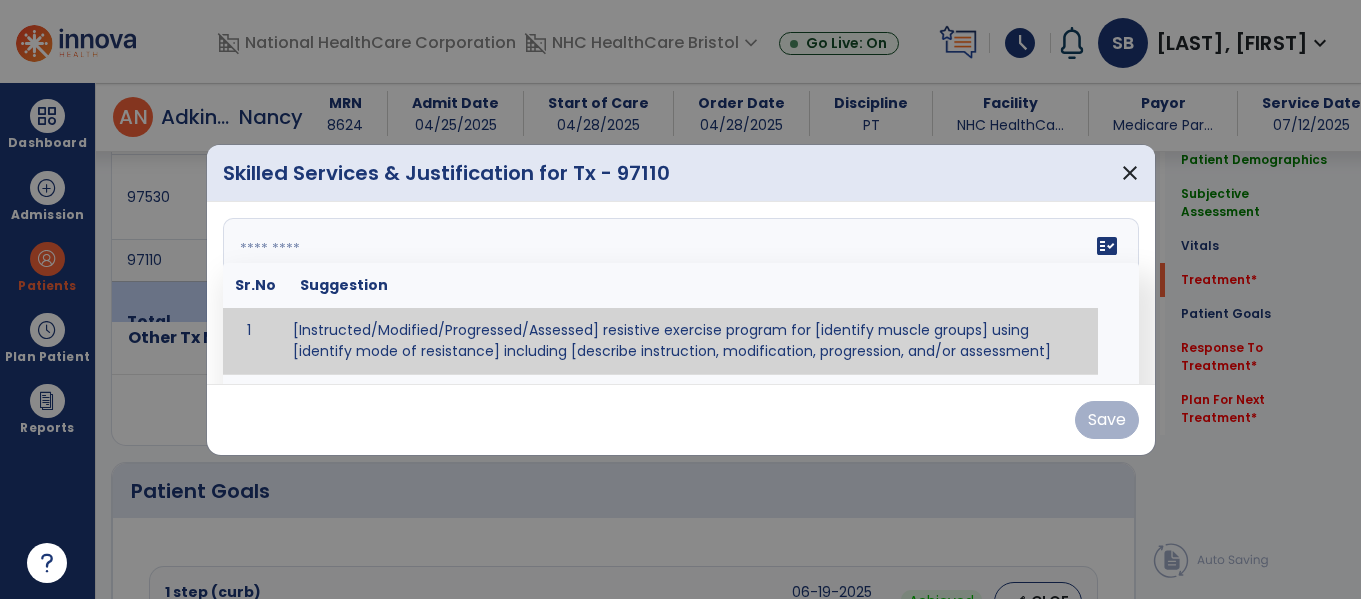 paste on "**********" 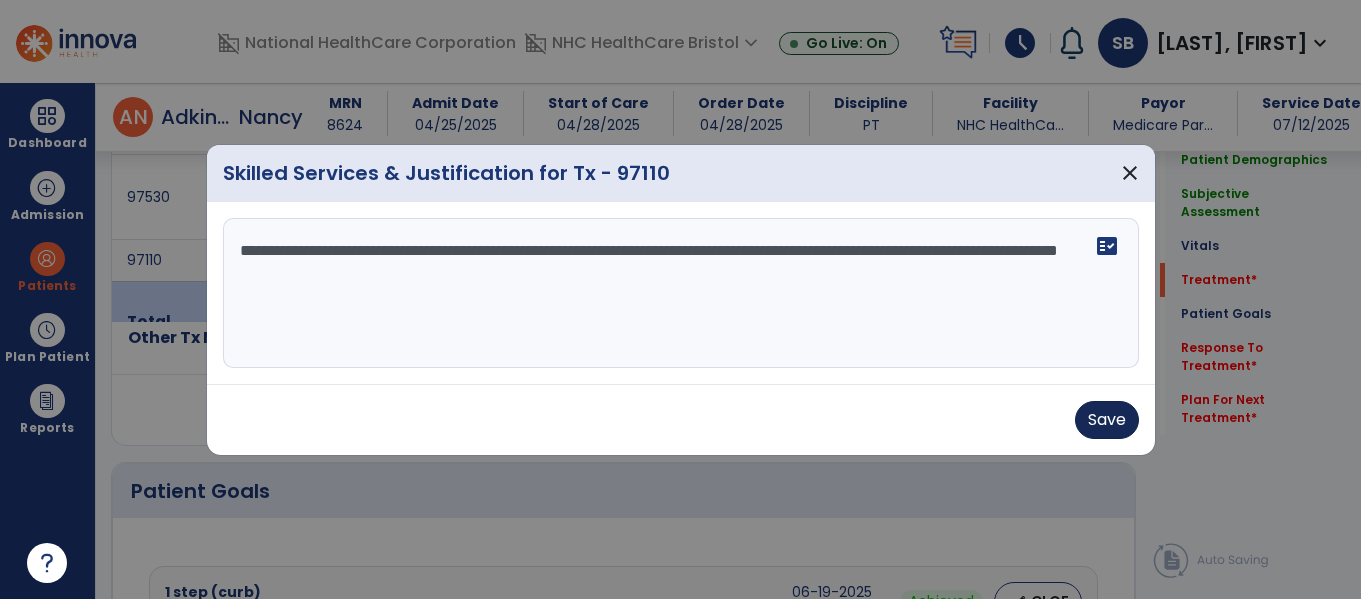 type on "**********" 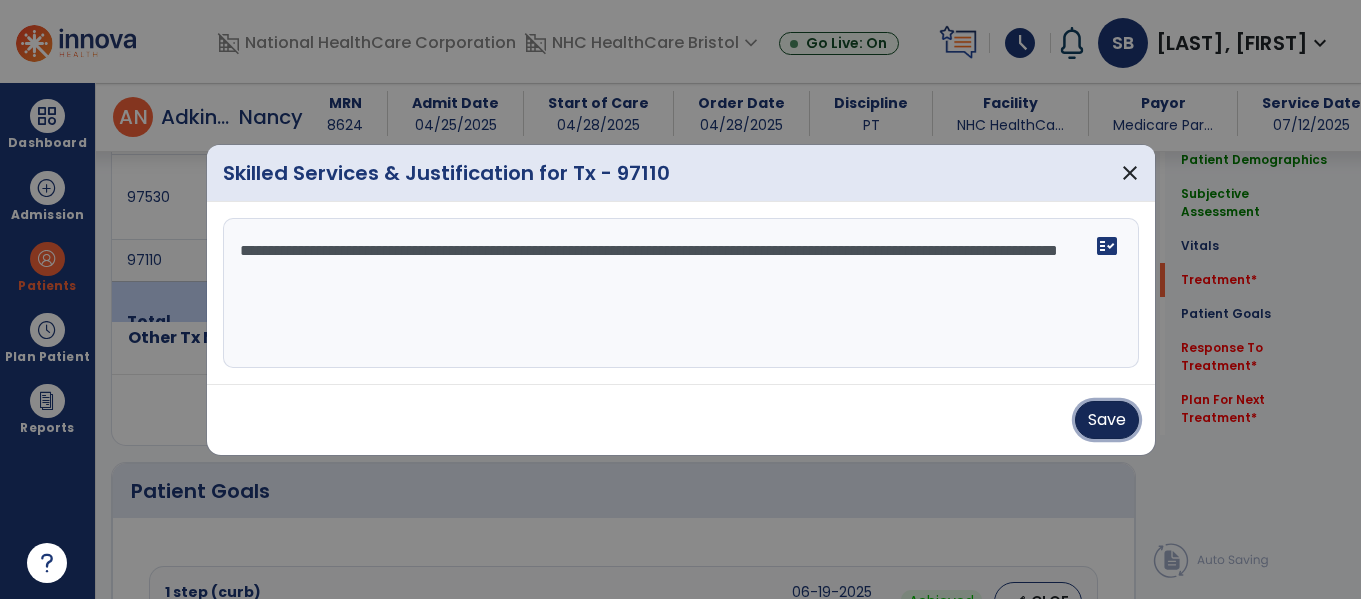 click on "Save" at bounding box center [1107, 420] 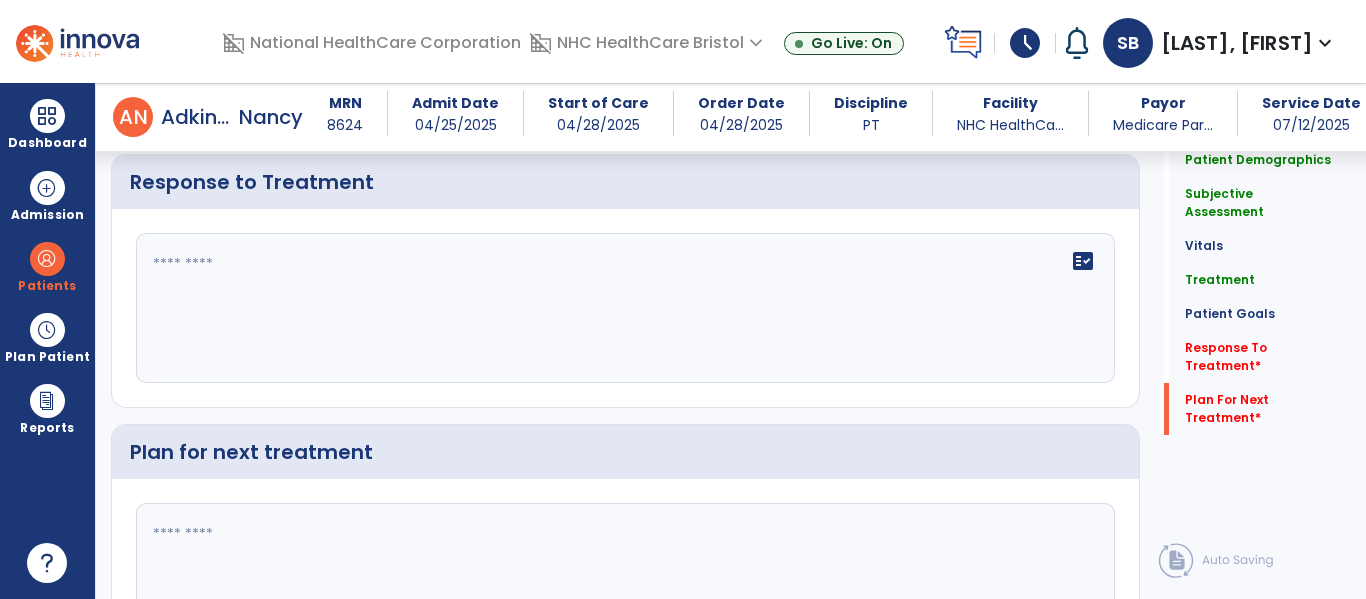 scroll, scrollTop: 2925, scrollLeft: 0, axis: vertical 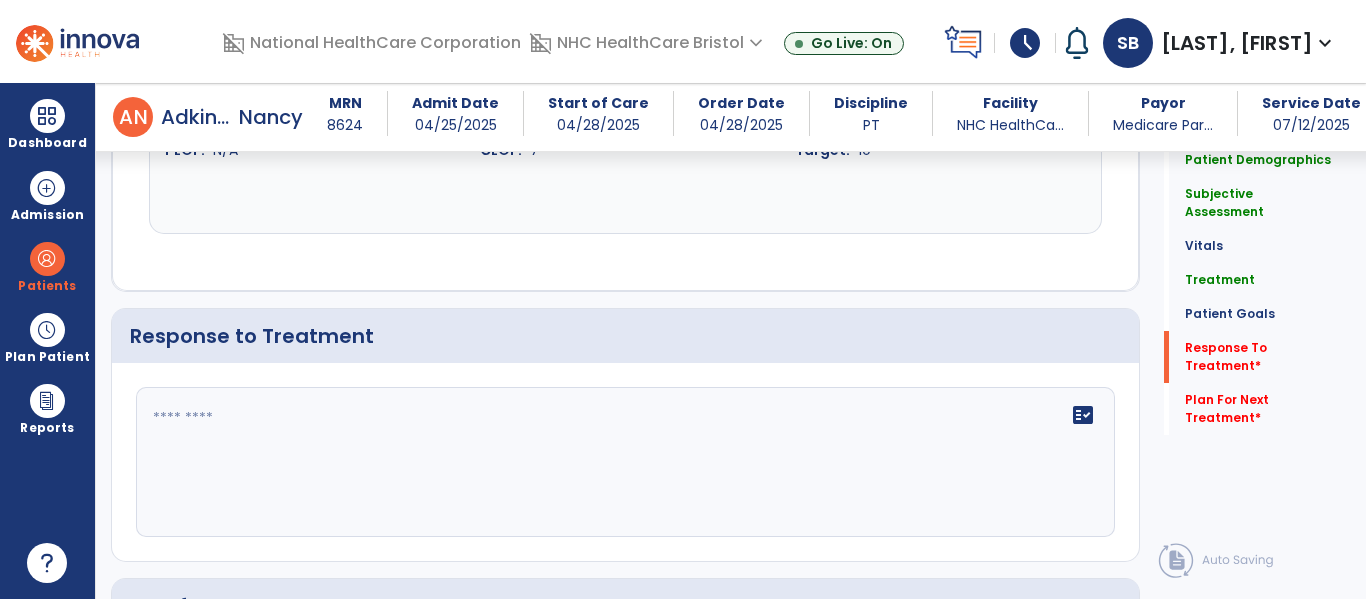 click on "fact_check" 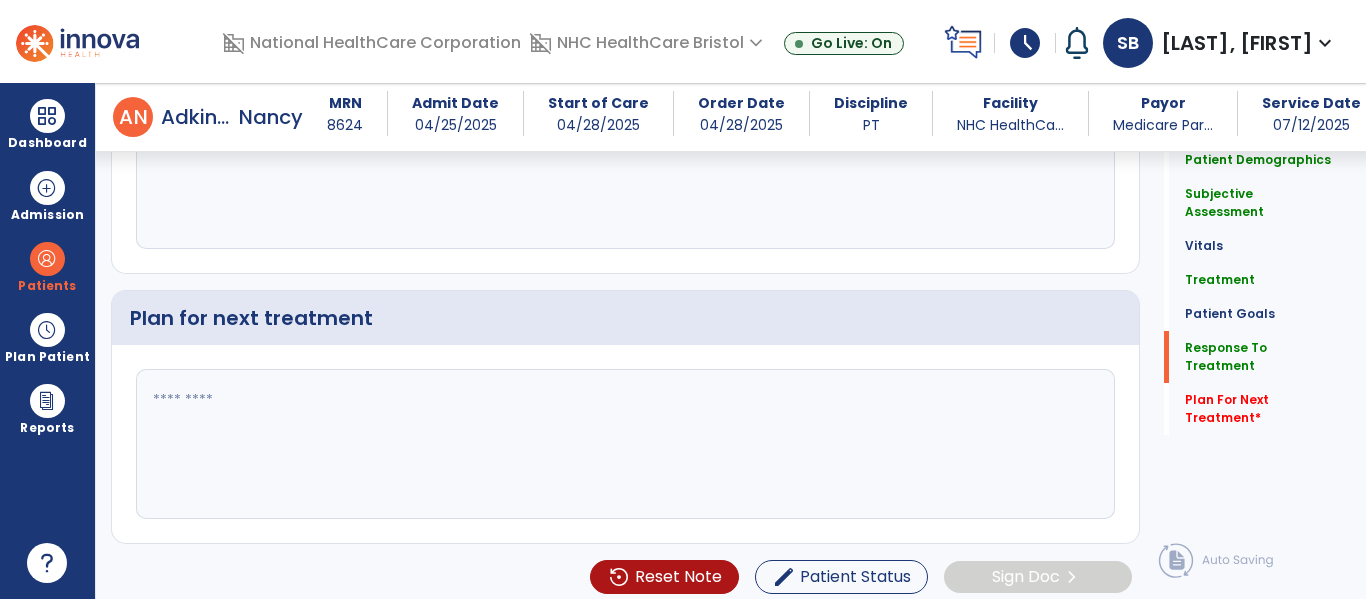 scroll, scrollTop: 3225, scrollLeft: 0, axis: vertical 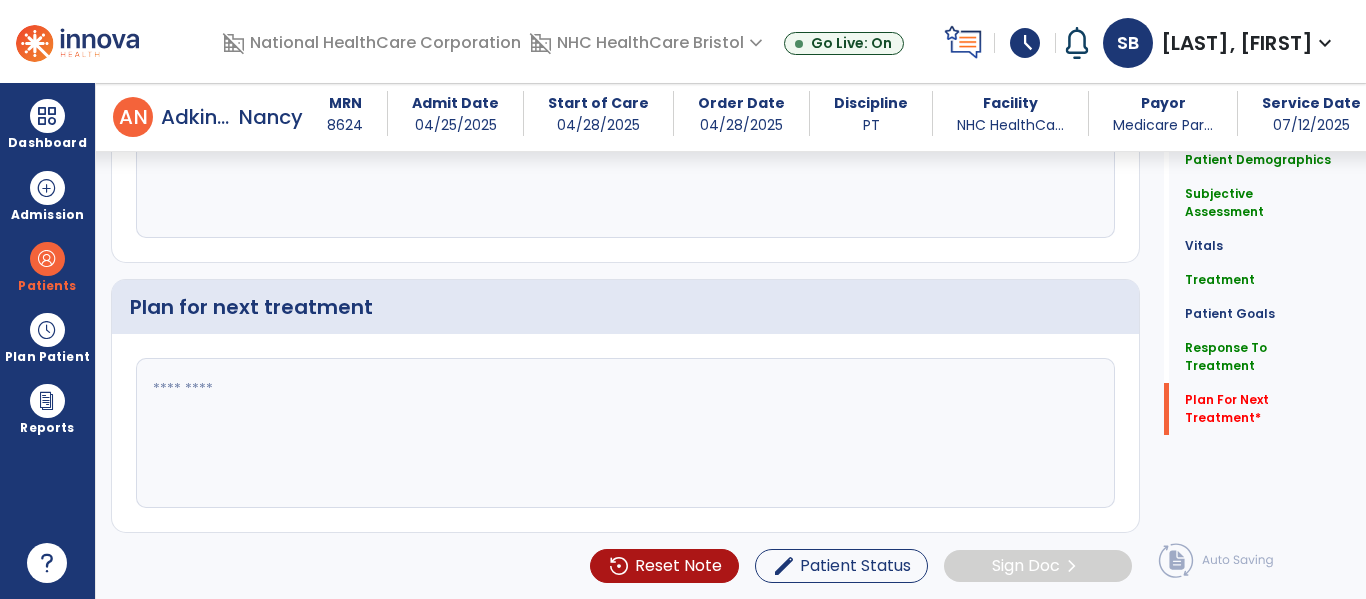 type on "**********" 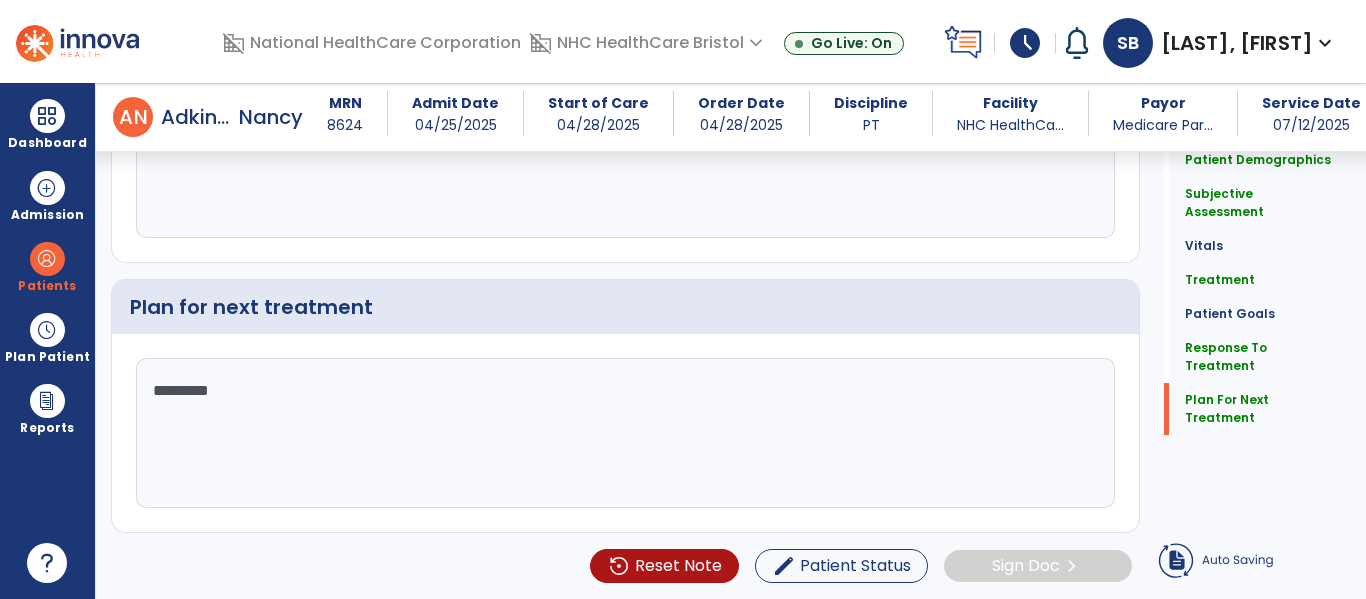 type on "********" 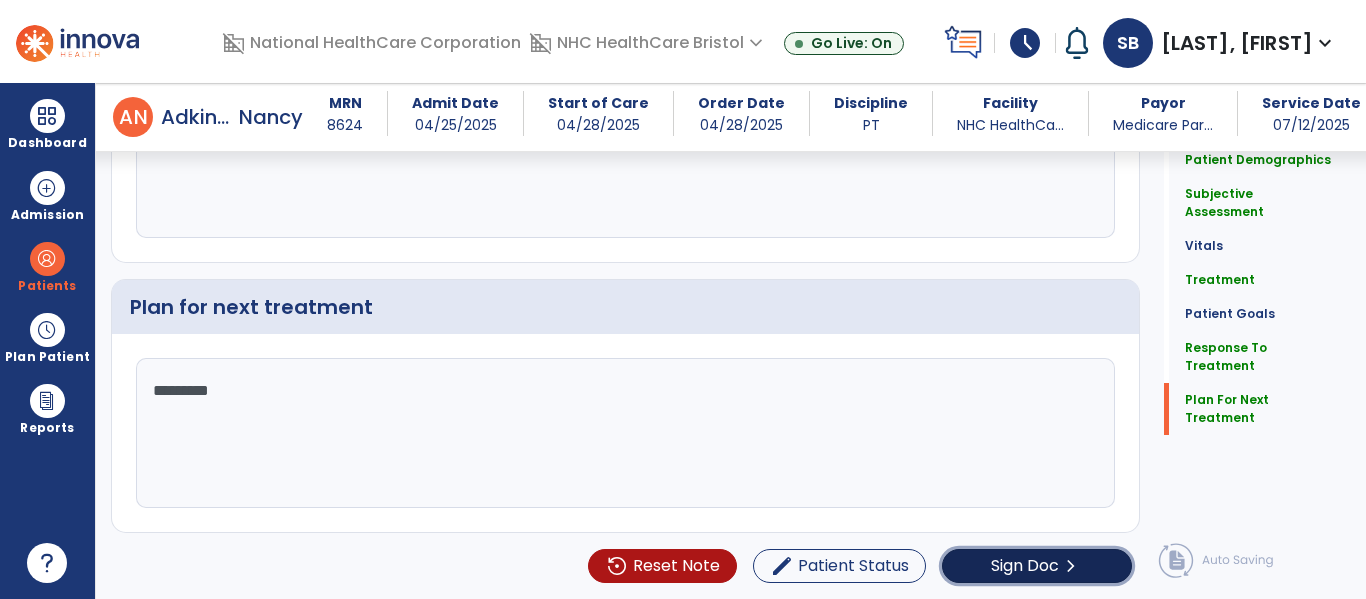 click on "Sign Doc" 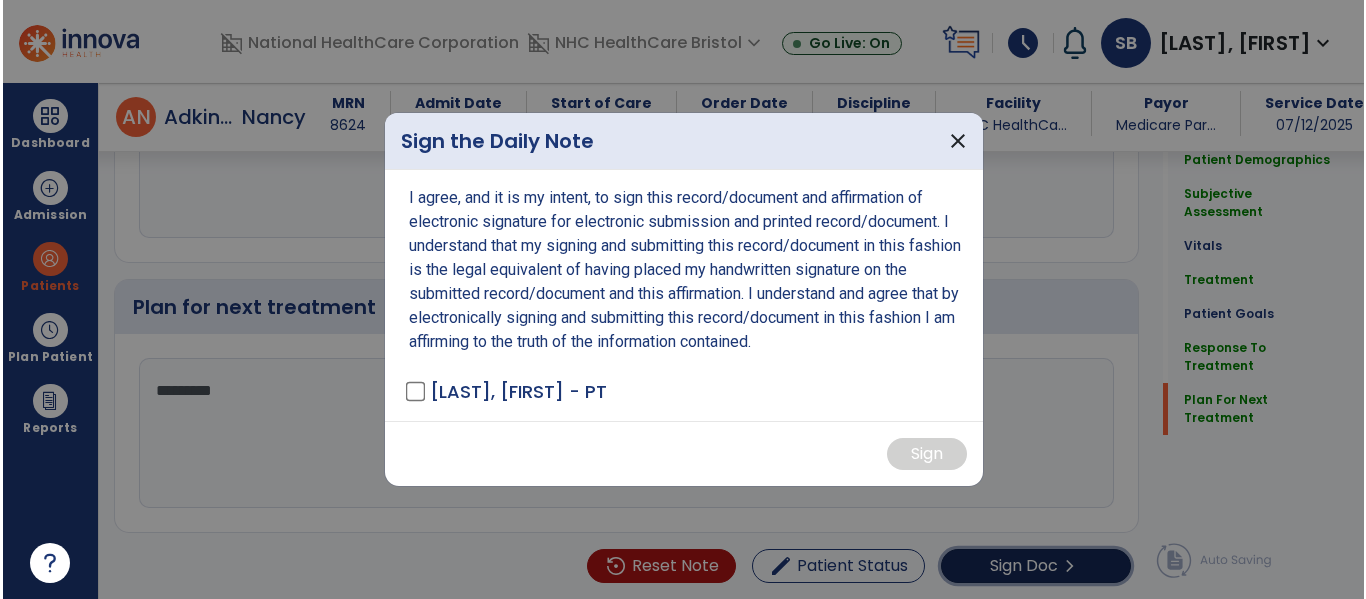 scroll, scrollTop: 3225, scrollLeft: 0, axis: vertical 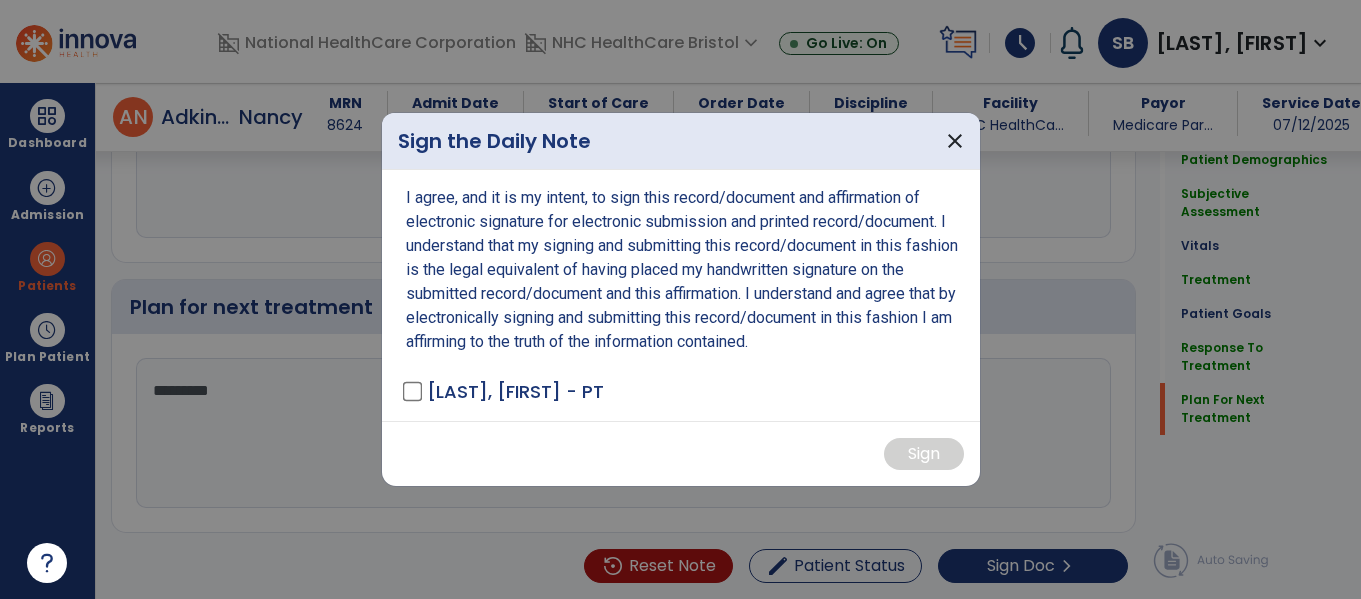 drag, startPoint x: 390, startPoint y: 383, endPoint x: 400, endPoint y: 387, distance: 10.770329 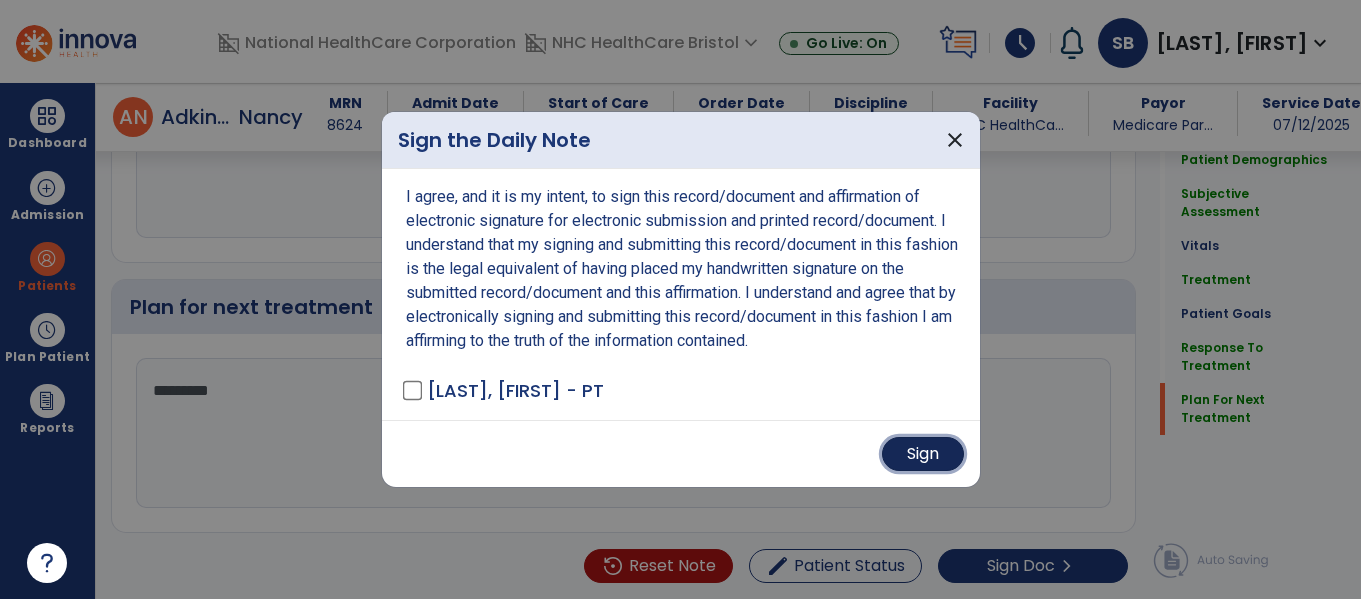 click on "Sign" at bounding box center [923, 454] 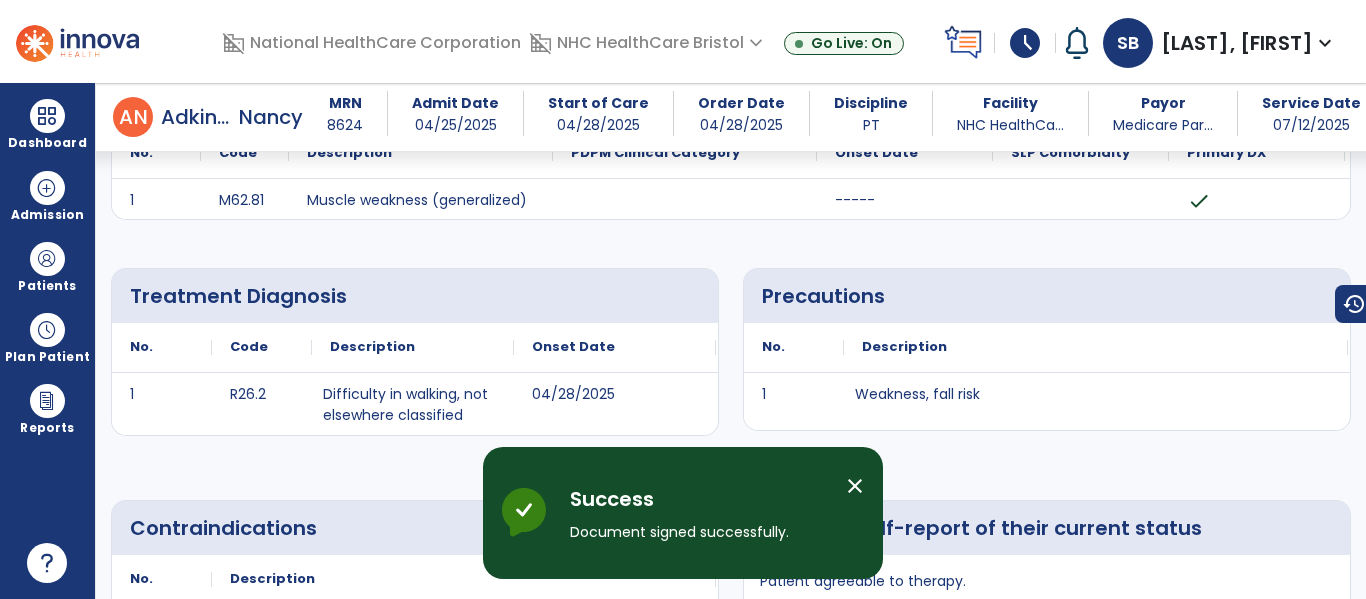 scroll, scrollTop: 0, scrollLeft: 0, axis: both 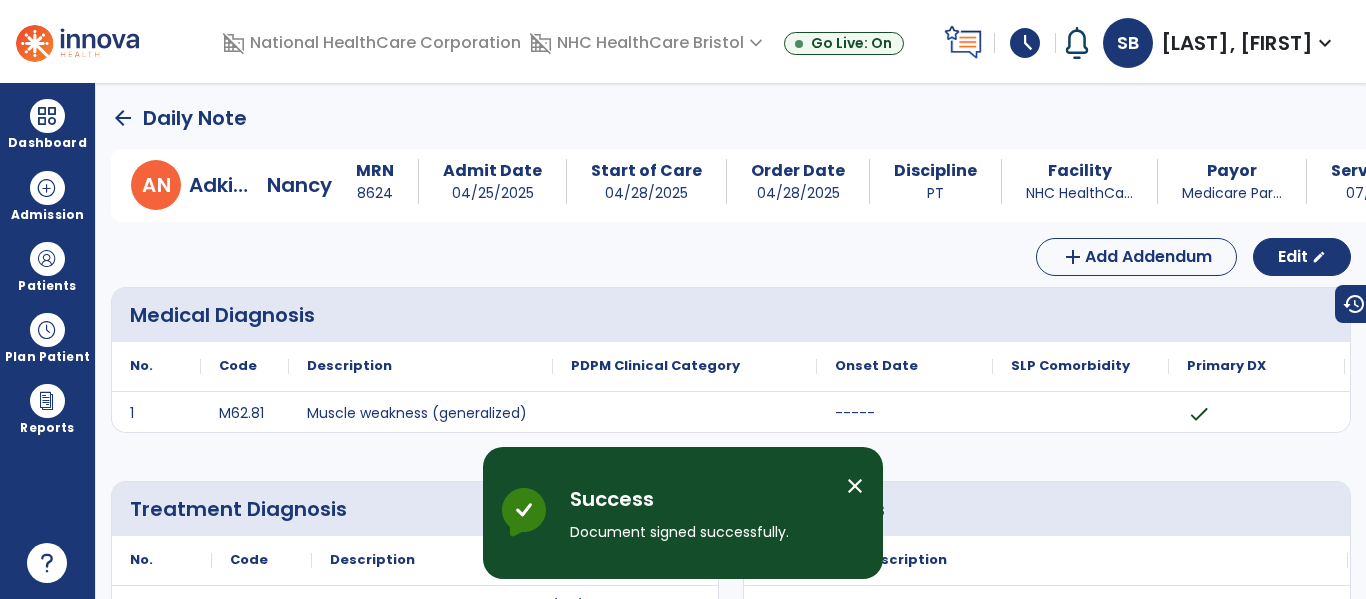 click on "arrow_back" 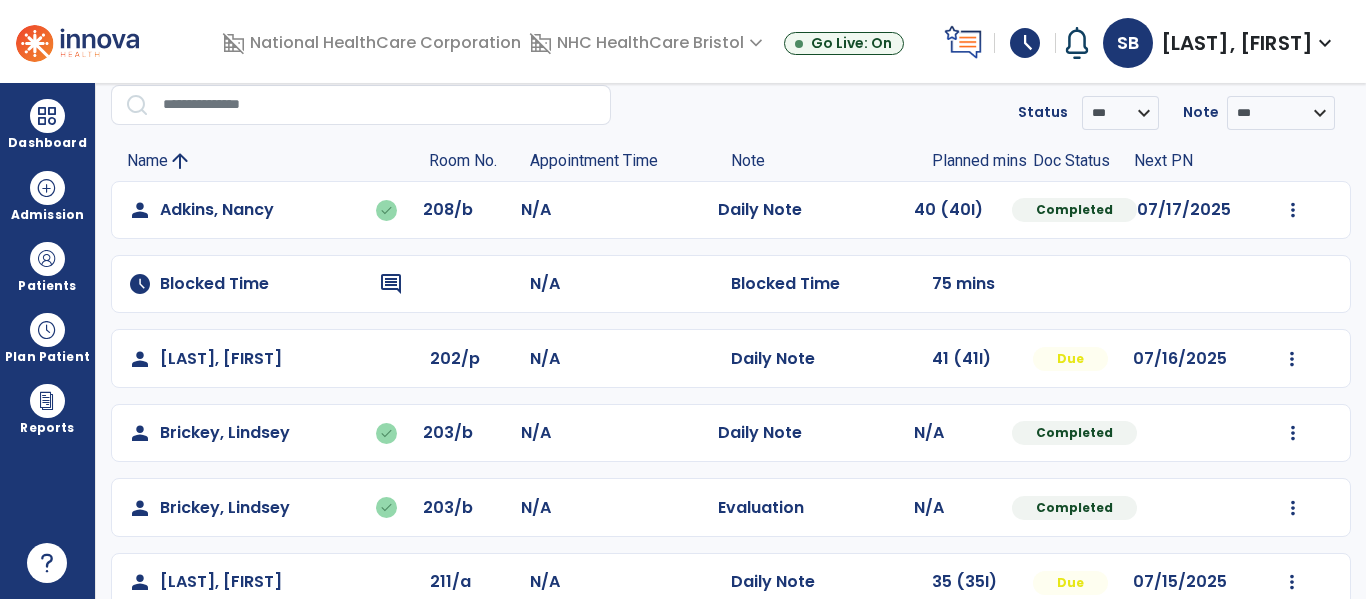 scroll, scrollTop: 200, scrollLeft: 0, axis: vertical 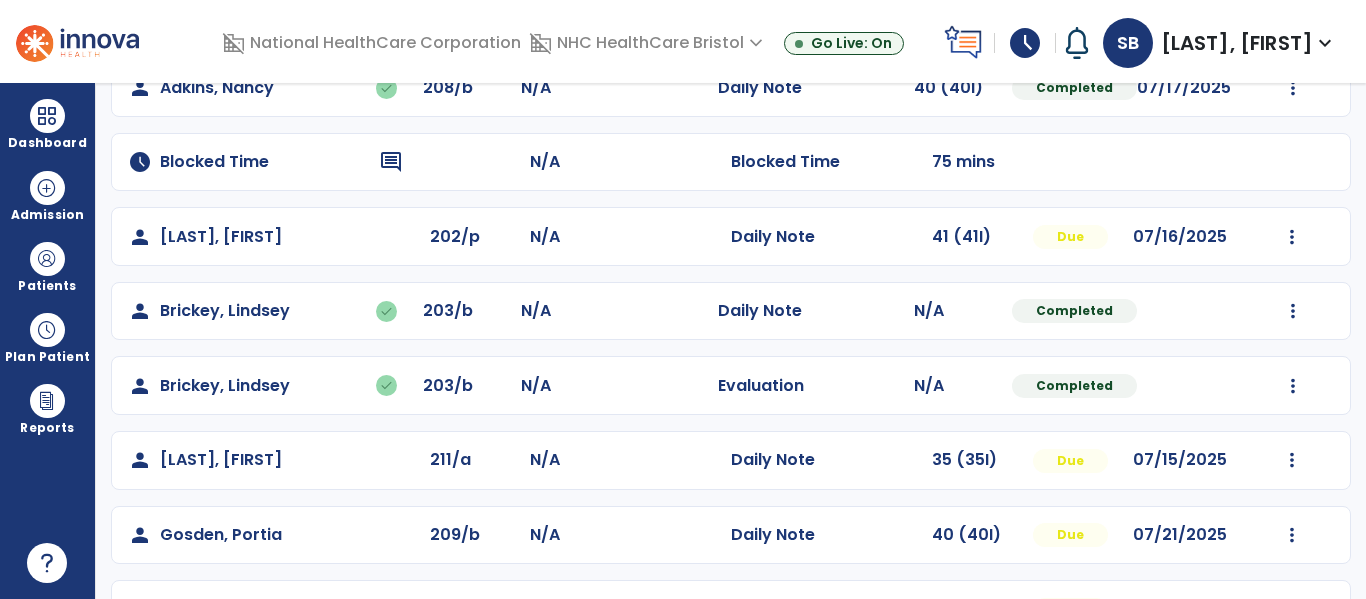 click on "Mark Visit As Complete   Reset Note   Open Document   G + C Mins" 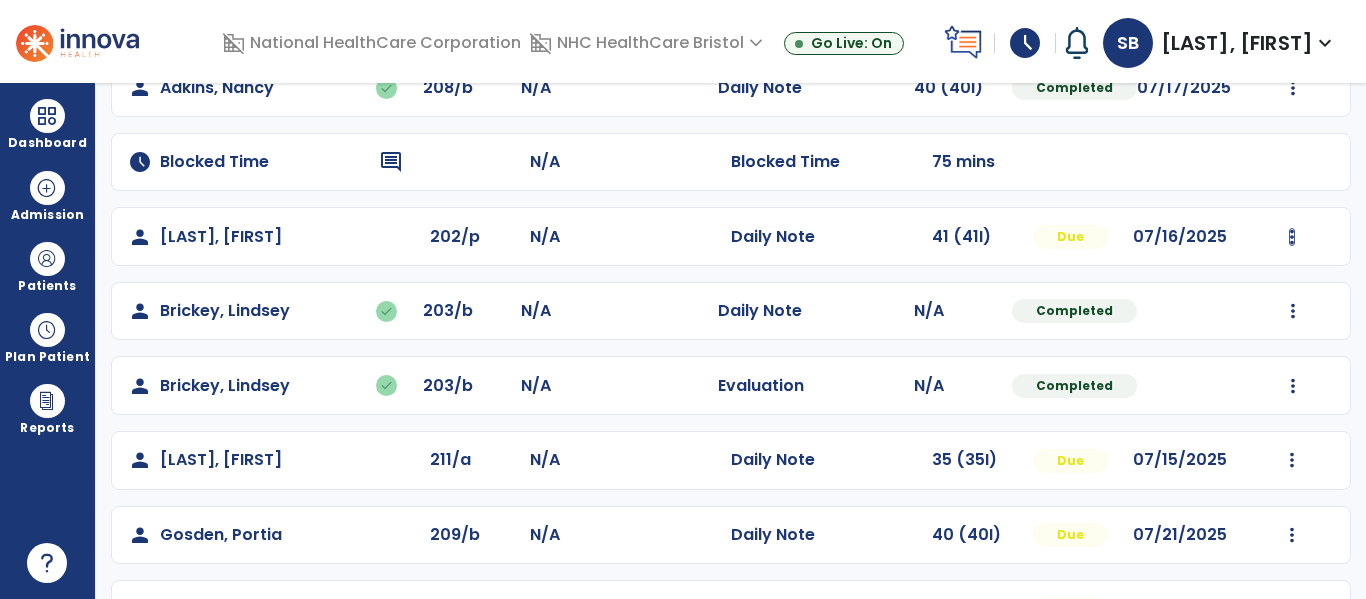 click on "Mark Visit As Complete   Reset Note   Open Document   G + C Mins" 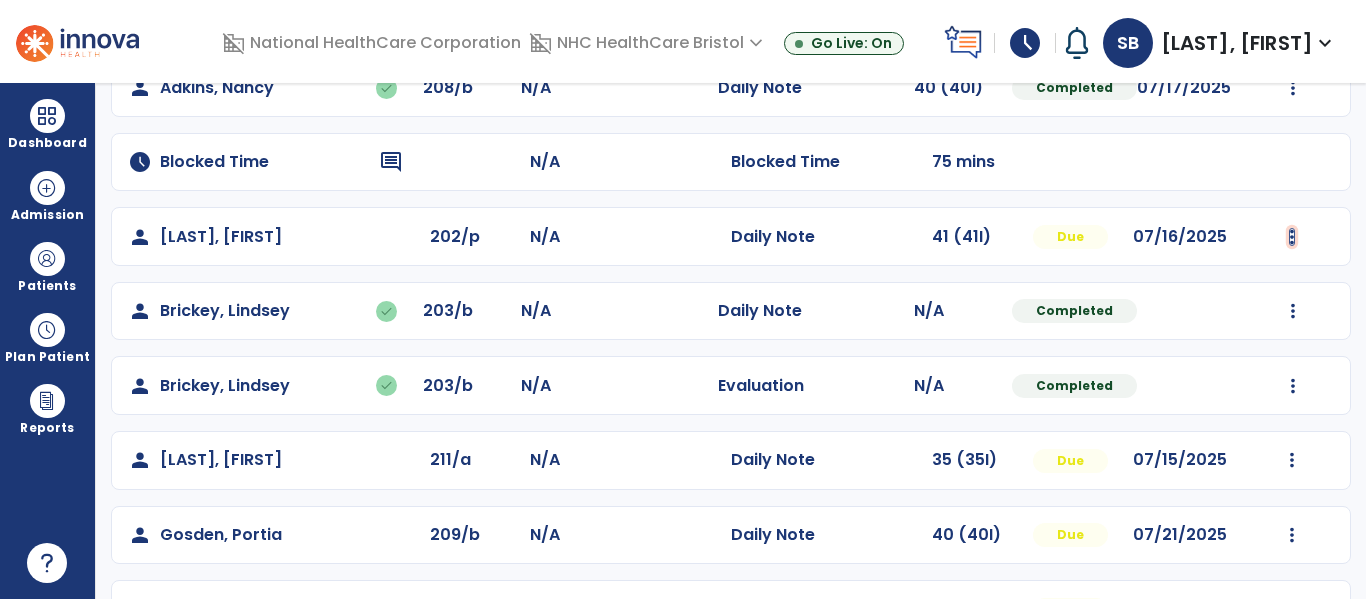 click at bounding box center (1293, 88) 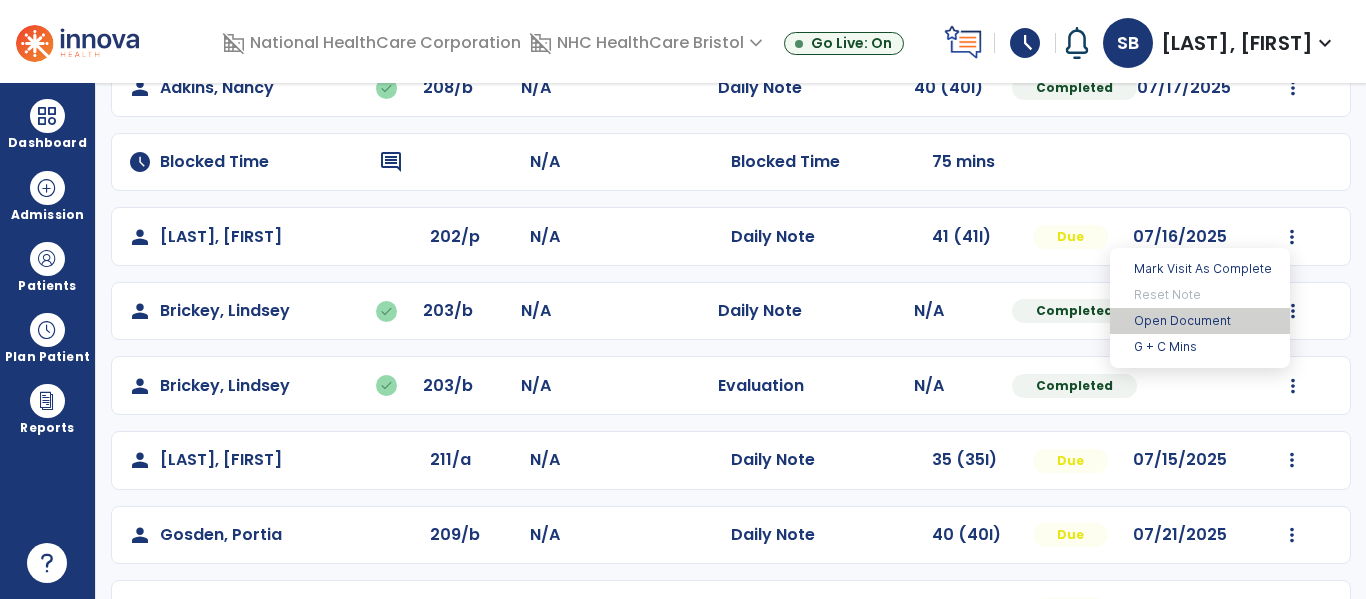 click on "Open Document" at bounding box center (1200, 321) 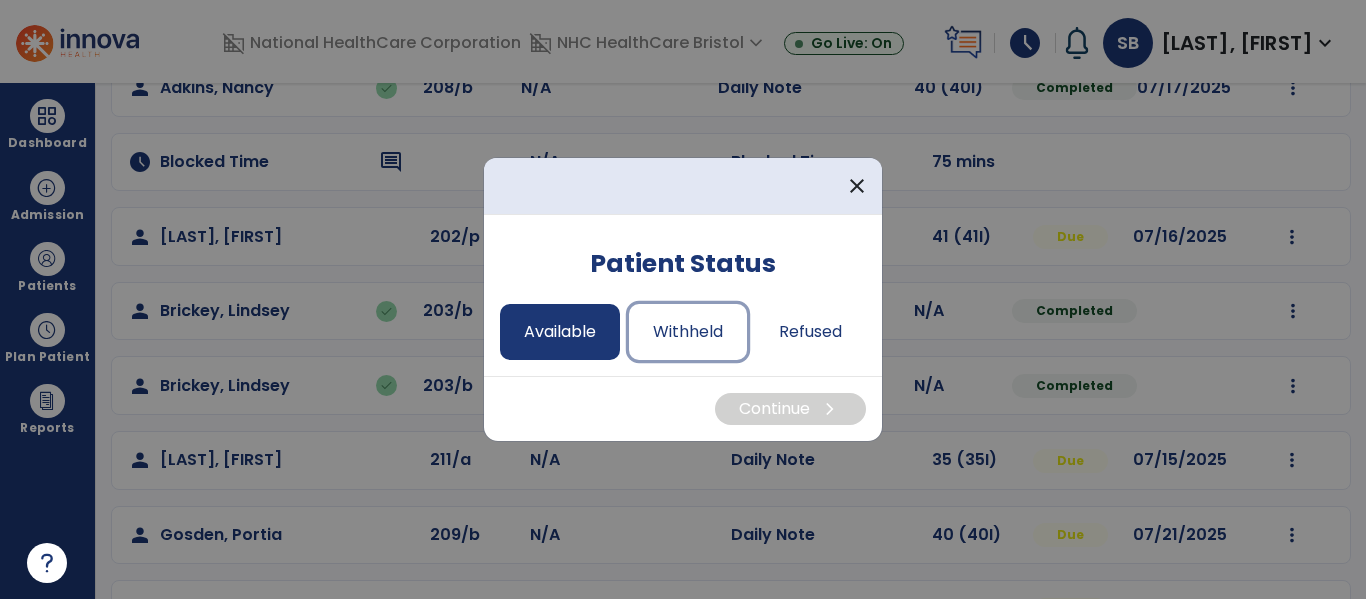drag, startPoint x: 633, startPoint y: 319, endPoint x: 577, endPoint y: 329, distance: 56.88585 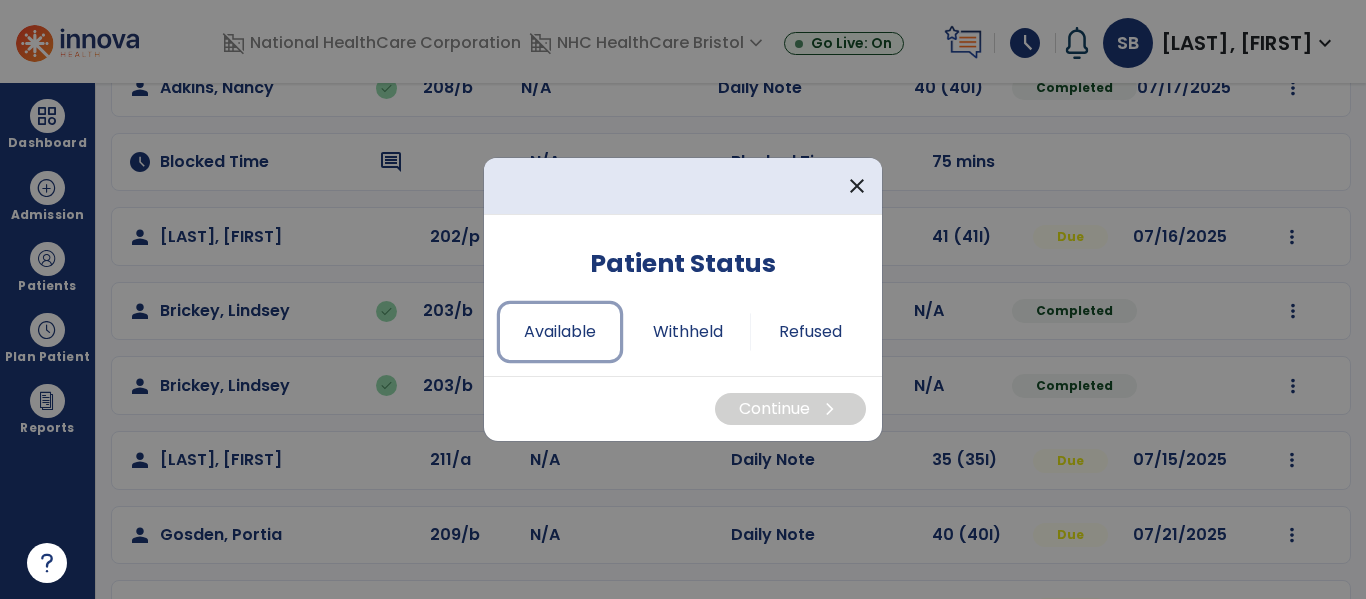 drag, startPoint x: 572, startPoint y: 327, endPoint x: 696, endPoint y: 373, distance: 132.25732 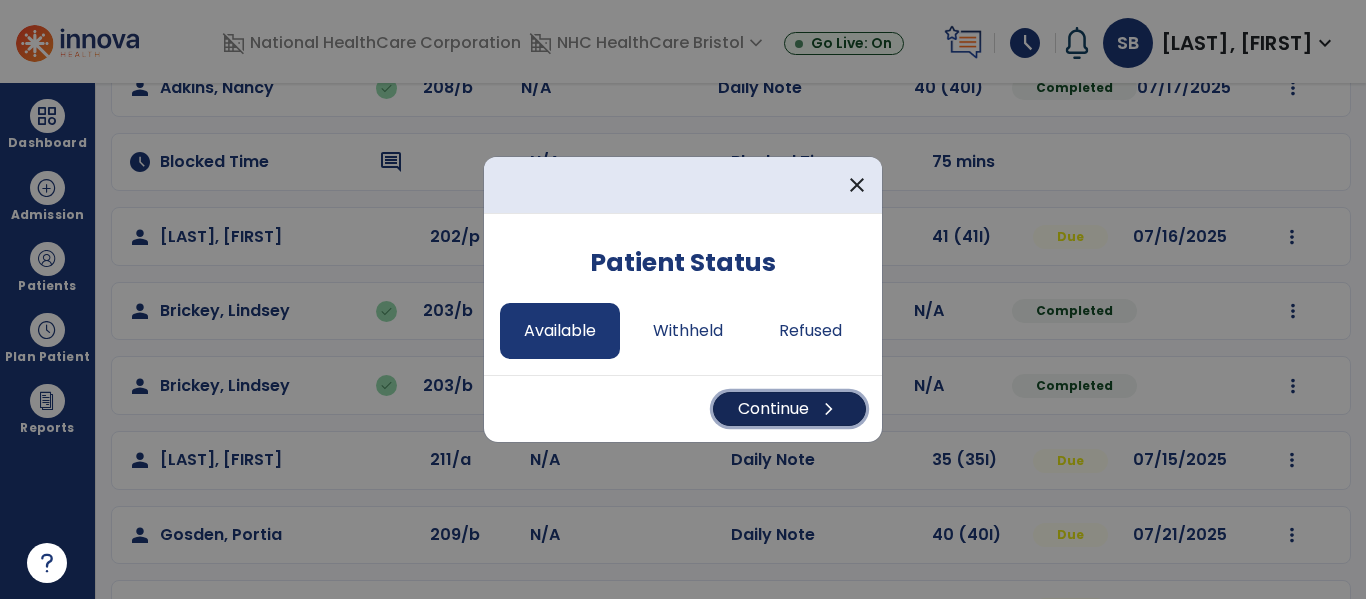 click on "Continue   chevron_right" at bounding box center [789, 409] 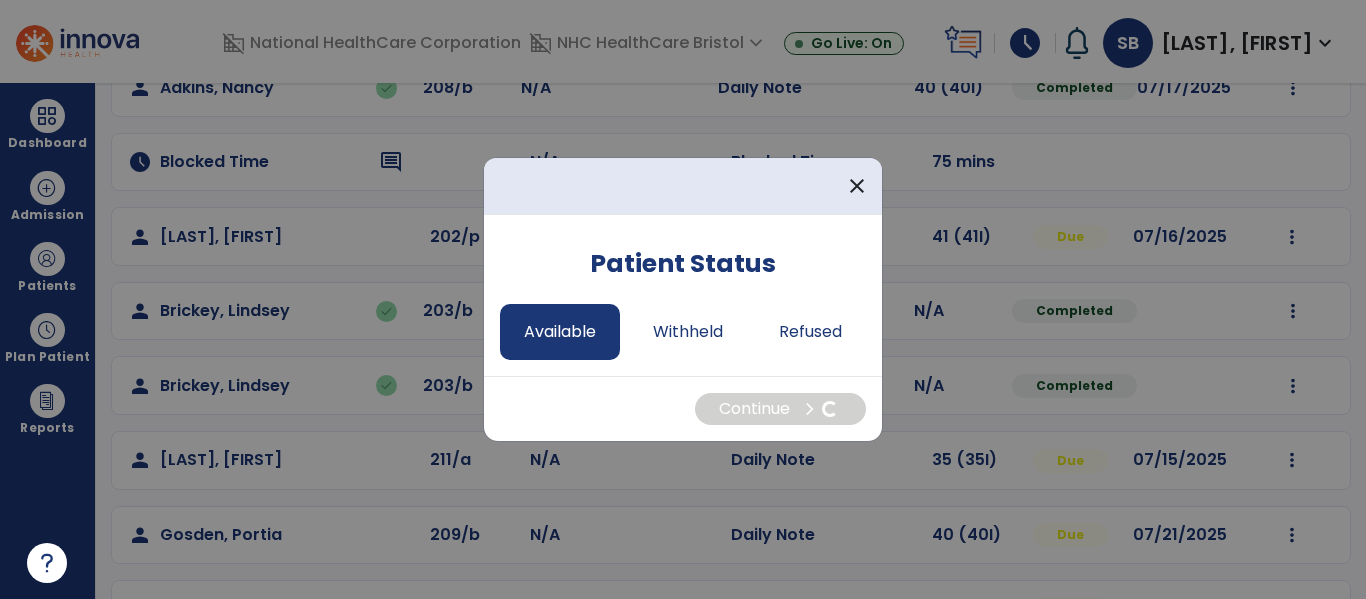 select on "*" 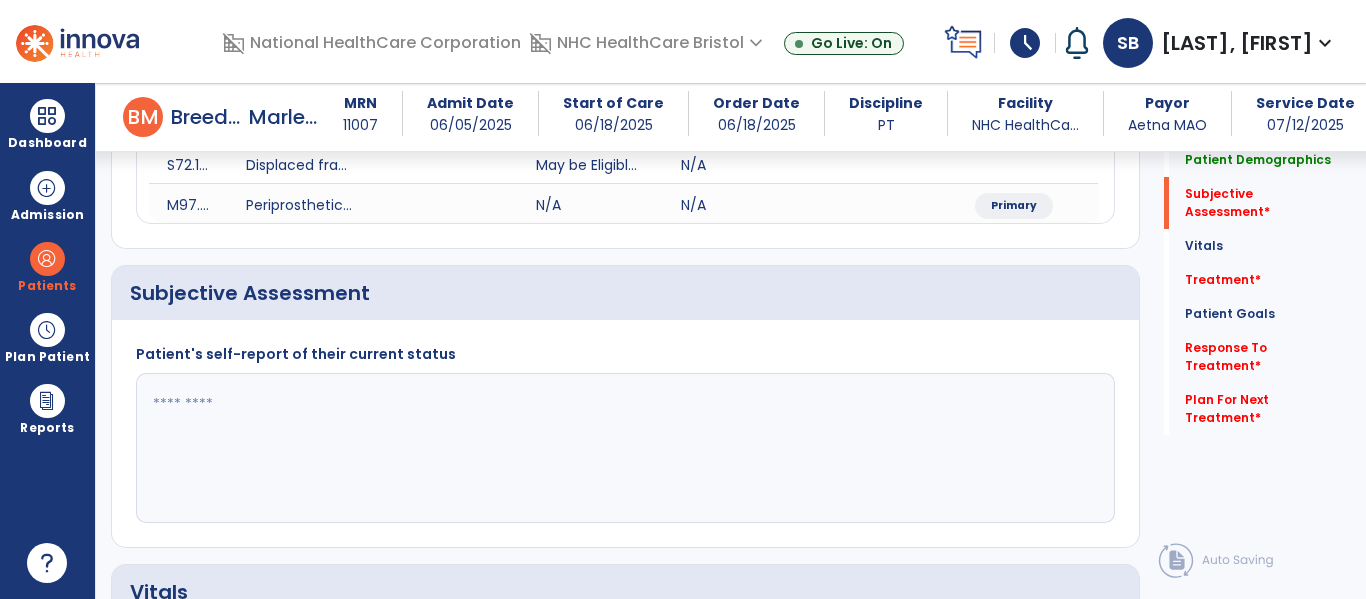 scroll, scrollTop: 500, scrollLeft: 0, axis: vertical 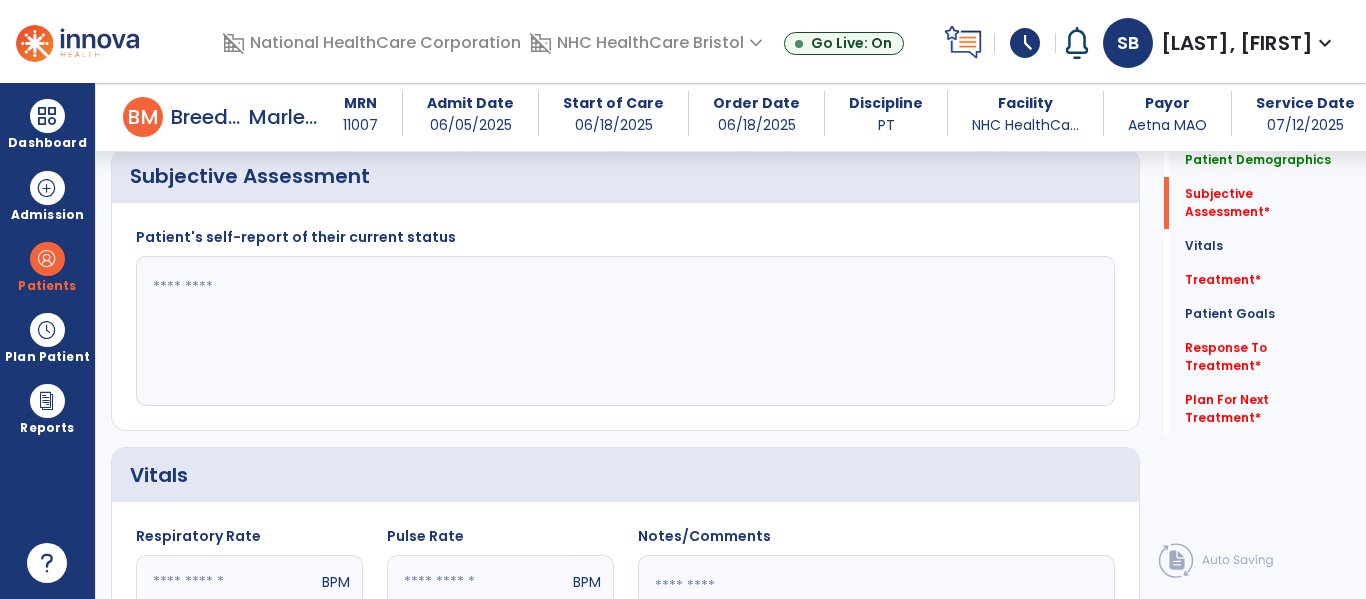 click 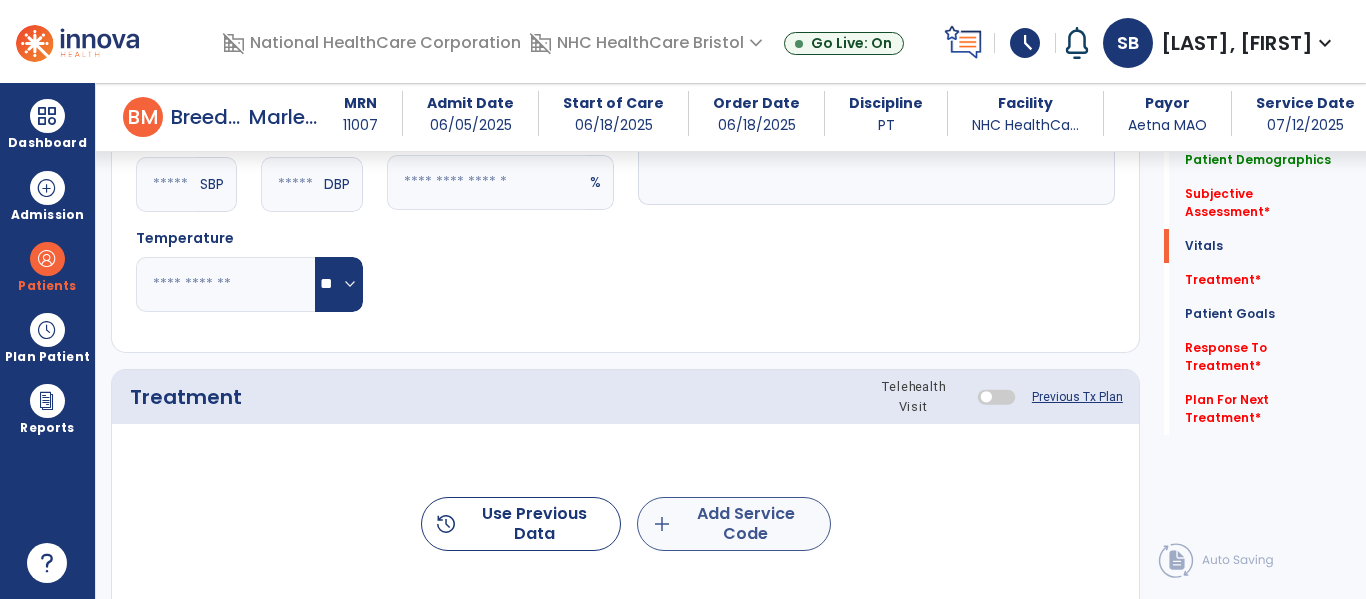 type on "**********" 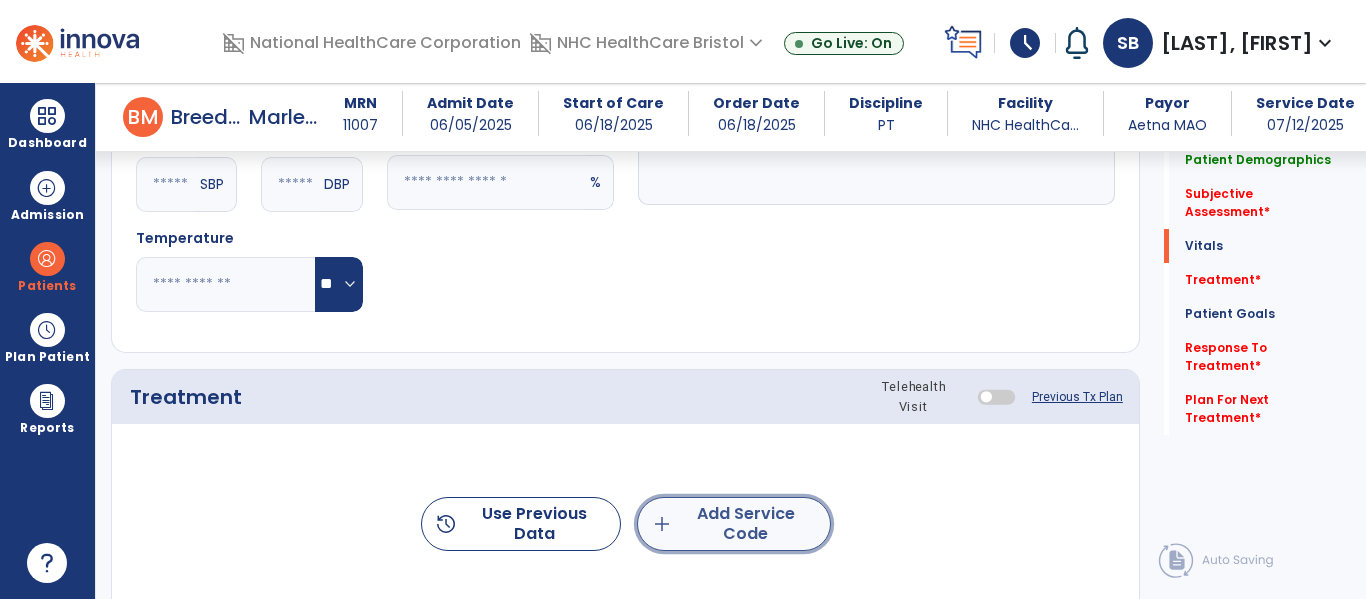 click on "add  Add Service Code" 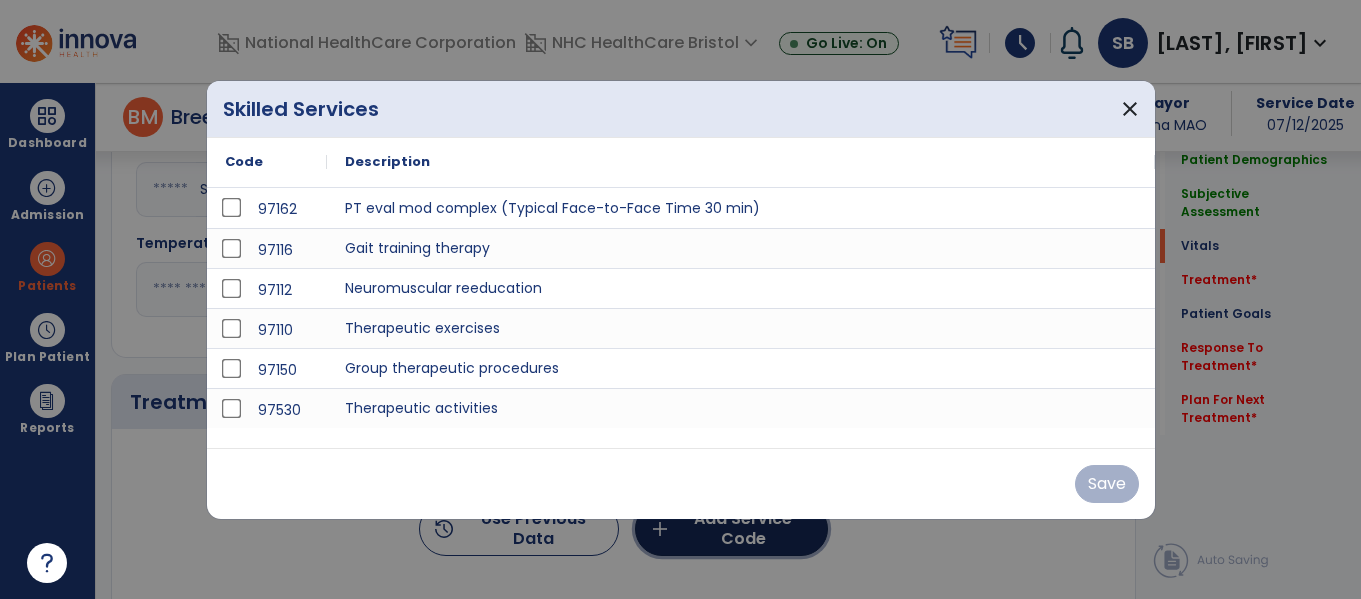 scroll, scrollTop: 1000, scrollLeft: 0, axis: vertical 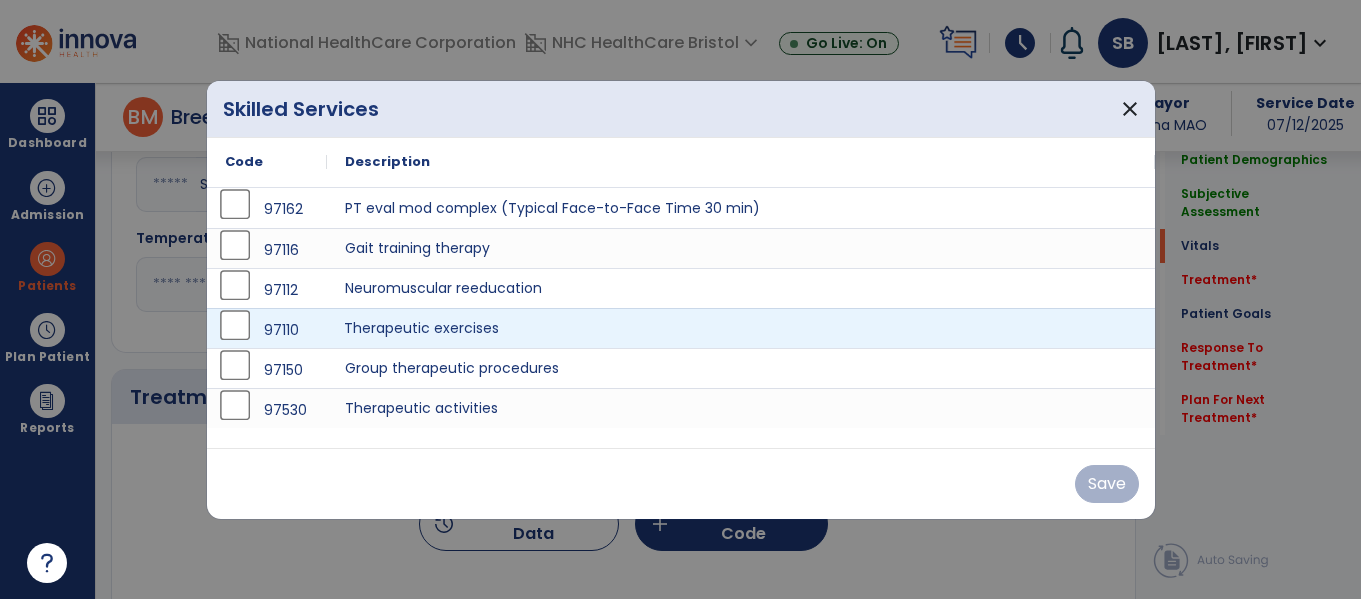 click on "Therapeutic exercises" at bounding box center (741, 328) 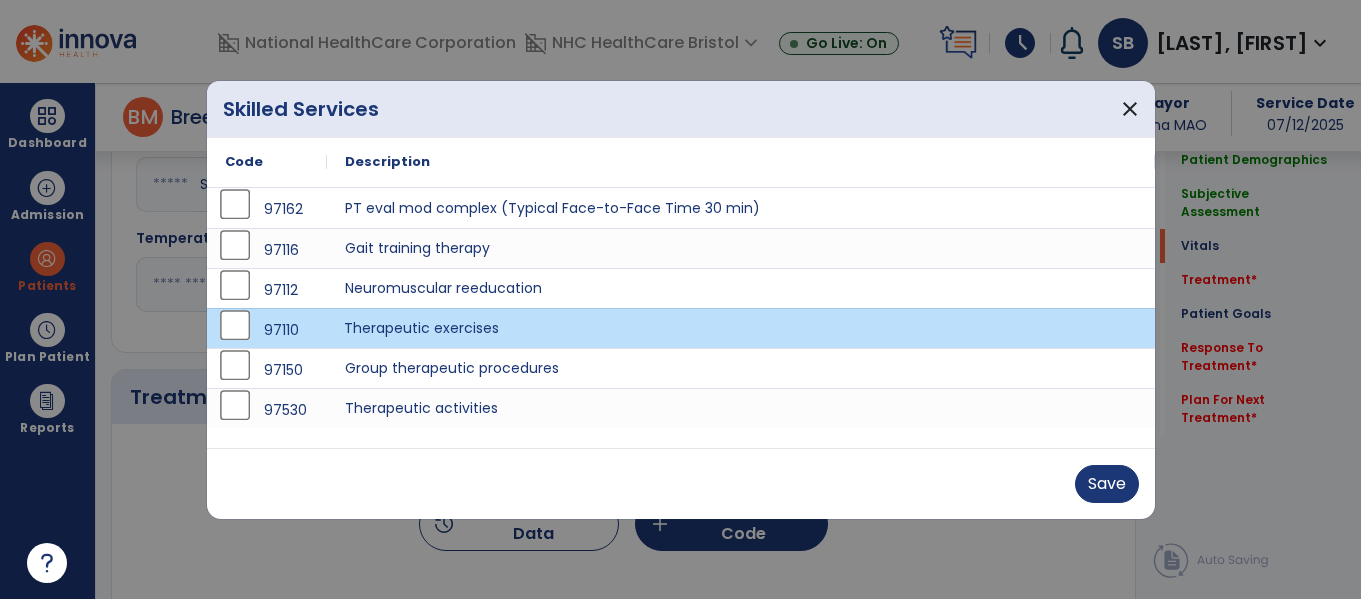 click on "Therapeutic exercises" at bounding box center [741, 328] 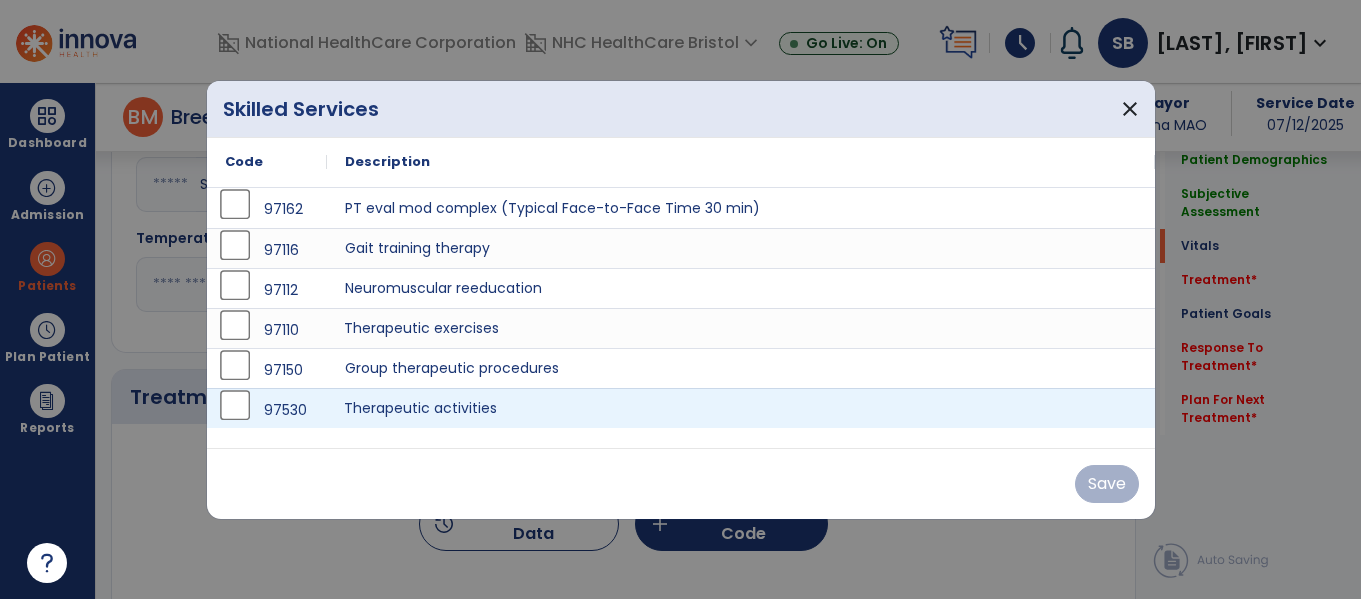 click on "Therapeutic activities" at bounding box center [741, 408] 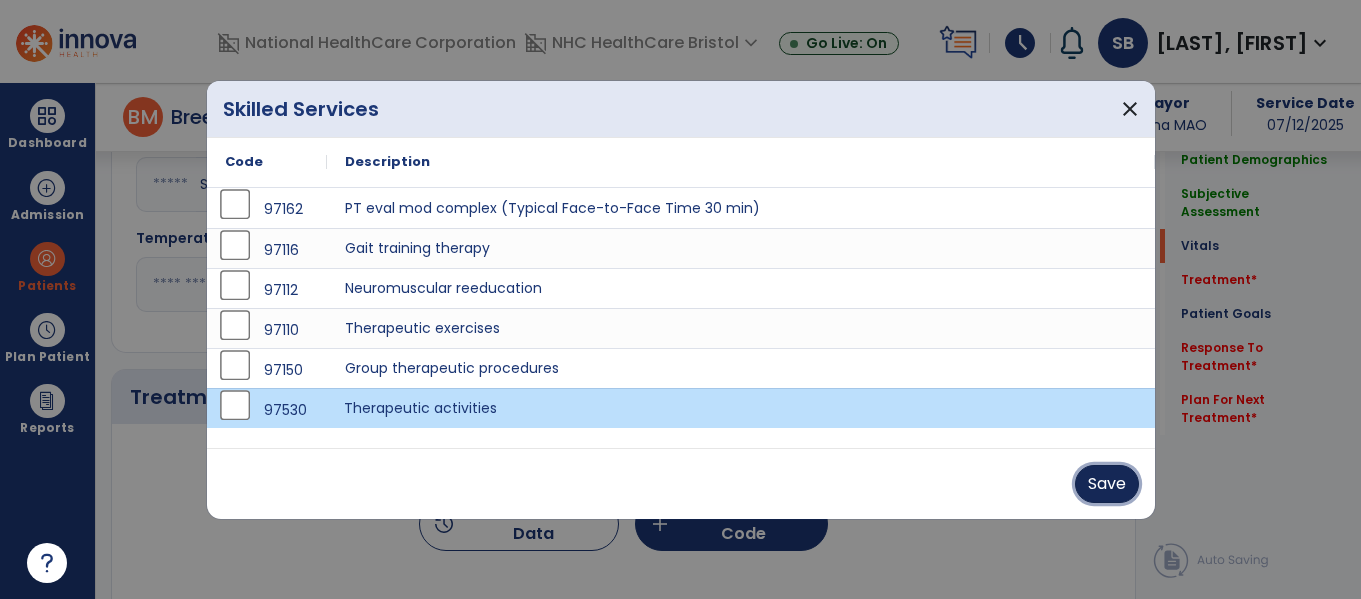 drag, startPoint x: 1111, startPoint y: 490, endPoint x: 1098, endPoint y: 486, distance: 13.601471 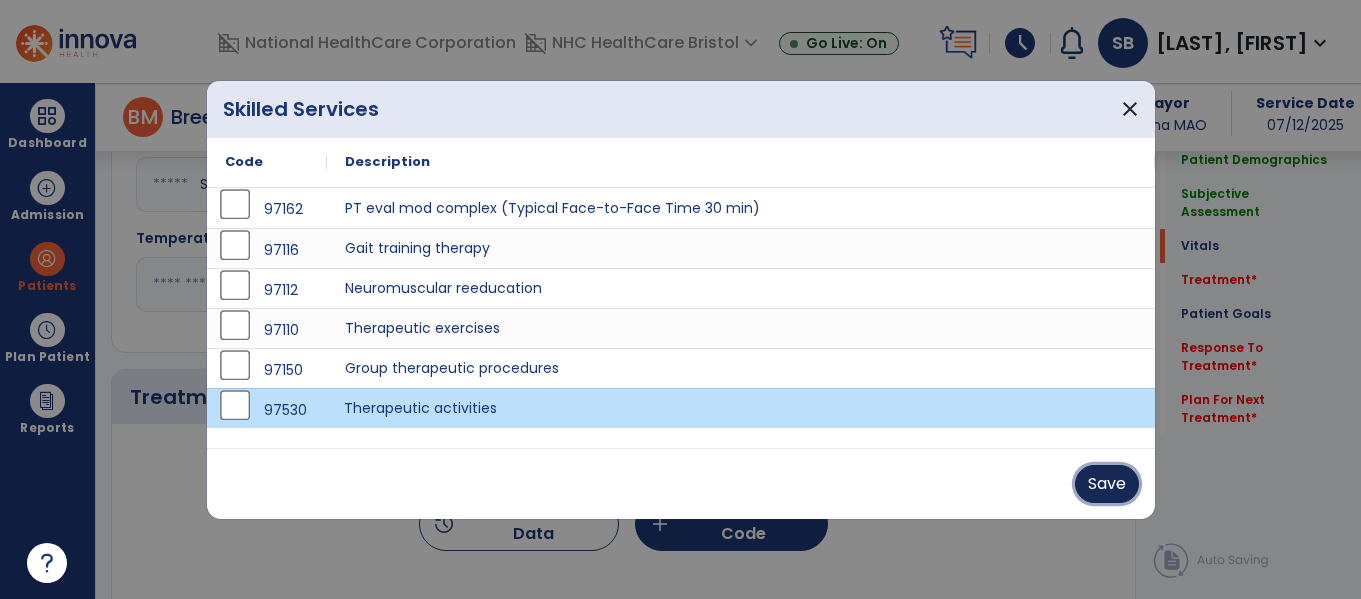 click on "Save" at bounding box center (1107, 484) 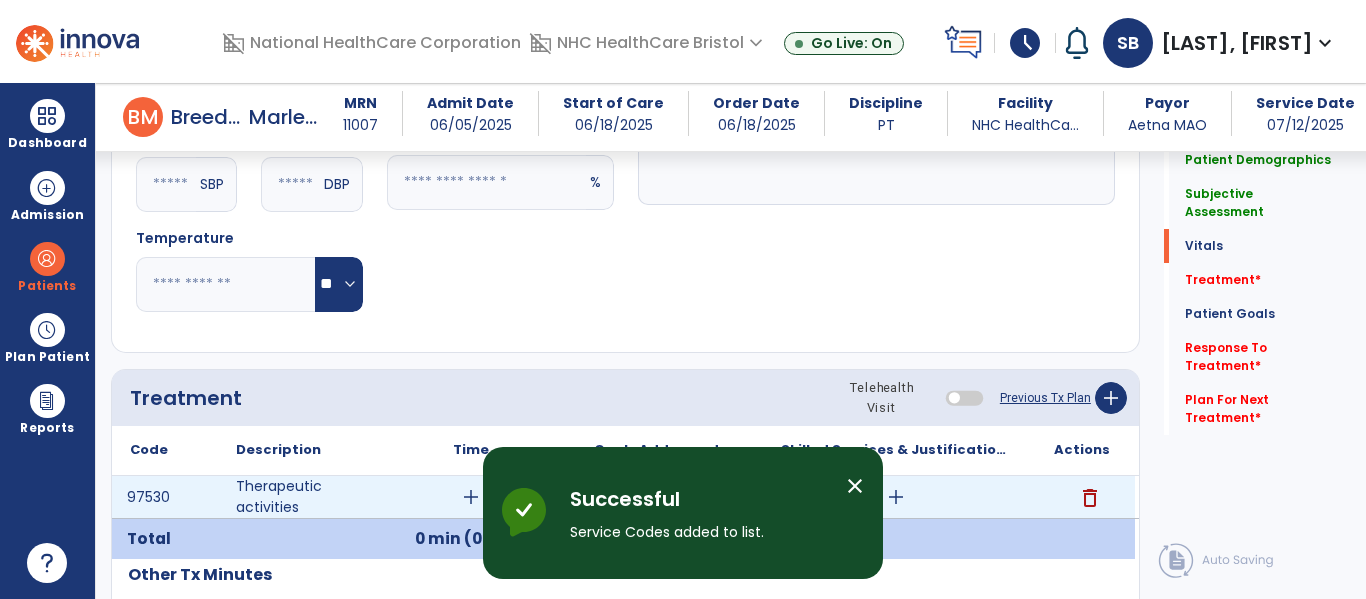 click on "add" at bounding box center (471, 497) 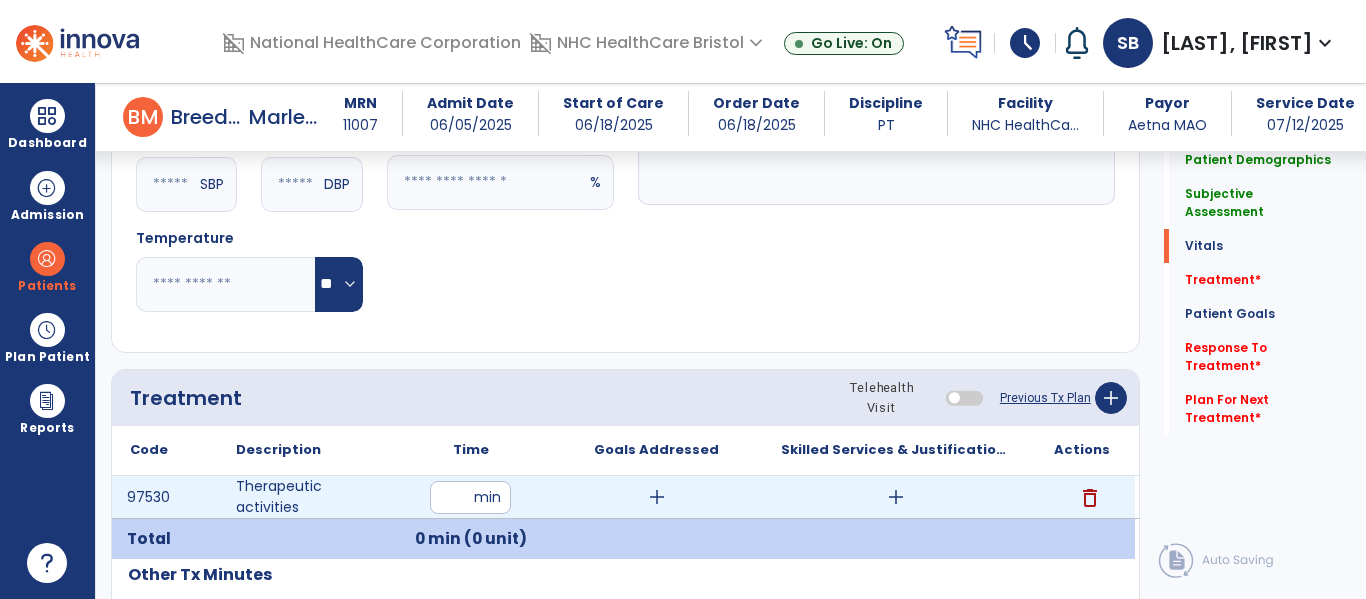 type on "*" 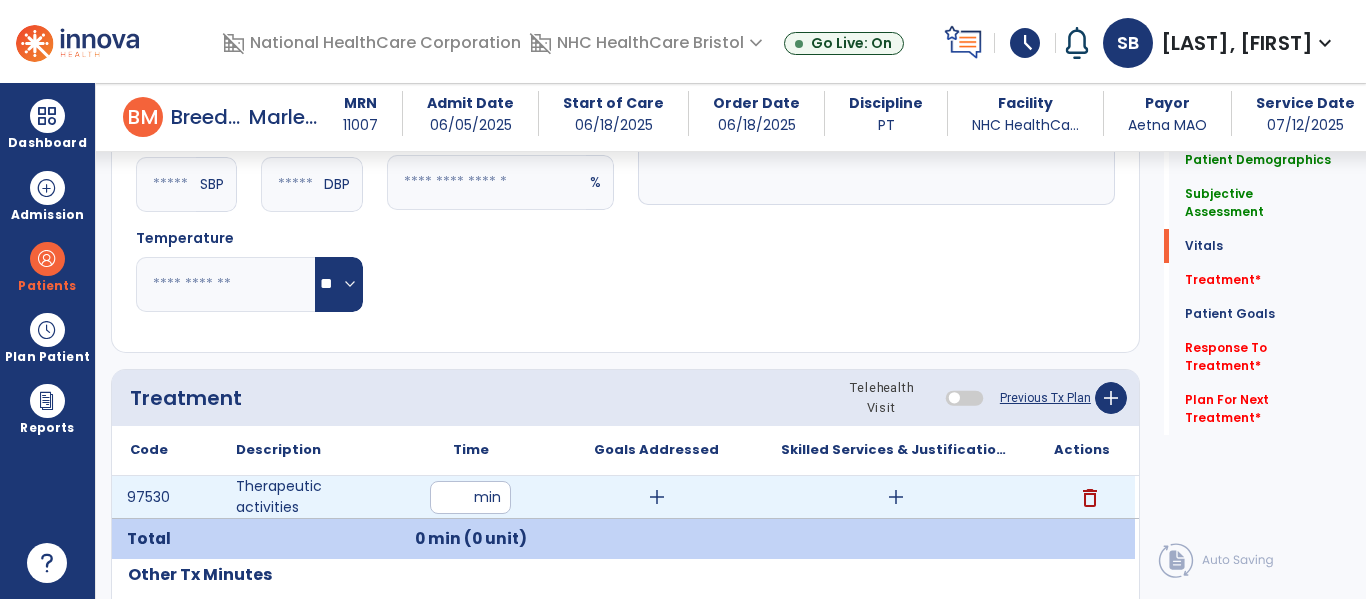 type on "**" 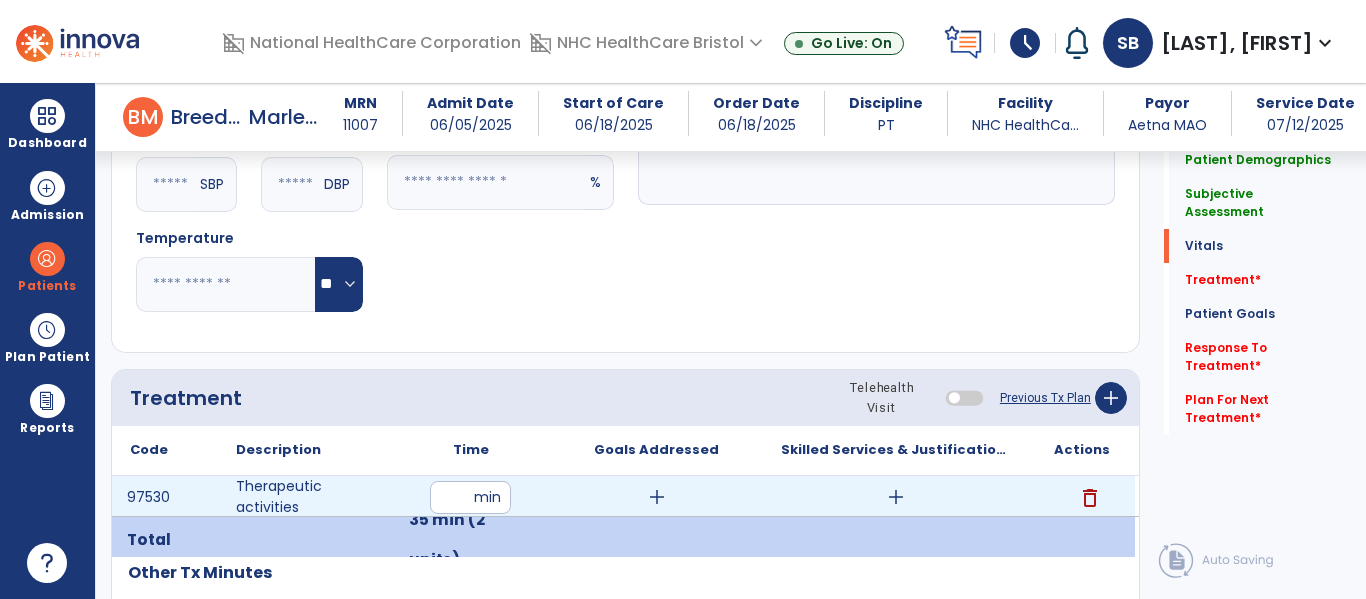 click on "add" at bounding box center (896, 497) 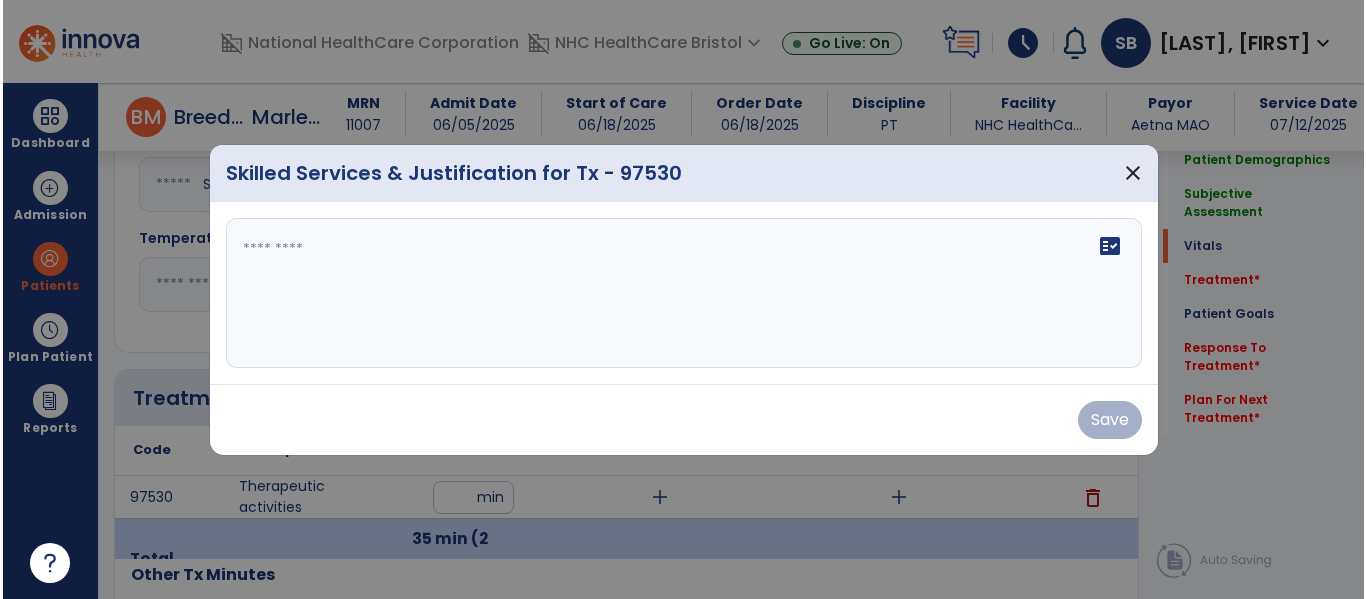 scroll, scrollTop: 1000, scrollLeft: 0, axis: vertical 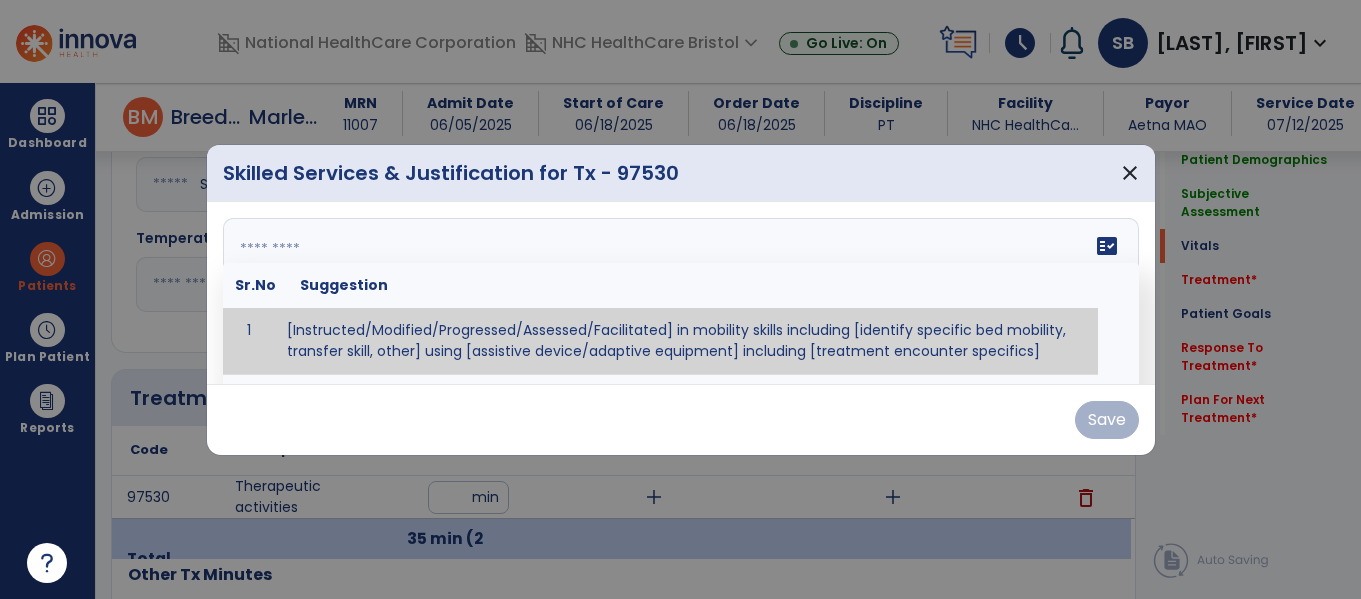 drag, startPoint x: 457, startPoint y: 287, endPoint x: 474, endPoint y: 279, distance: 18.788294 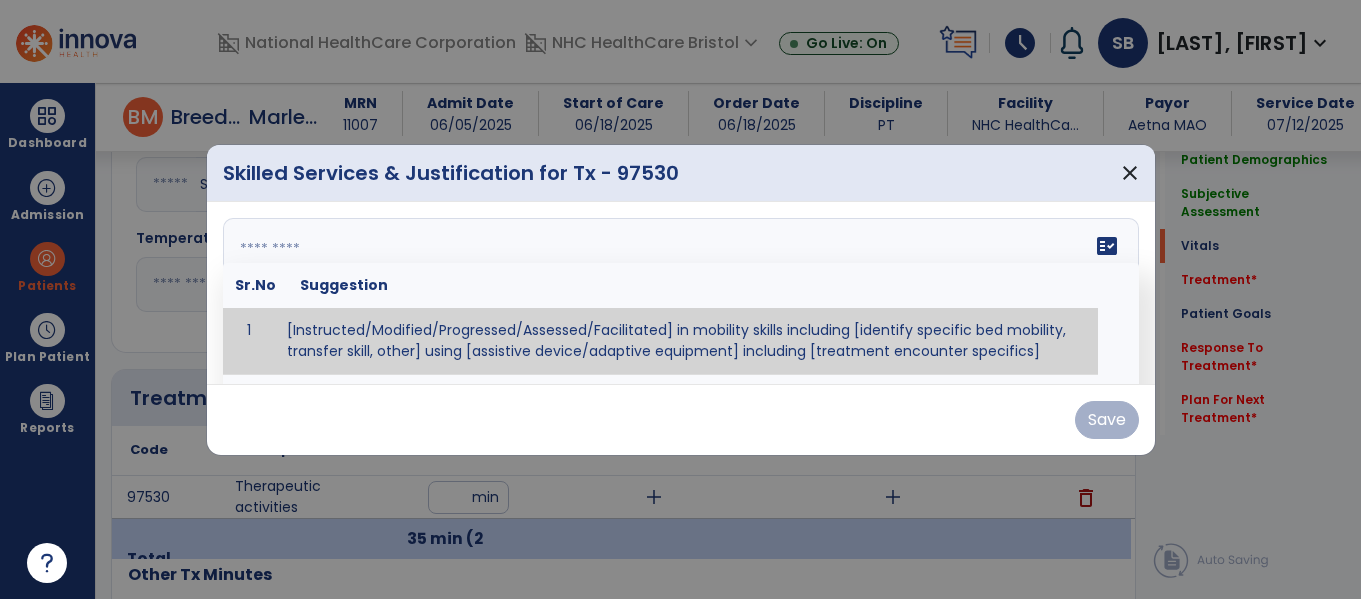 click on "fact_check  Sr.No Suggestion 1 [Instructed/Modified/Progressed/Assessed/Facilitated] in mobility skills including [identify specific bed mobility, transfer skill, other] using [assistive device/adaptive equipment] including [treatment encounter specifics]" at bounding box center [681, 293] 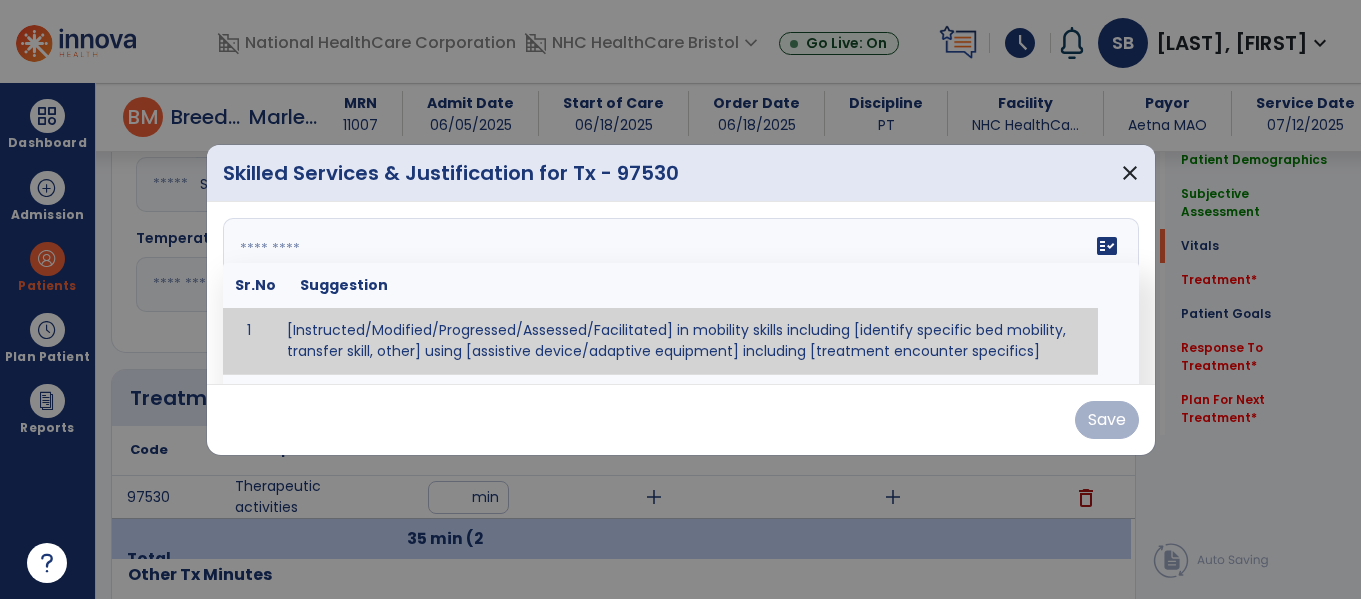 paste on "**********" 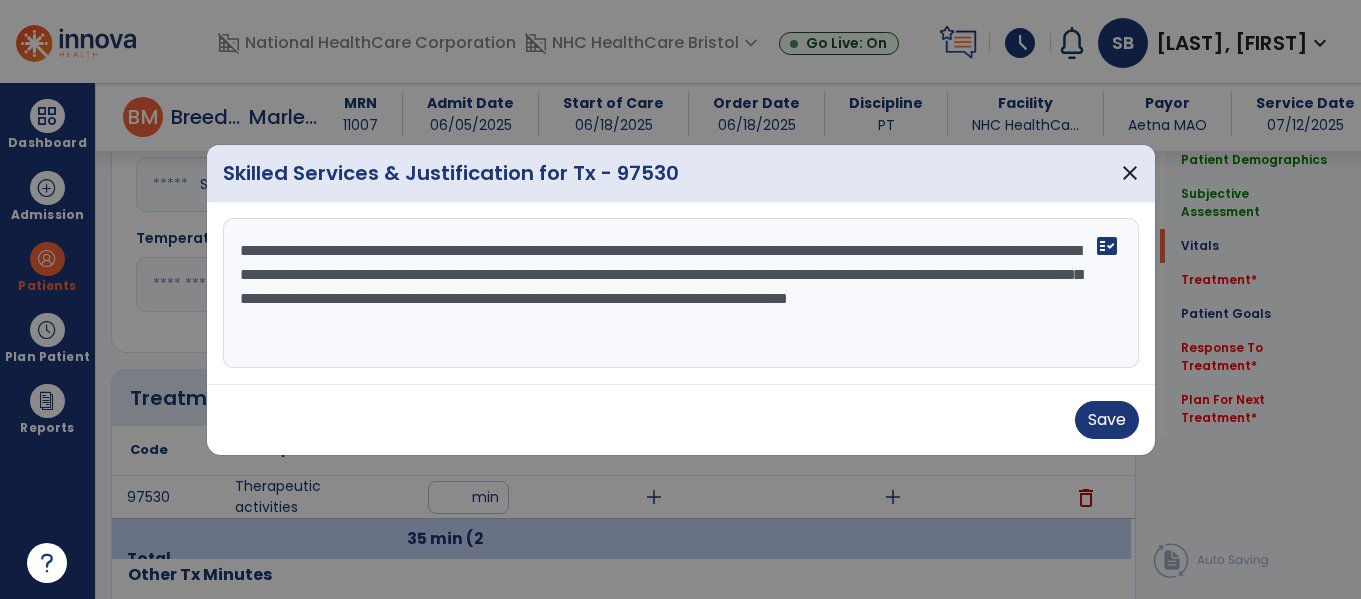 type on "**********" 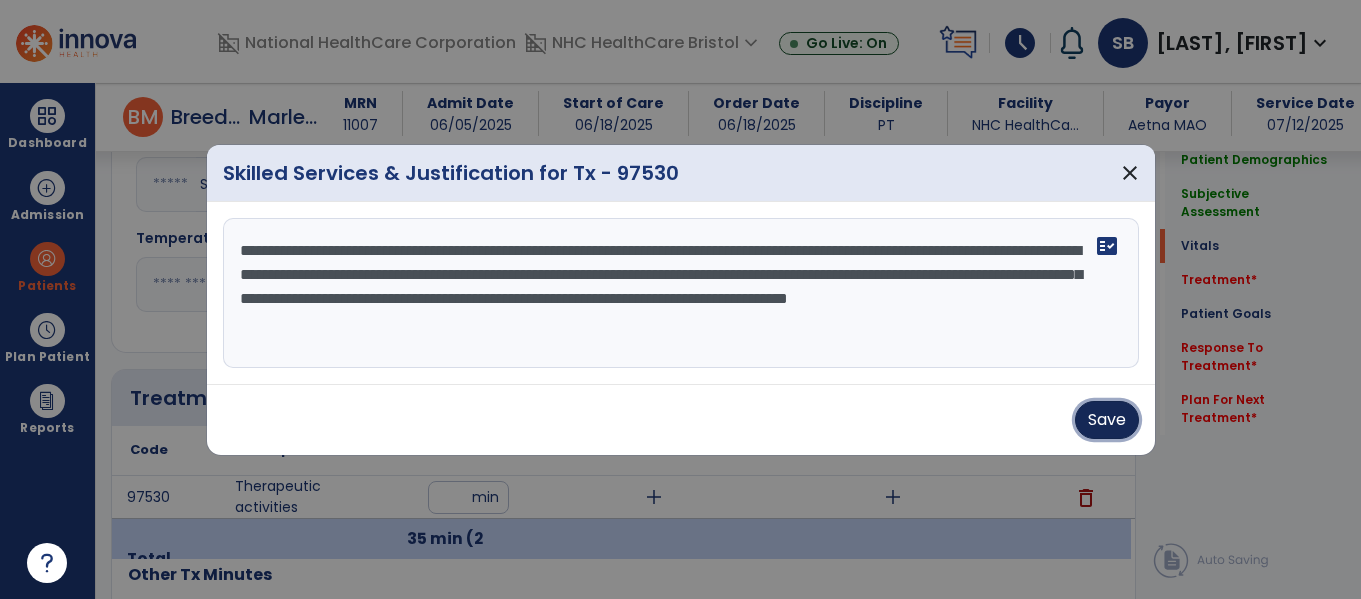 click on "Save" at bounding box center [1107, 420] 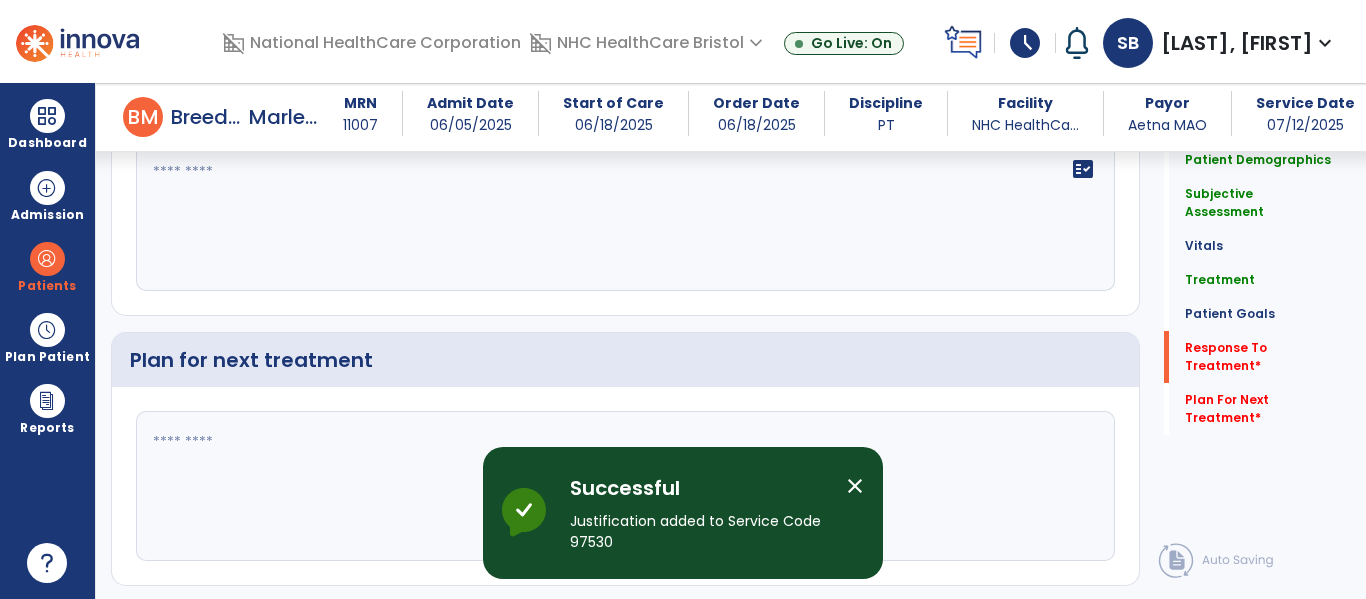 scroll, scrollTop: 3000, scrollLeft: 0, axis: vertical 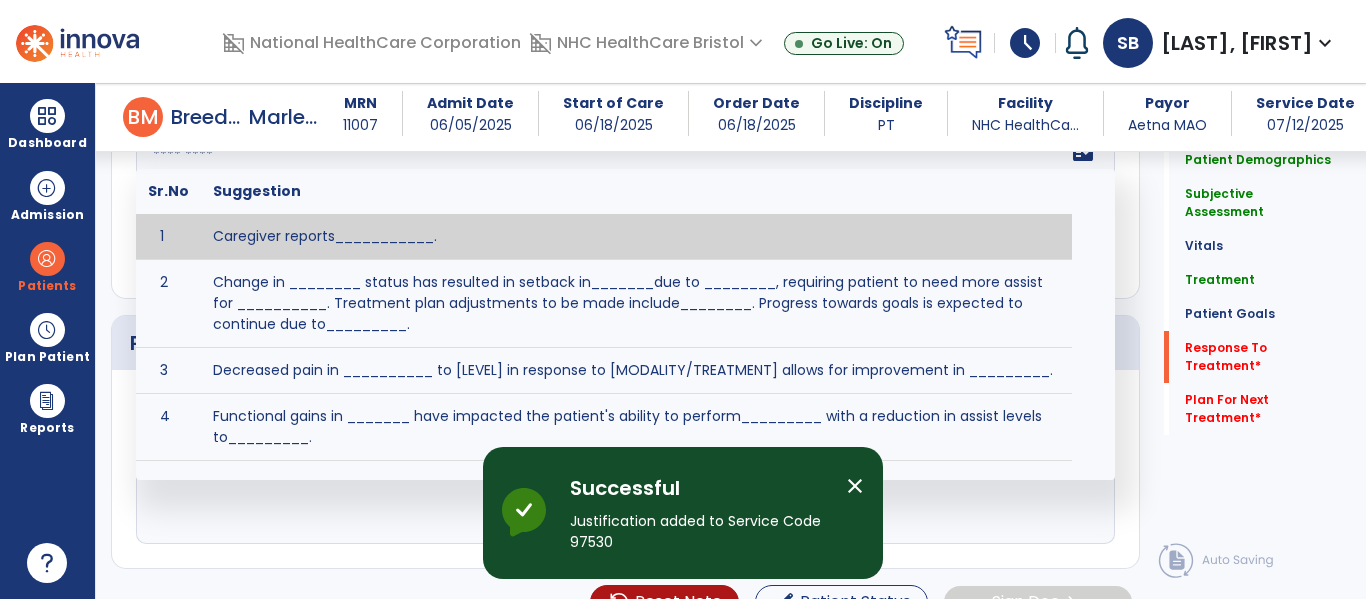 click on "fact_check  Sr.No Suggestion 1 Caregiver reports___________. 2 Change in ________ status has resulted in setback in_______due to ________, requiring patient to need more assist for __________.   Treatment plan adjustments to be made include________.  Progress towards goals is expected to continue due to_________. 3 Decreased pain in __________ to [LEVEL] in response to [MODALITY/TREATMENT] allows for improvement in _________. 4 Functional gains in _______ have impacted the patient's ability to perform_________ with a reduction in assist levels to_________. 5 Functional progress this week has been significant due to__________. 6 Gains in ________ have improved the patient's ability to perform ______with decreased levels of assist to___________. 7 Improvement in ________allows patient to tolerate higher levels of challenges in_________. 8 Pain in [AREA] has decreased to [LEVEL] in response to [TREATMENT/MODALITY], allowing fore ease in completing__________. 9 10 11 12 13 14 15 16 17 18 19 20 21" 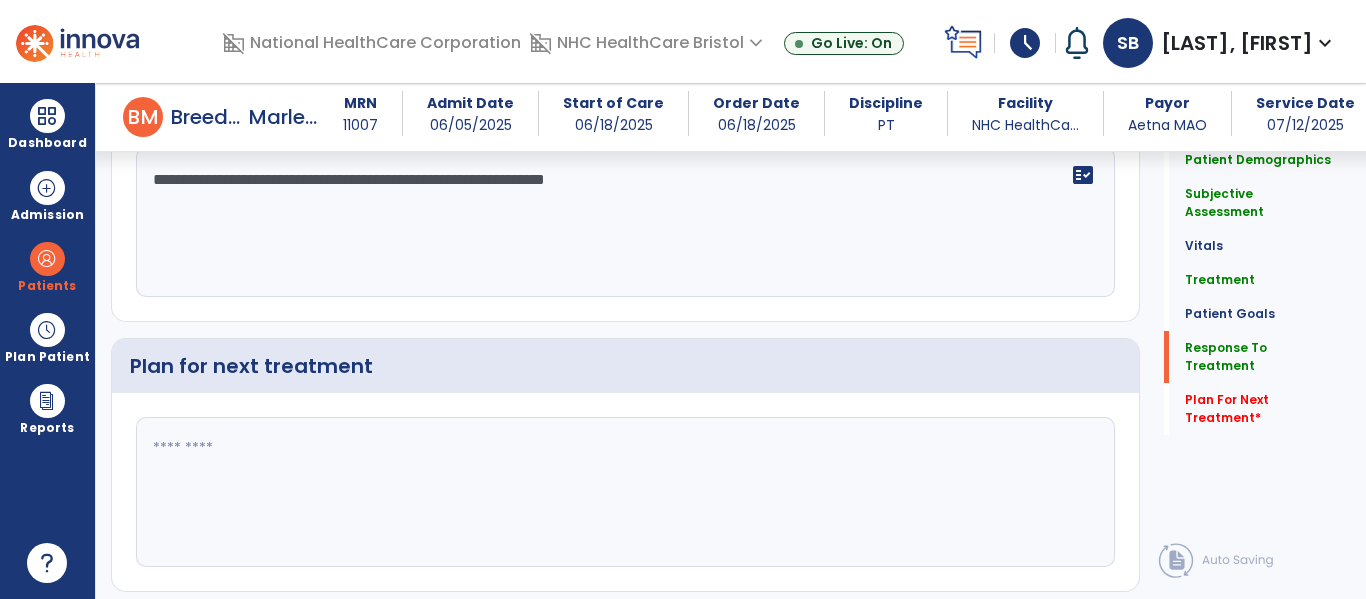 scroll, scrollTop: 3000, scrollLeft: 0, axis: vertical 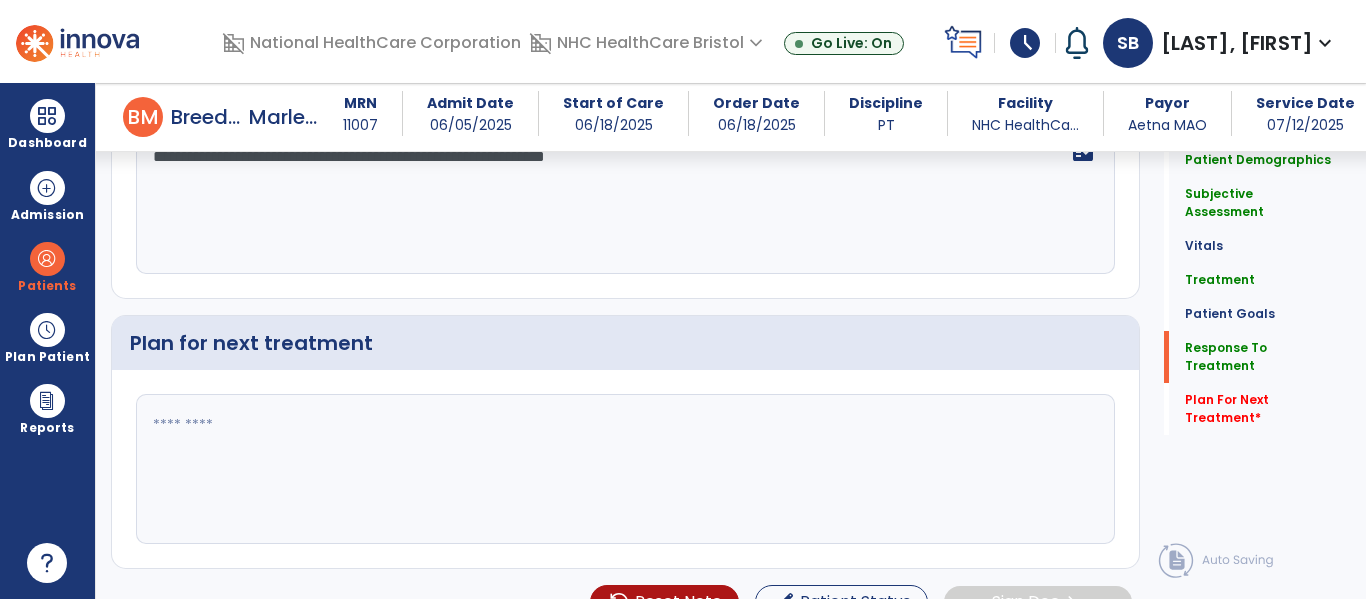 type on "**********" 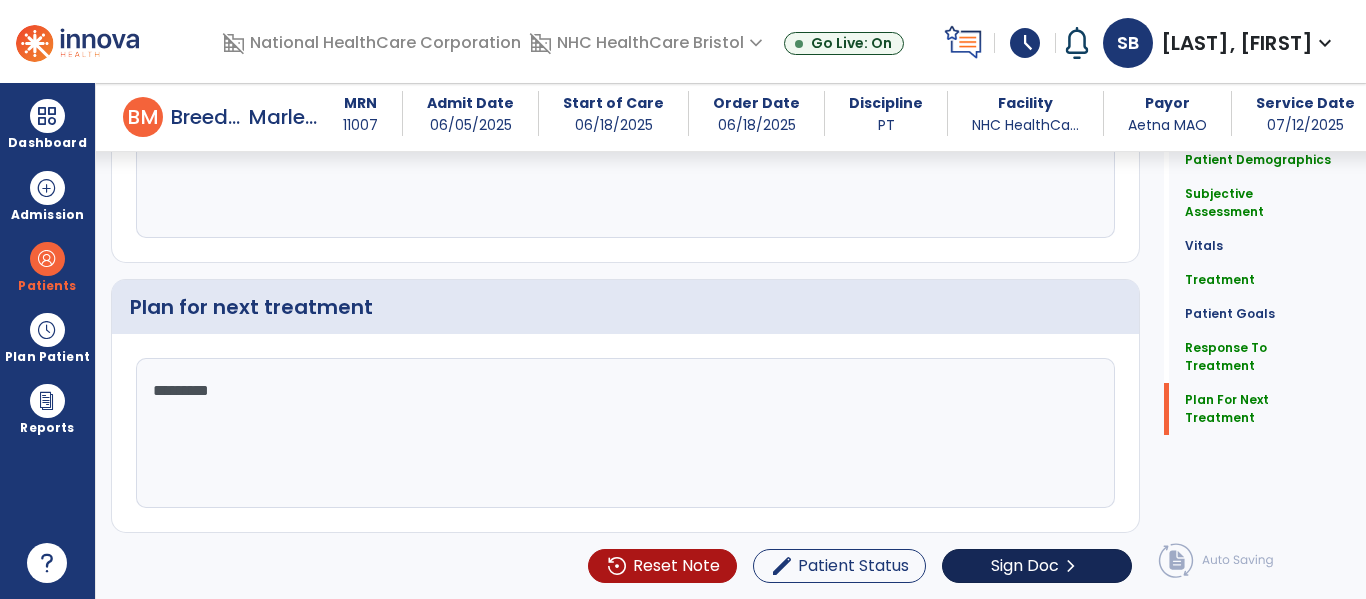 type on "********" 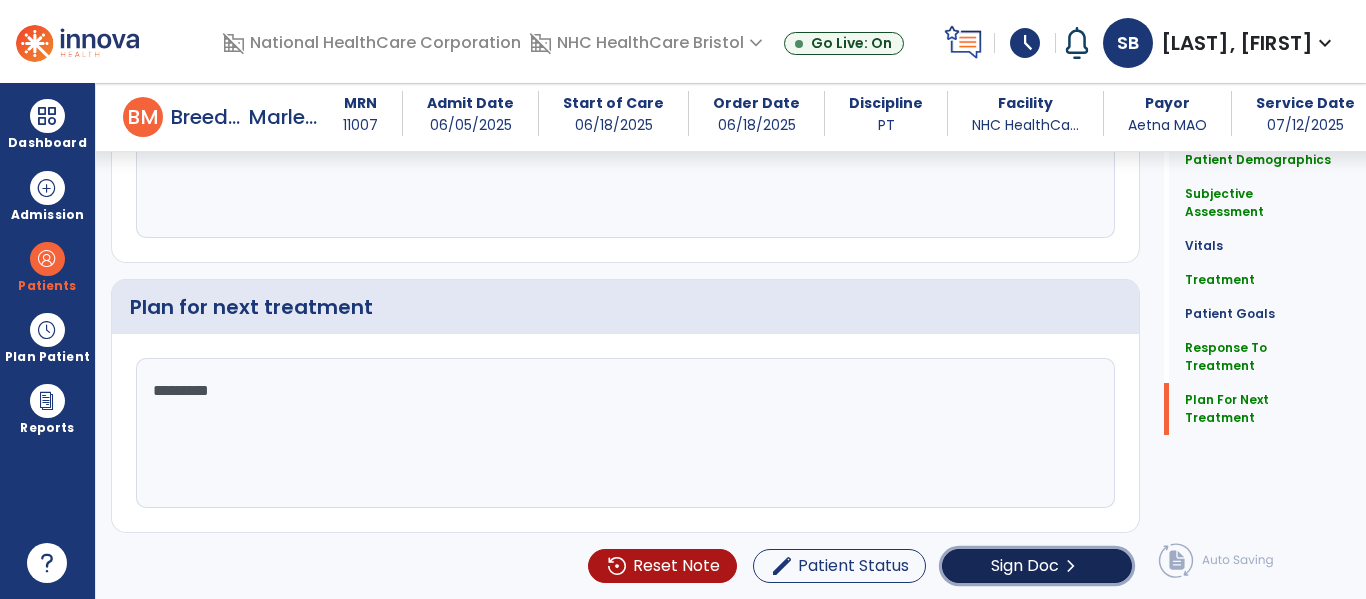 click on "Sign Doc" 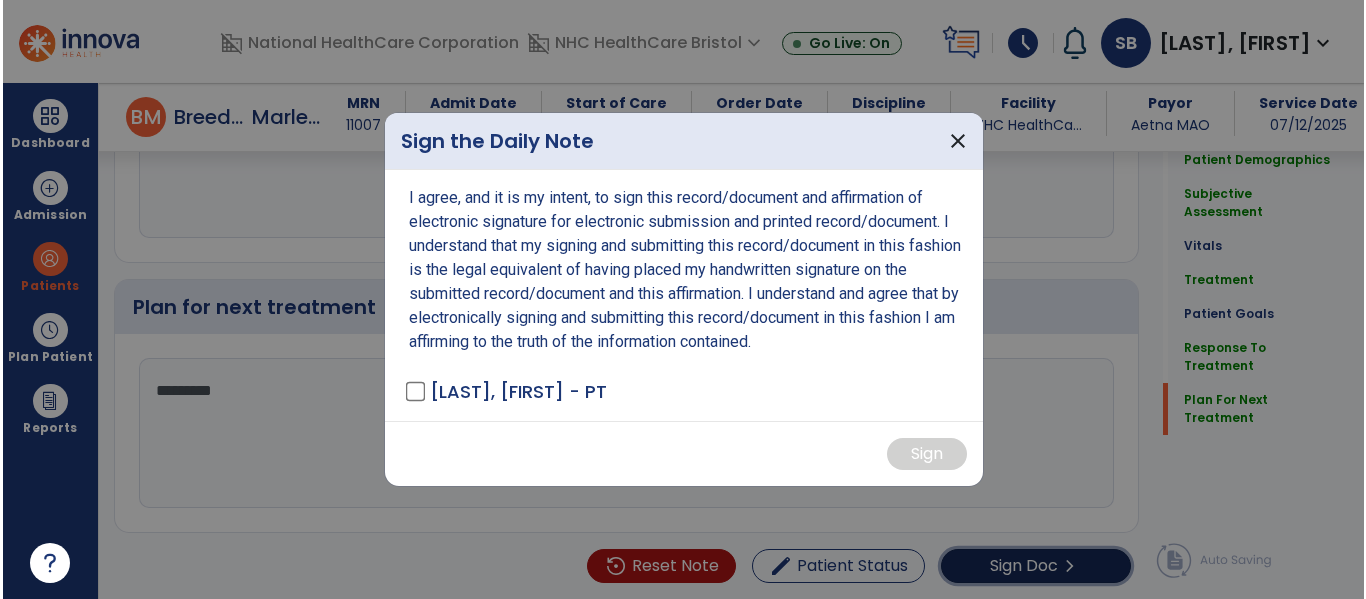 scroll, scrollTop: 3058, scrollLeft: 0, axis: vertical 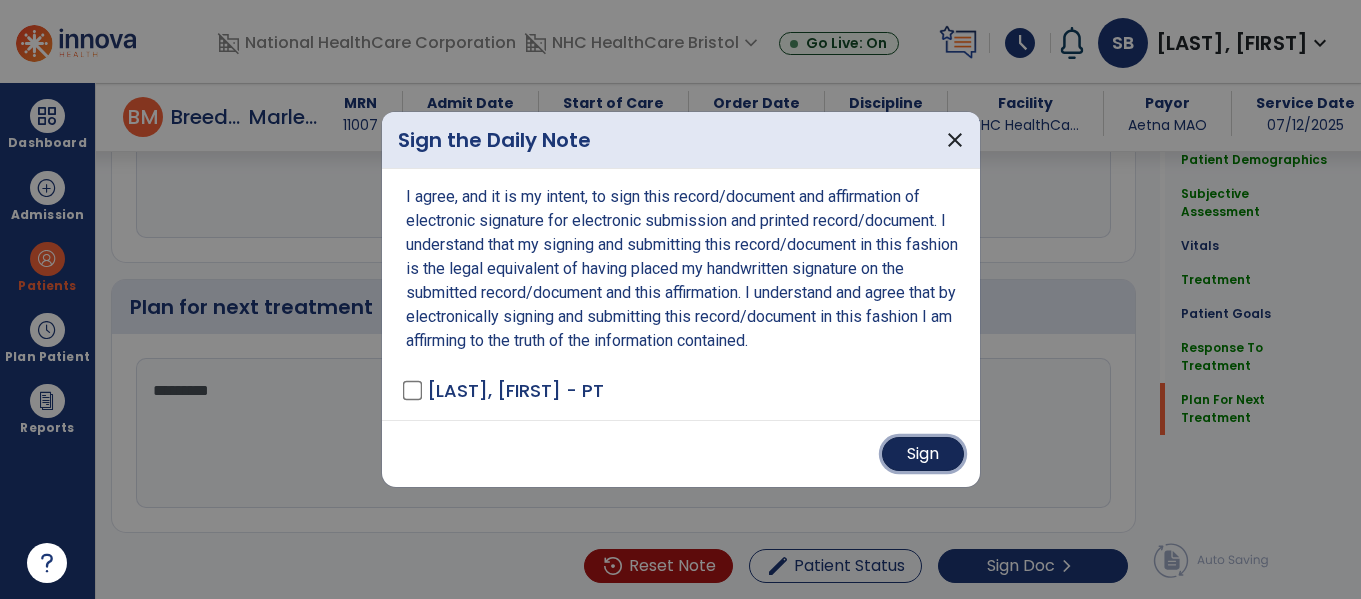 click on "Sign" at bounding box center (923, 454) 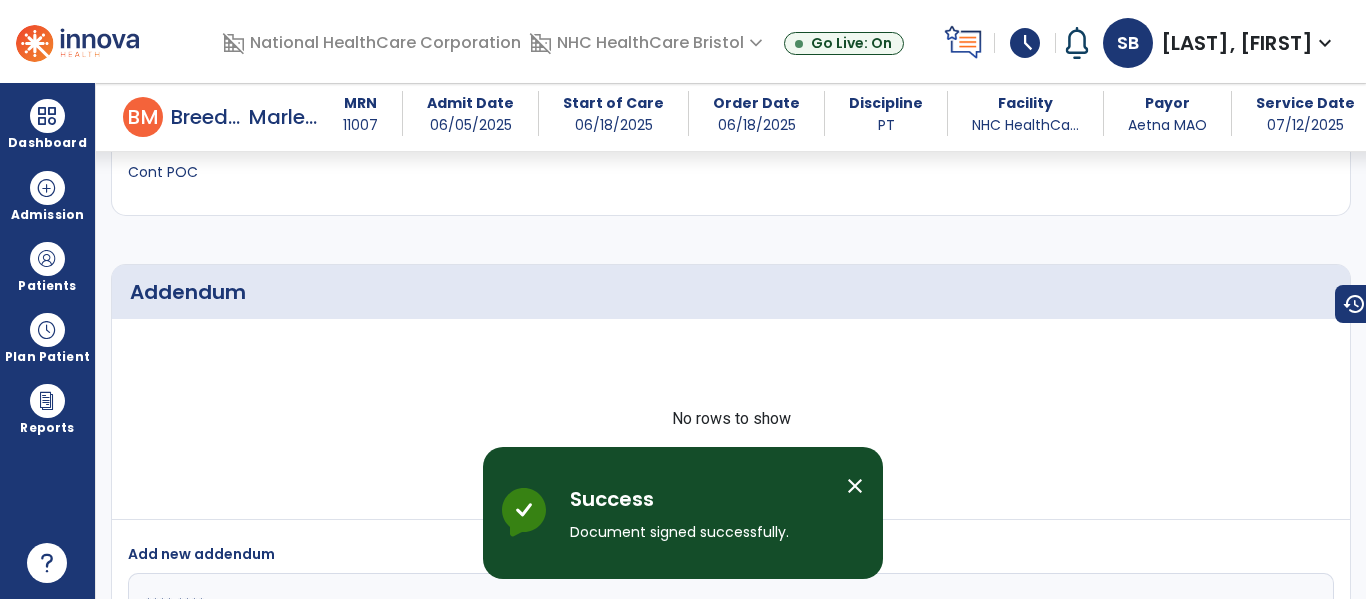 scroll, scrollTop: 3760, scrollLeft: 0, axis: vertical 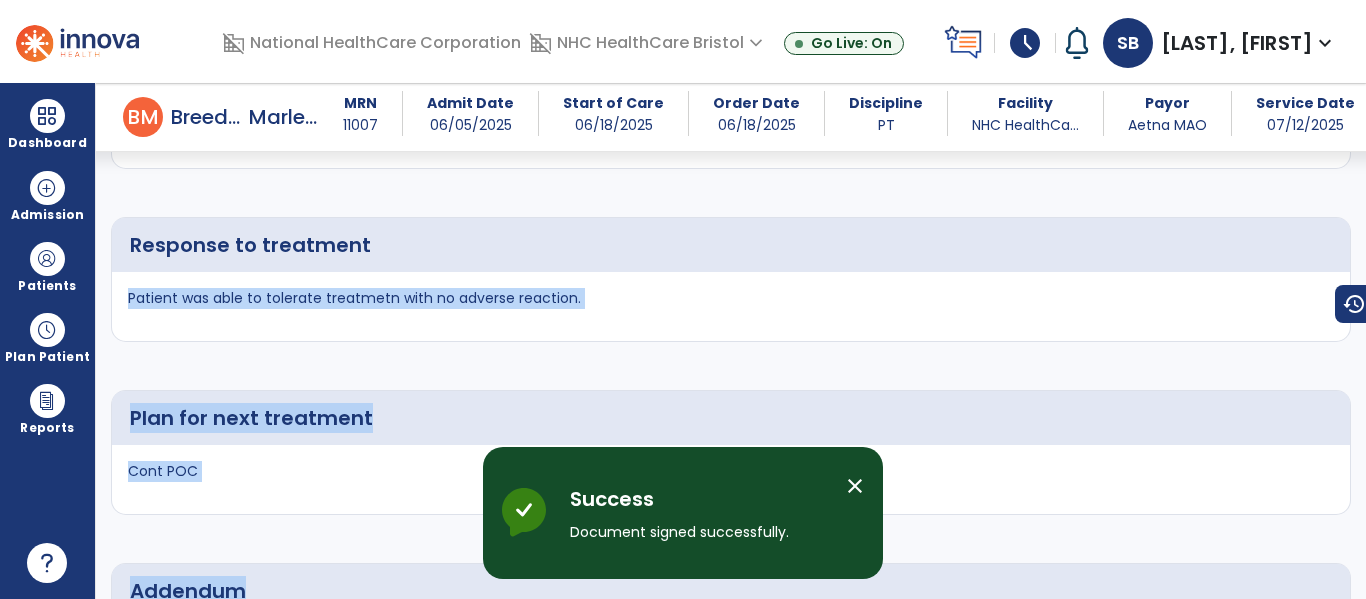 drag, startPoint x: 1358, startPoint y: 510, endPoint x: 1357, endPoint y: 180, distance: 330.00153 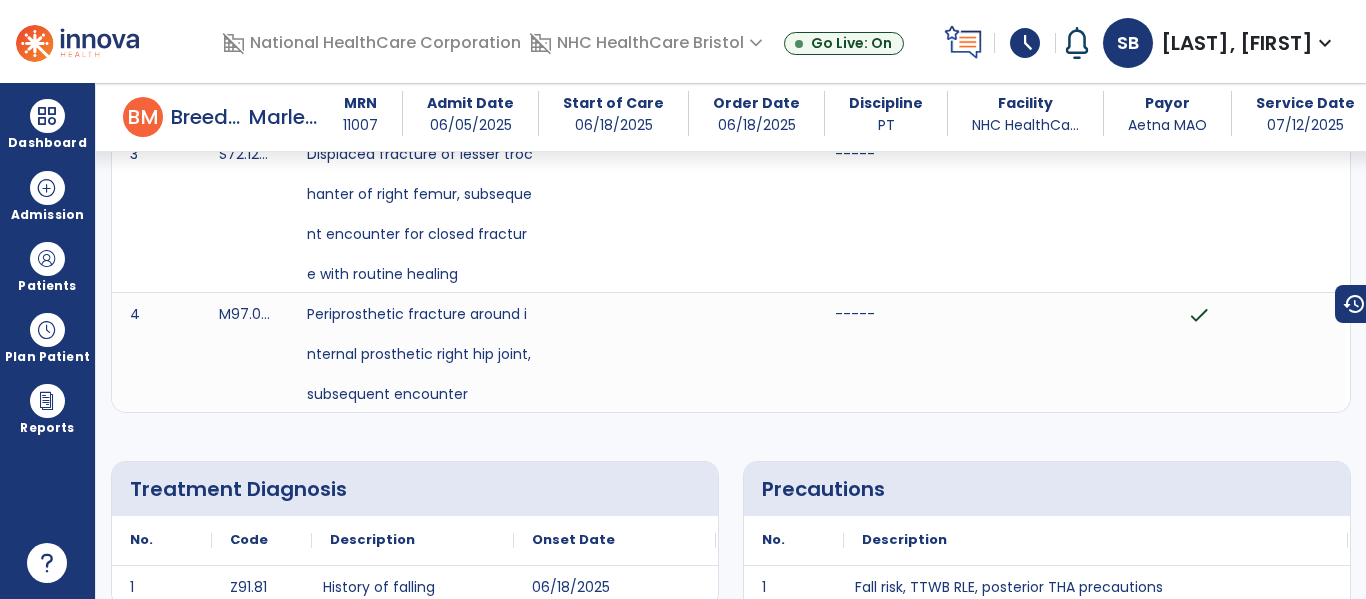 scroll, scrollTop: 0, scrollLeft: 0, axis: both 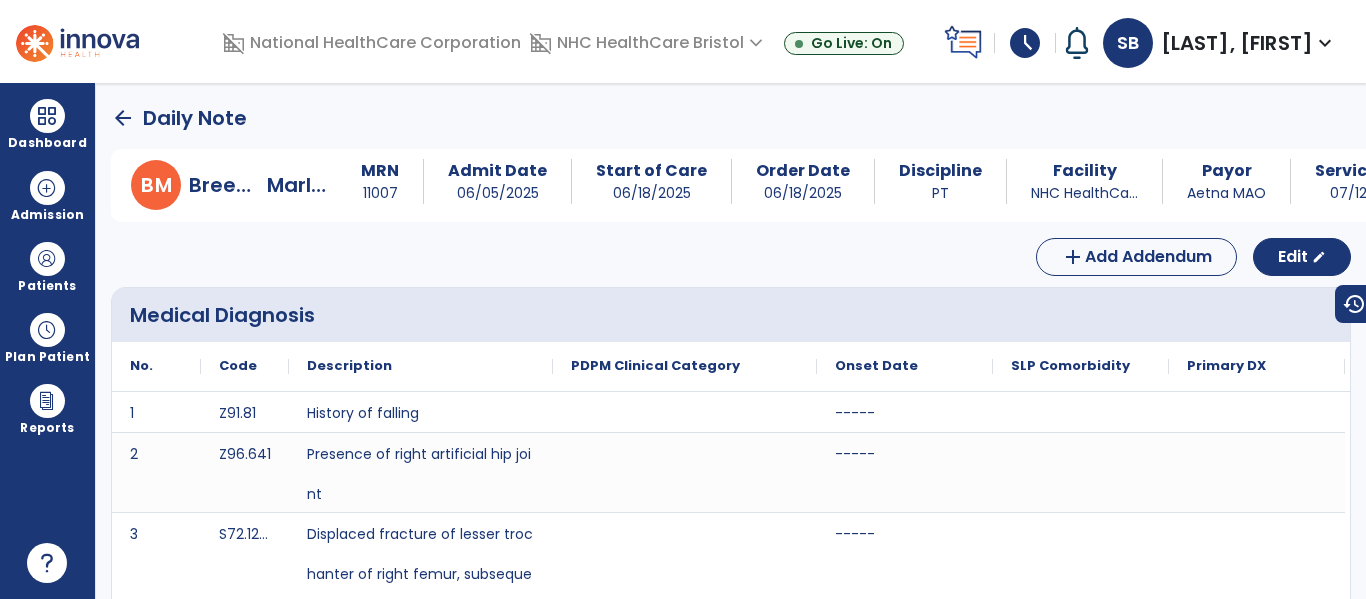 click on "arrow_back" 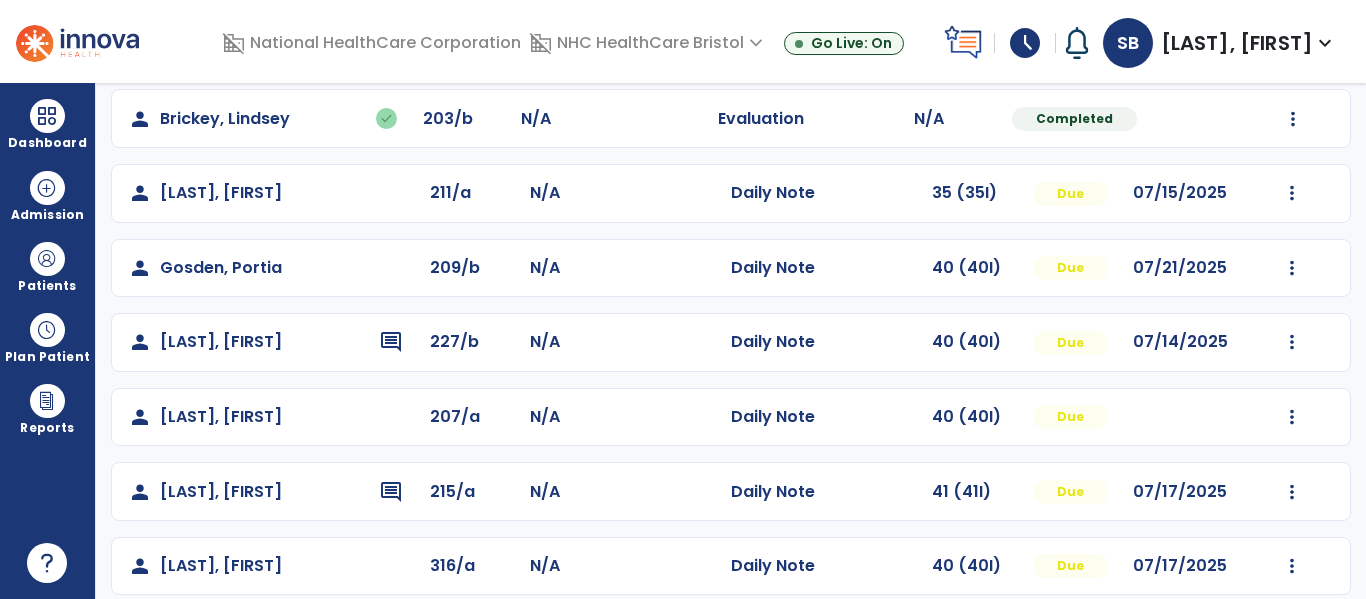 scroll, scrollTop: 500, scrollLeft: 0, axis: vertical 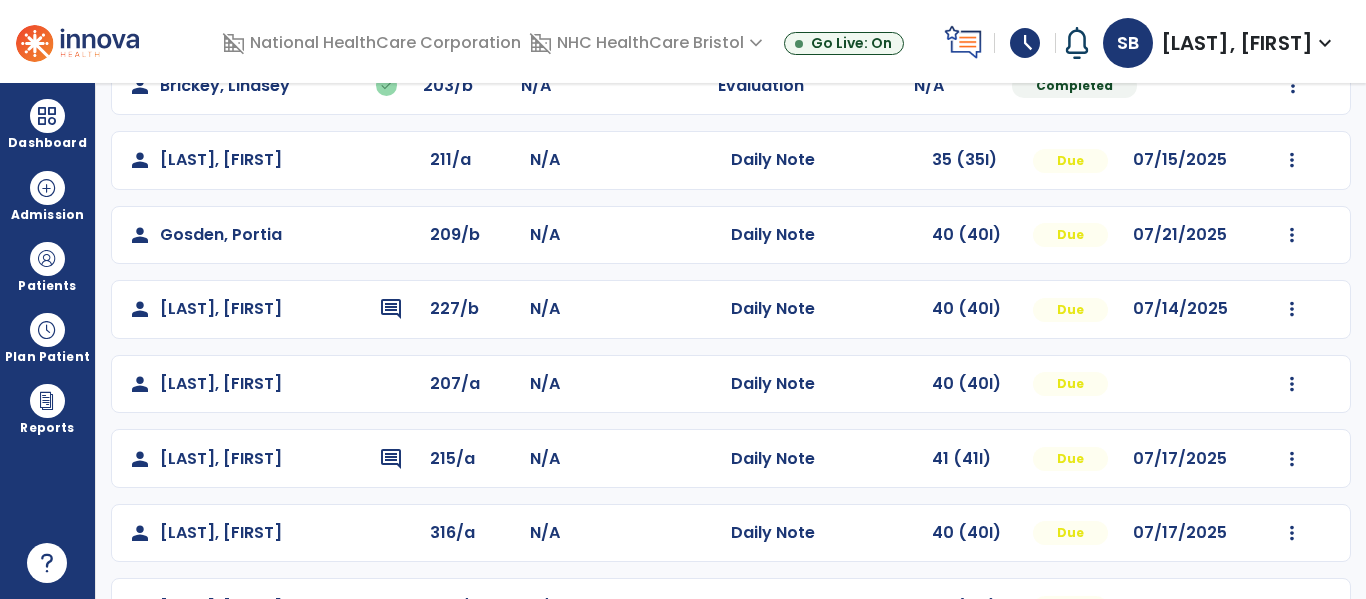 click on "Mark Visit As Complete   Reset Note   Open Document   G + C Mins" 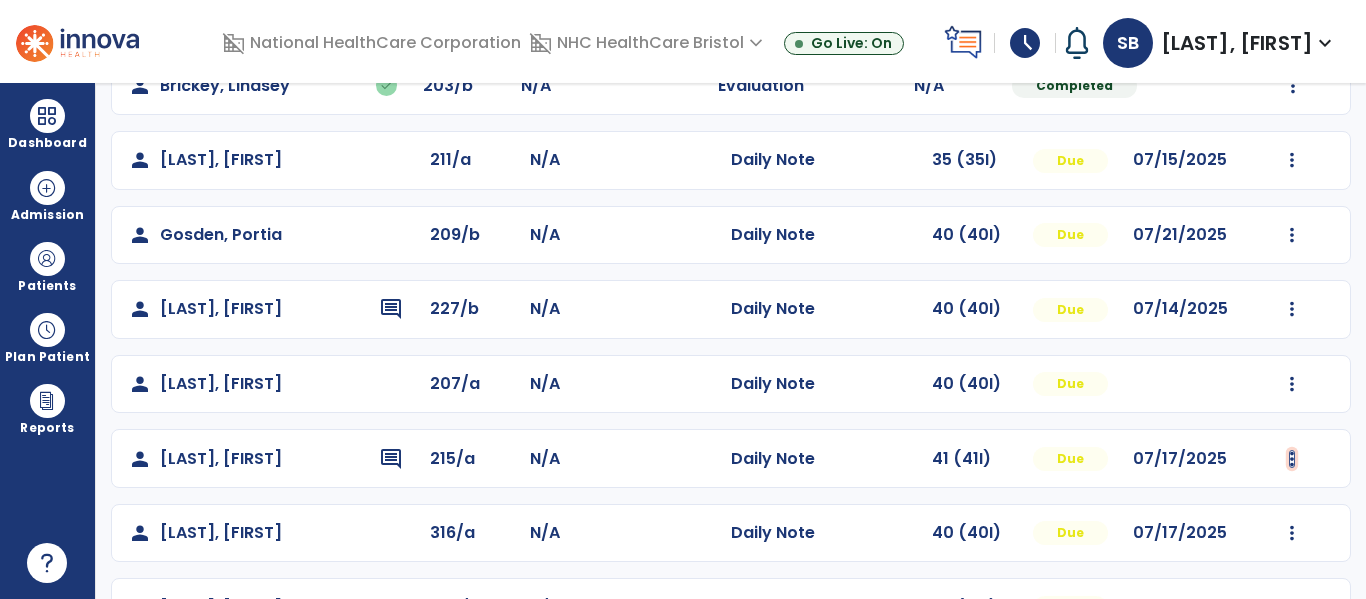 click at bounding box center [1293, -212] 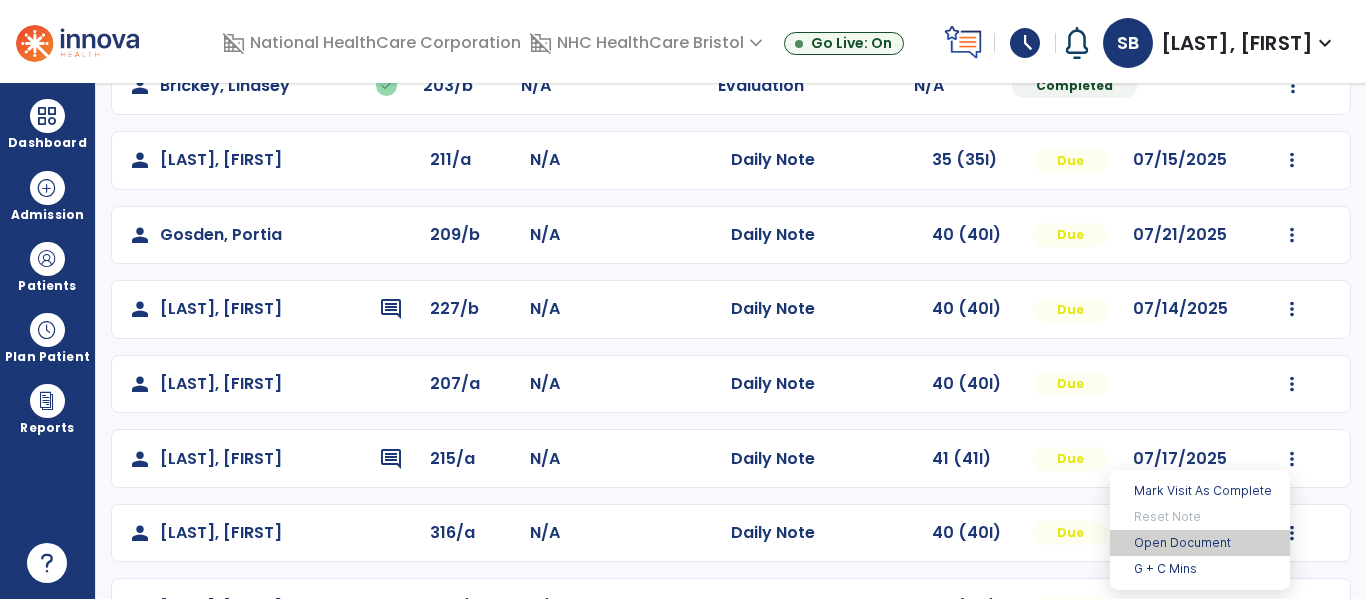 click on "Open Document" at bounding box center [1200, 543] 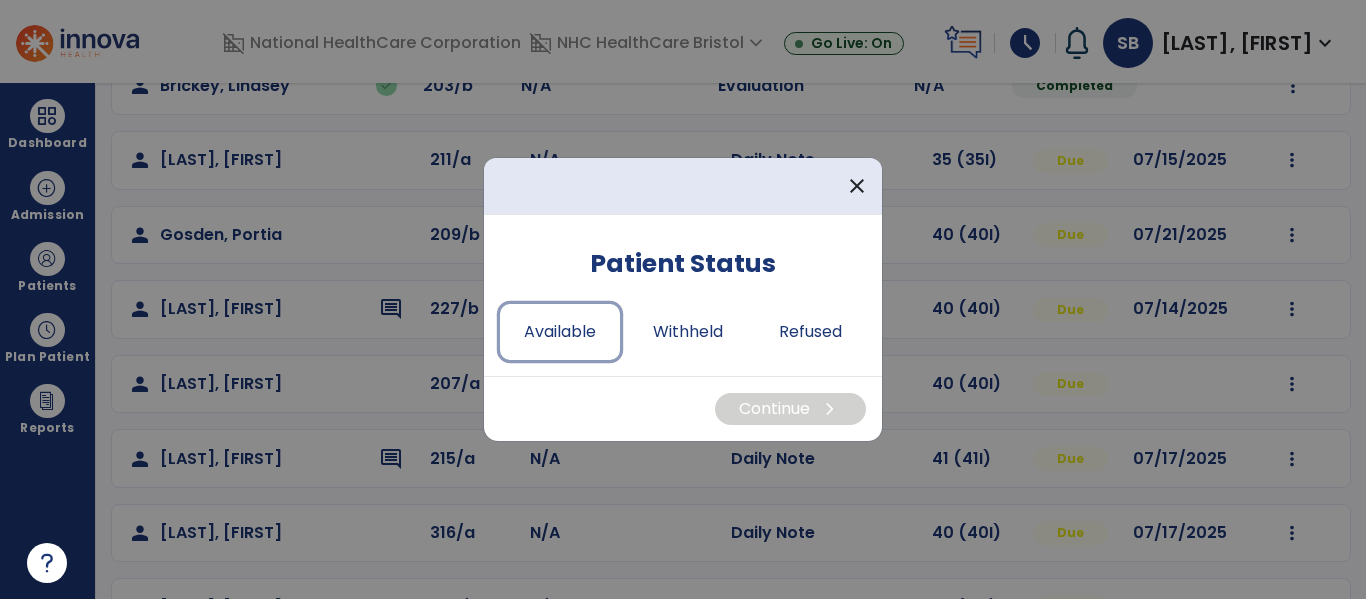 drag, startPoint x: 561, startPoint y: 341, endPoint x: 818, endPoint y: 437, distance: 274.34467 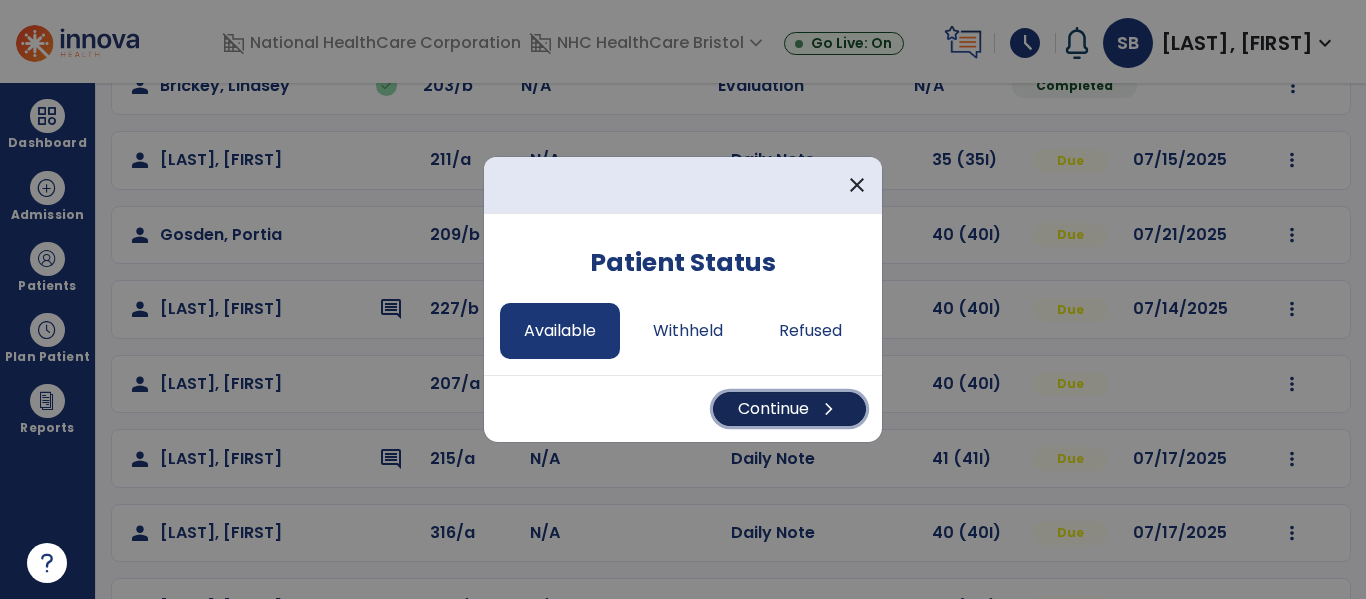 click on "Continue   chevron_right" at bounding box center (789, 409) 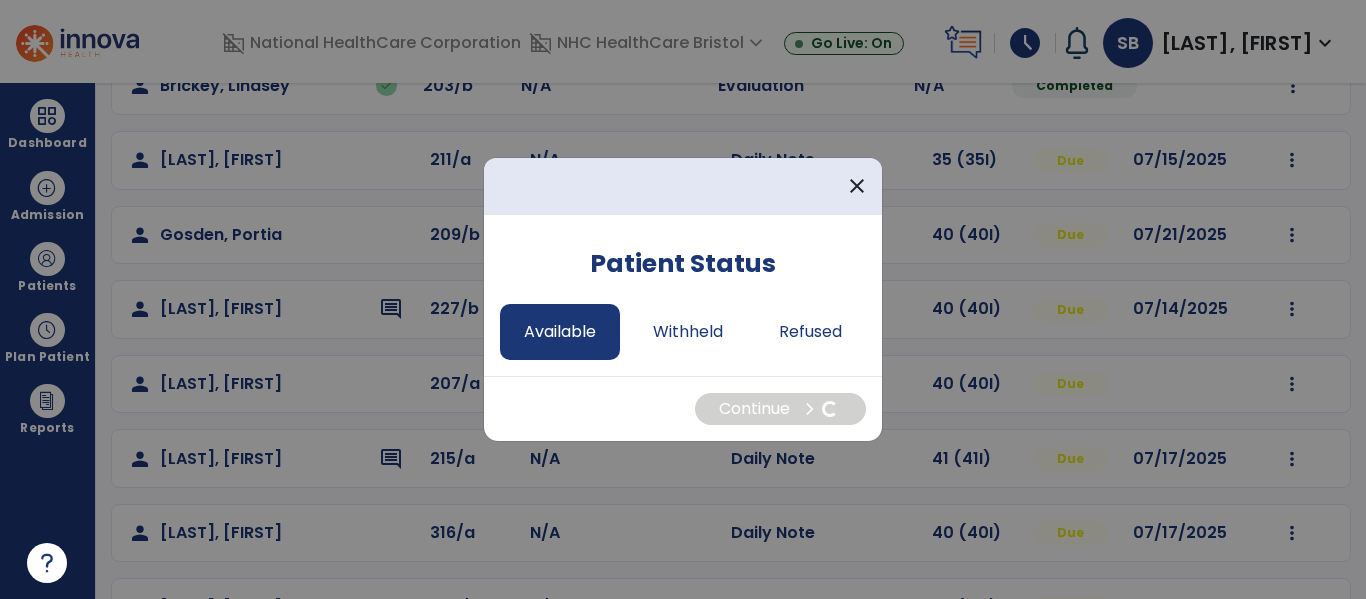 select on "*" 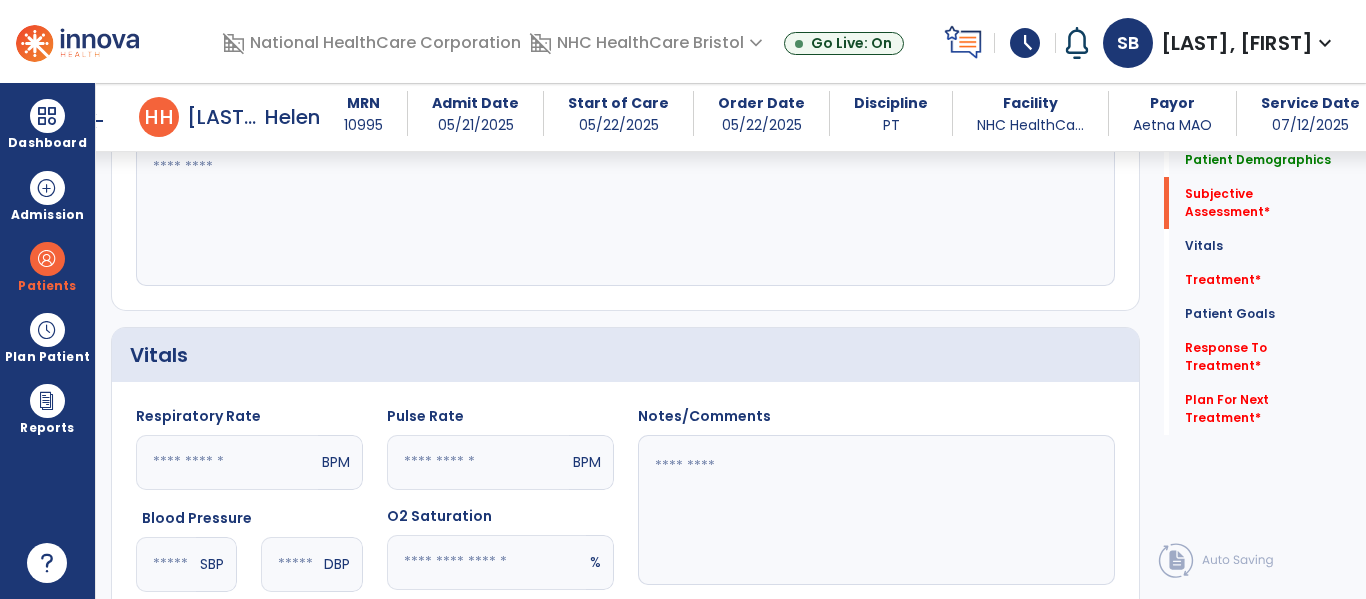 scroll, scrollTop: 495, scrollLeft: 0, axis: vertical 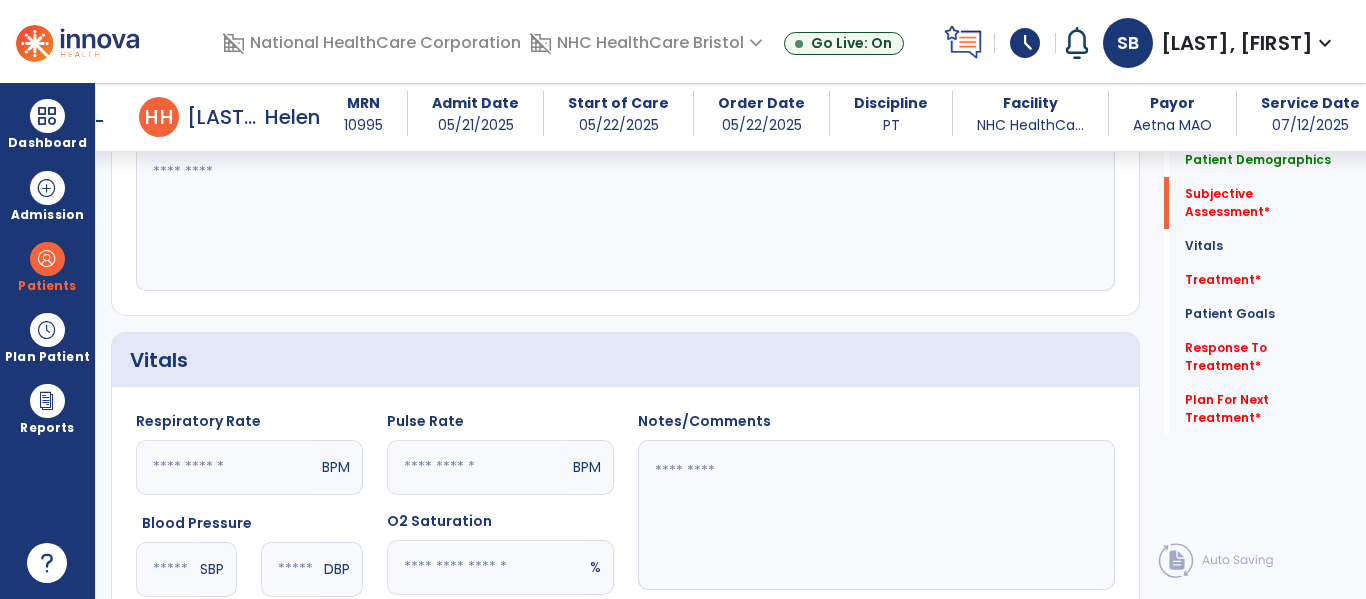 click 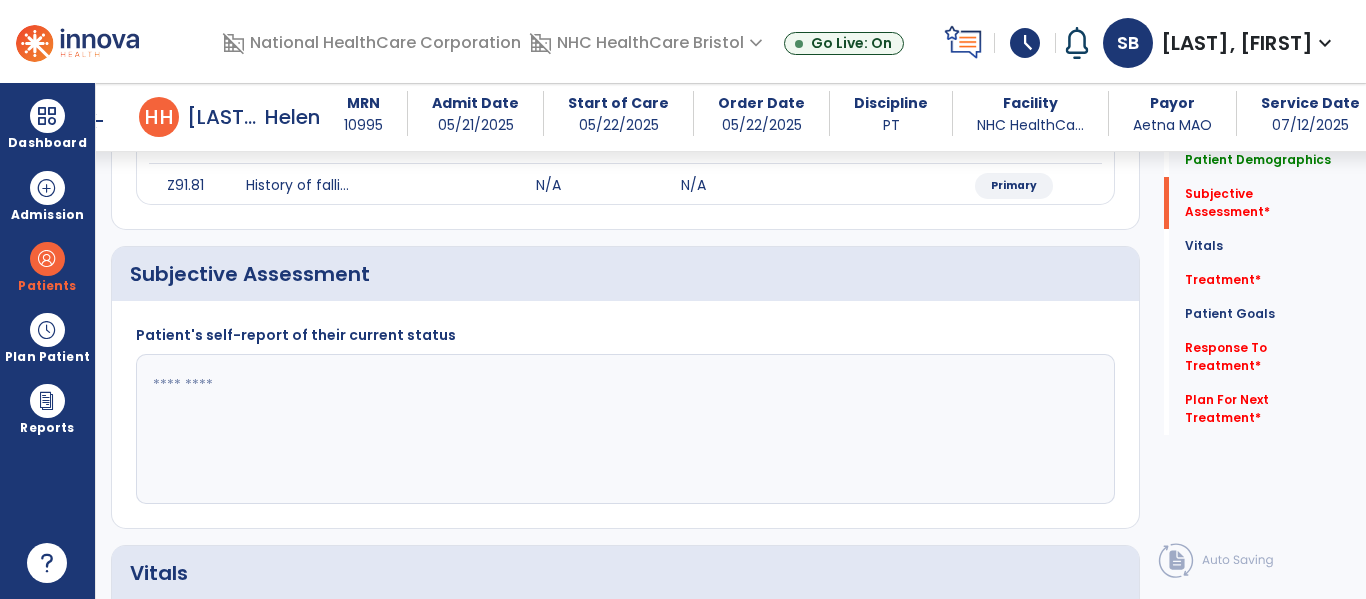 scroll, scrollTop: 281, scrollLeft: 0, axis: vertical 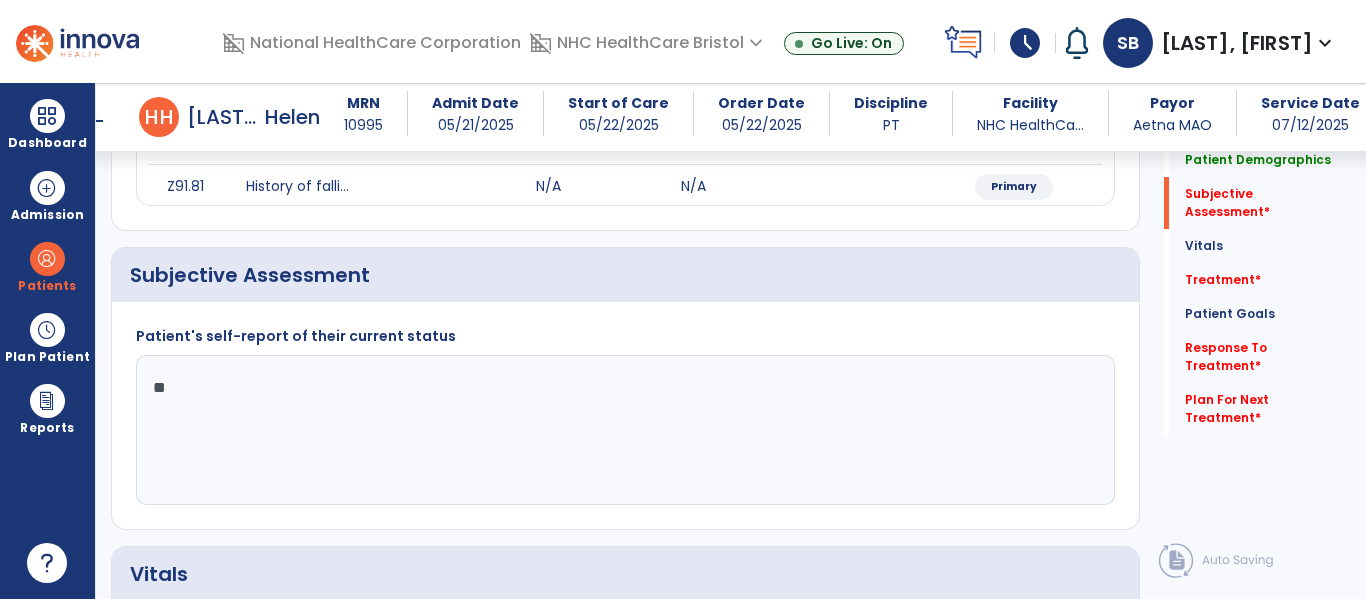 type on "*" 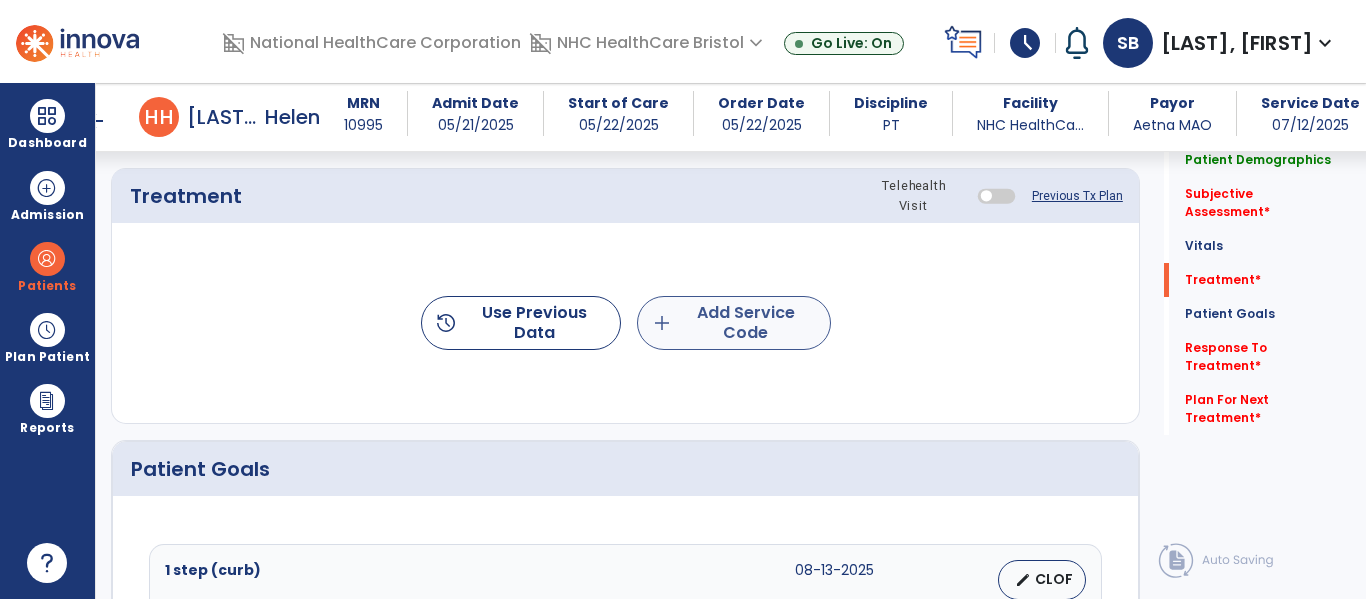 type on "**********" 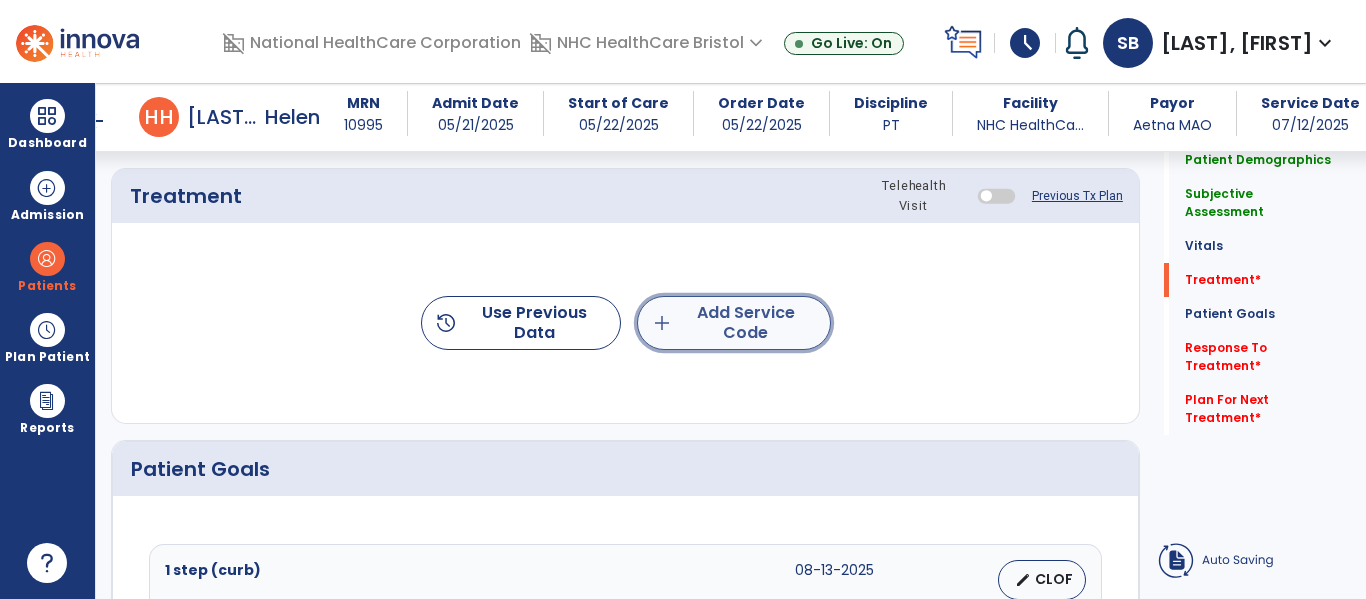 click on "add  Add Service Code" 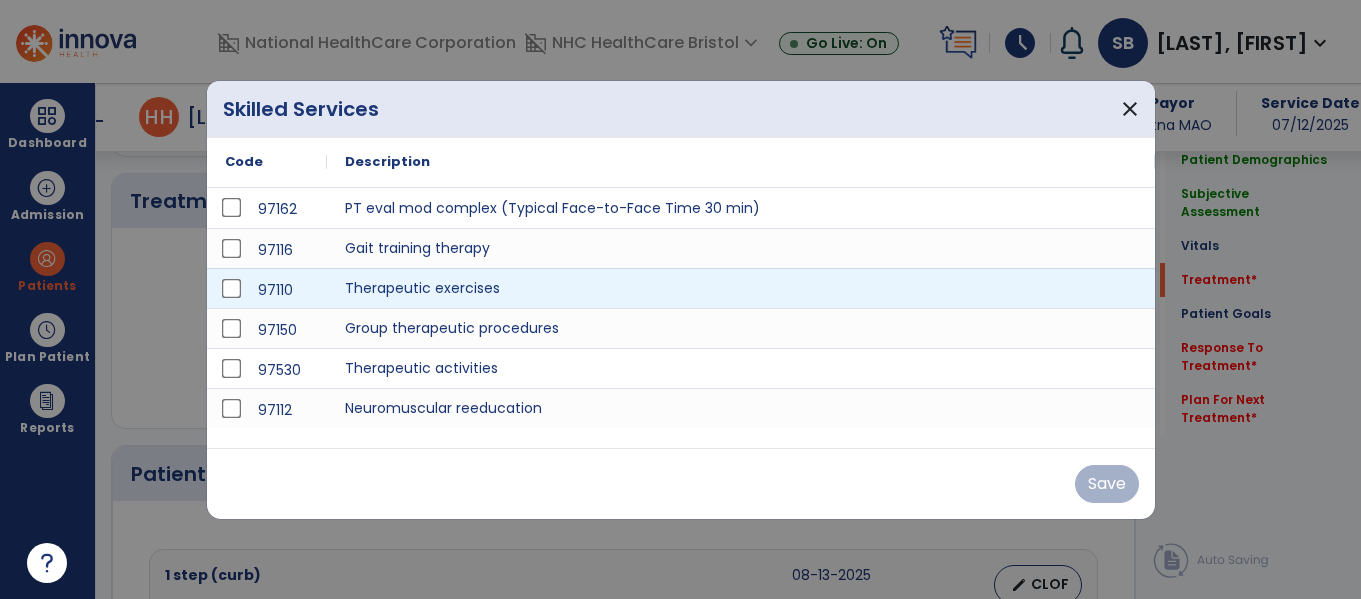 scroll, scrollTop: 1081, scrollLeft: 0, axis: vertical 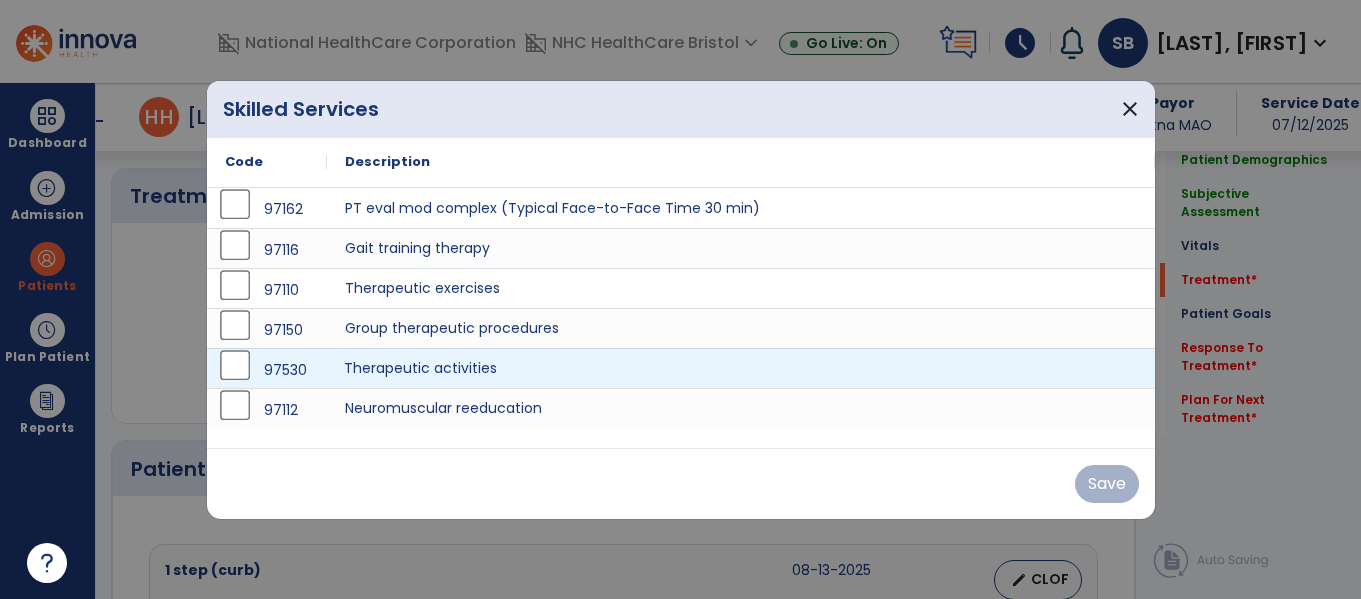 click on "Therapeutic activities" at bounding box center (741, 368) 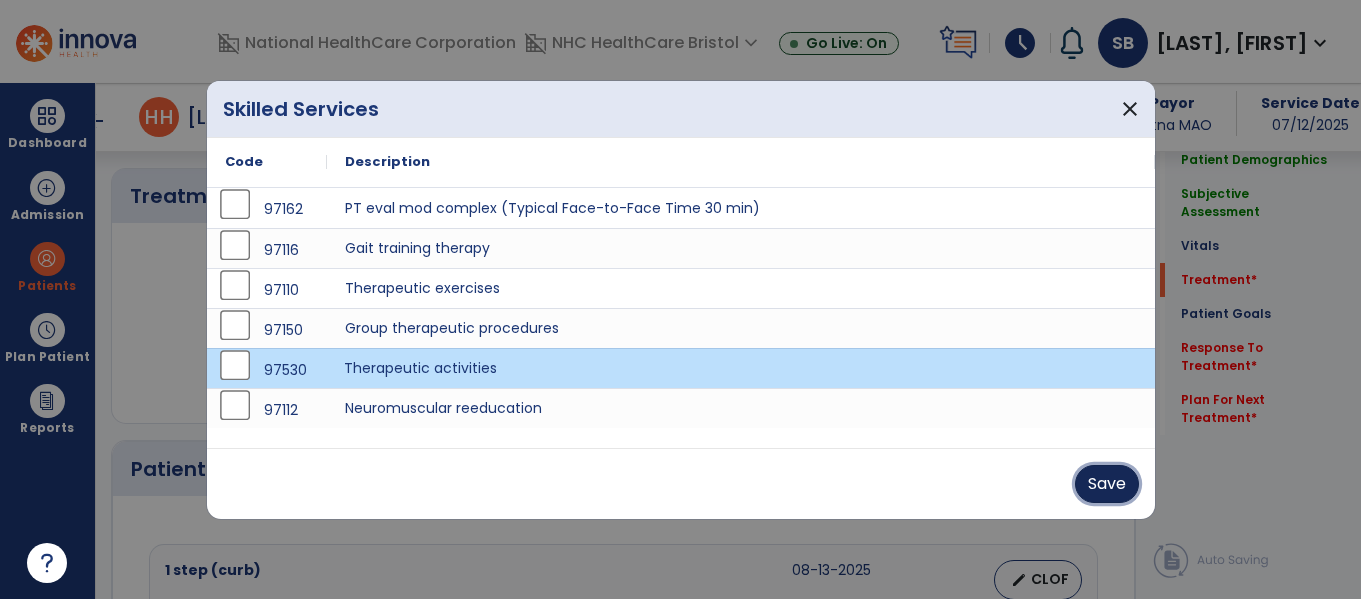 drag, startPoint x: 1112, startPoint y: 497, endPoint x: 1103, endPoint y: 490, distance: 11.401754 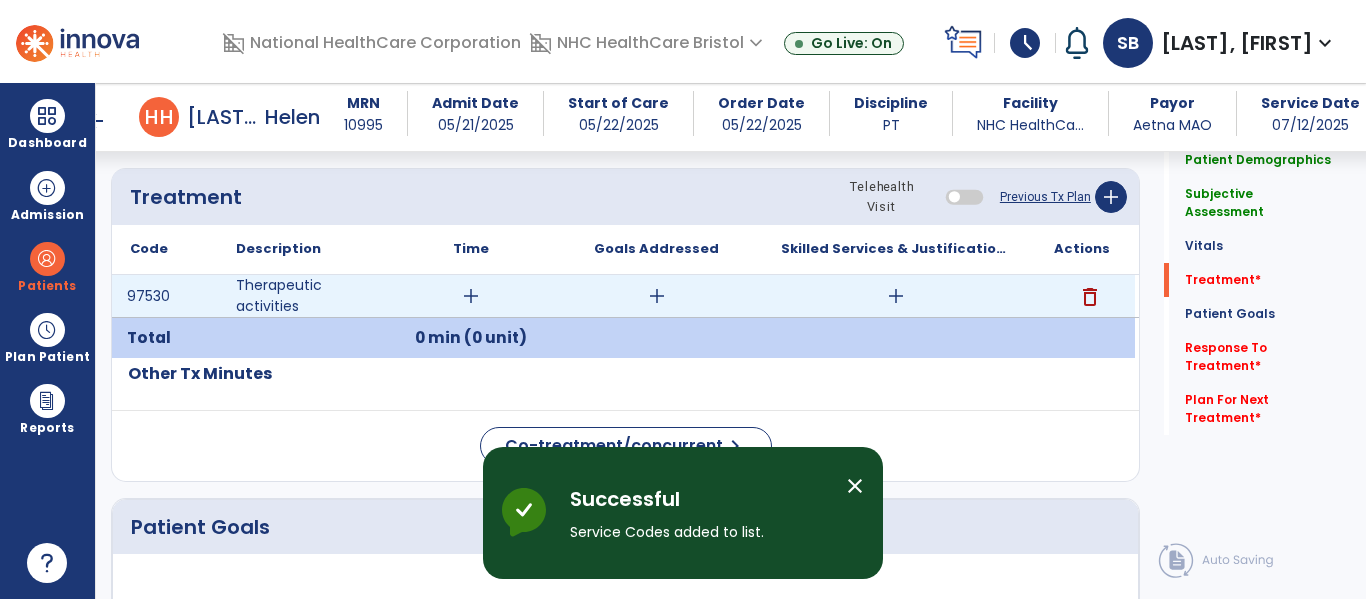 click on "add" at bounding box center [471, 296] 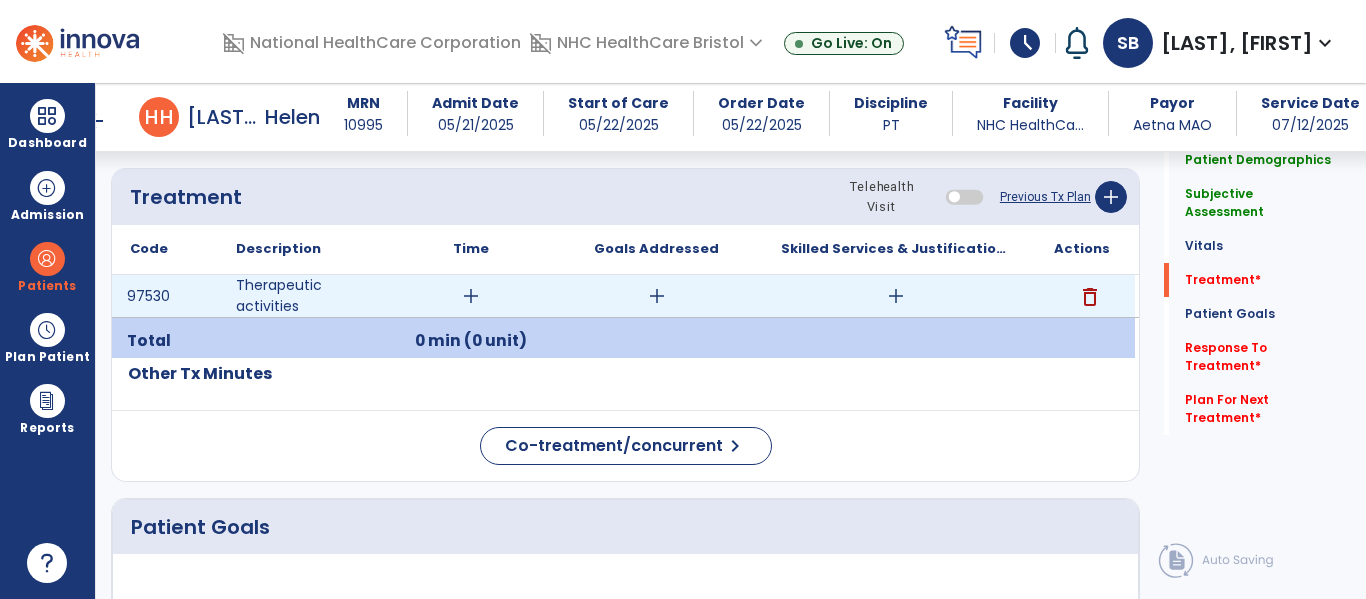 click on "add" at bounding box center (471, 296) 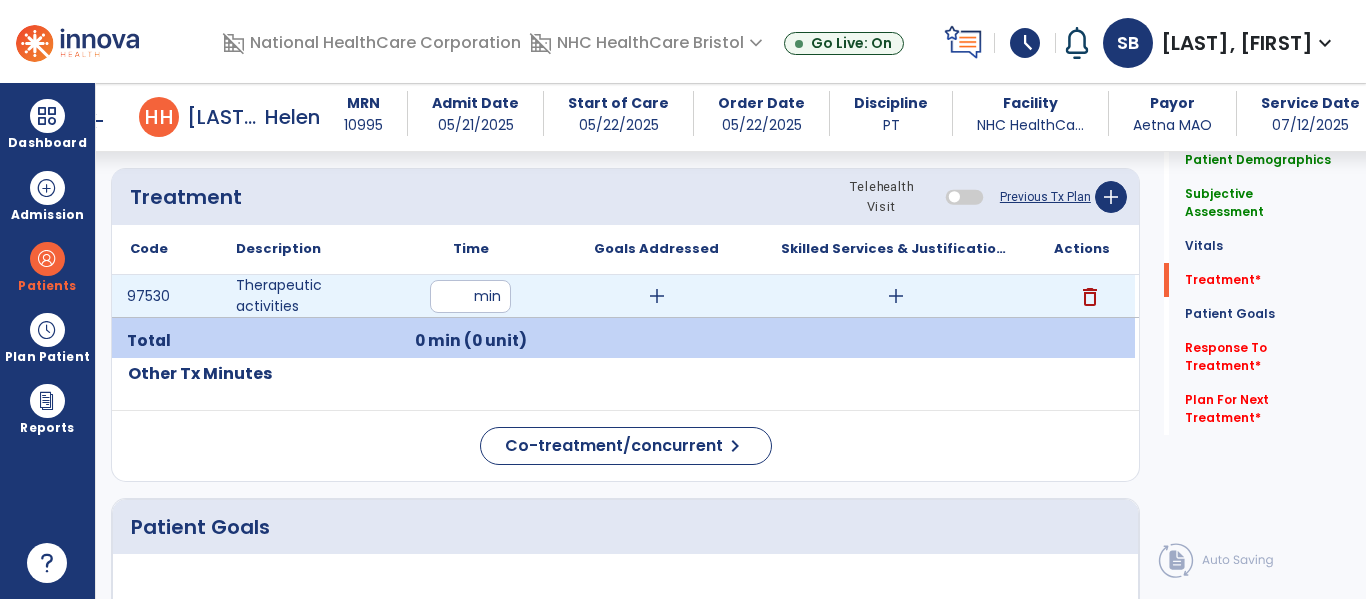 type on "*" 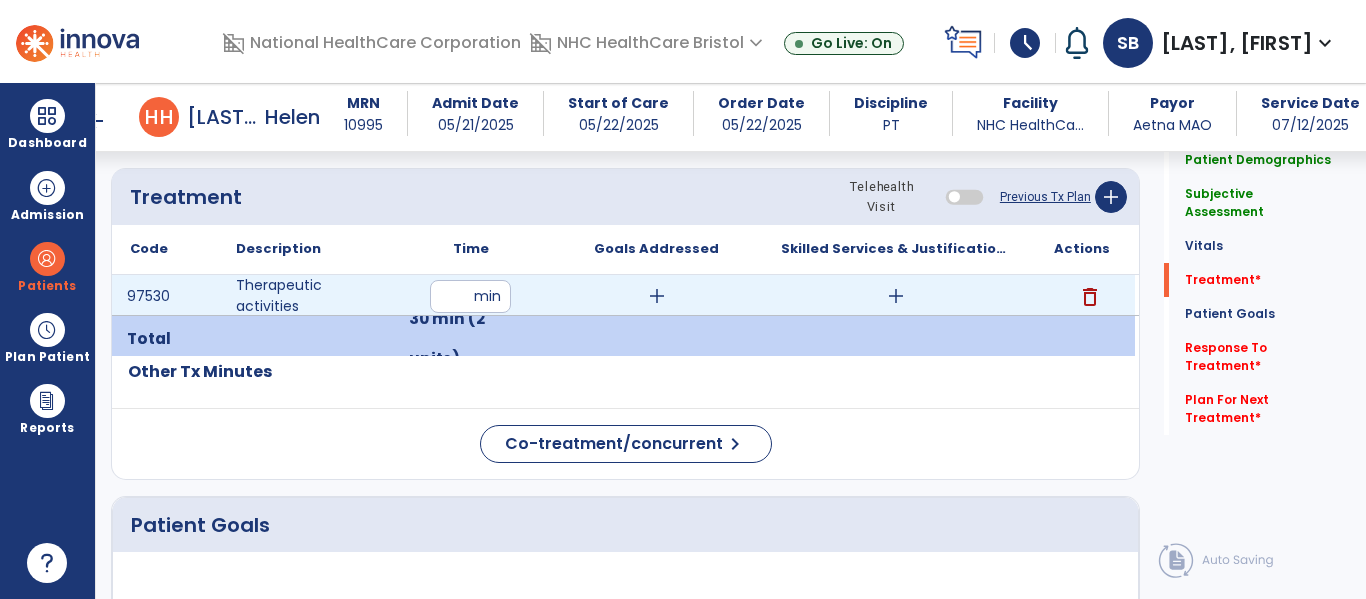 drag, startPoint x: 853, startPoint y: 290, endPoint x: 867, endPoint y: 290, distance: 14 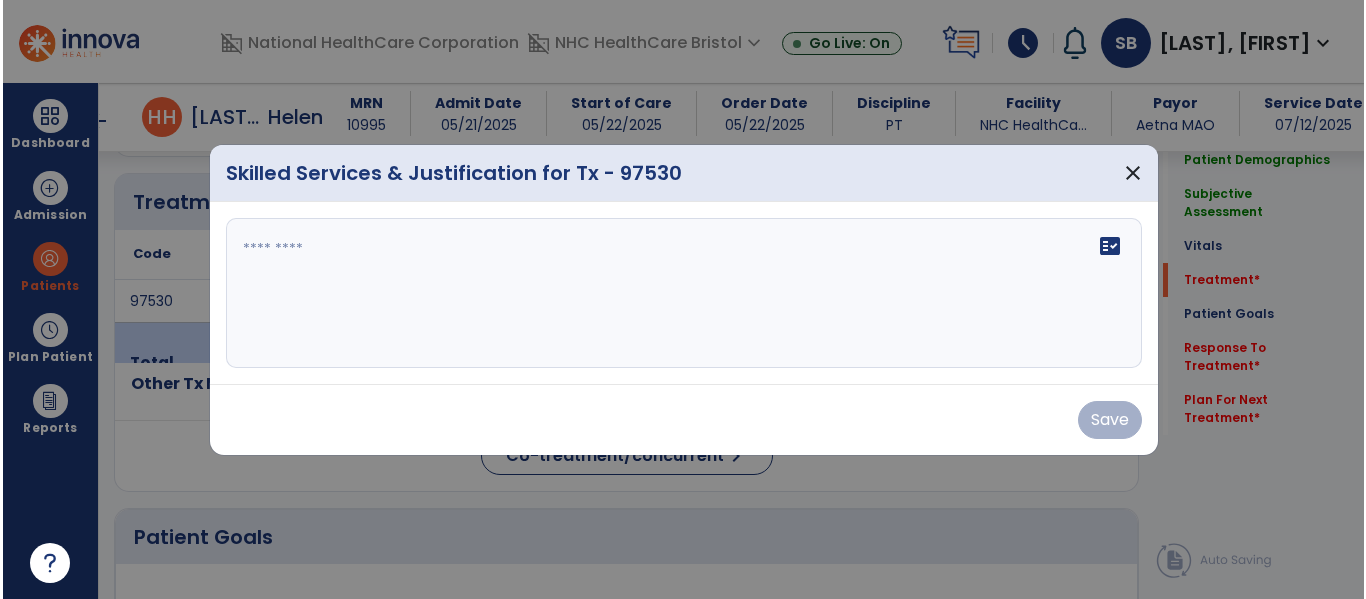 scroll, scrollTop: 1081, scrollLeft: 0, axis: vertical 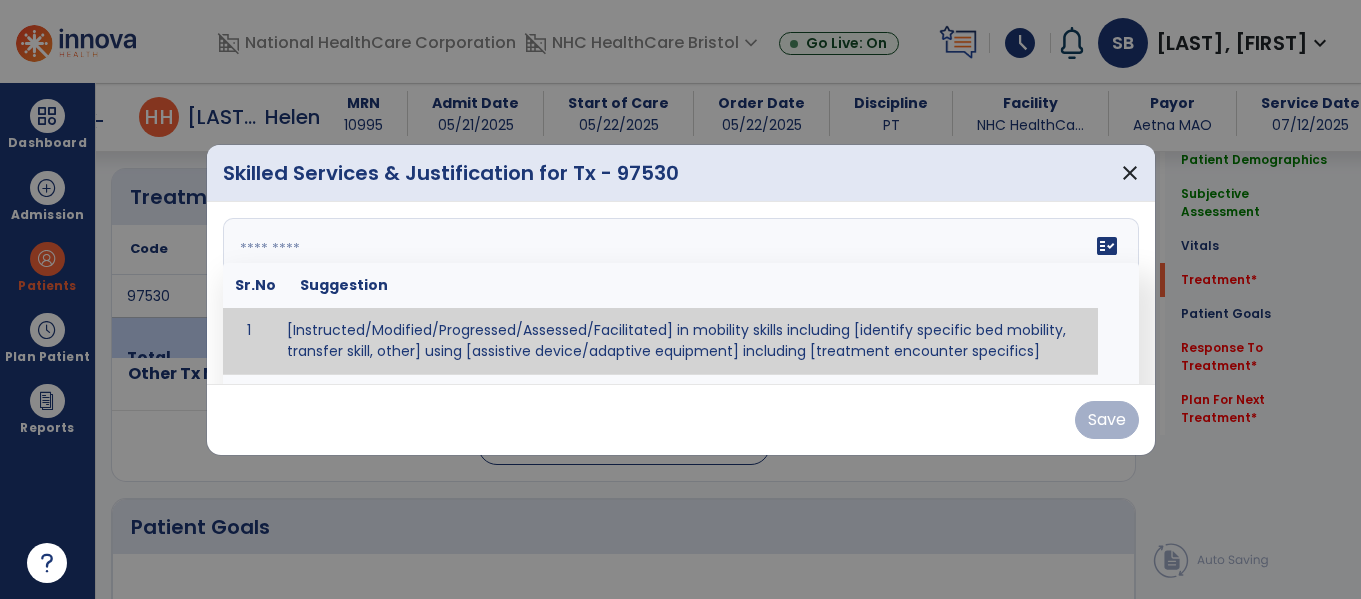 drag, startPoint x: 643, startPoint y: 323, endPoint x: 741, endPoint y: 51, distance: 289.1159 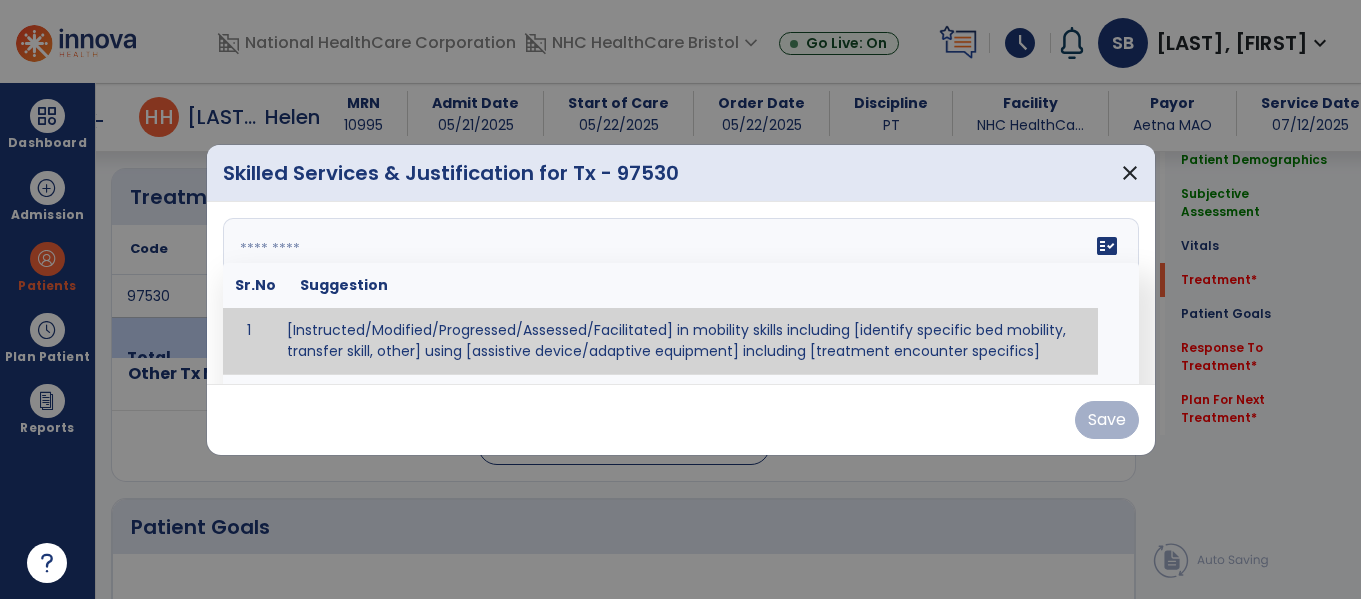 click on "fact_check  Sr.No Suggestion 1 [Instructed/Modified/Progressed/Assessed/Facilitated] in mobility skills including [identify specific bed mobility, transfer skill, other] using [assistive device/adaptive equipment] including [treatment encounter specifics]" at bounding box center (681, 293) 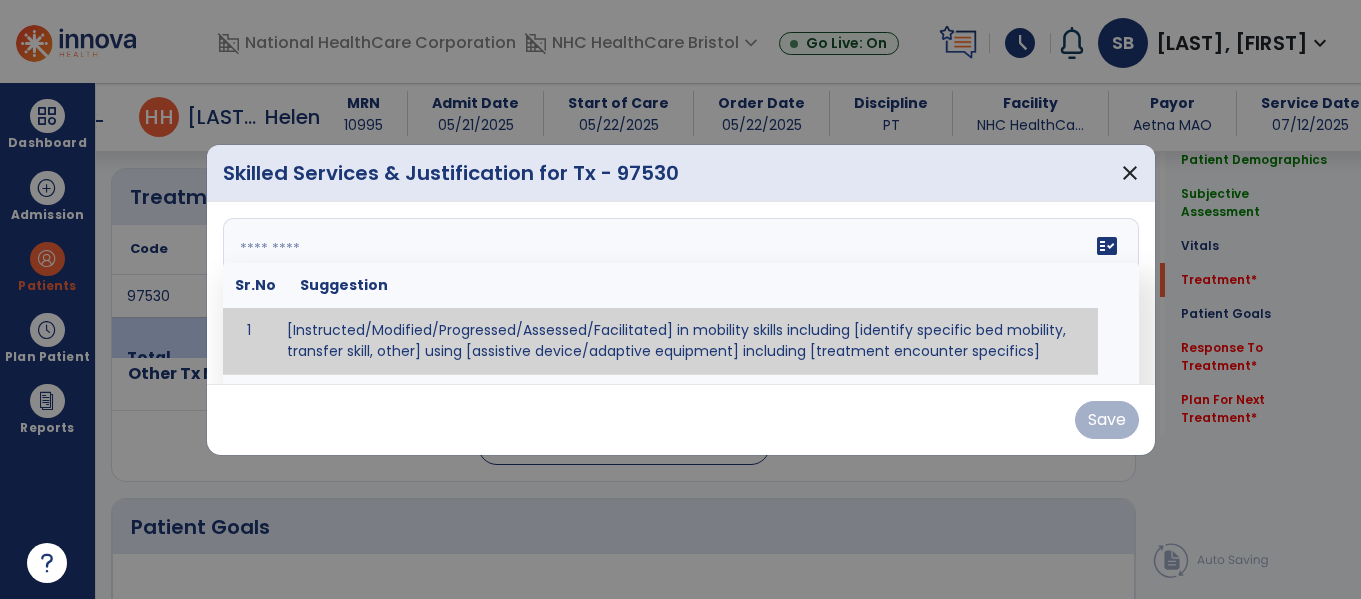 paste on "**********" 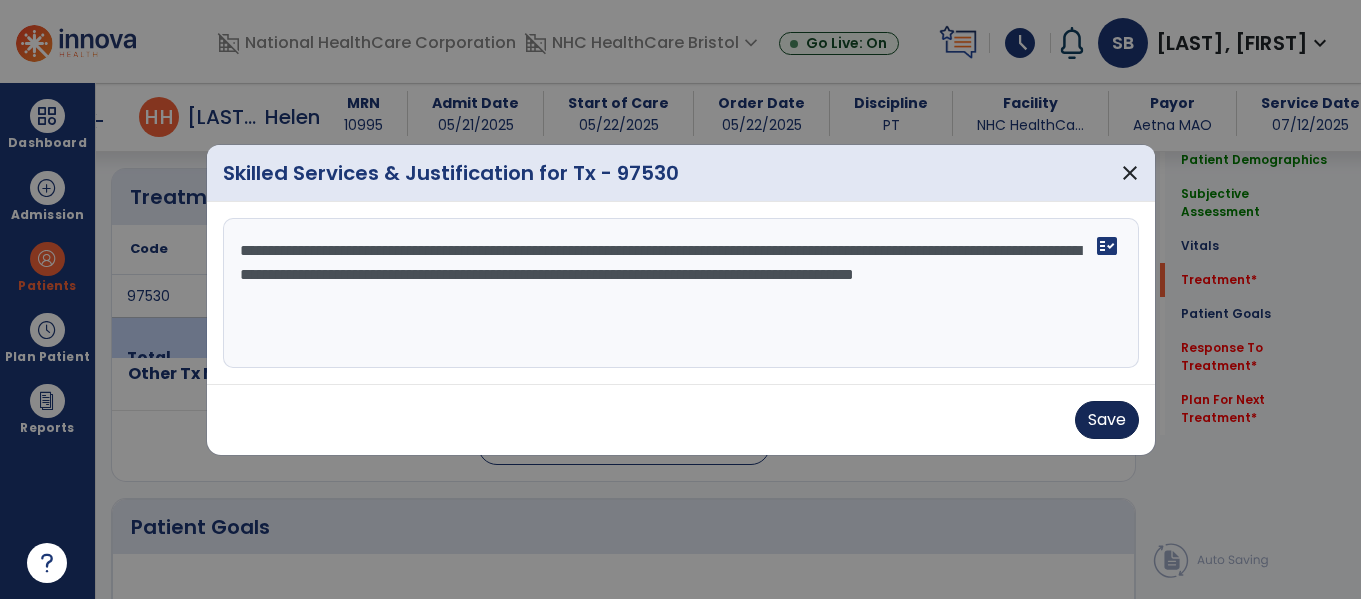type on "**********" 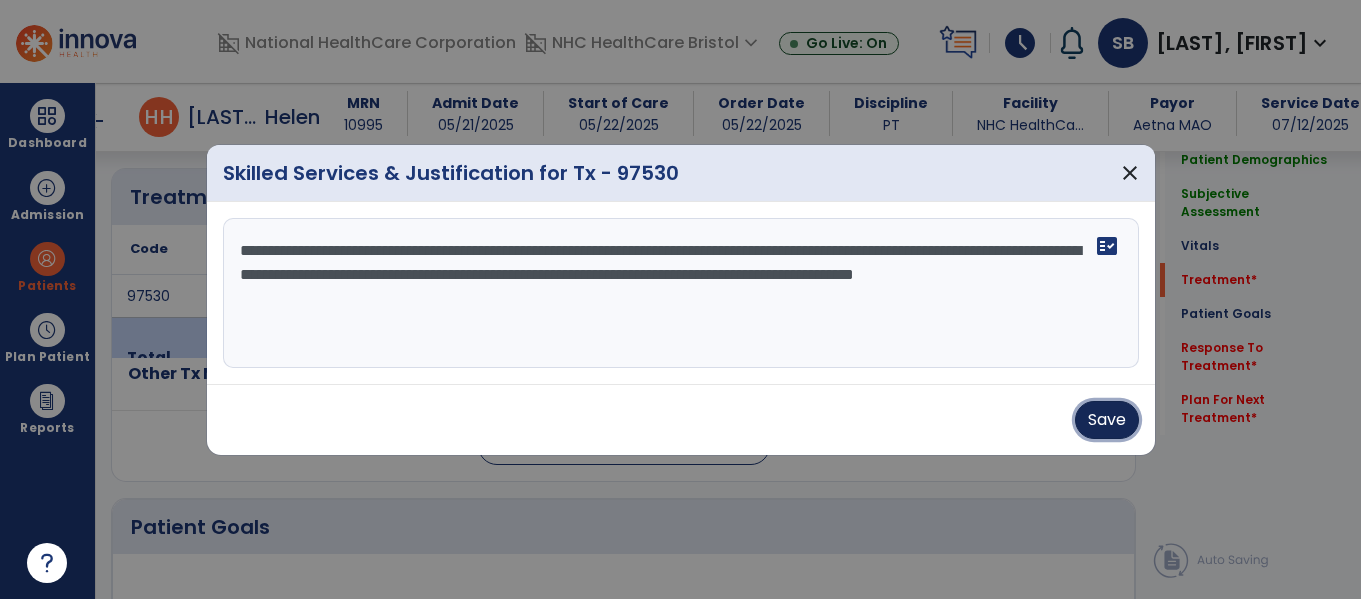 drag, startPoint x: 1111, startPoint y: 414, endPoint x: 626, endPoint y: 420, distance: 485.0371 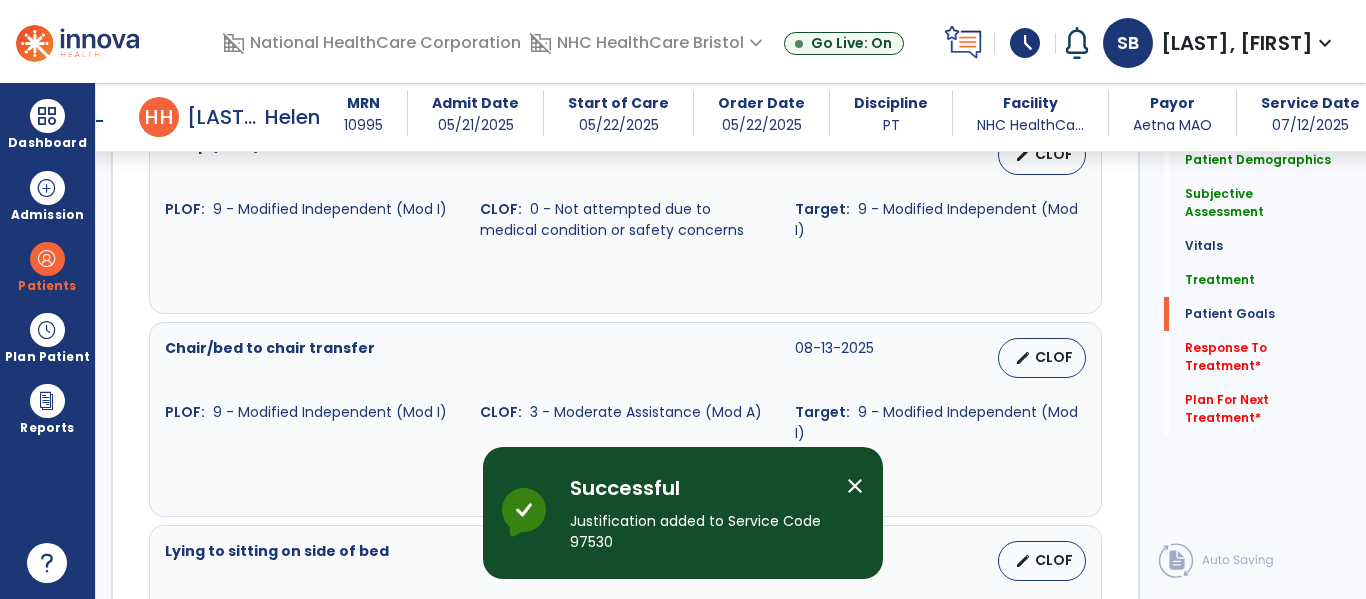 scroll, scrollTop: 1581, scrollLeft: 0, axis: vertical 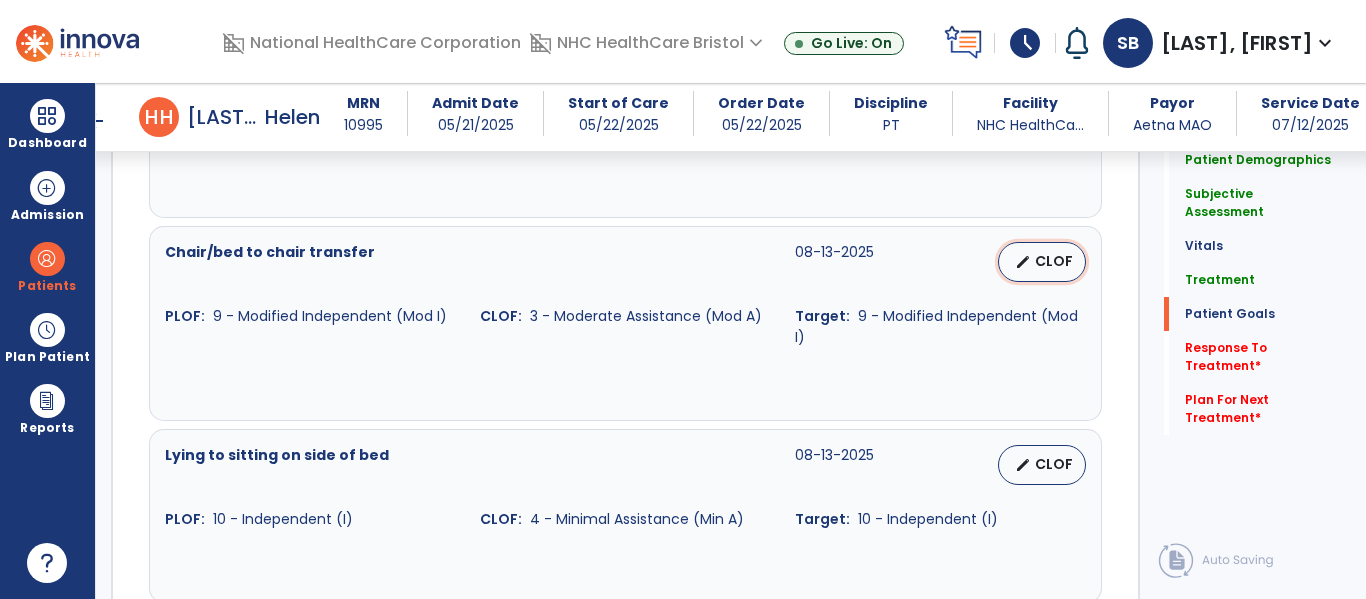 click on "CLOF" at bounding box center [1054, 261] 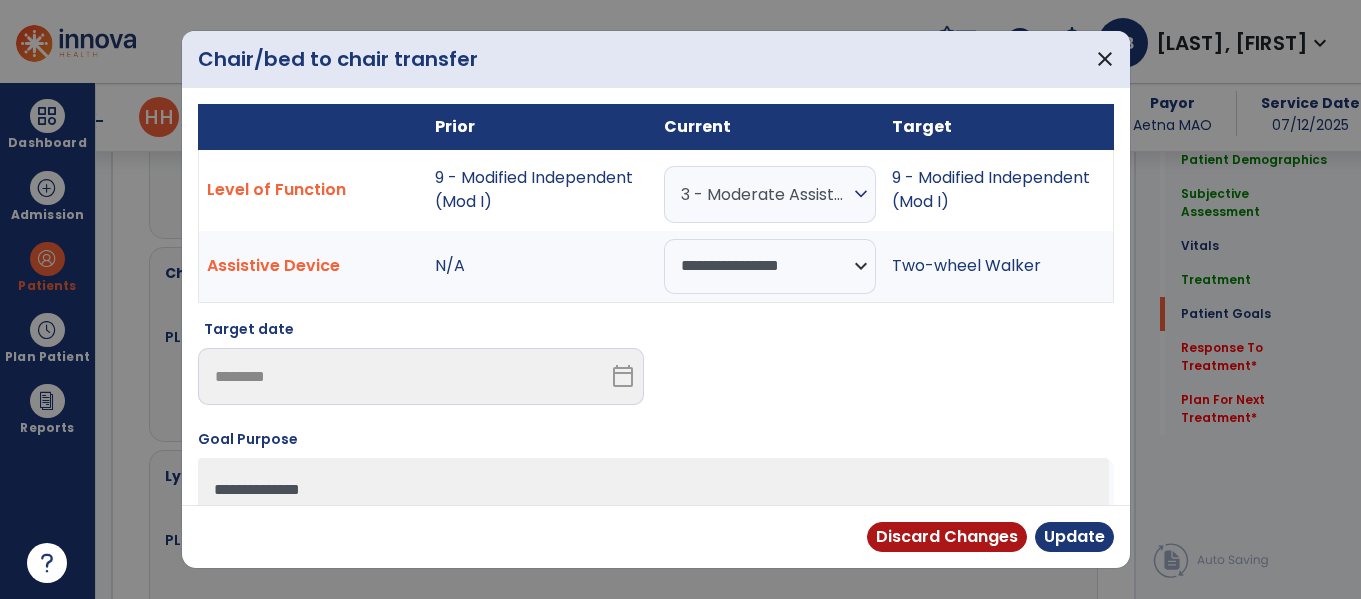 scroll, scrollTop: 1702, scrollLeft: 0, axis: vertical 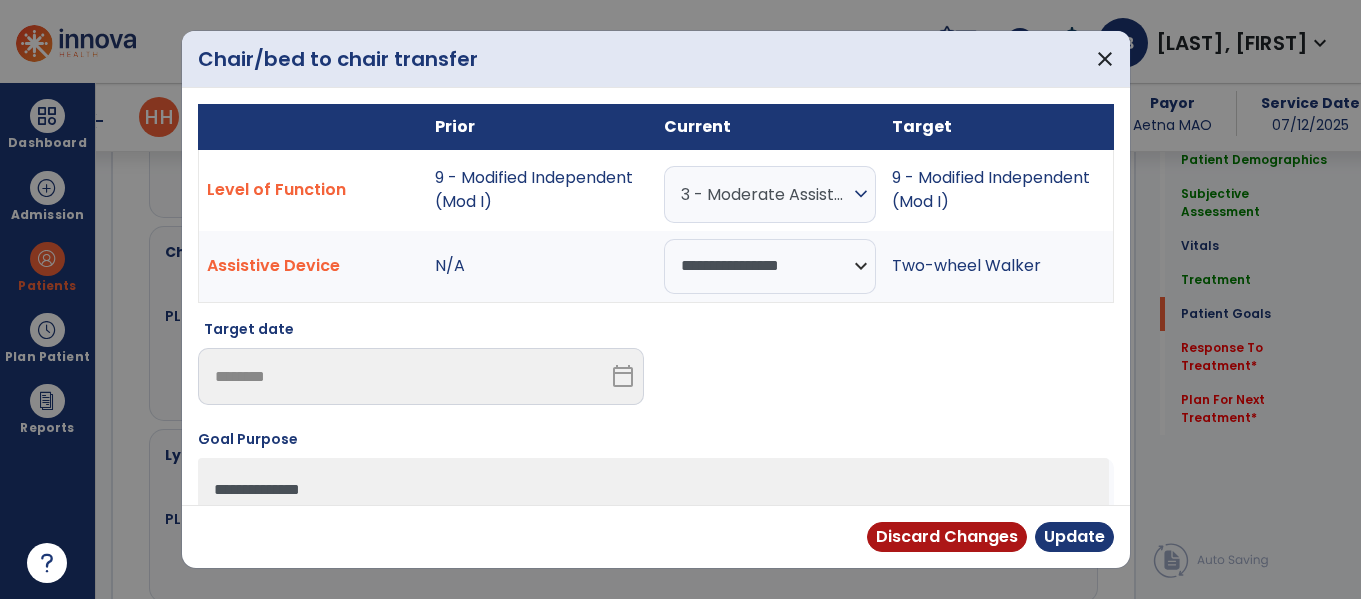click on "3 - Moderate Assistance (Mod A)   expand_more   0 - Unknown   0 - Patient Refused   0 - Not Applicable   0 - Not attempted due to environmental limitation   0 - Not attempted due to medical condition or safety concerns   1 - Dependent/Total Assistance (D)   2 - Maximal Assistance (Max A)   3 - Moderate Assistance (Mod A)   4 - Minimal Assistance (Min A)   5 - Contact Guard Assistance (CGA)   6 - Standby Assist (SBA)   7 - Set-up or clean-up assistance   8 - Supervised (S)   9 - Modified Independent (Mod I)   10 - Independent (I)" at bounding box center [770, 190] 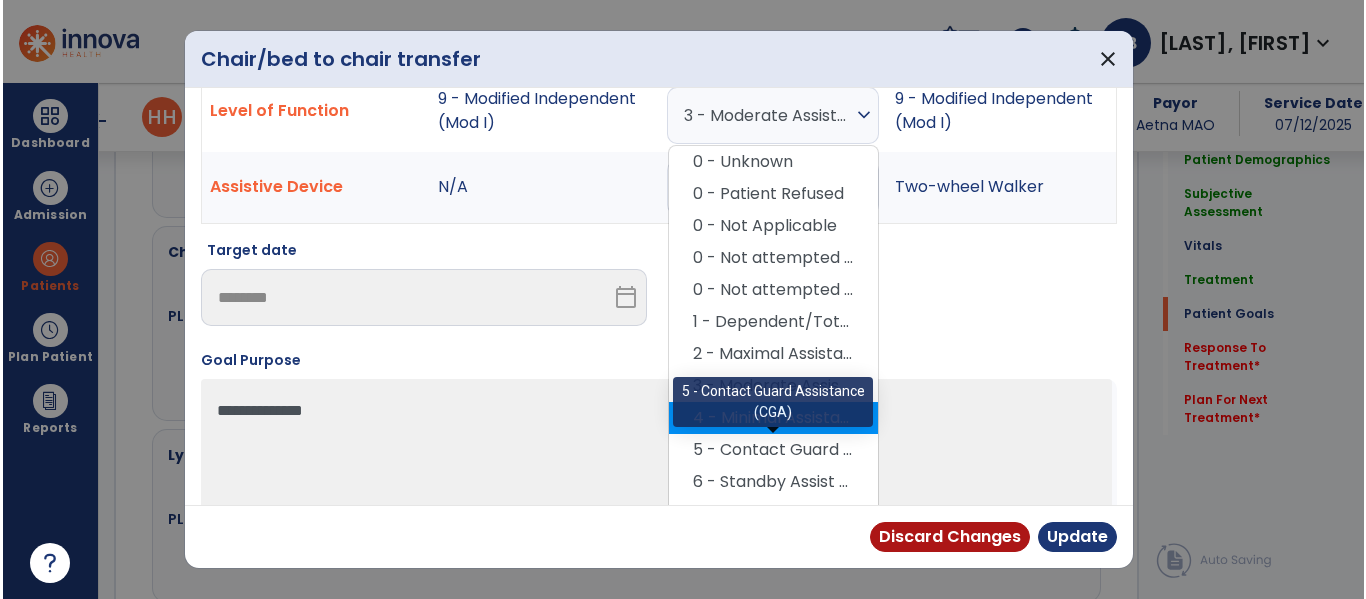 scroll, scrollTop: 100, scrollLeft: 0, axis: vertical 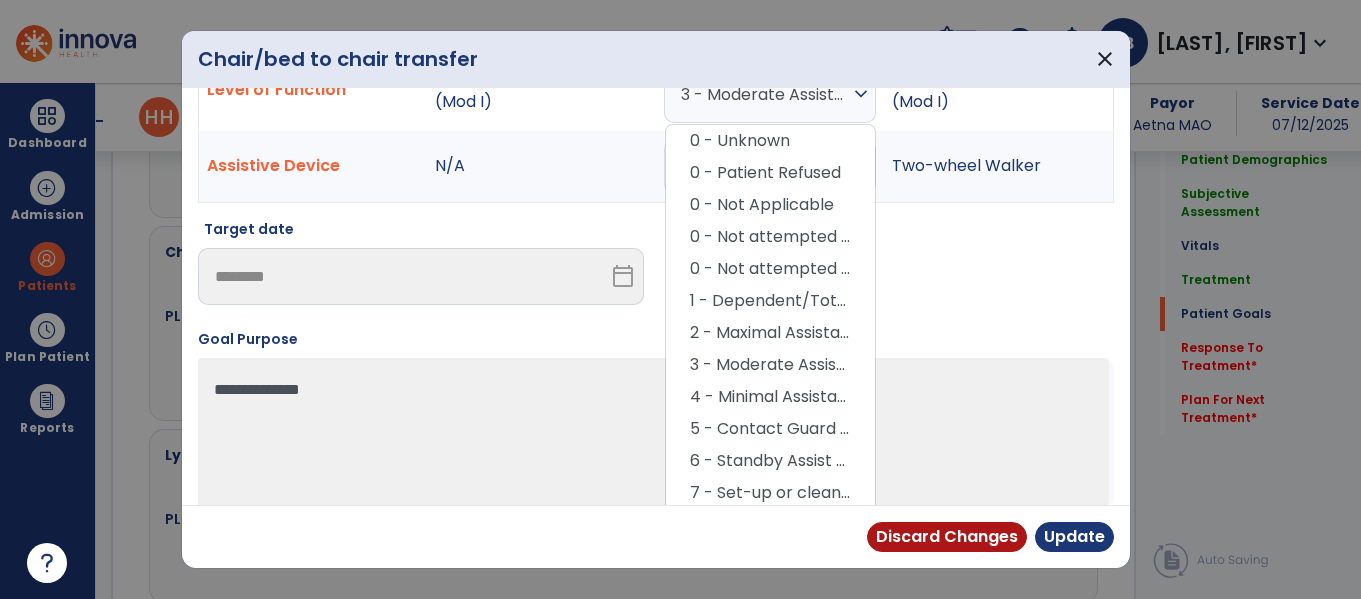 drag, startPoint x: 775, startPoint y: 396, endPoint x: 787, endPoint y: 410, distance: 18.439089 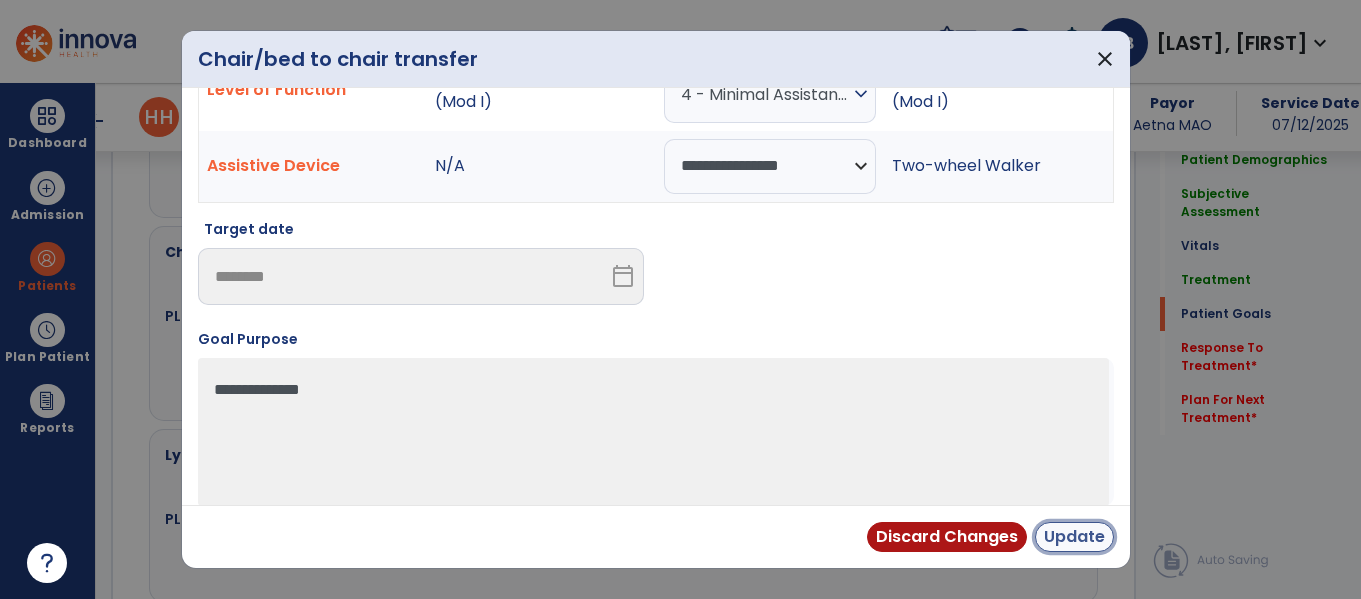 click on "Update" at bounding box center (1074, 537) 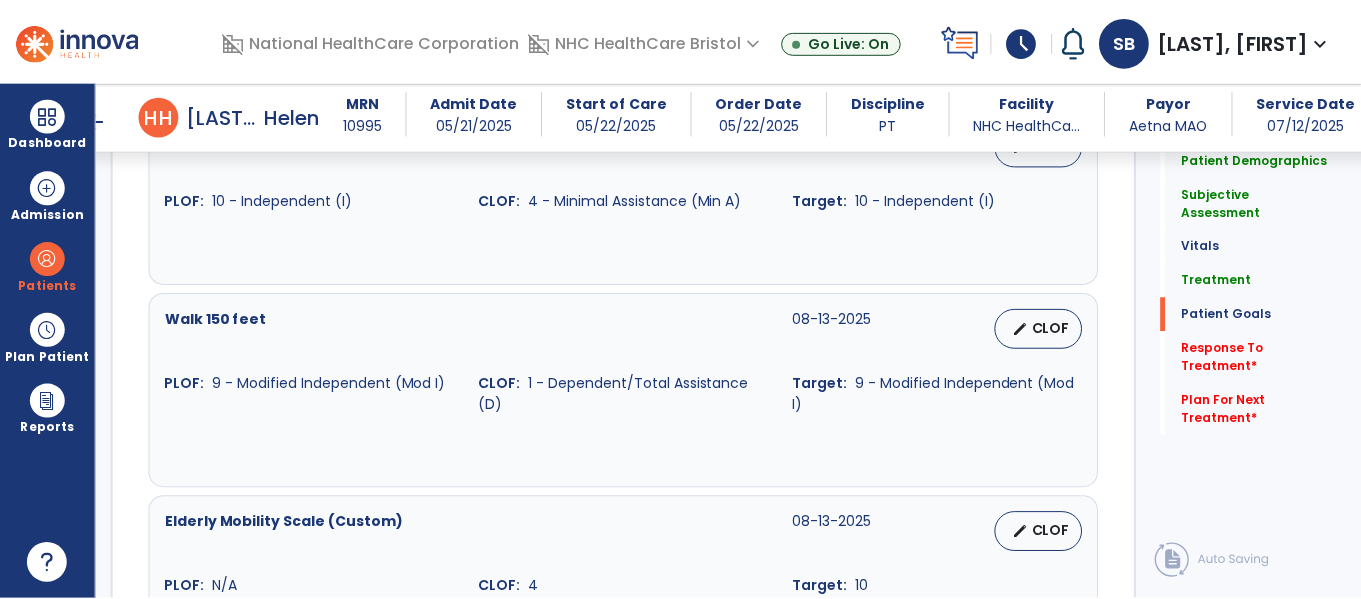 scroll, scrollTop: 2281, scrollLeft: 0, axis: vertical 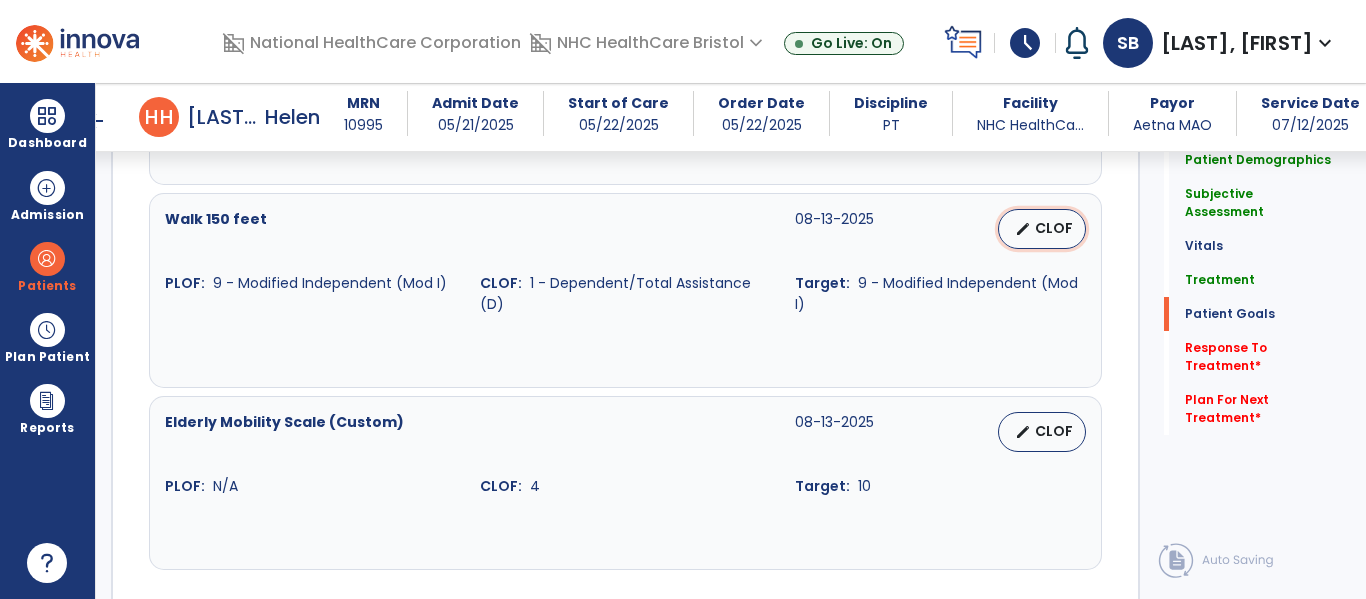 click on "CLOF" at bounding box center [1054, 228] 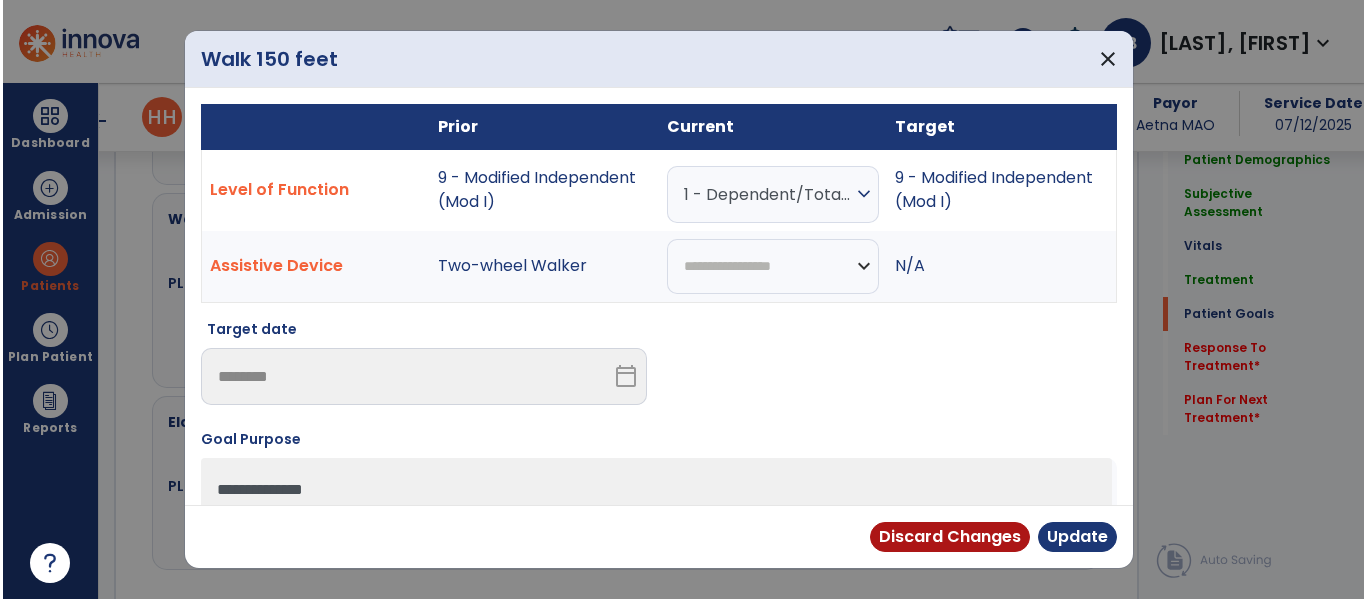 scroll, scrollTop: 2302, scrollLeft: 0, axis: vertical 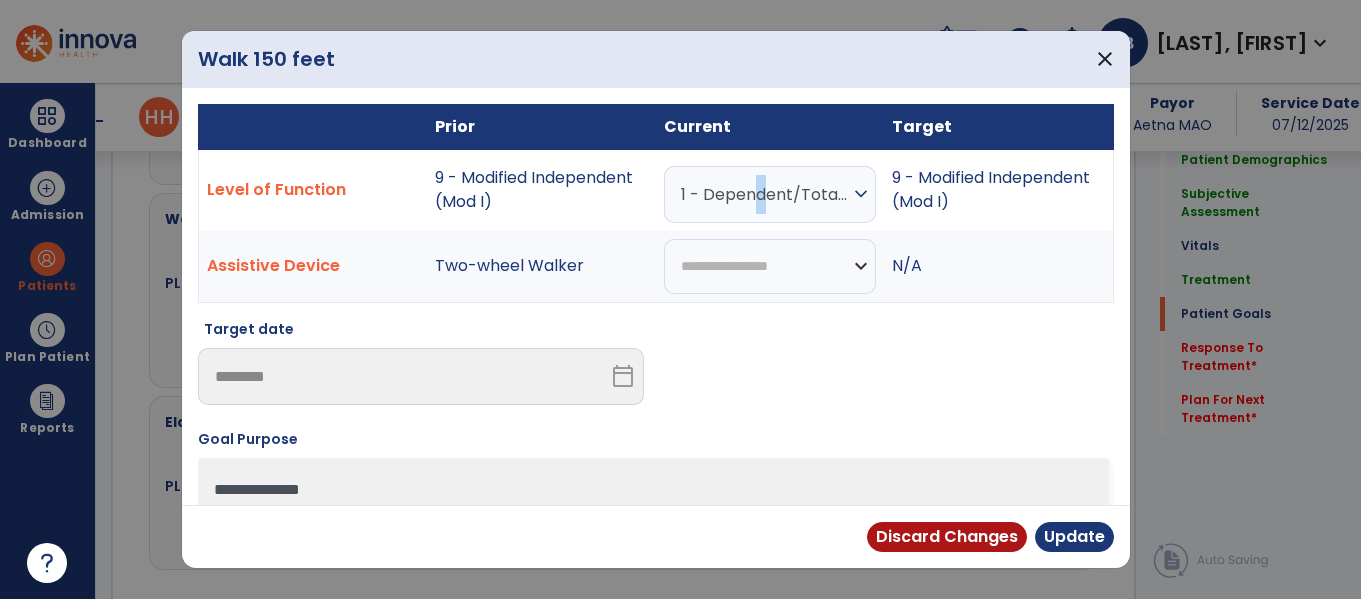 click on "1 - Dependent/Total Assistance (D)   expand_more" at bounding box center [770, 194] 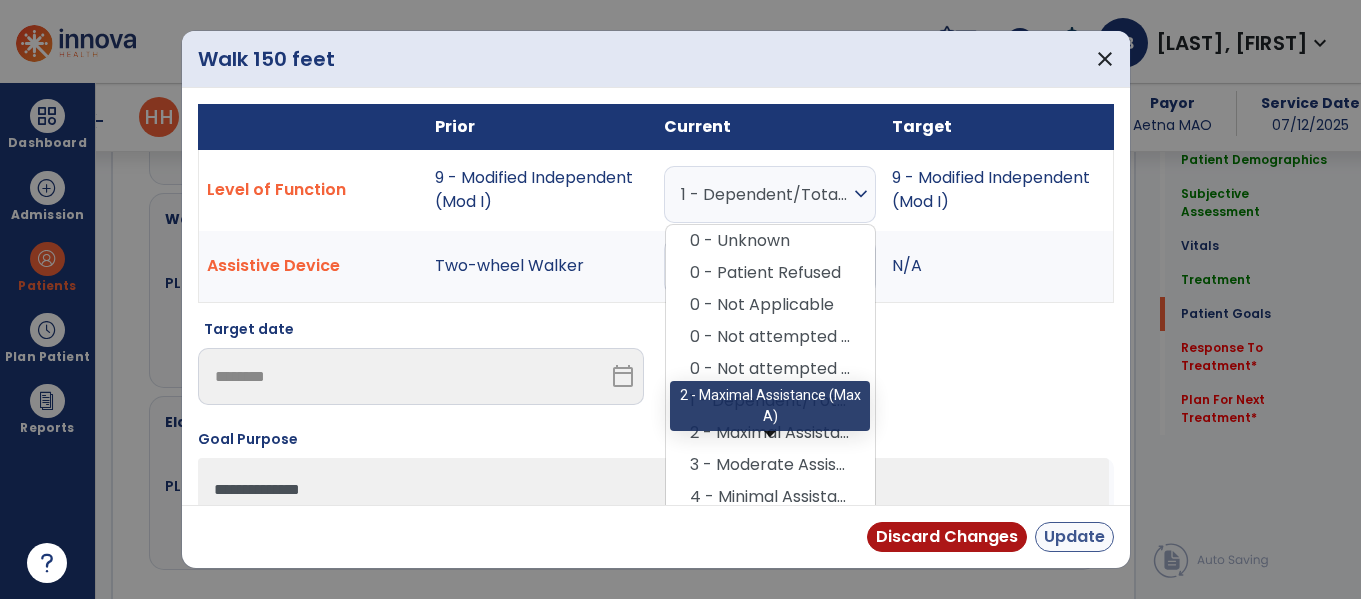 drag, startPoint x: 735, startPoint y: 428, endPoint x: 1042, endPoint y: 543, distance: 327.83228 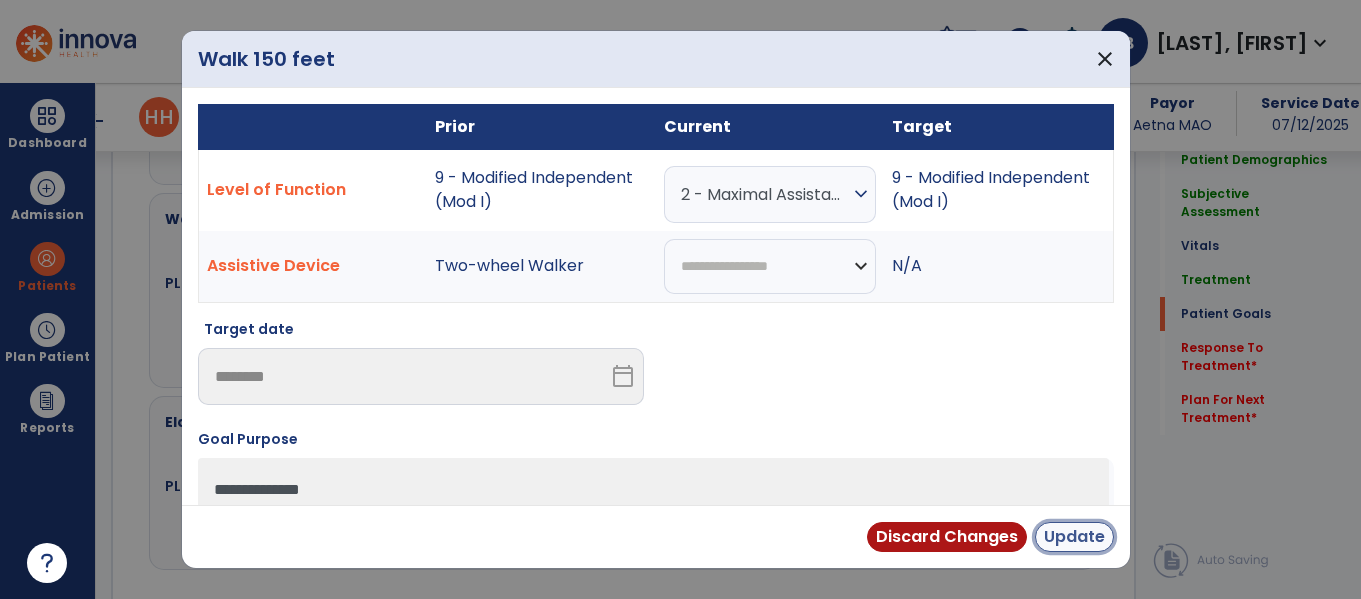 click on "Update" at bounding box center [1074, 537] 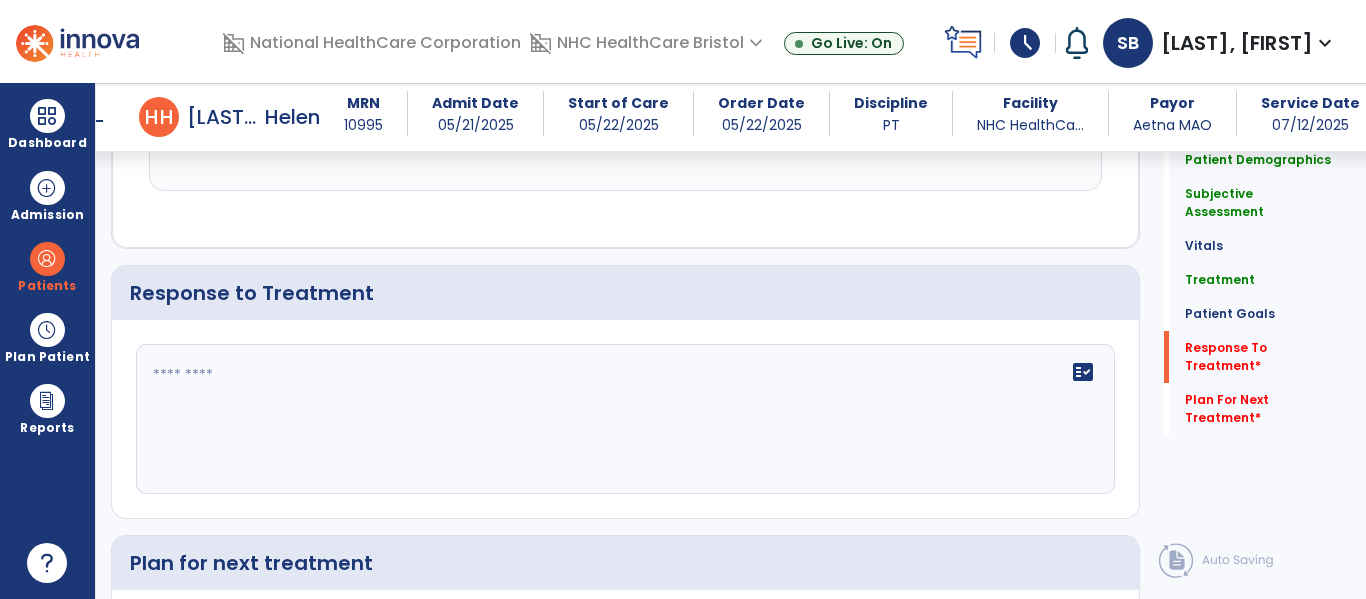 scroll, scrollTop: 2681, scrollLeft: 0, axis: vertical 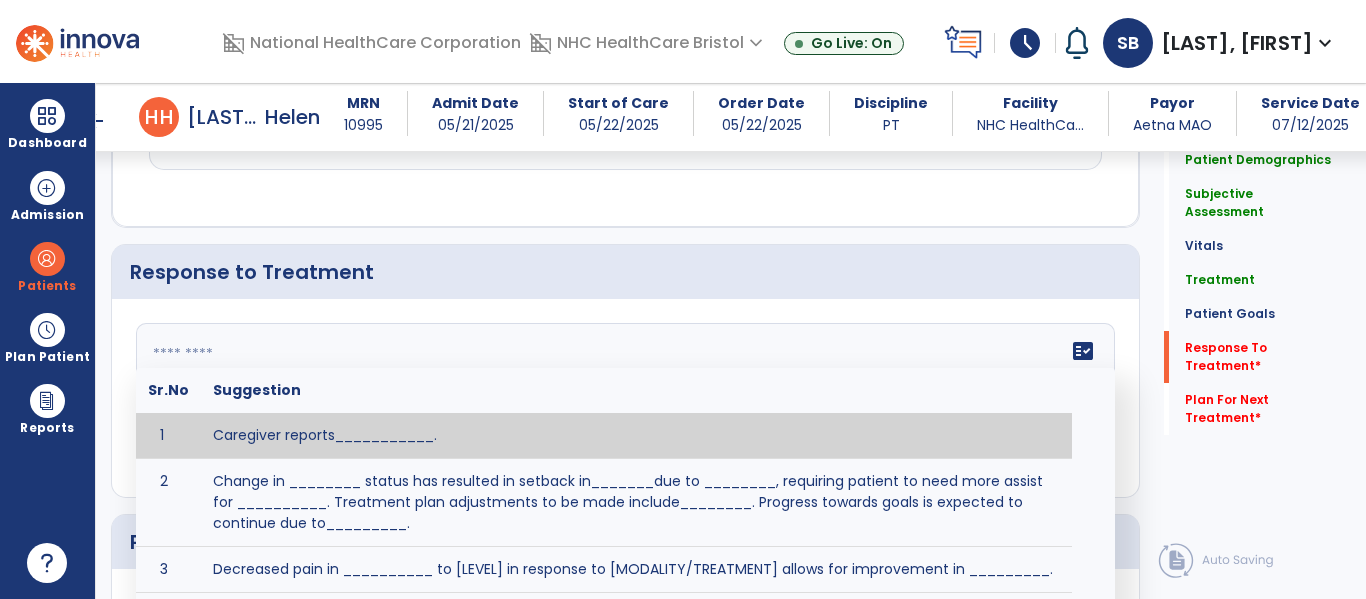click on "fact_check  Sr.No Suggestion 1 Caregiver reports___________. 2 Change in ________ status has resulted in setback in_______due to ________, requiring patient to need more assist for __________.   Treatment plan adjustments to be made include________.  Progress towards goals is expected to continue due to_________. 3 Decreased pain in __________ to [LEVEL] in response to [MODALITY/TREATMENT] allows for improvement in _________. 4 Functional gains in _______ have impacted the patient's ability to perform_________ with a reduction in assist levels to_________. 5 Functional progress this week has been significant due to__________. 6 Gains in ________ have improved the patient's ability to perform ______with decreased levels of assist to___________. 7 Improvement in ________allows patient to tolerate higher levels of challenges in_________. 8 Pain in [AREA] has decreased to [LEVEL] in response to [TREATMENT/MODALITY], allowing fore ease in completing__________. 9 10 11 12 13 14 15 16 17 18 19 20 21" 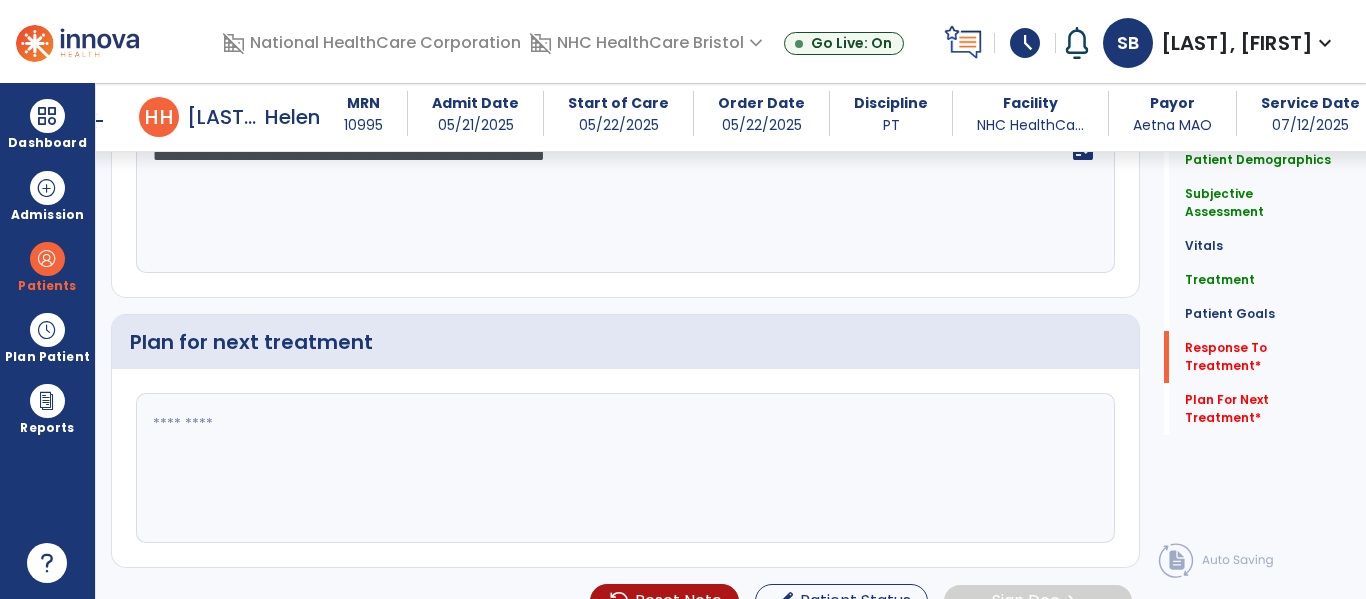 type on "**********" 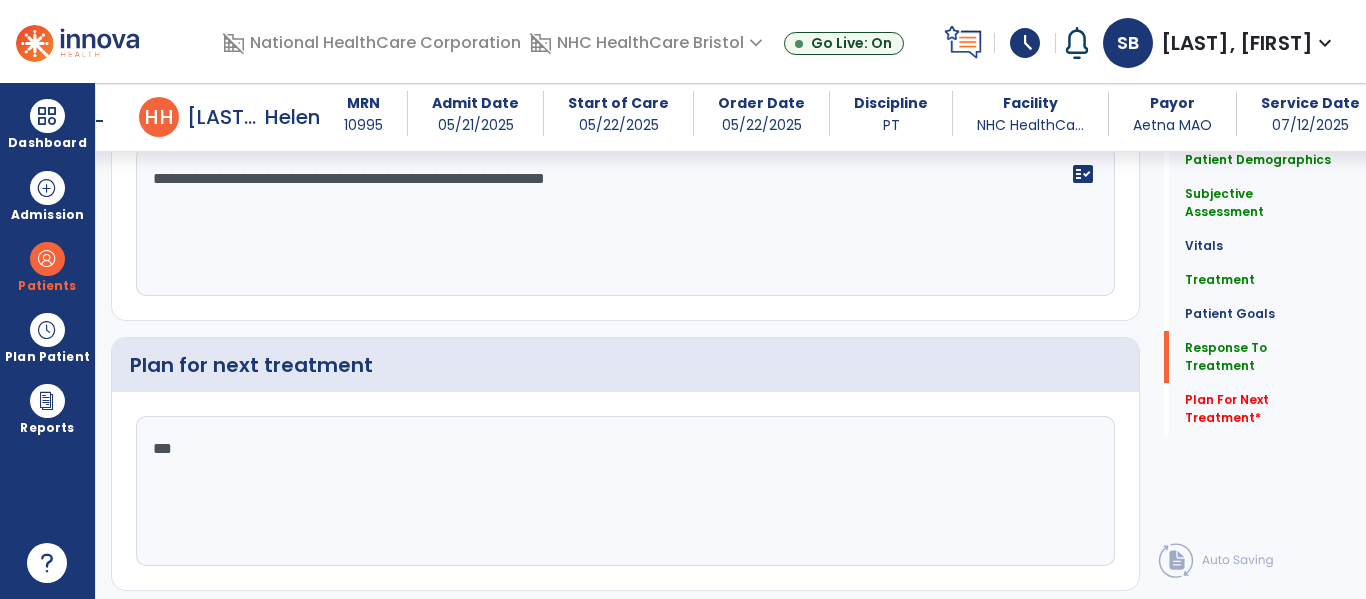 scroll, scrollTop: 2881, scrollLeft: 0, axis: vertical 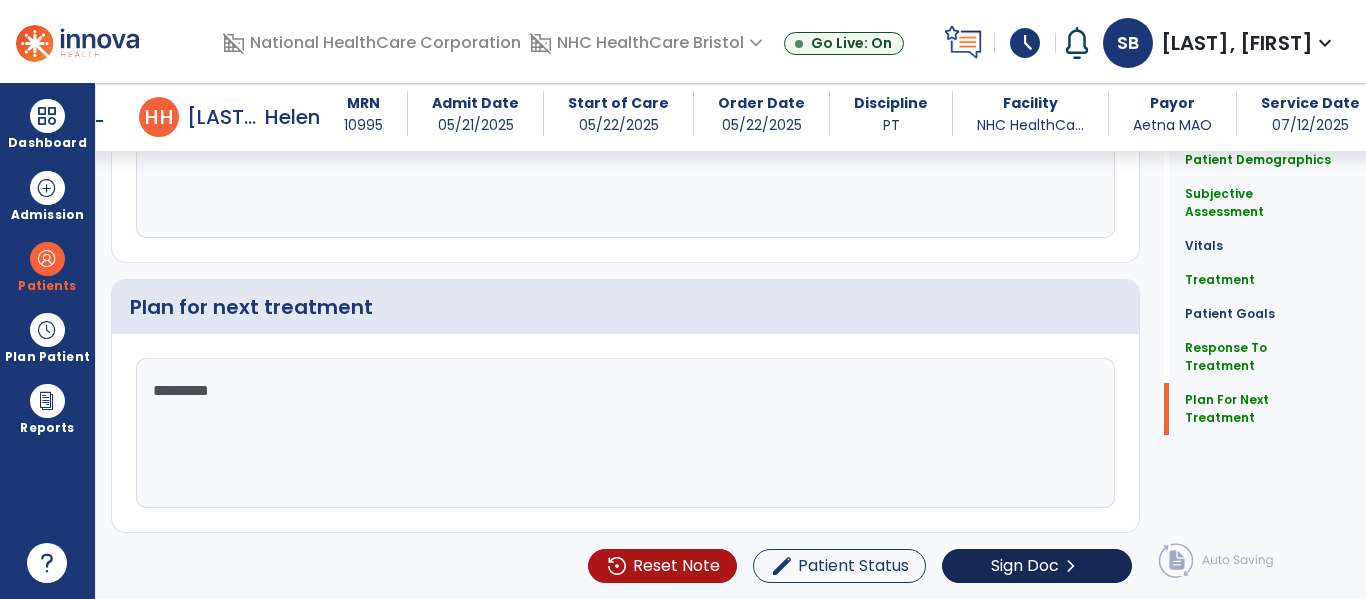 type on "********" 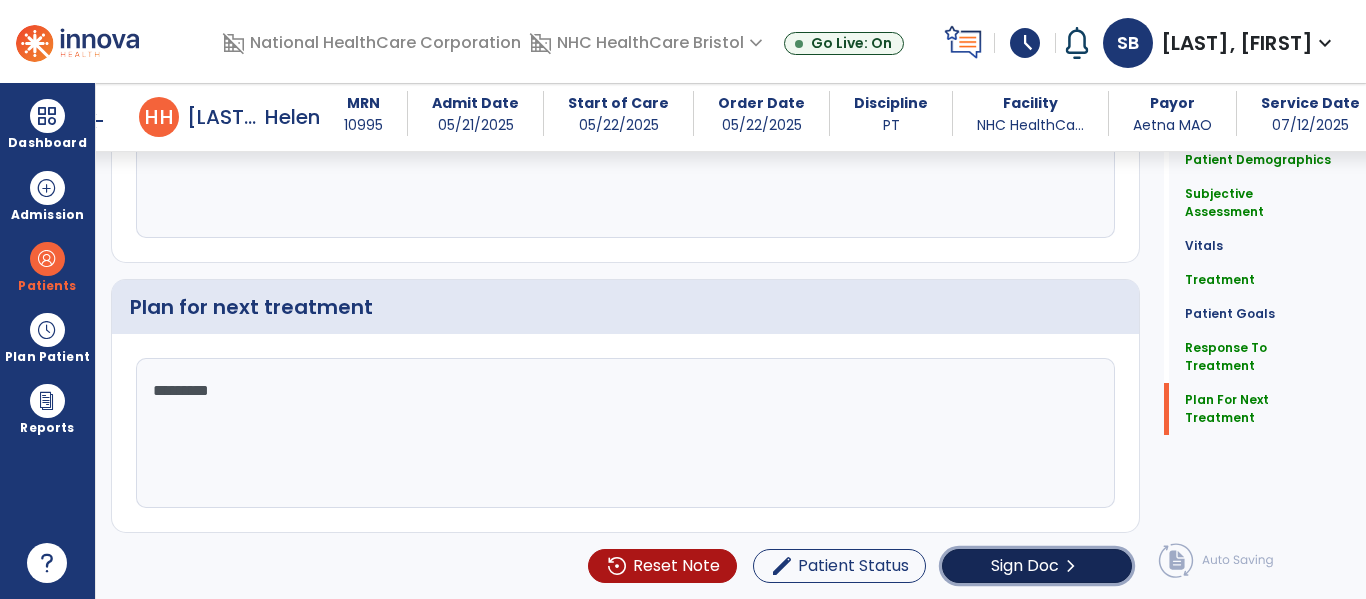 click on "Sign Doc" 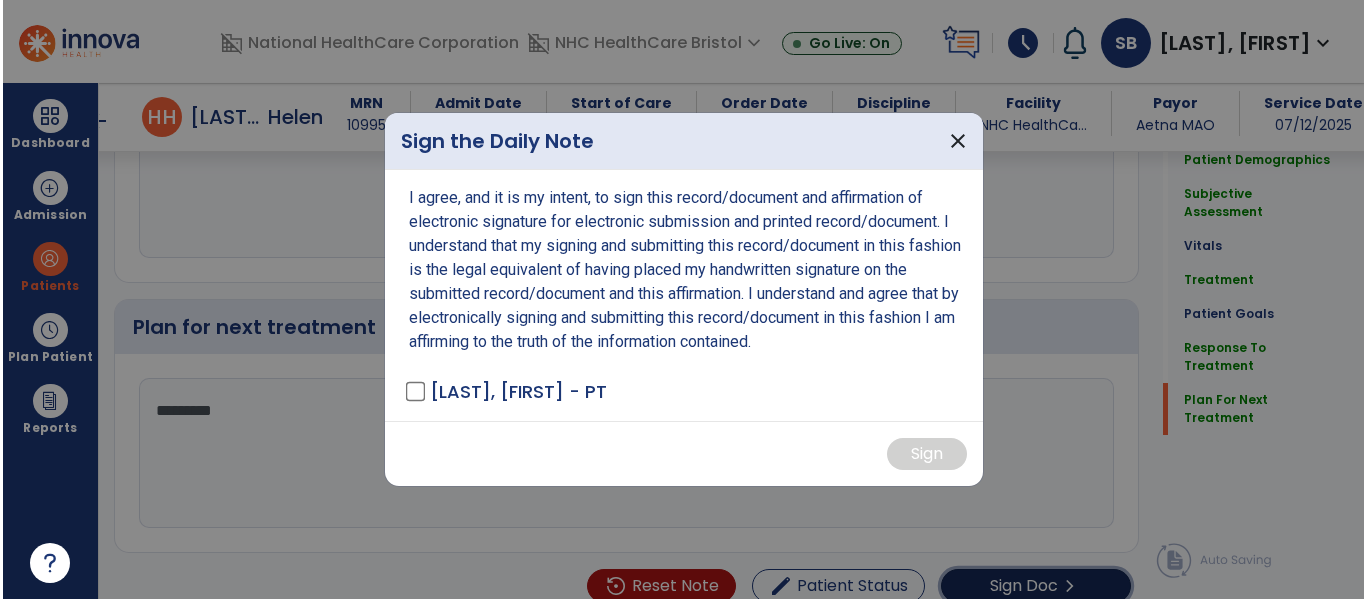 scroll, scrollTop: 2938, scrollLeft: 0, axis: vertical 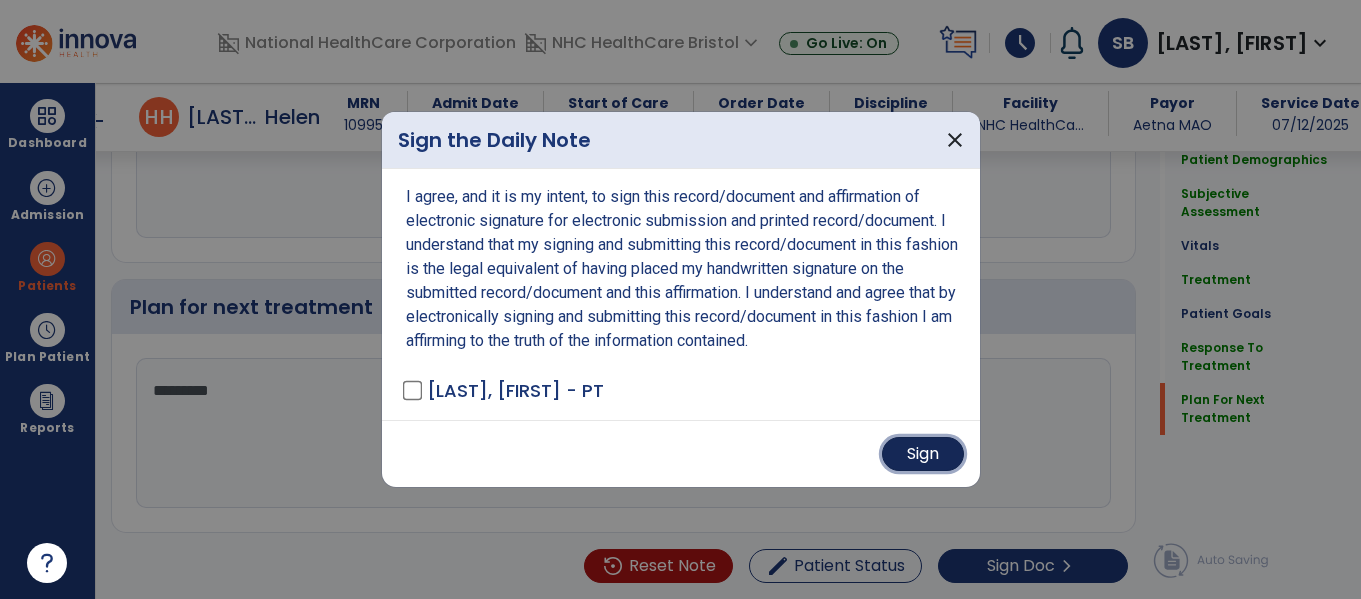 click on "Sign" at bounding box center [923, 454] 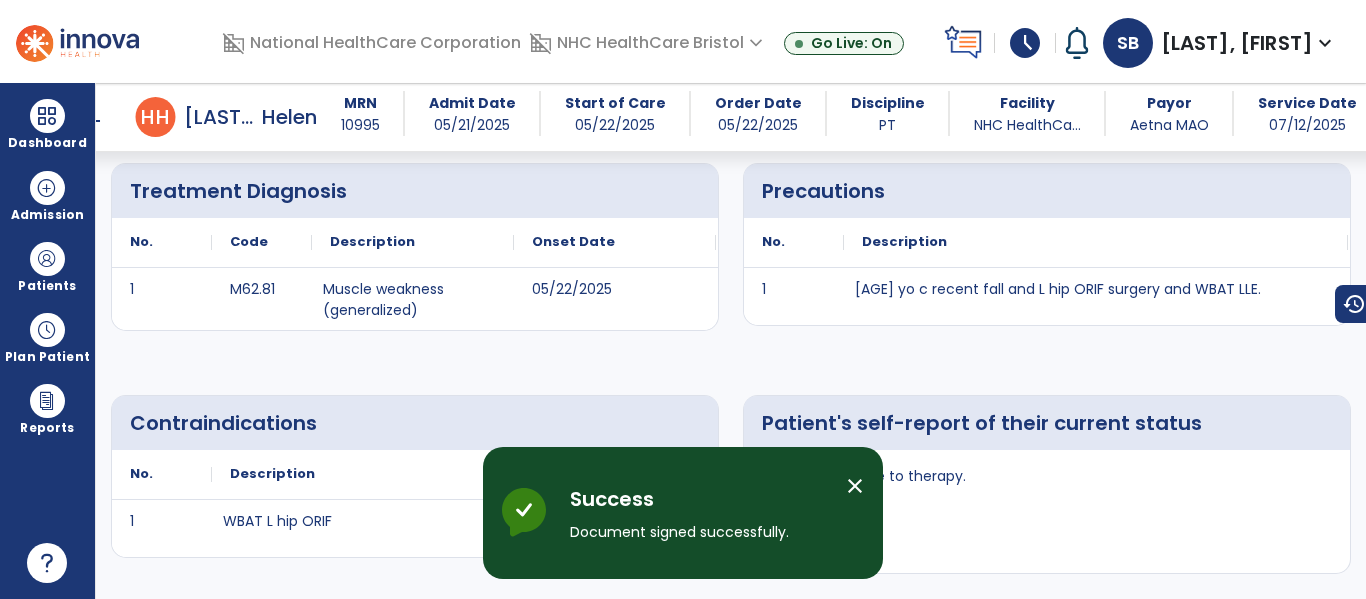scroll, scrollTop: 0, scrollLeft: 0, axis: both 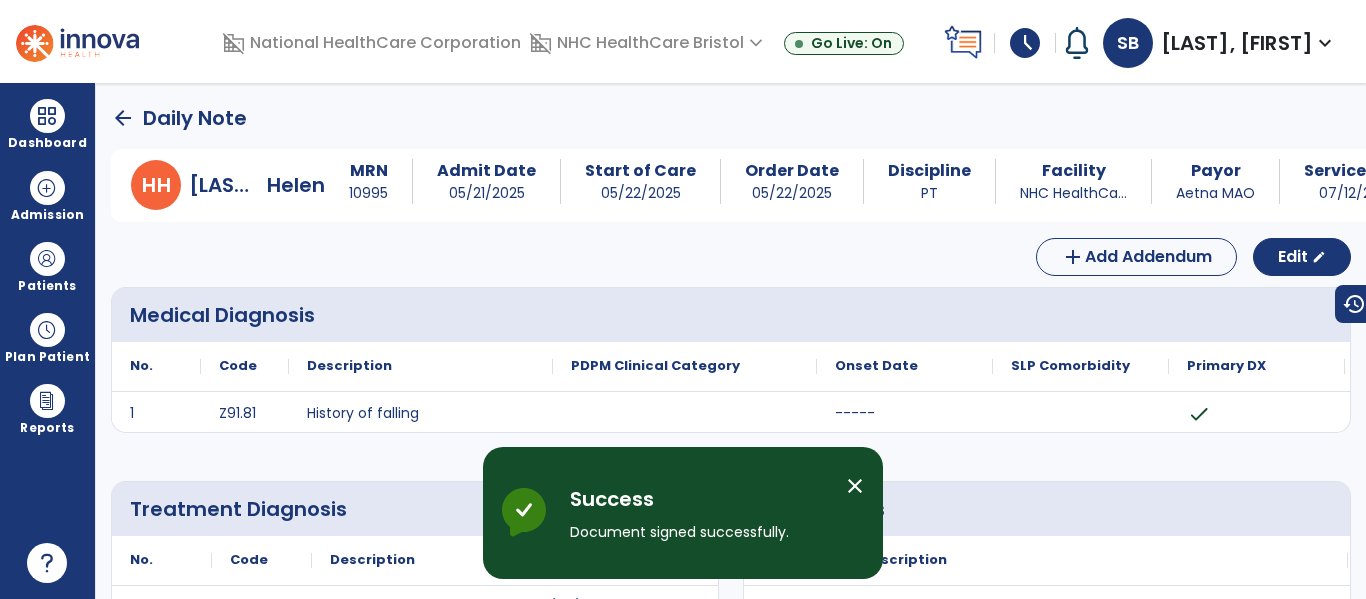 click on "arrow_back" 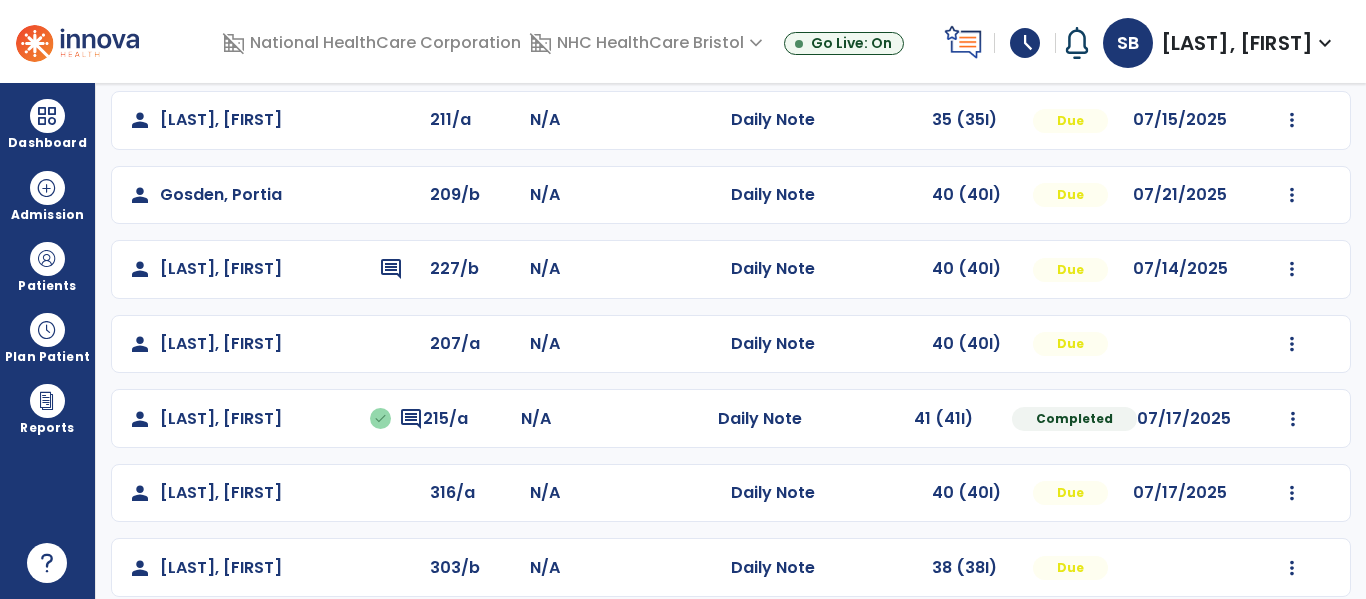 scroll, scrollTop: 562, scrollLeft: 0, axis: vertical 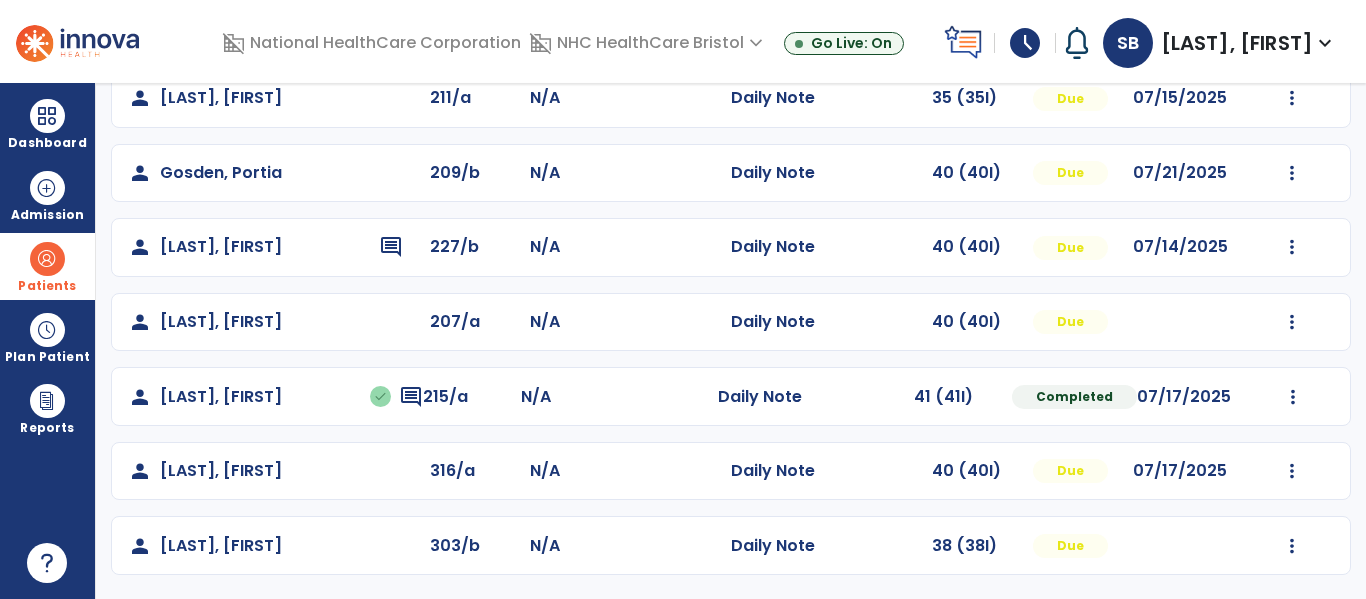 click on "Patients" at bounding box center [47, 286] 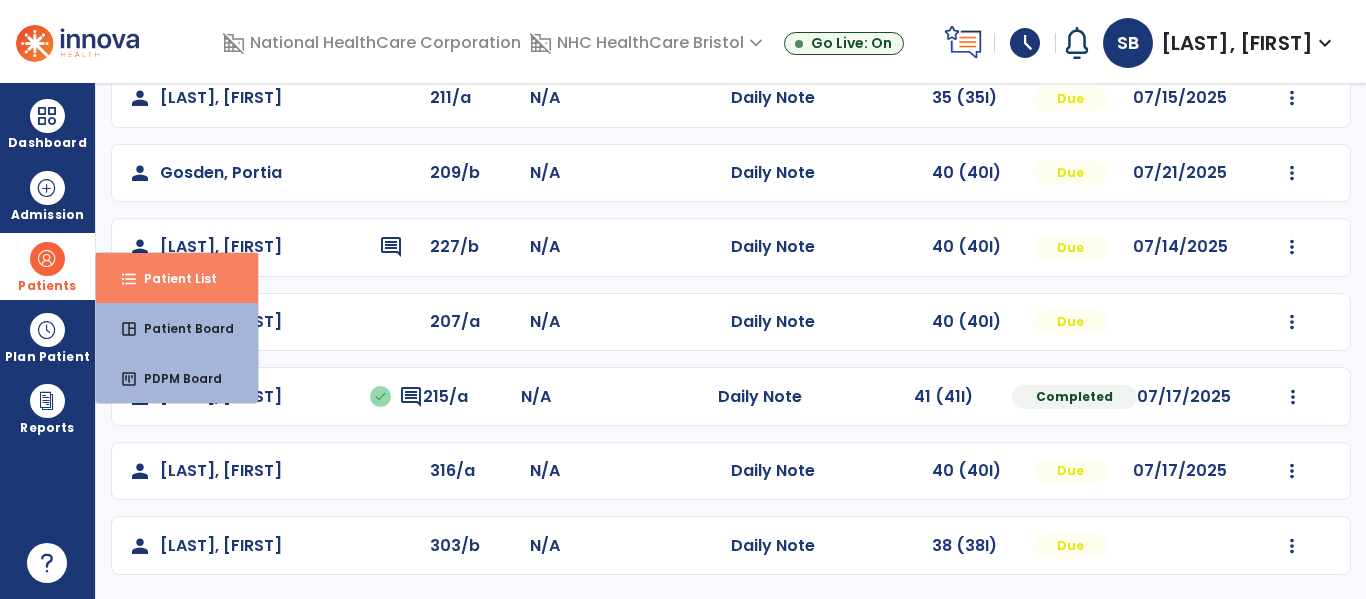 click on "format_list_bulleted  Patient List" at bounding box center (177, 278) 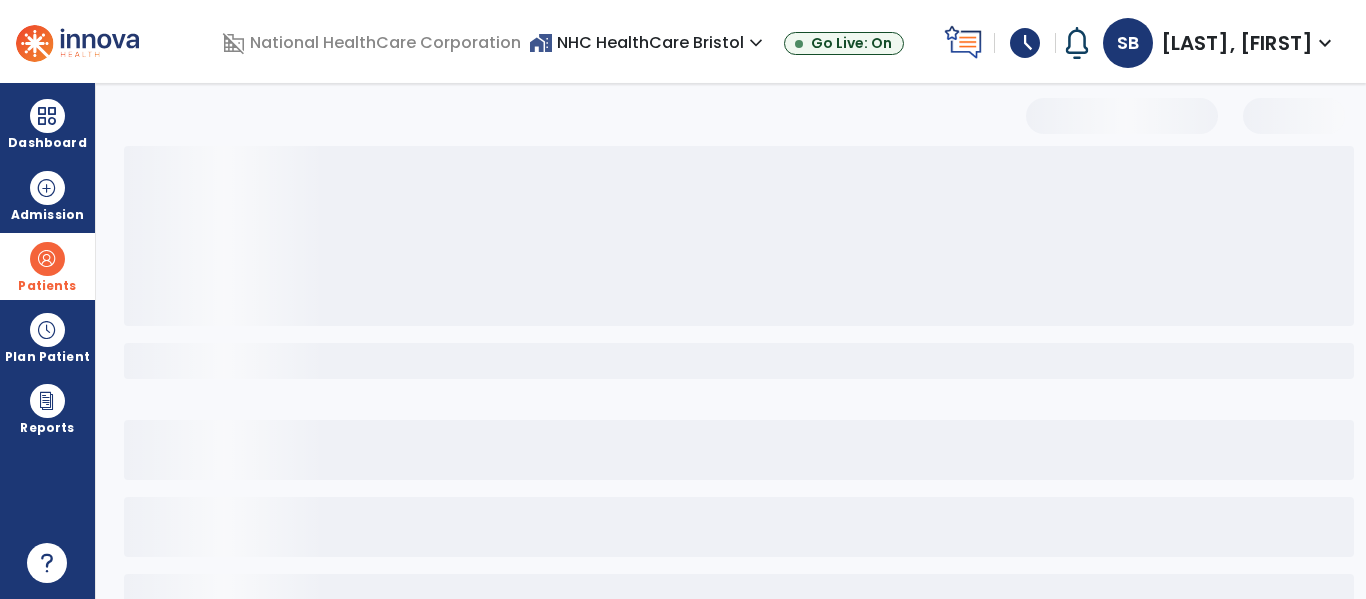 select on "***" 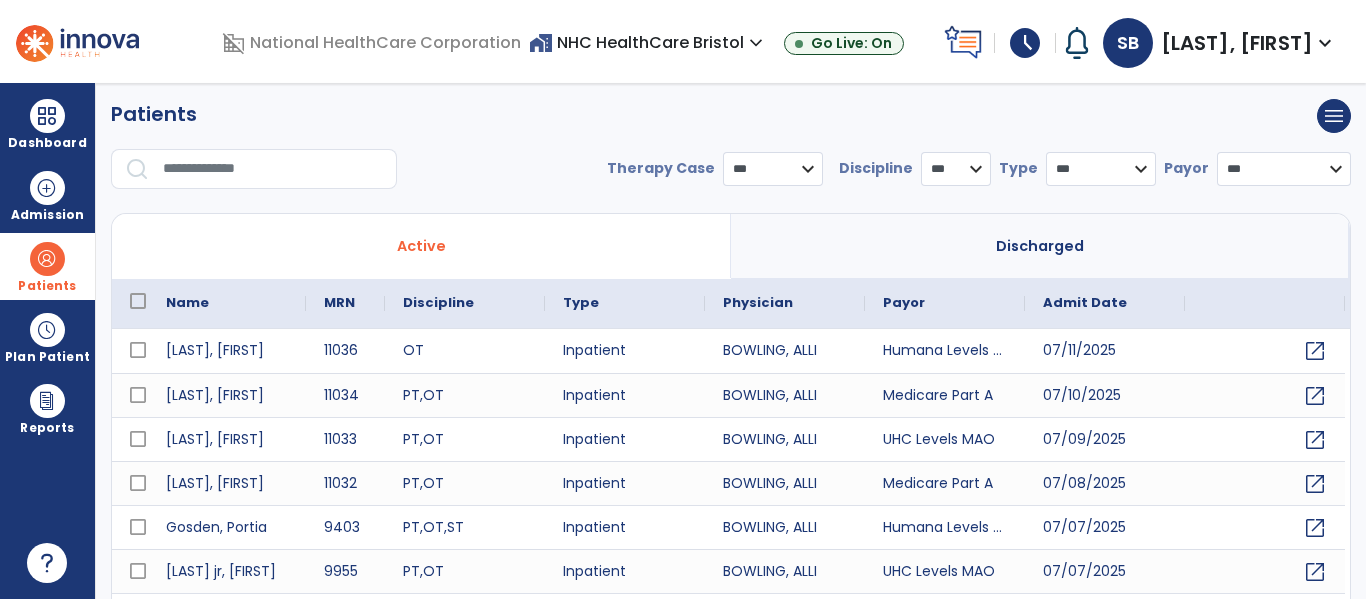 scroll, scrollTop: 0, scrollLeft: 0, axis: both 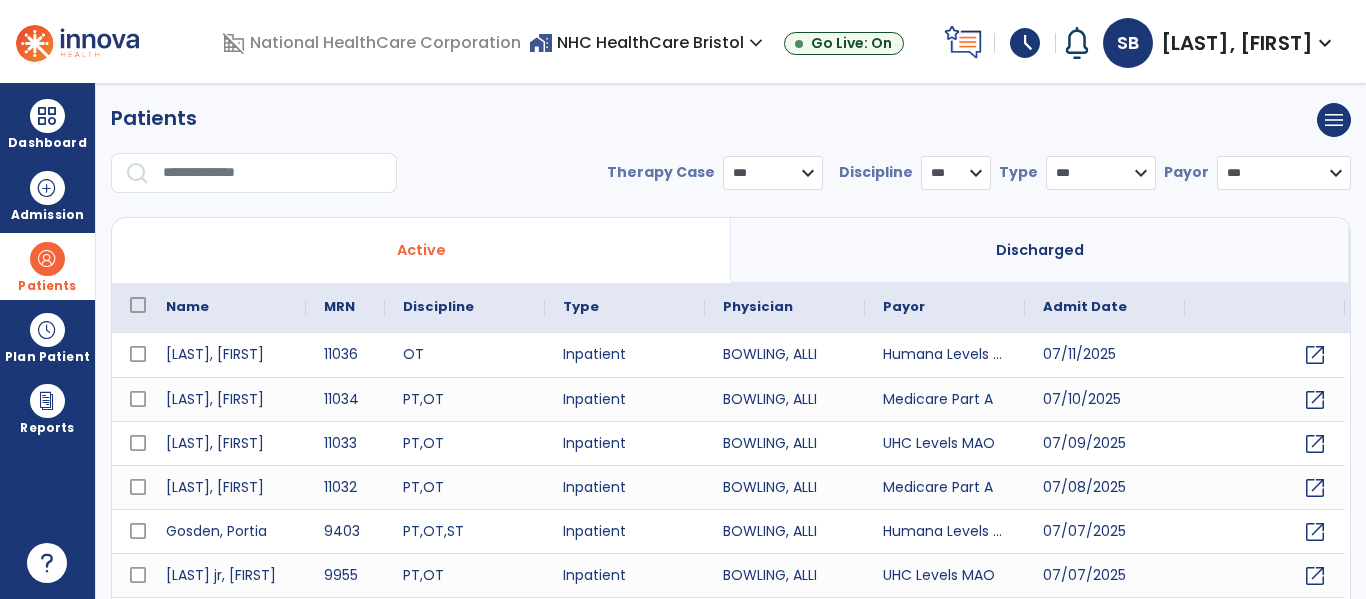 drag, startPoint x: 284, startPoint y: 135, endPoint x: 284, endPoint y: 151, distance: 16 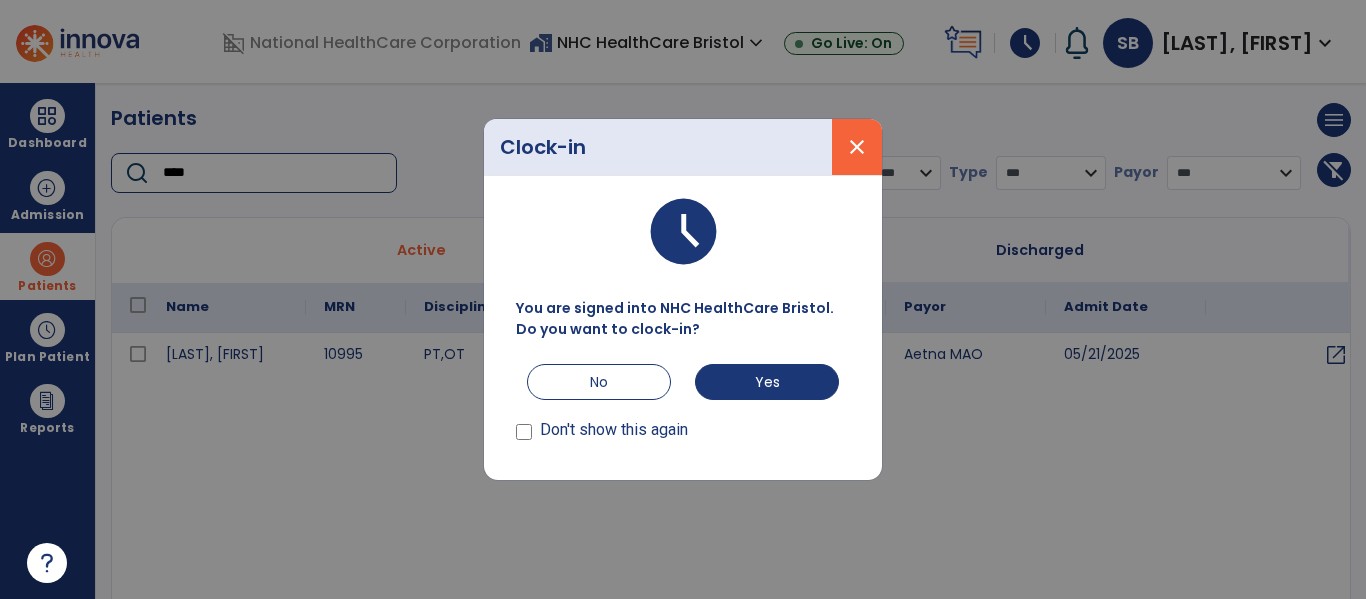 type on "****" 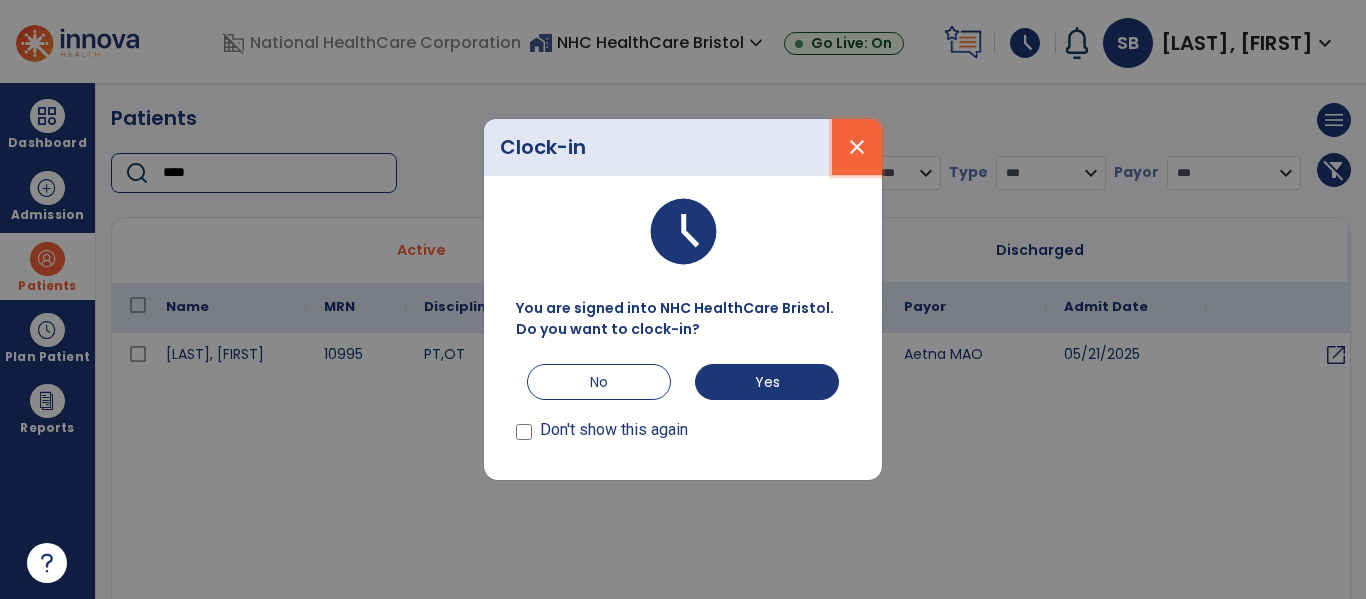 click on "close" at bounding box center (857, 147) 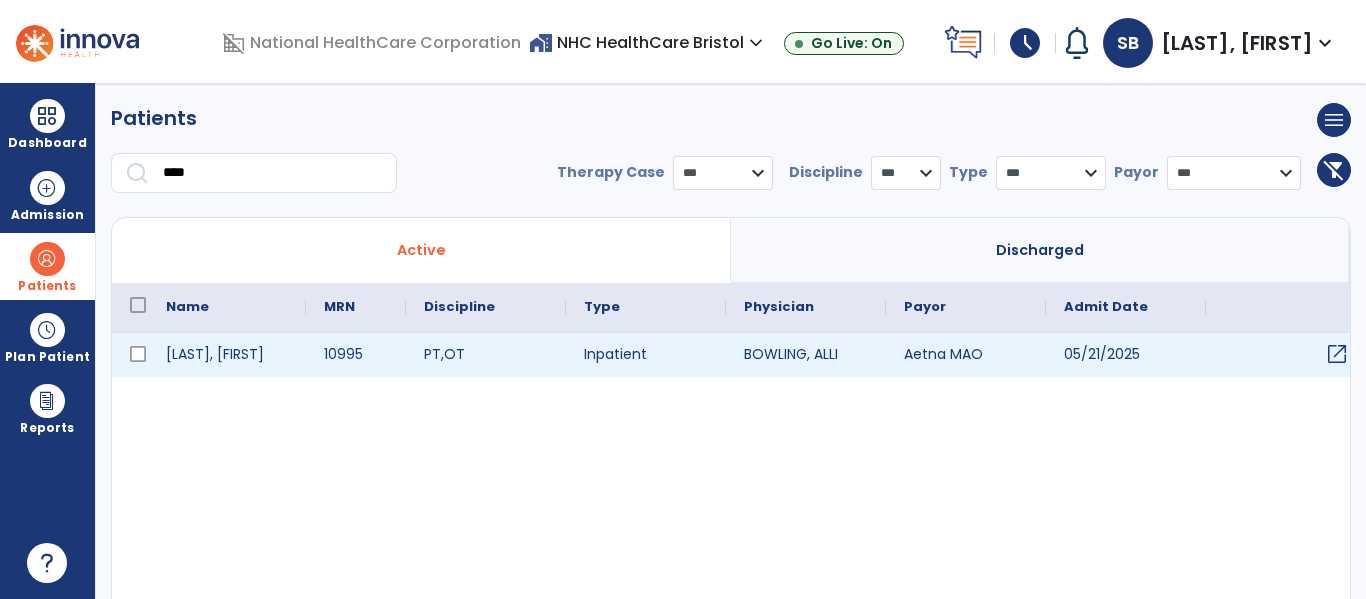 click on "open_in_new" at bounding box center (1286, 355) 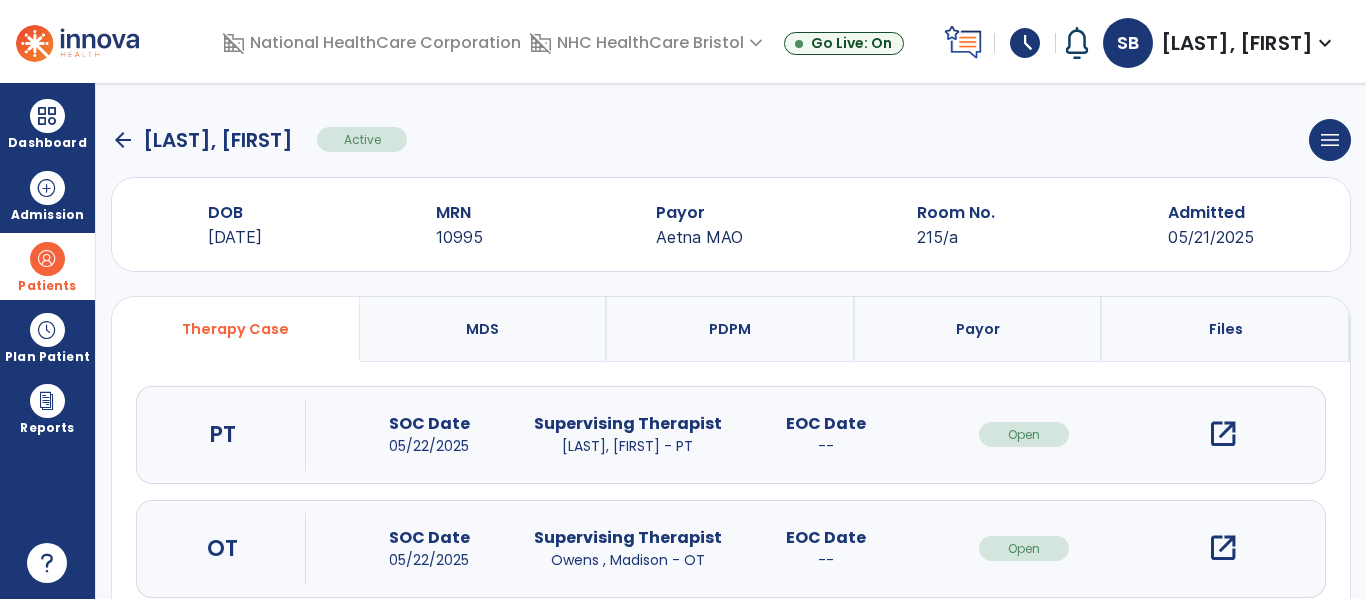 scroll, scrollTop: 100, scrollLeft: 0, axis: vertical 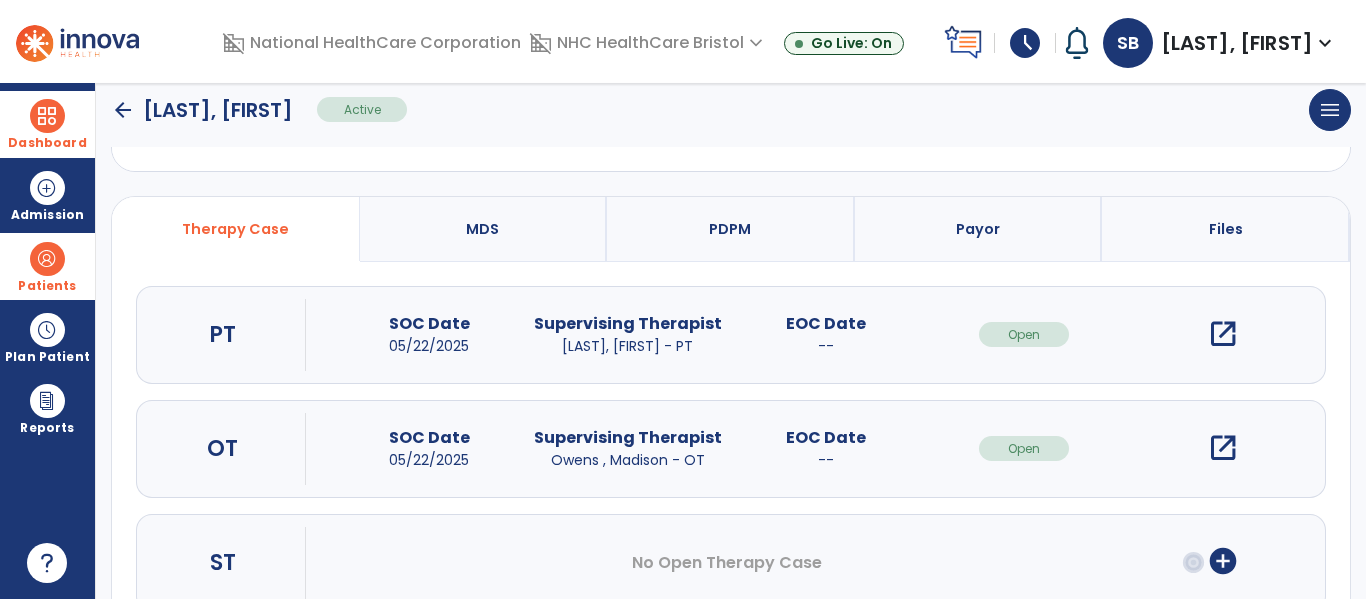 drag, startPoint x: 64, startPoint y: 125, endPoint x: 89, endPoint y: 130, distance: 25.495098 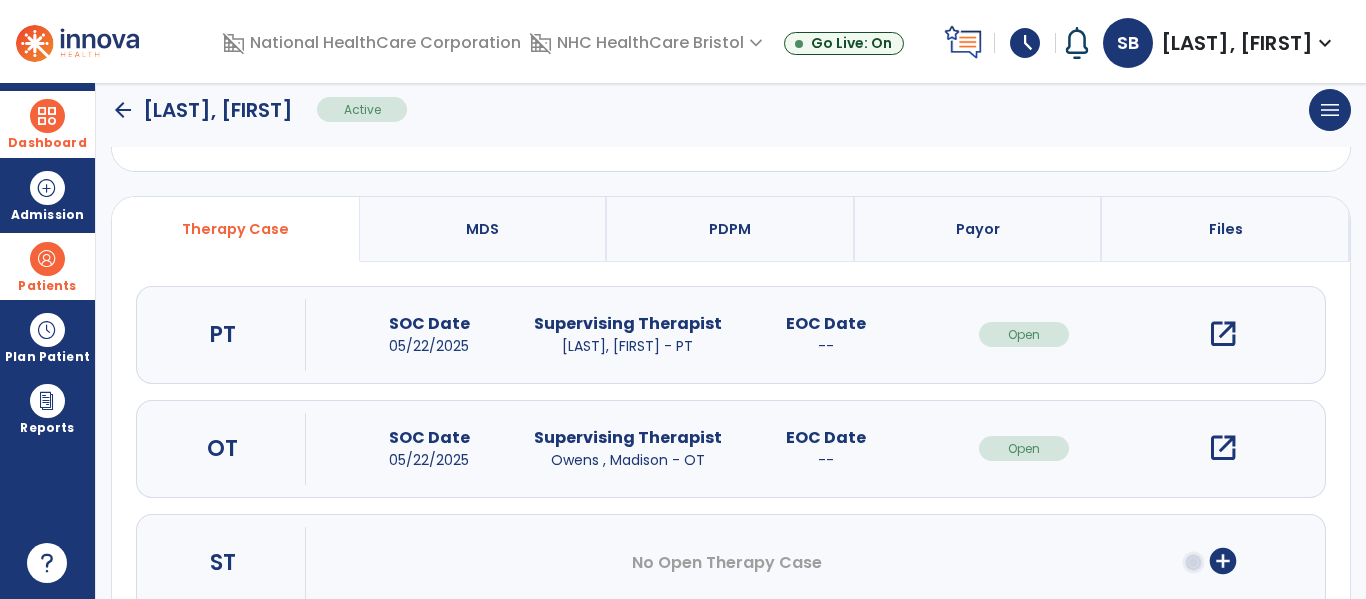 click on "Dashboard" at bounding box center (47, 124) 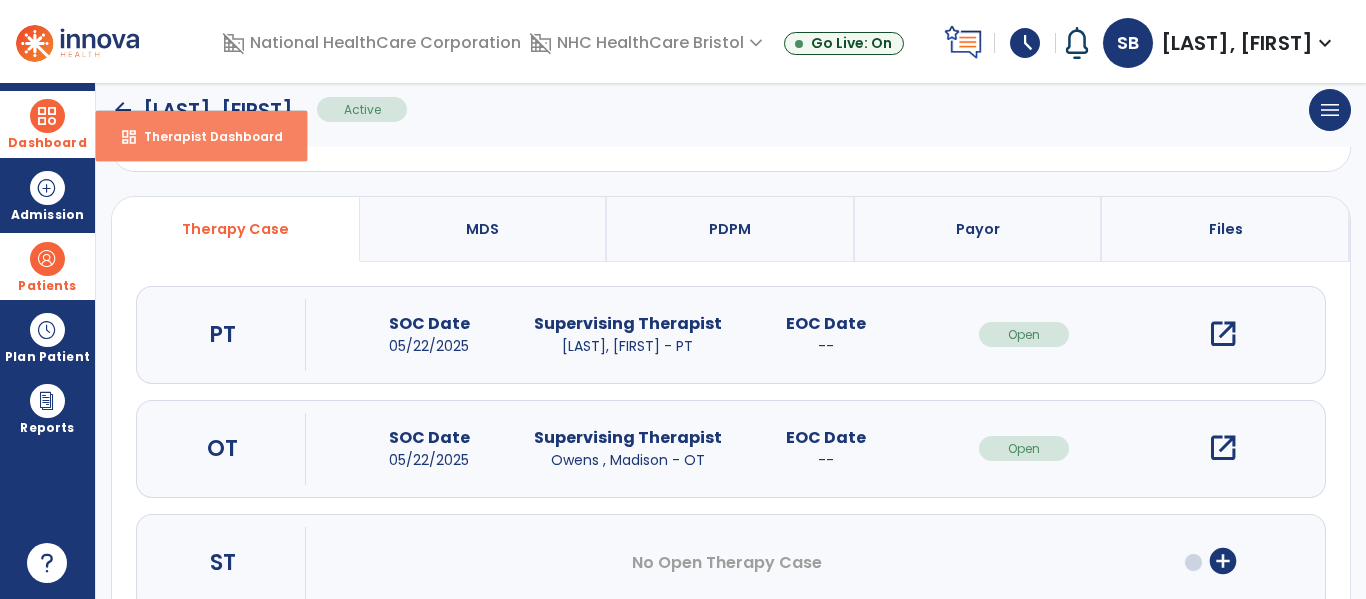 click on "dashboard" at bounding box center [129, 137] 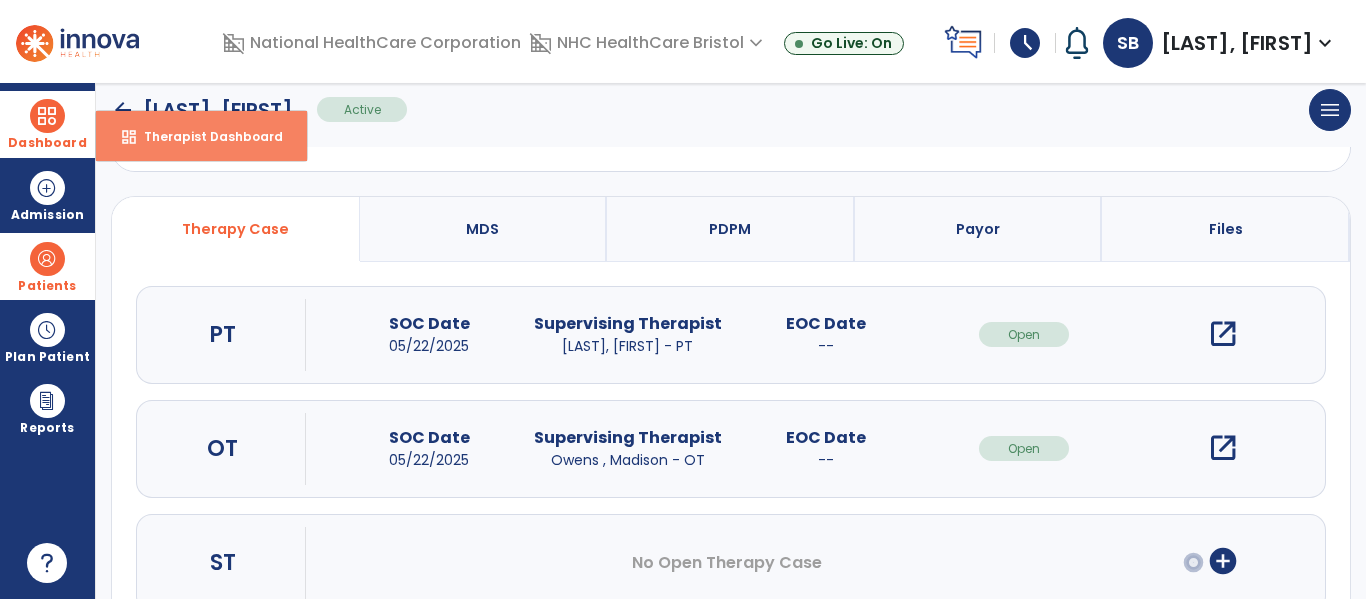 select on "****" 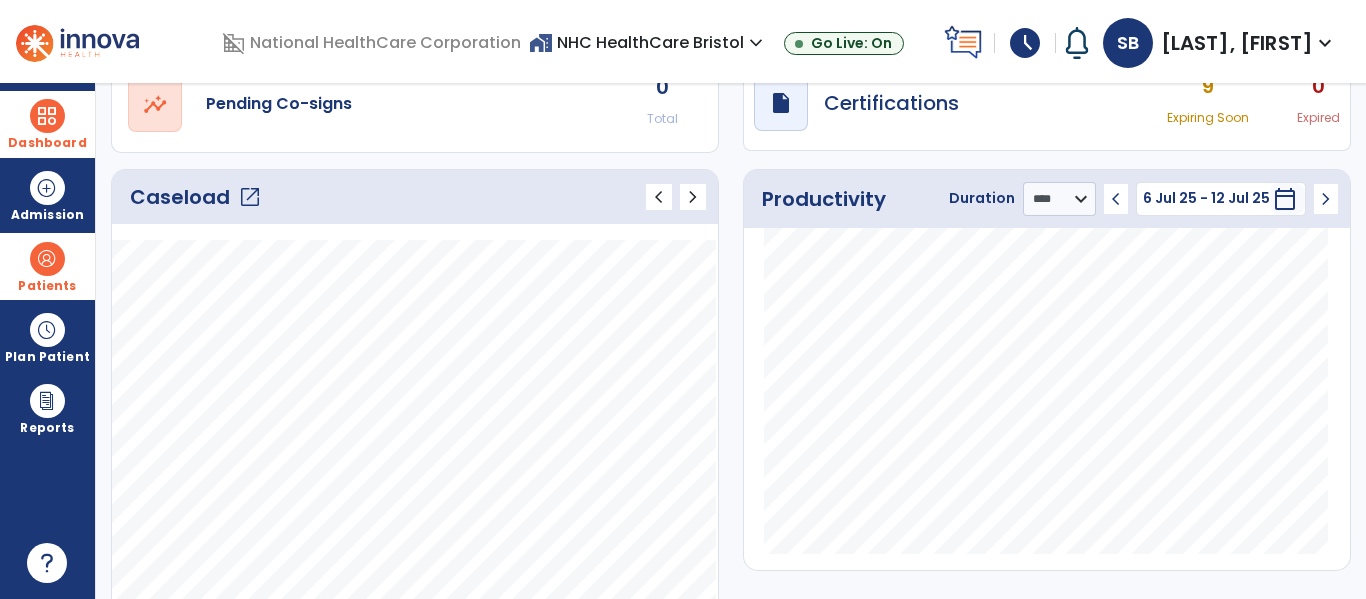 click on "open_in_new" 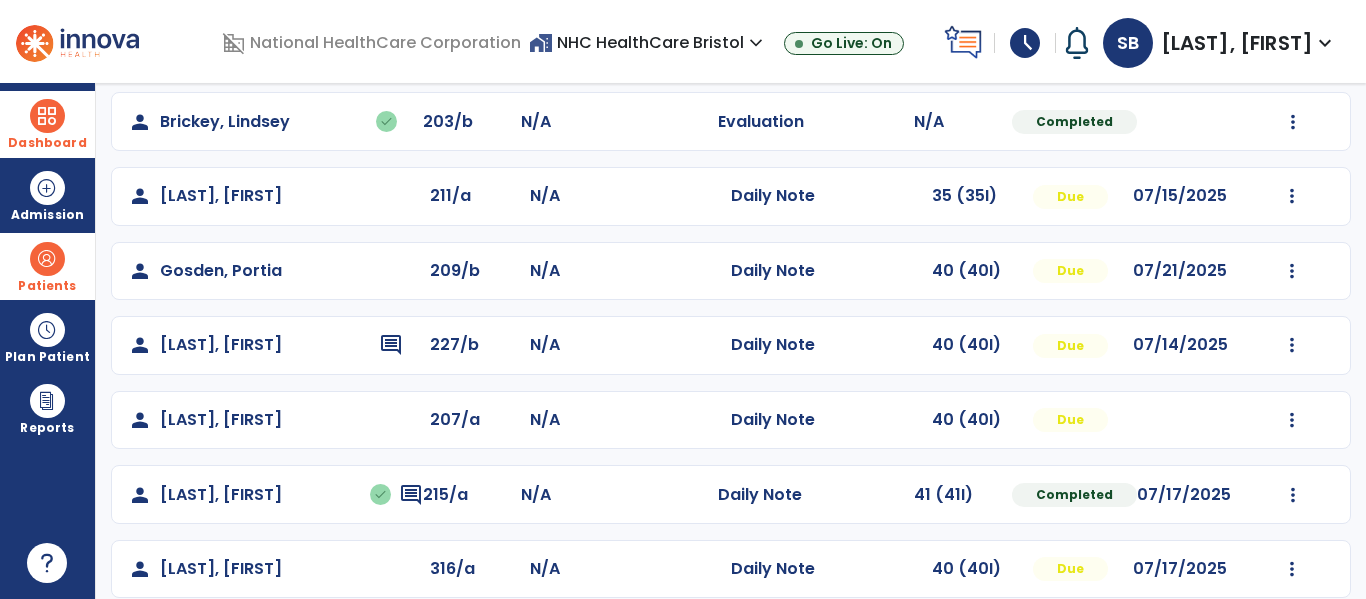 scroll, scrollTop: 468, scrollLeft: 0, axis: vertical 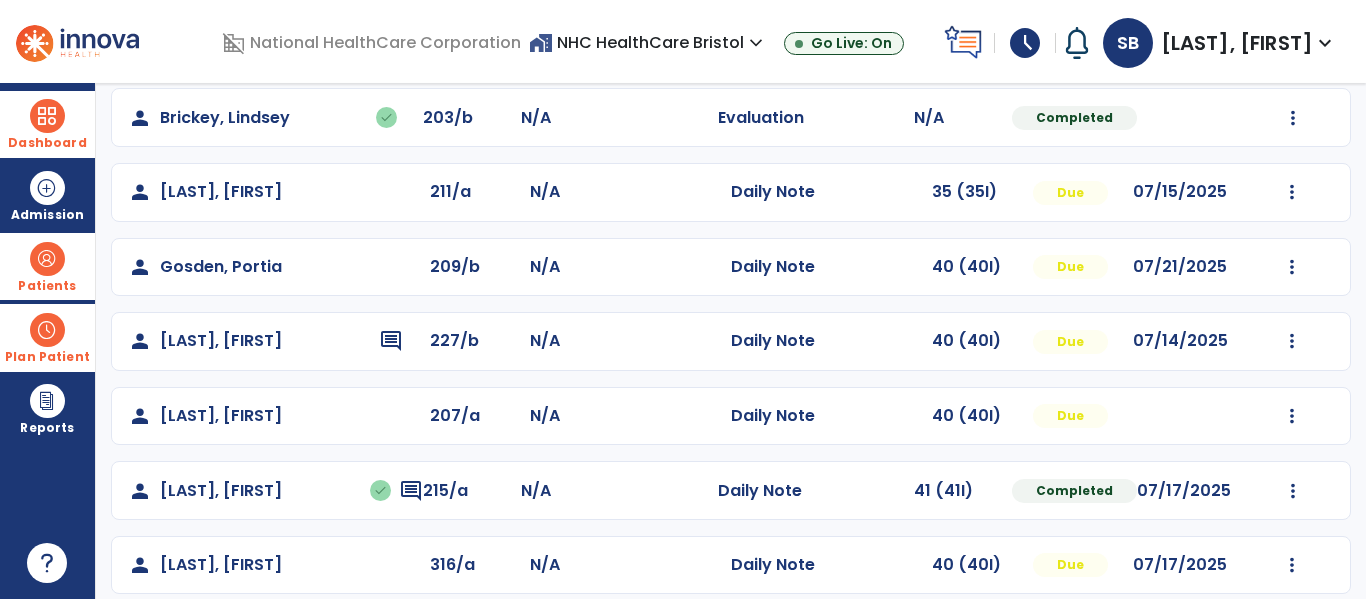 click at bounding box center (47, 330) 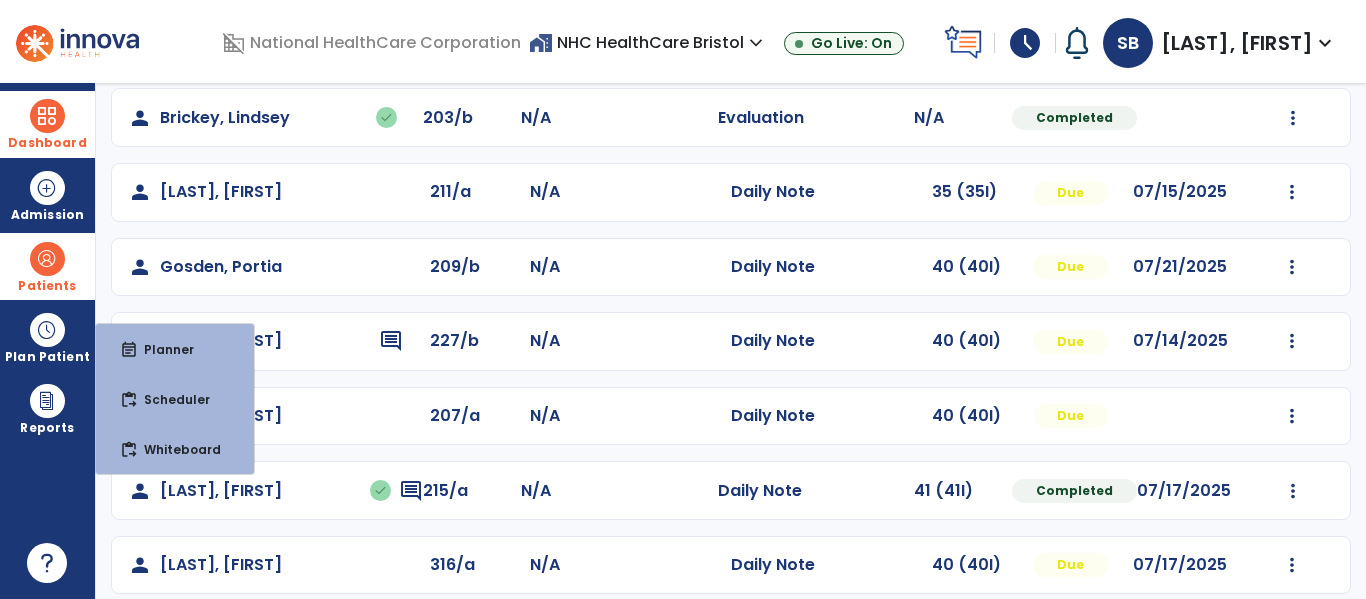 click on "Patients" at bounding box center [47, 266] 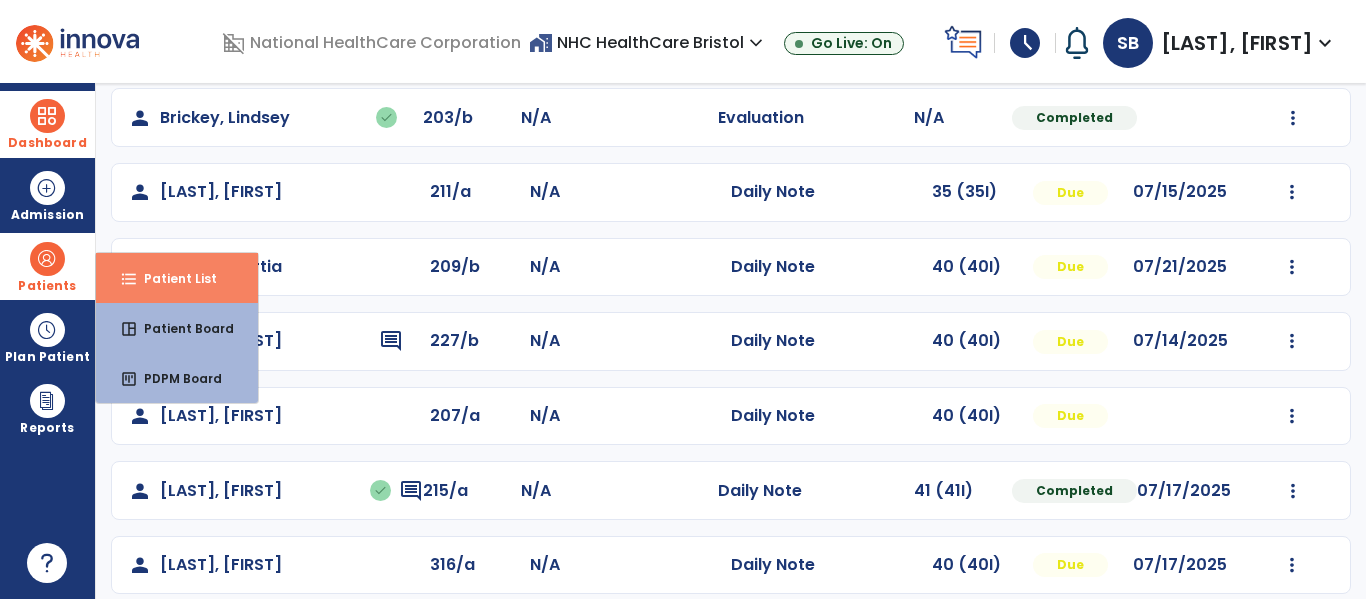 click on "format_list_bulleted" at bounding box center (129, 279) 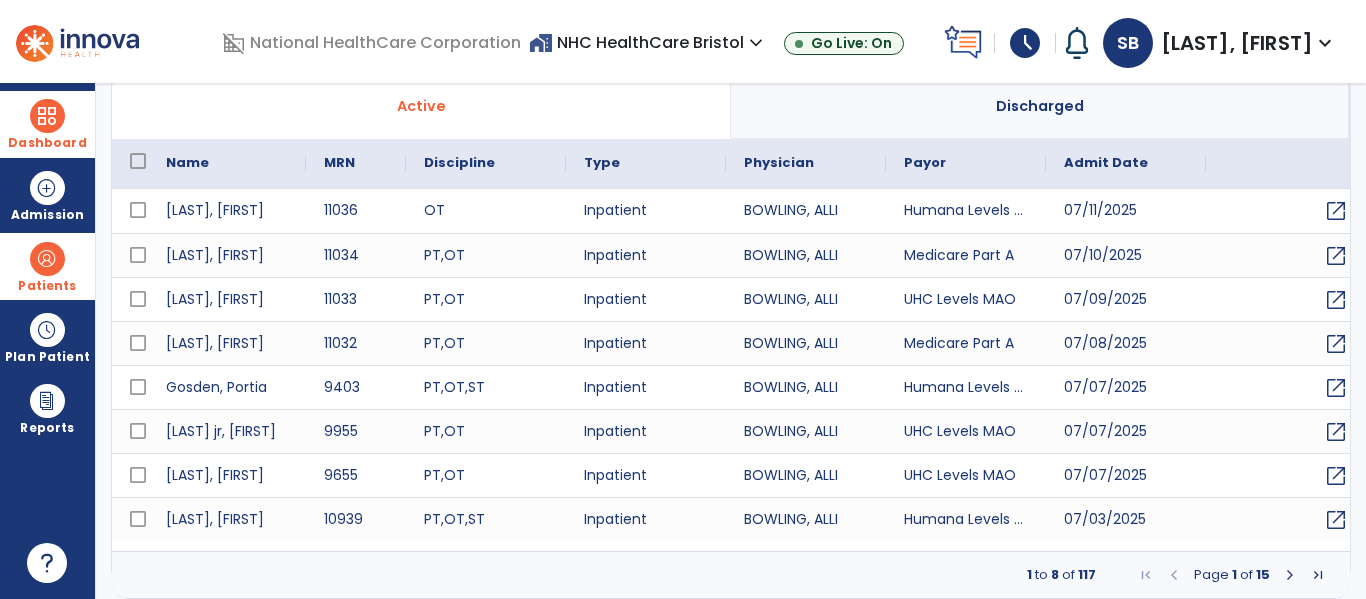 select on "***" 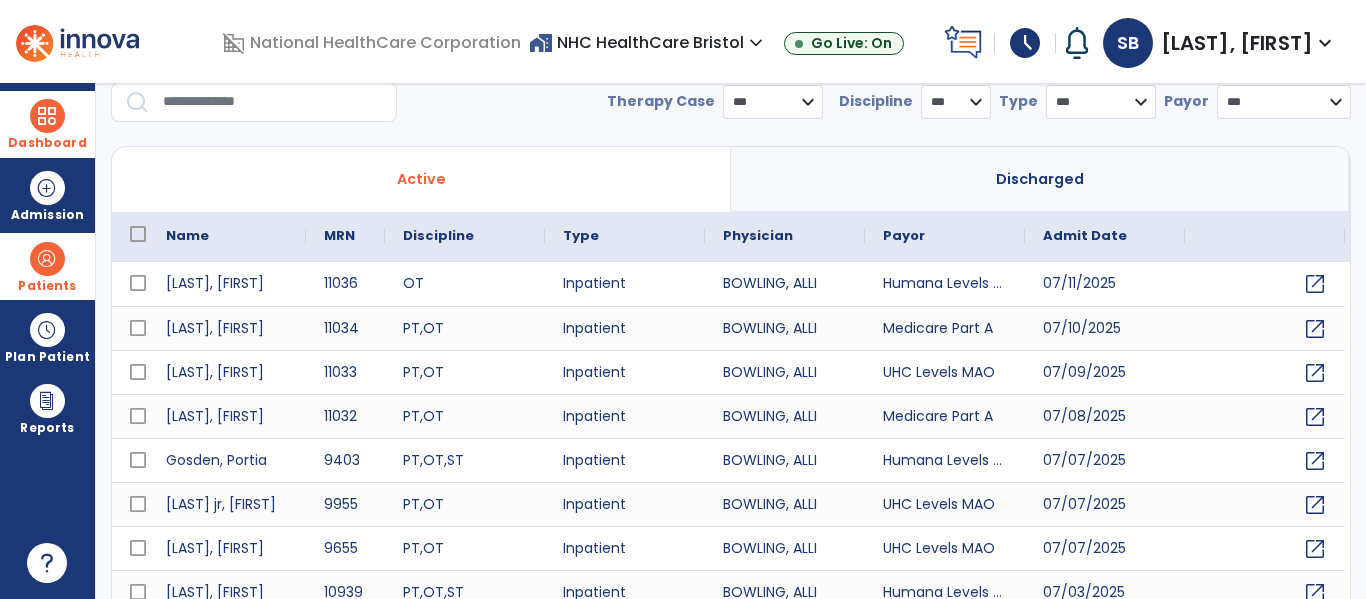 scroll, scrollTop: 0, scrollLeft: 0, axis: both 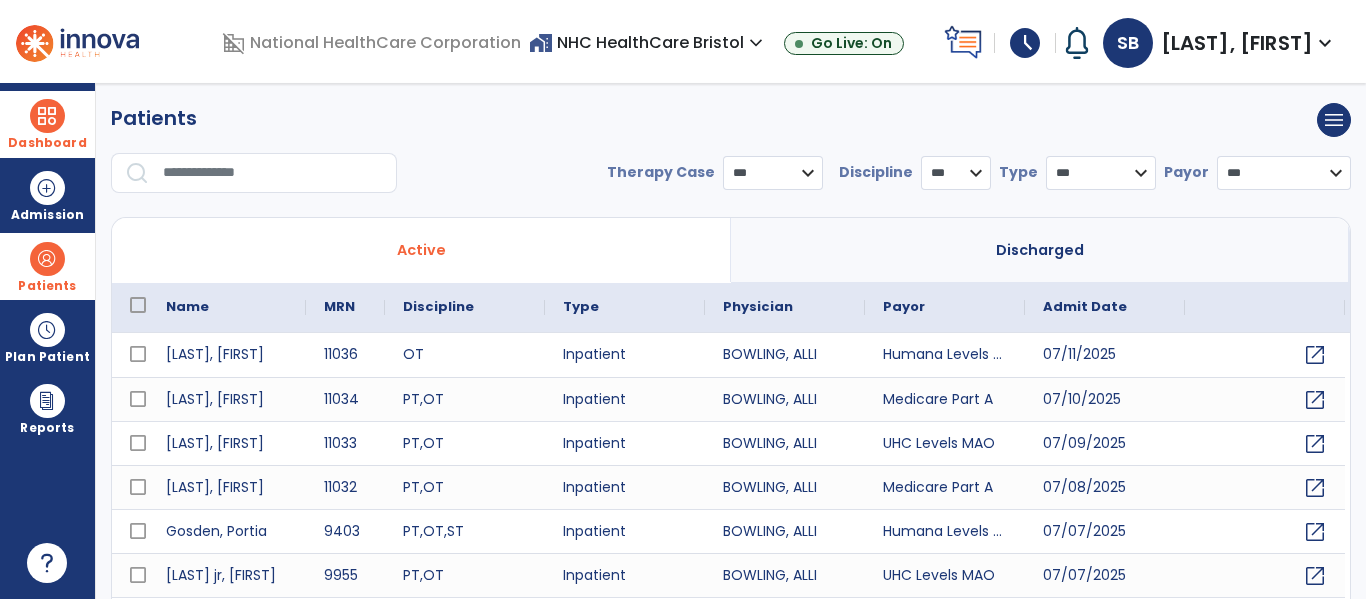 click at bounding box center [273, 173] 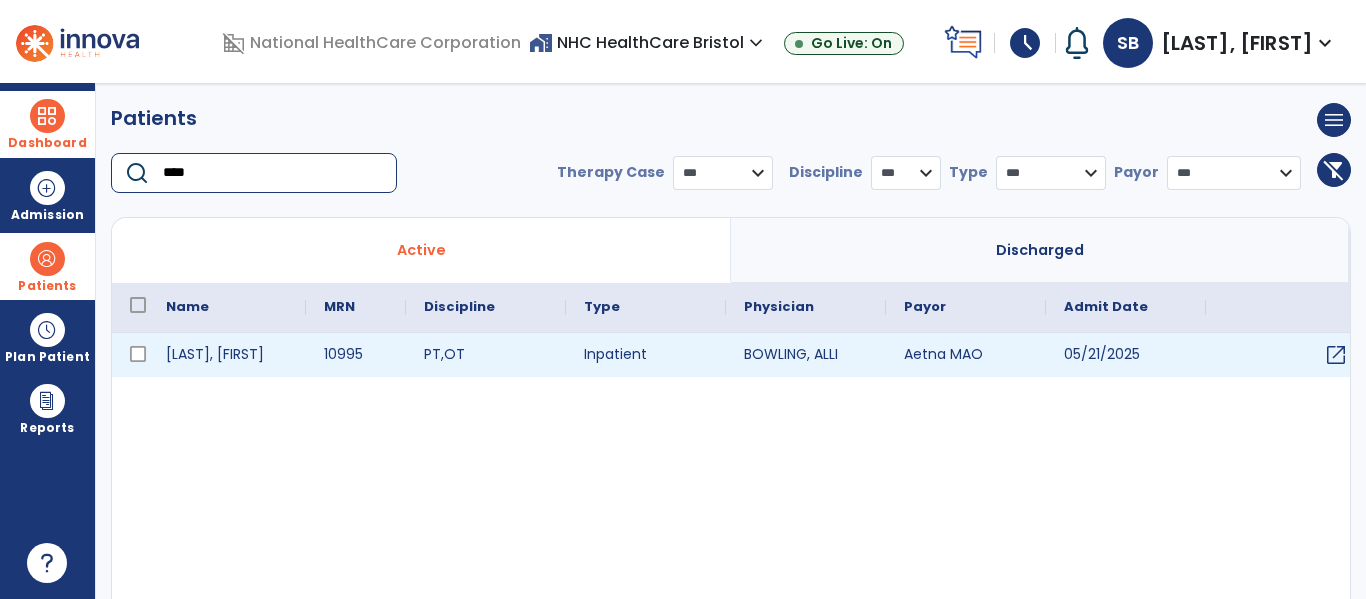 type on "****" 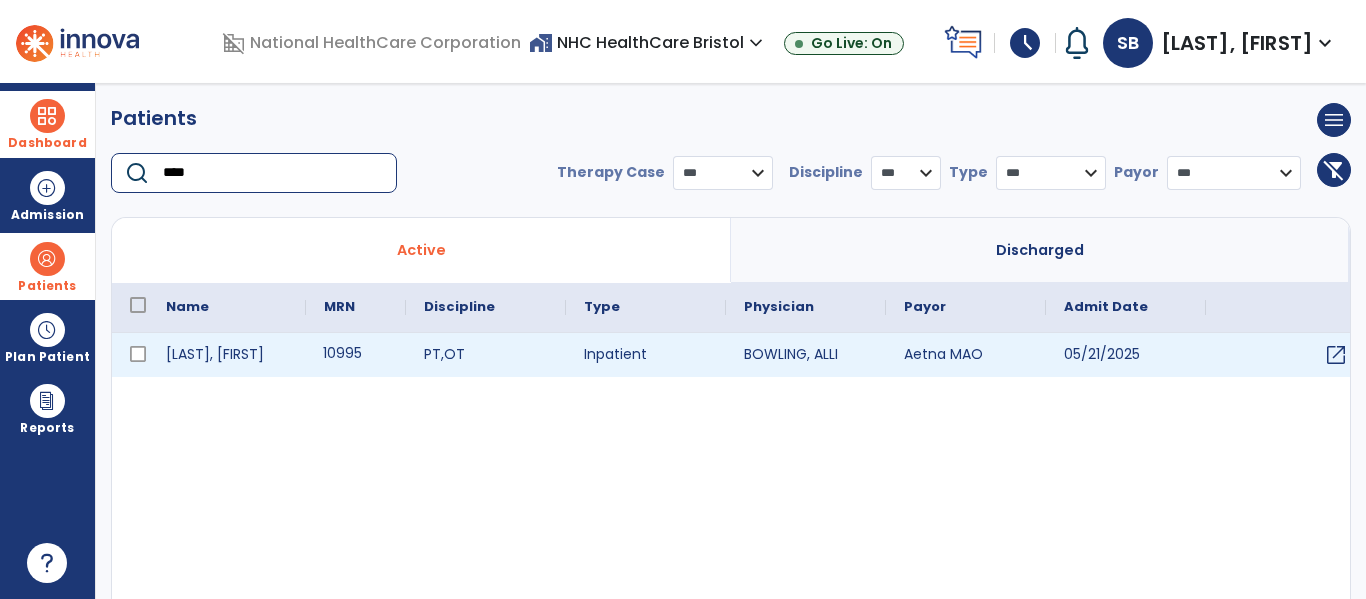 click on "10995" at bounding box center [356, 355] 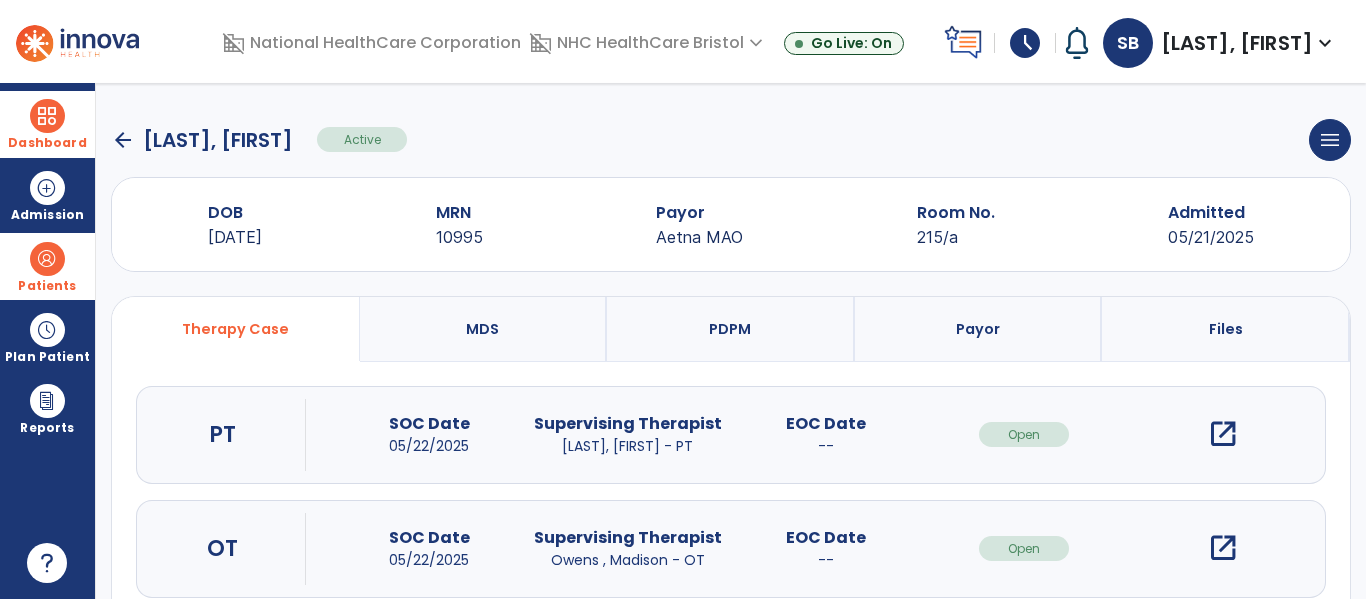 click on "open_in_new" at bounding box center [1223, 434] 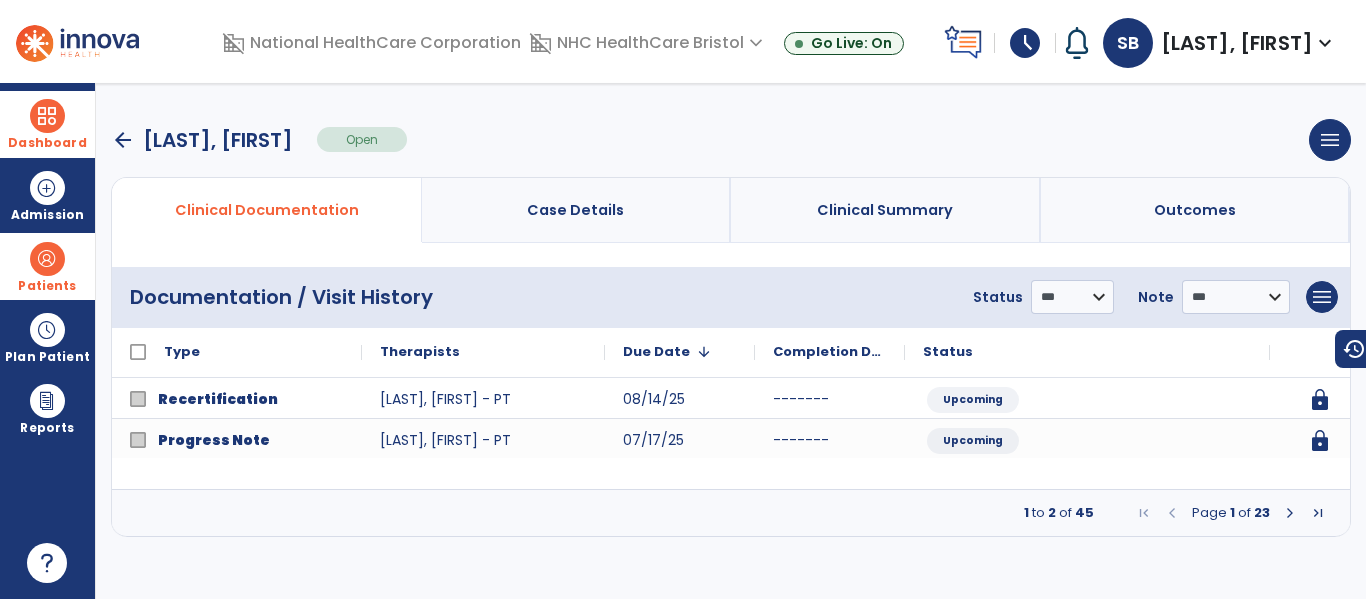 click at bounding box center [1290, 513] 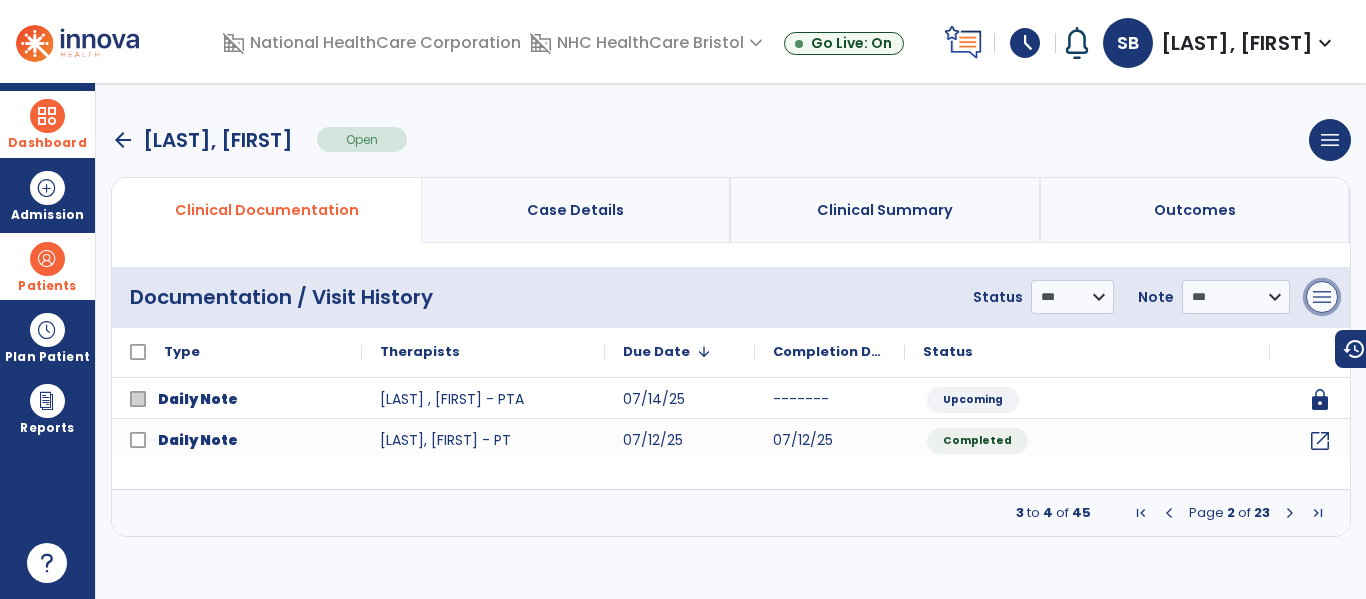 click on "menu" at bounding box center [1322, 297] 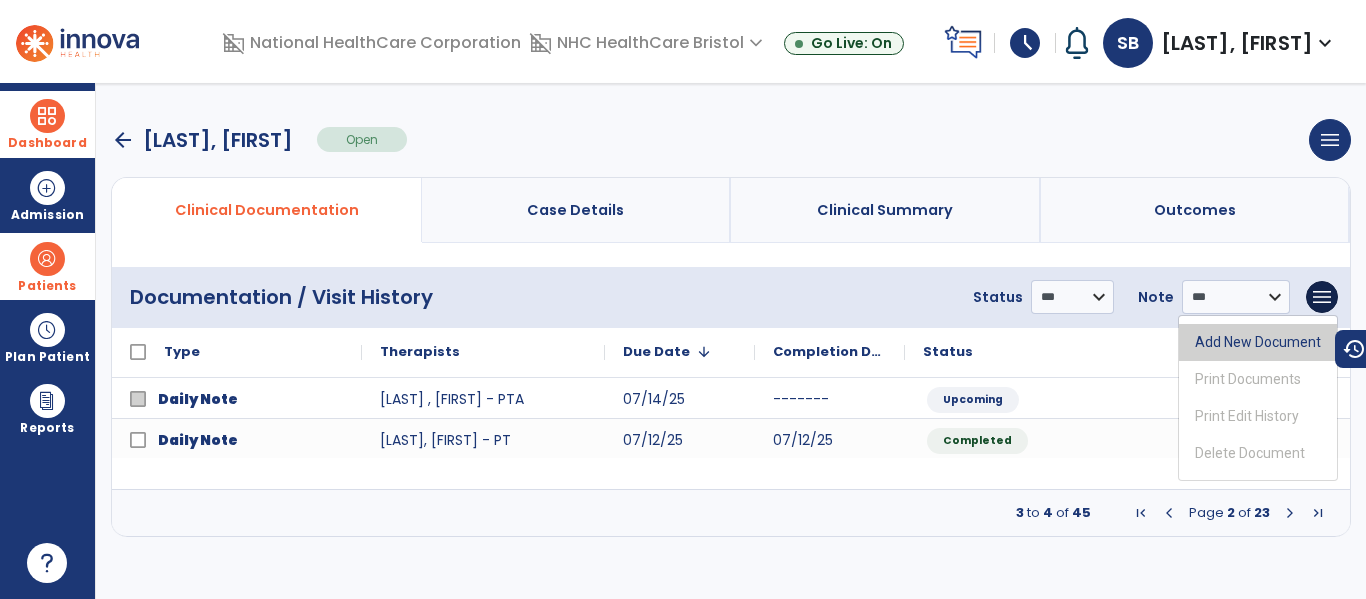 click on "Add New Document" at bounding box center [1258, 342] 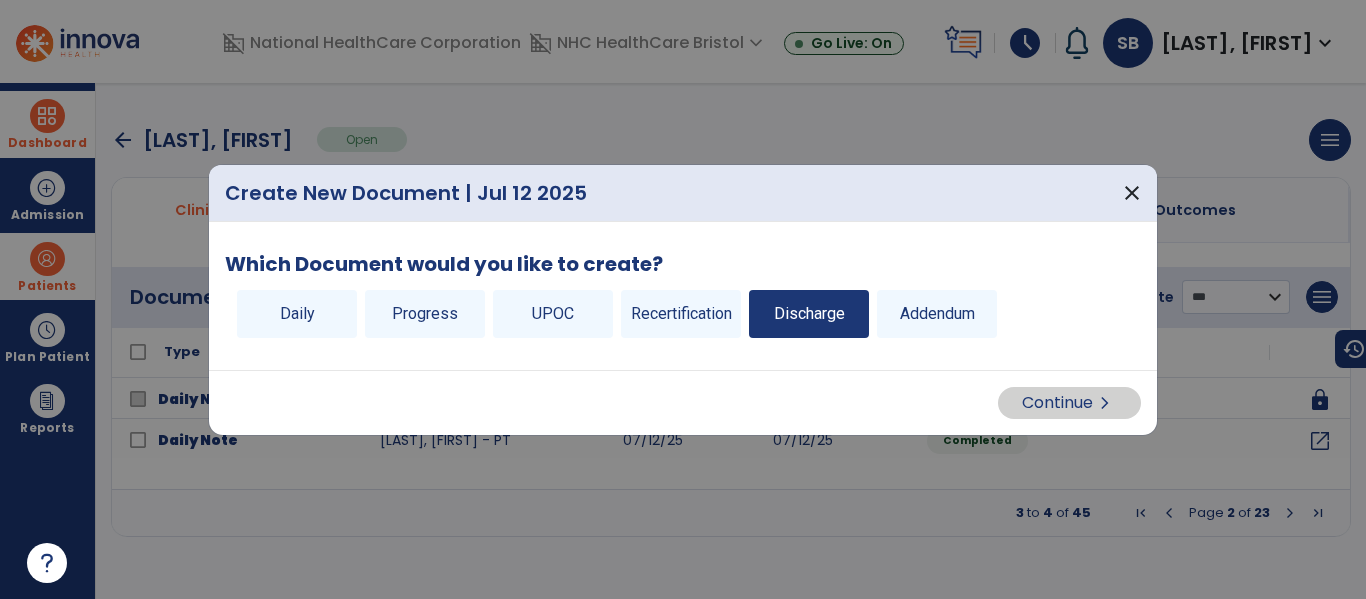 click on "Discharge" at bounding box center [809, 314] 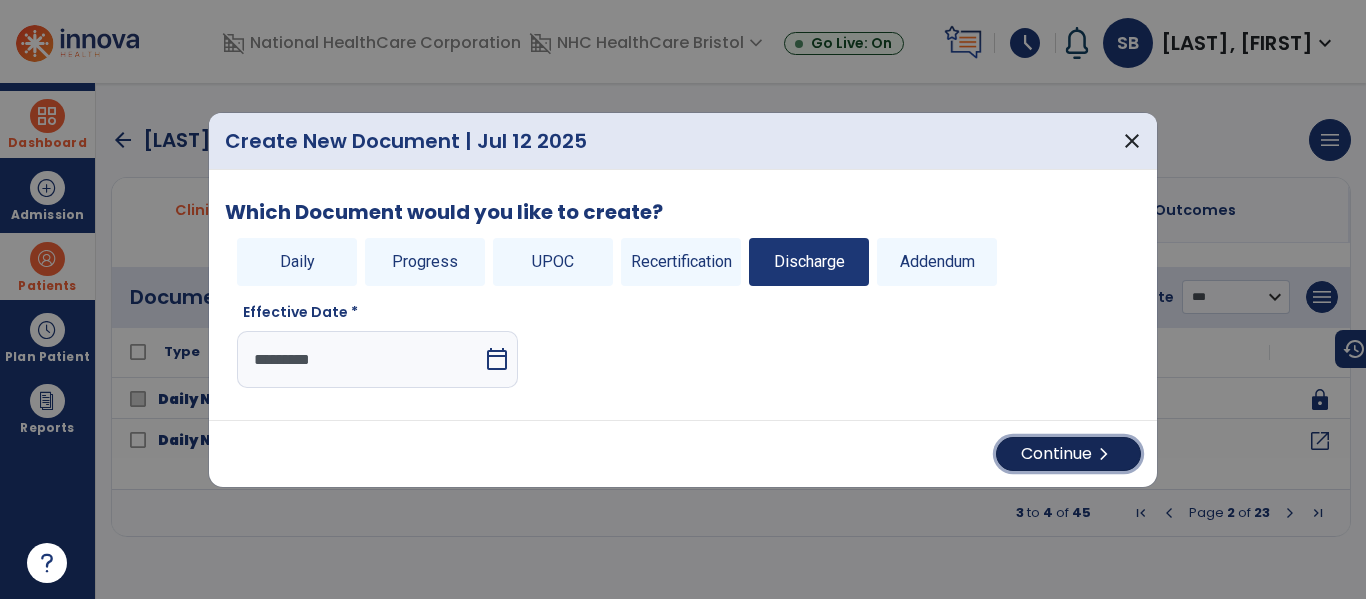 click on "Continue   chevron_right" at bounding box center (1068, 454) 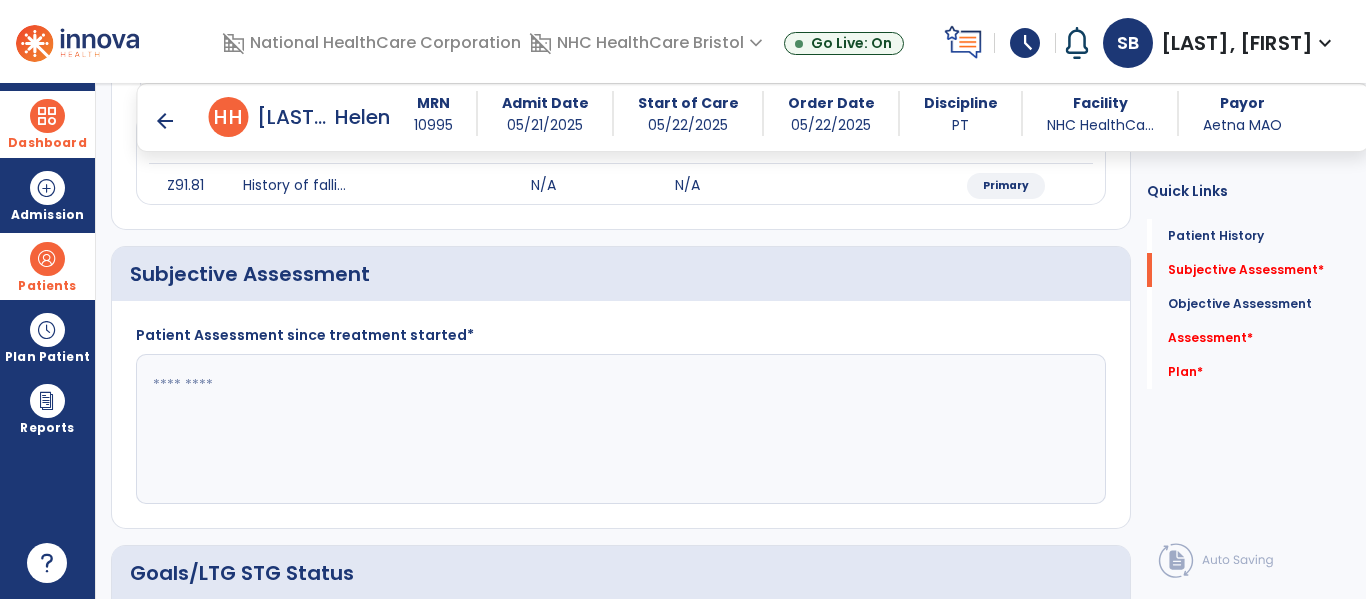 scroll, scrollTop: 300, scrollLeft: 0, axis: vertical 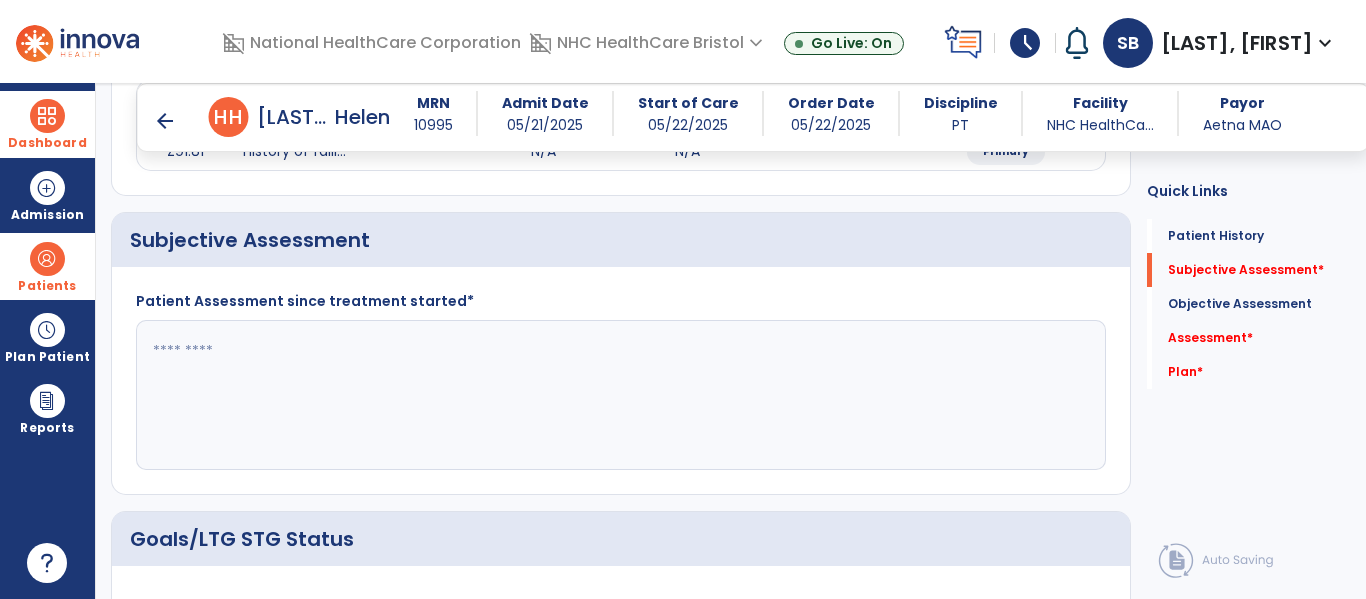 click on "Patient Assessment since treatment started*" 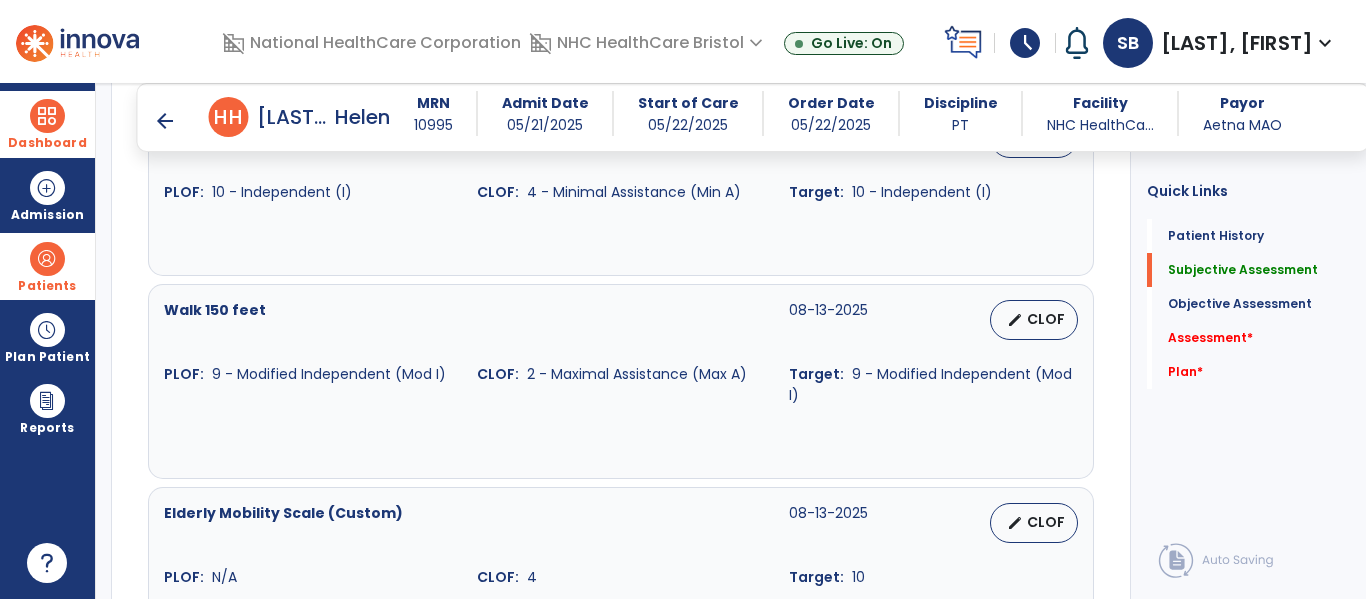 scroll, scrollTop: 1500, scrollLeft: 0, axis: vertical 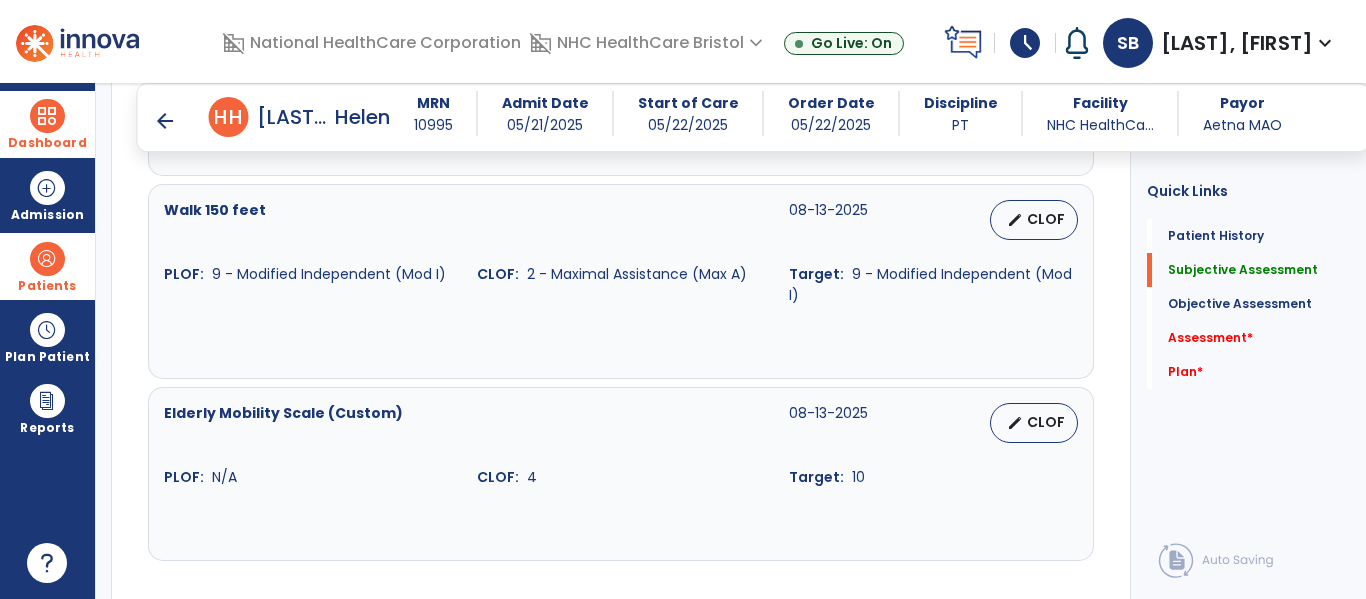 type on "**********" 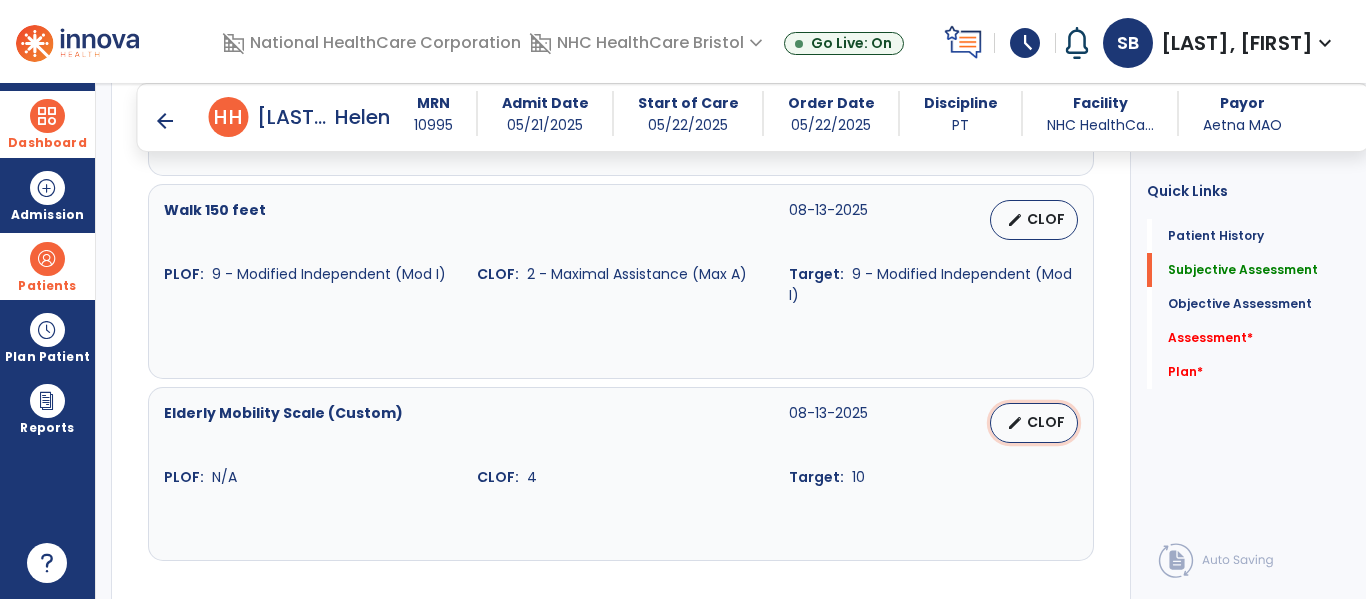 click on "edit" at bounding box center [1015, 423] 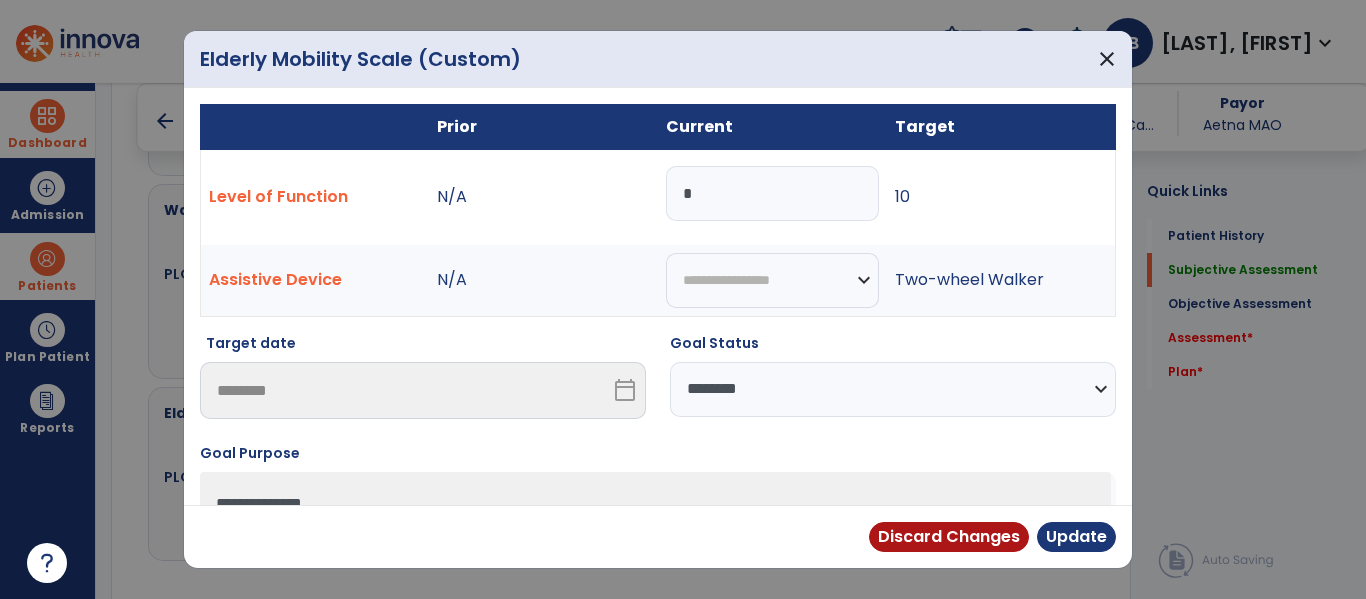 click on "*" at bounding box center [772, 193] 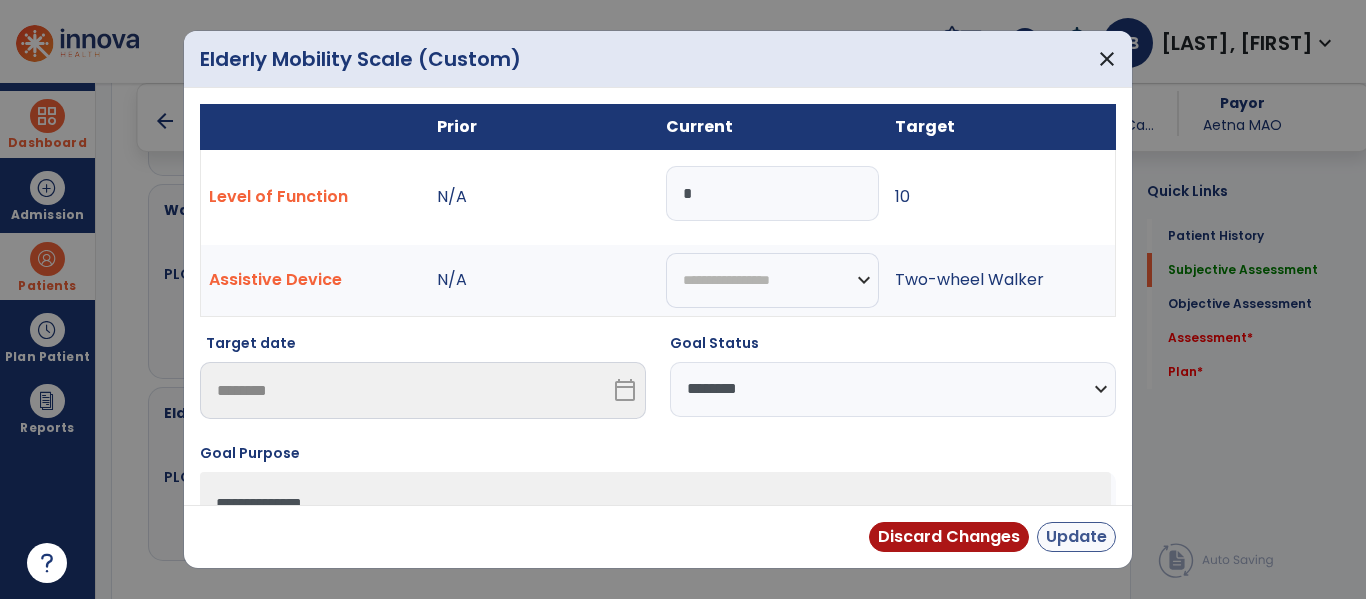 type on "*" 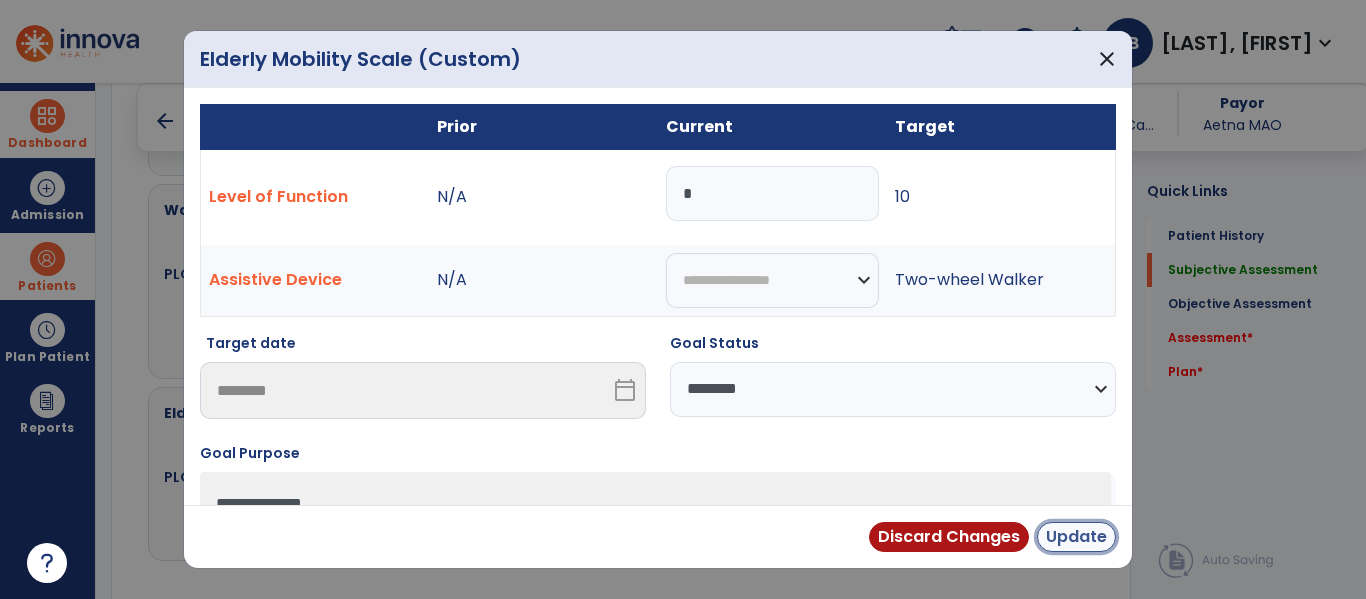 drag, startPoint x: 1066, startPoint y: 548, endPoint x: 1051, endPoint y: 533, distance: 21.213203 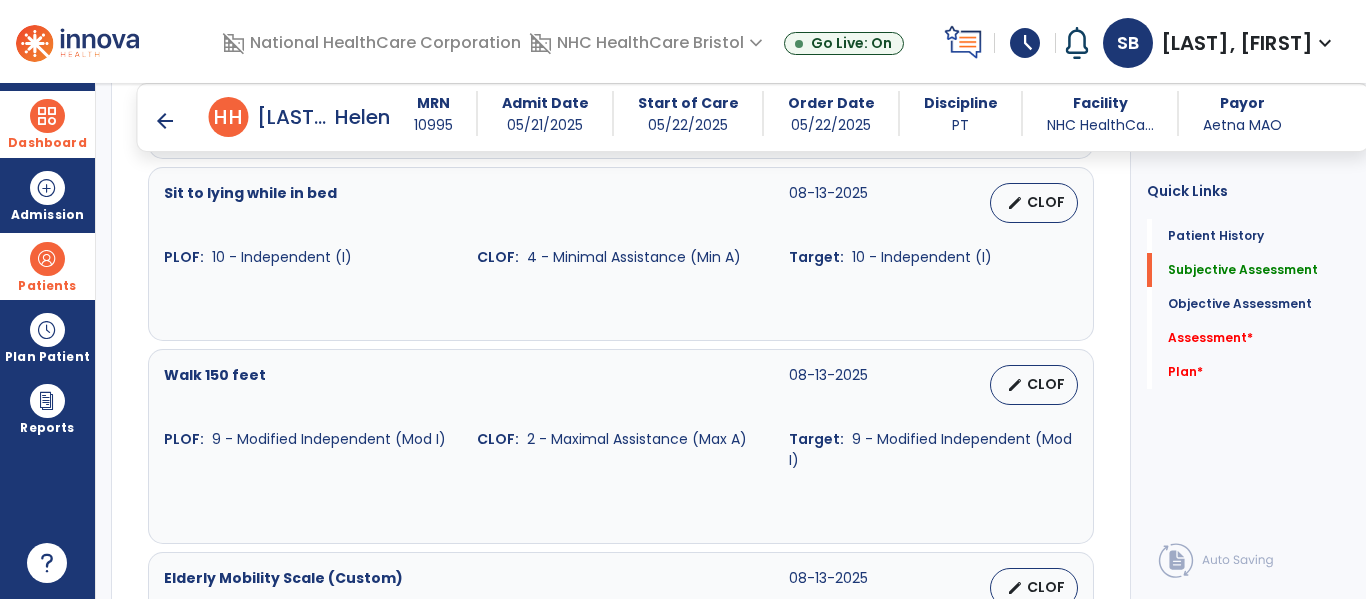 scroll, scrollTop: 1100, scrollLeft: 0, axis: vertical 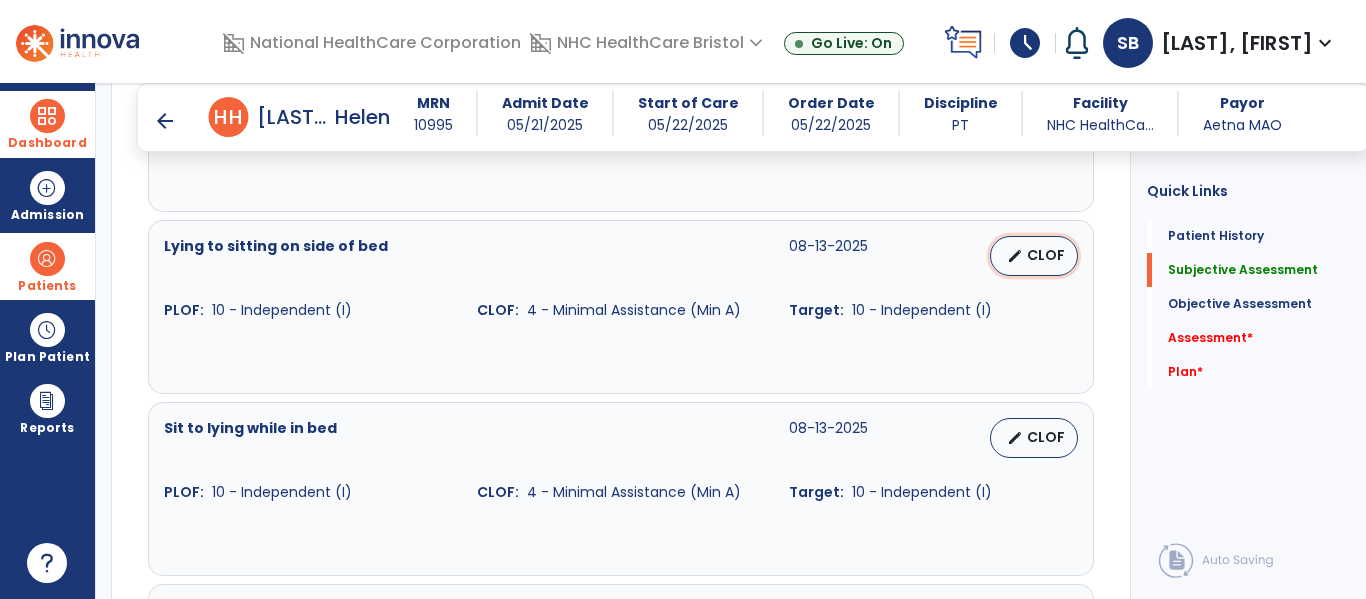 click on "CLOF" at bounding box center (1046, 255) 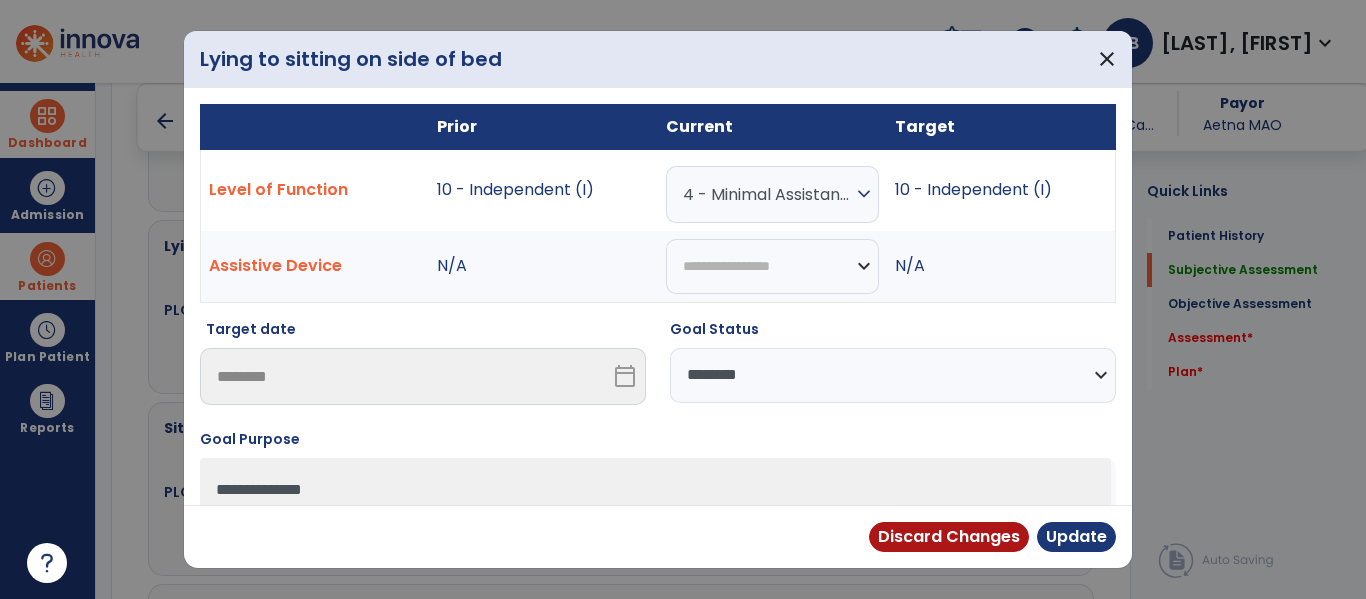 click on "**********" at bounding box center (893, 375) 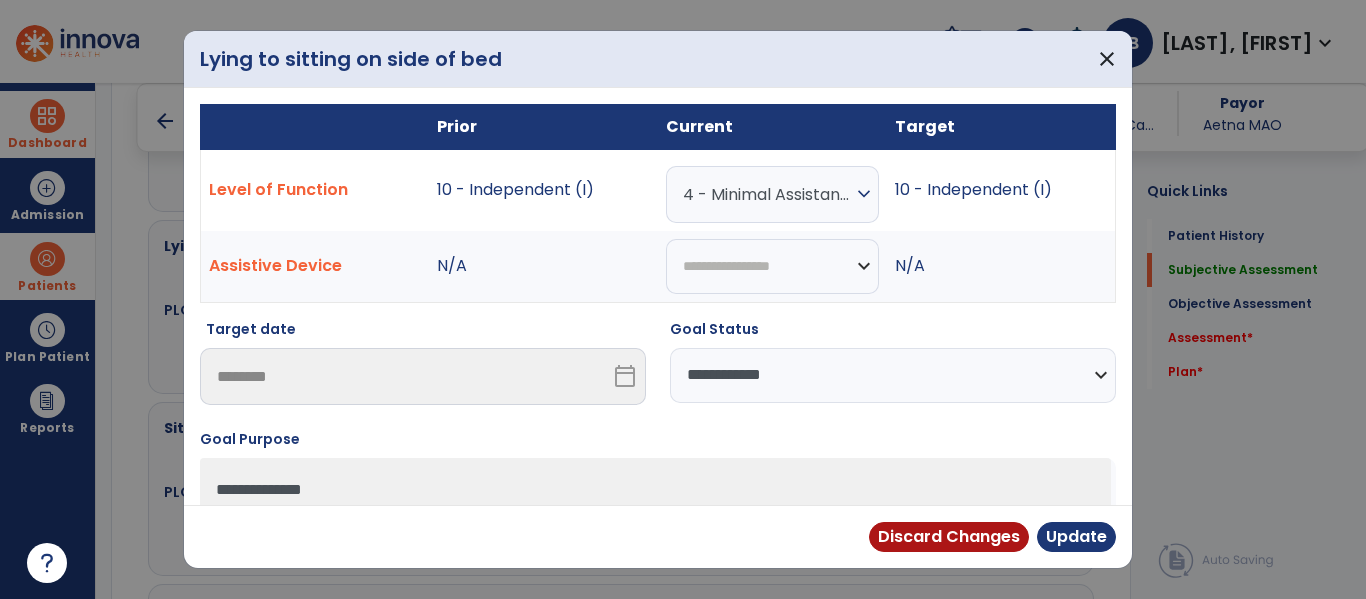 click on "**********" at bounding box center [893, 375] 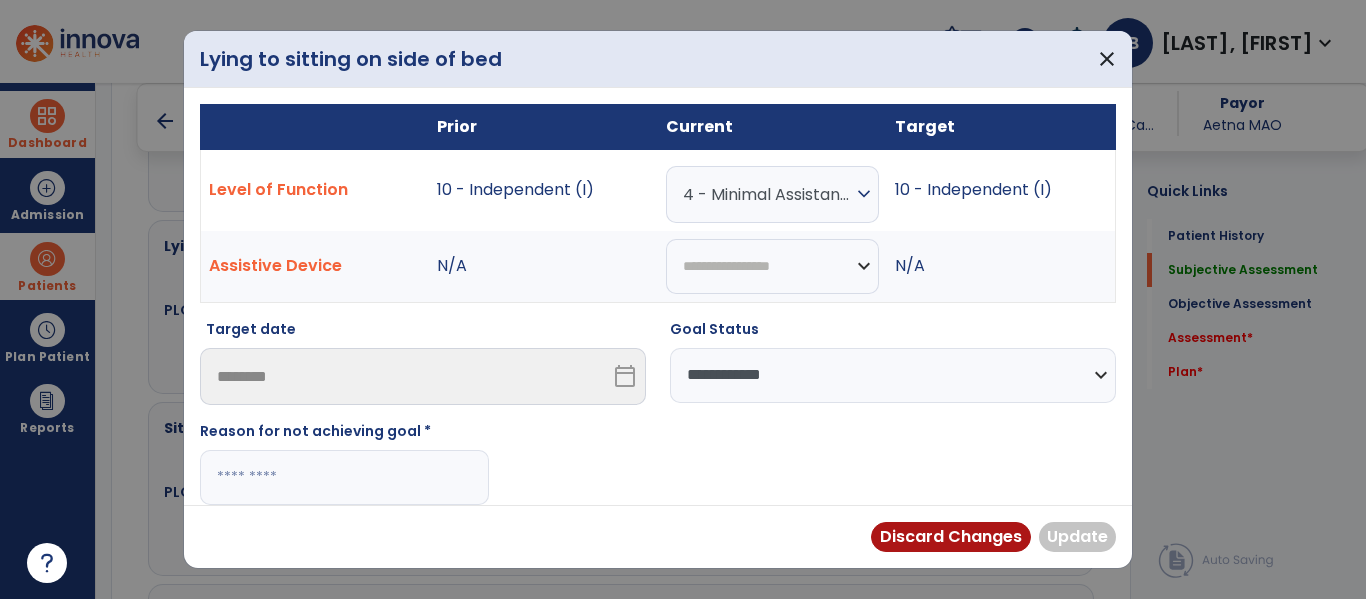 click at bounding box center [344, 477] 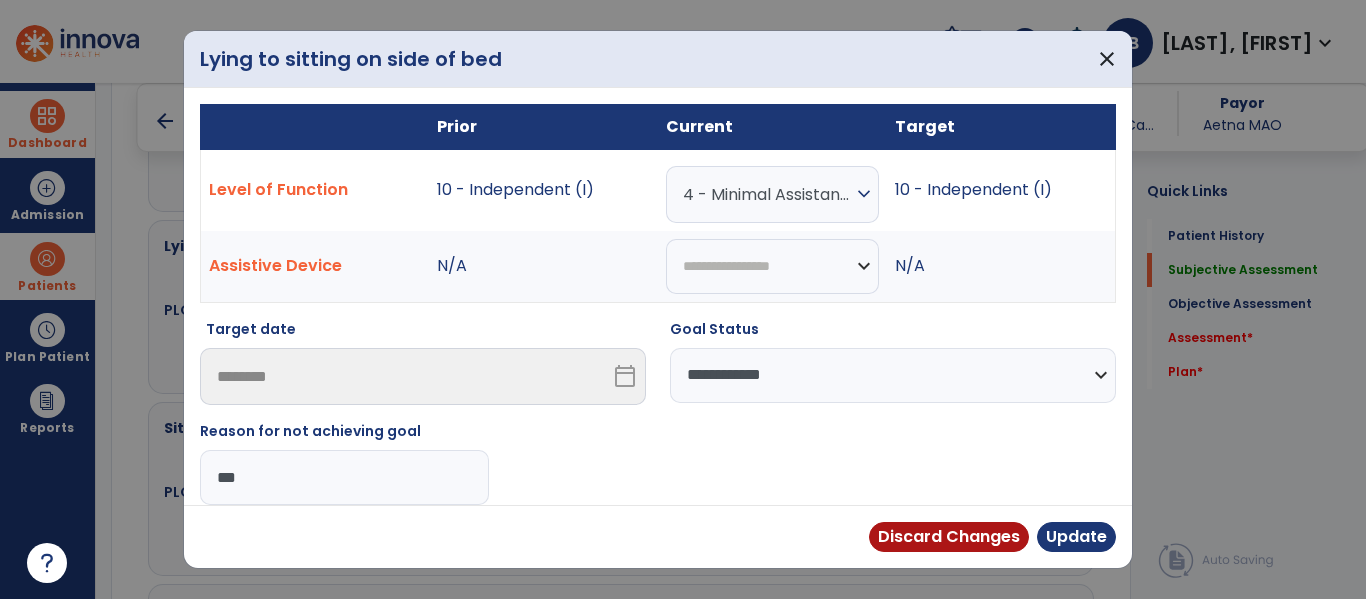 drag, startPoint x: 270, startPoint y: 457, endPoint x: 153, endPoint y: 461, distance: 117.06836 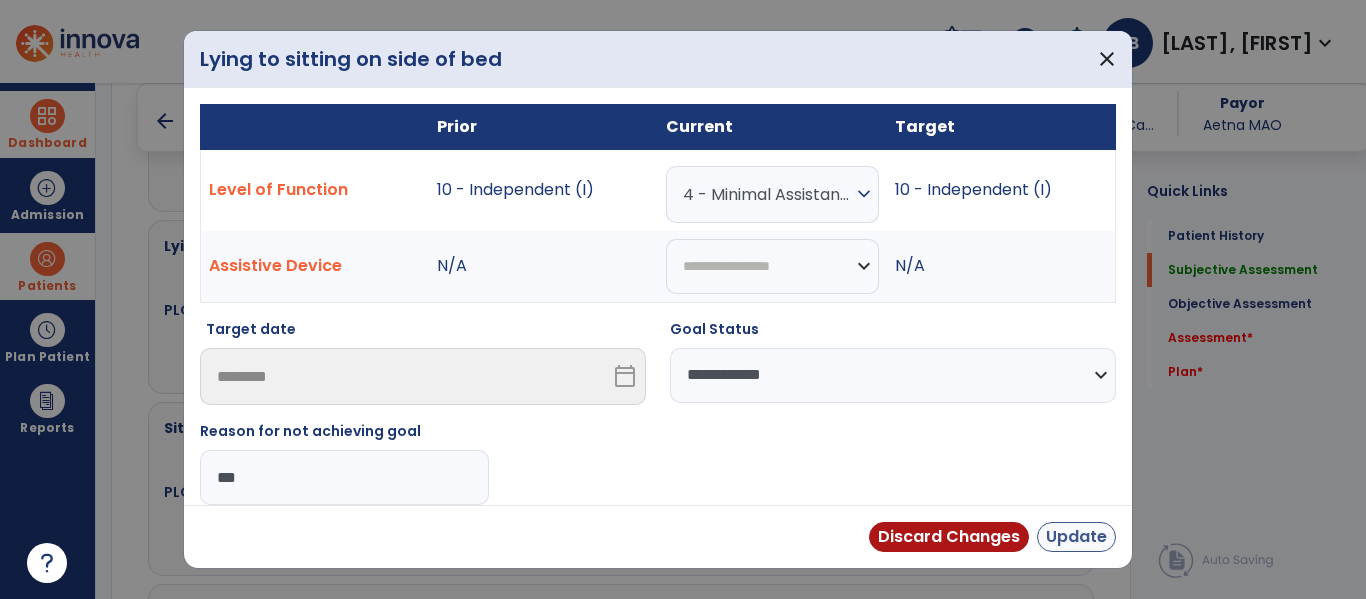 type on "***" 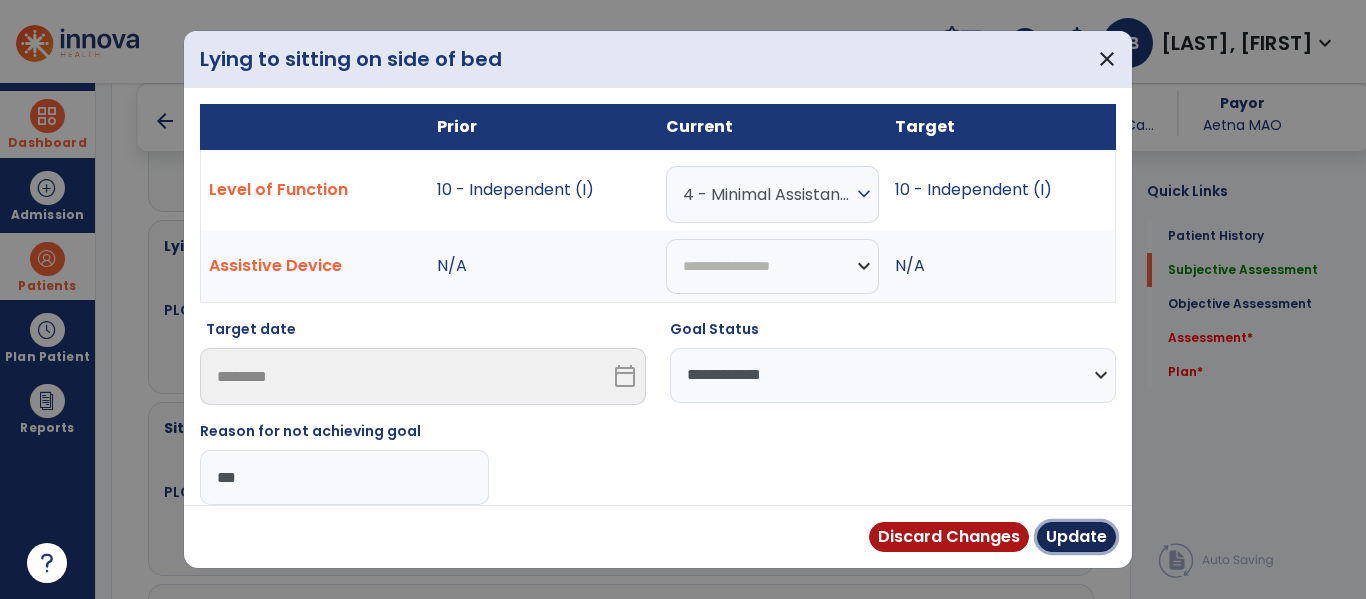 drag, startPoint x: 1064, startPoint y: 531, endPoint x: 1043, endPoint y: 544, distance: 24.698177 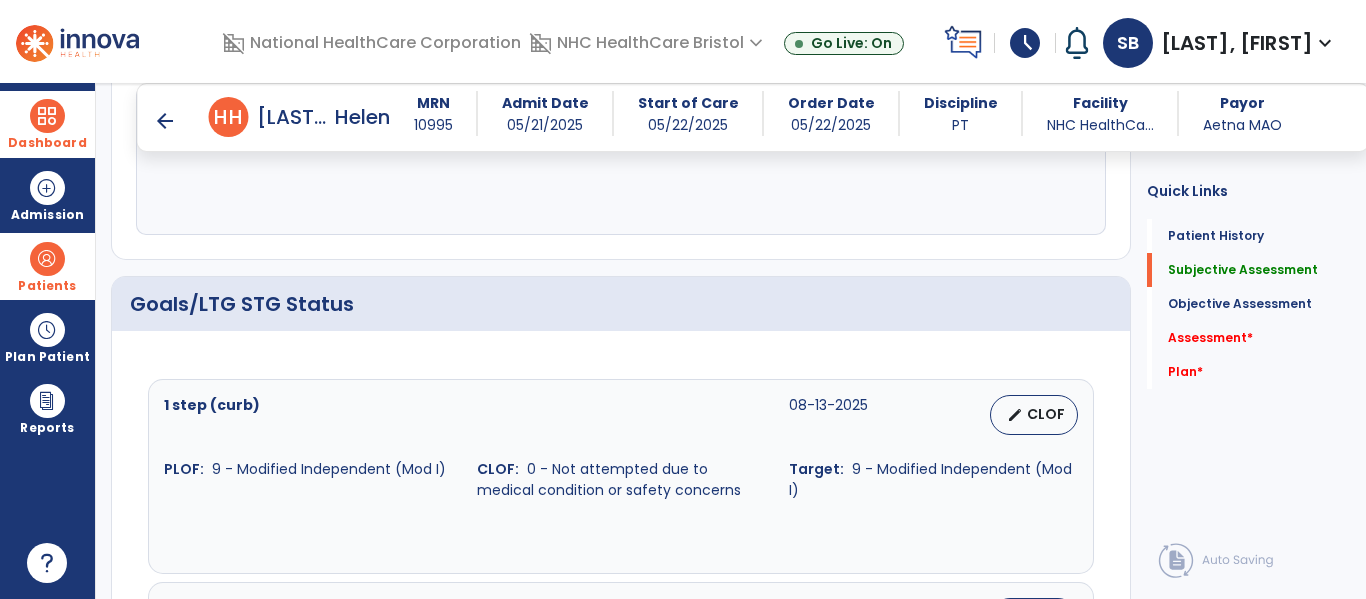 scroll, scrollTop: 500, scrollLeft: 0, axis: vertical 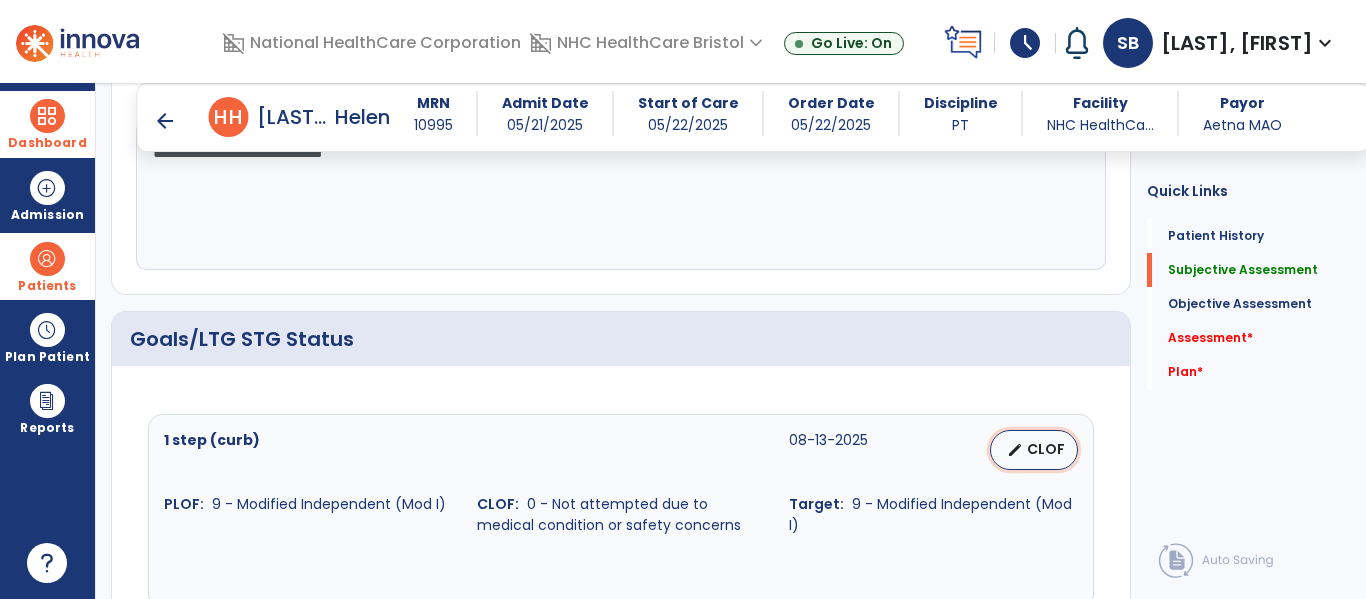 click on "CLOF" at bounding box center [1046, 449] 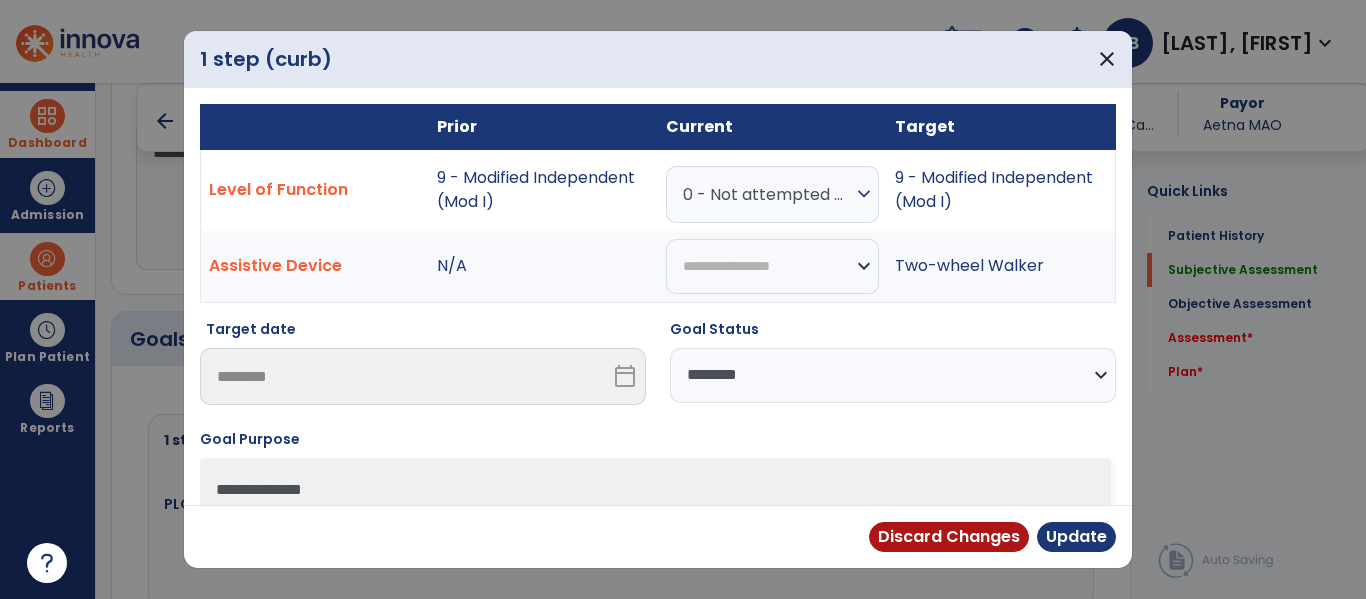 drag, startPoint x: 762, startPoint y: 368, endPoint x: 757, endPoint y: 401, distance: 33.37664 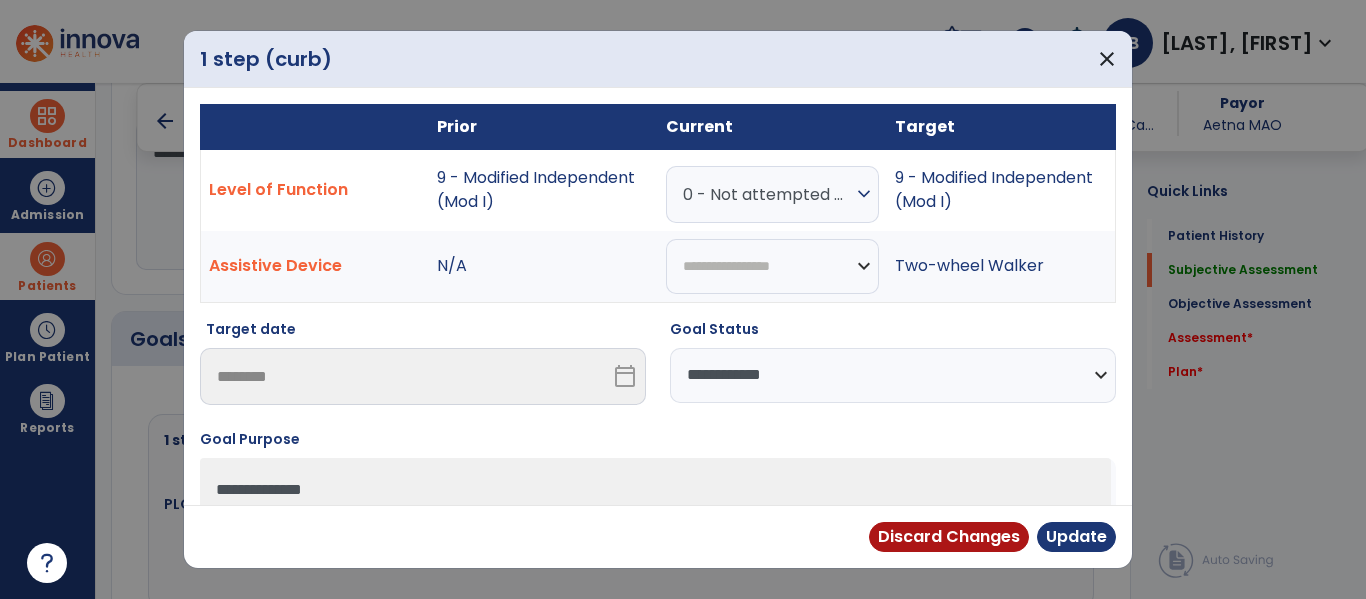 click on "**********" at bounding box center (893, 375) 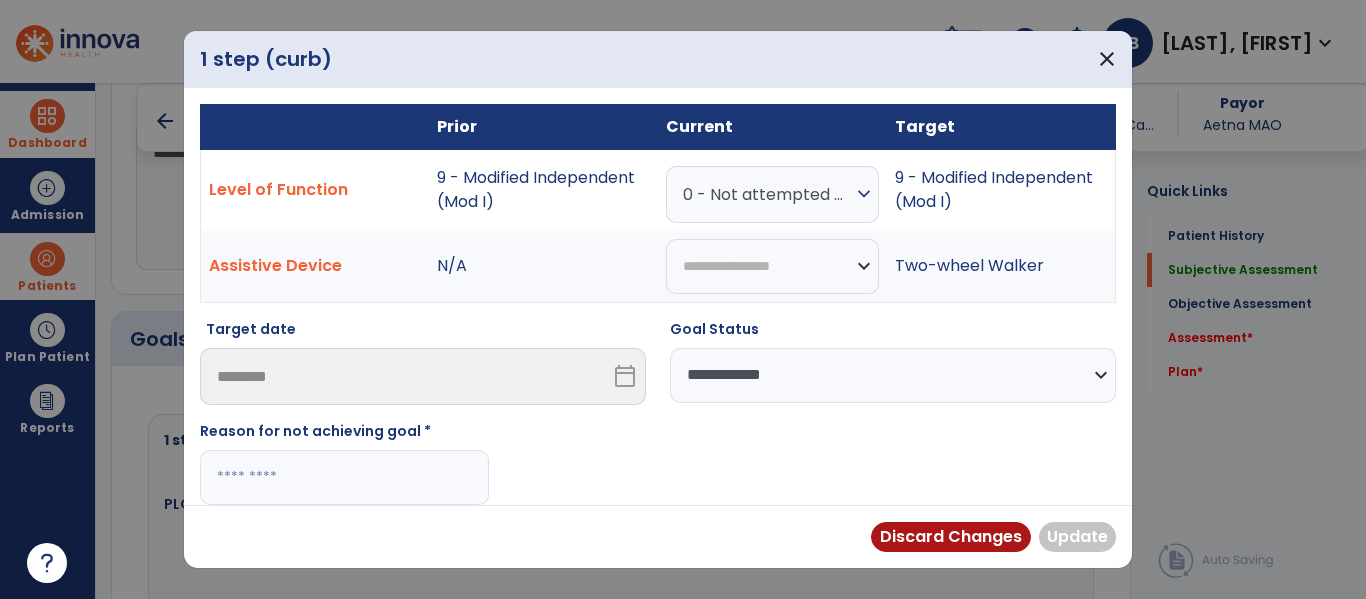 drag, startPoint x: 428, startPoint y: 482, endPoint x: 437, endPoint y: 477, distance: 10.29563 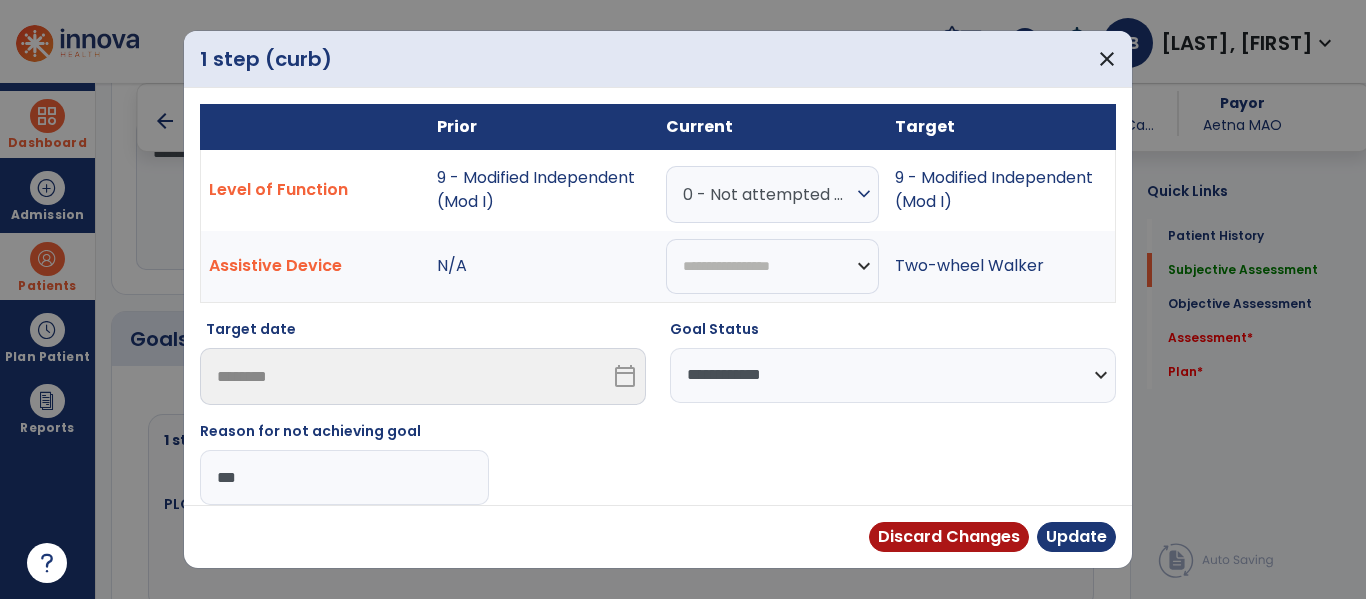 type on "***" 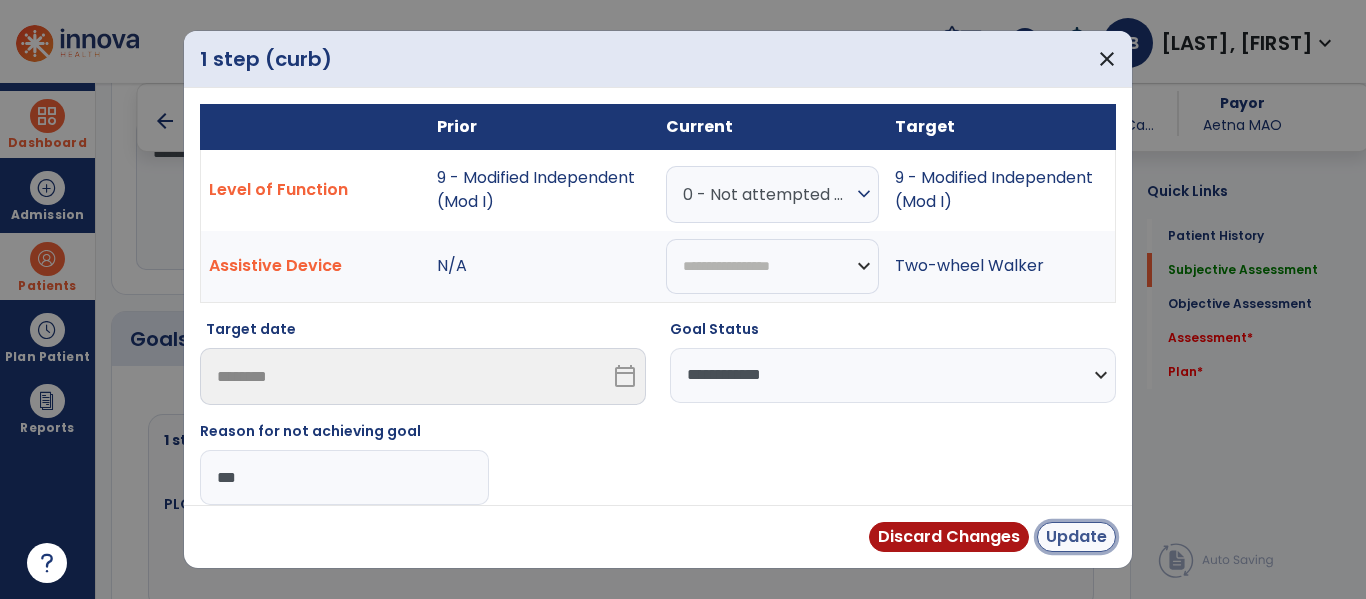 click on "Update" at bounding box center (1076, 537) 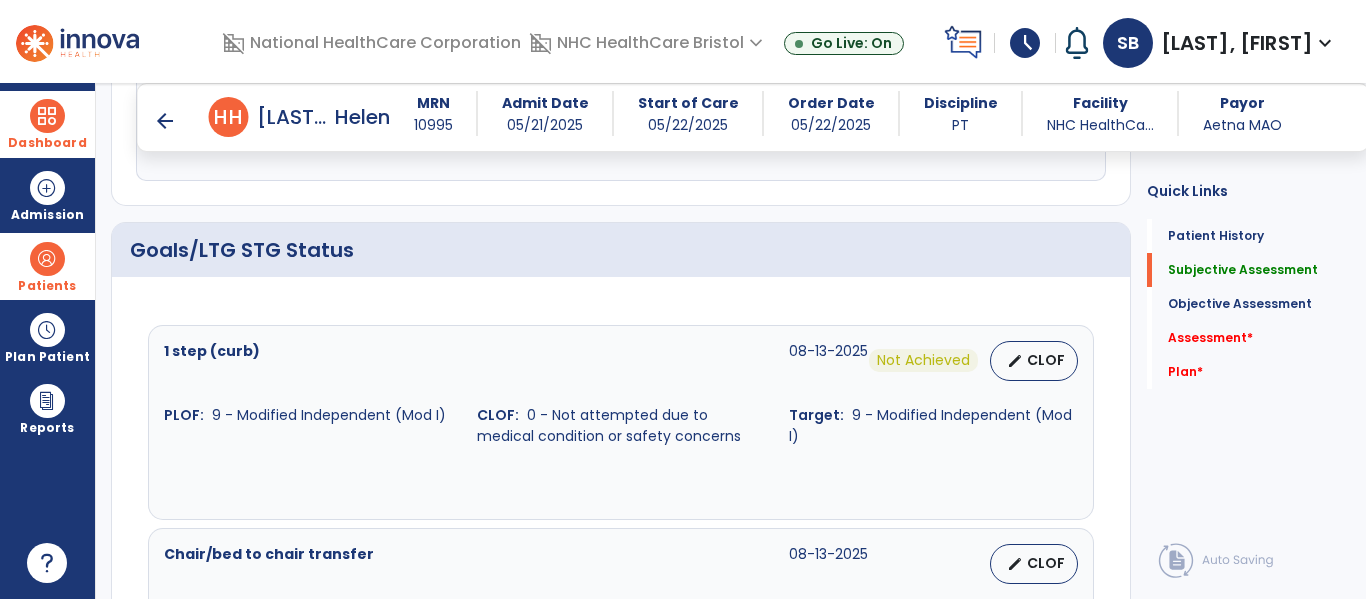 scroll, scrollTop: 700, scrollLeft: 0, axis: vertical 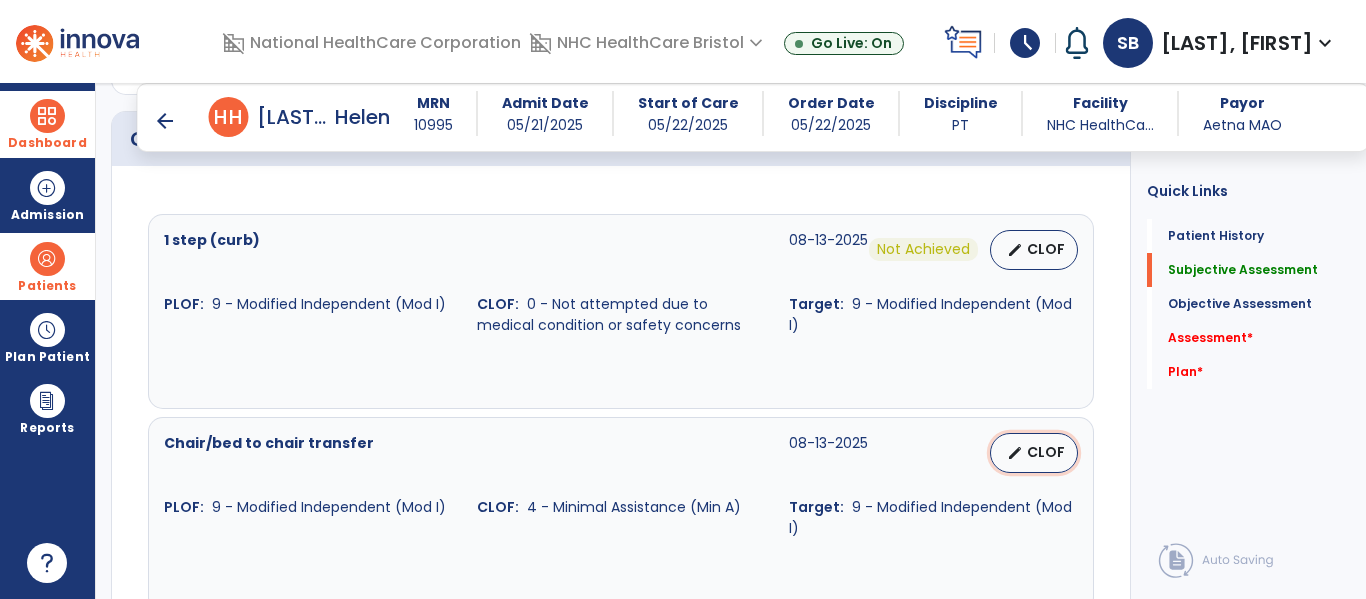 click on "edit" at bounding box center (1015, 453) 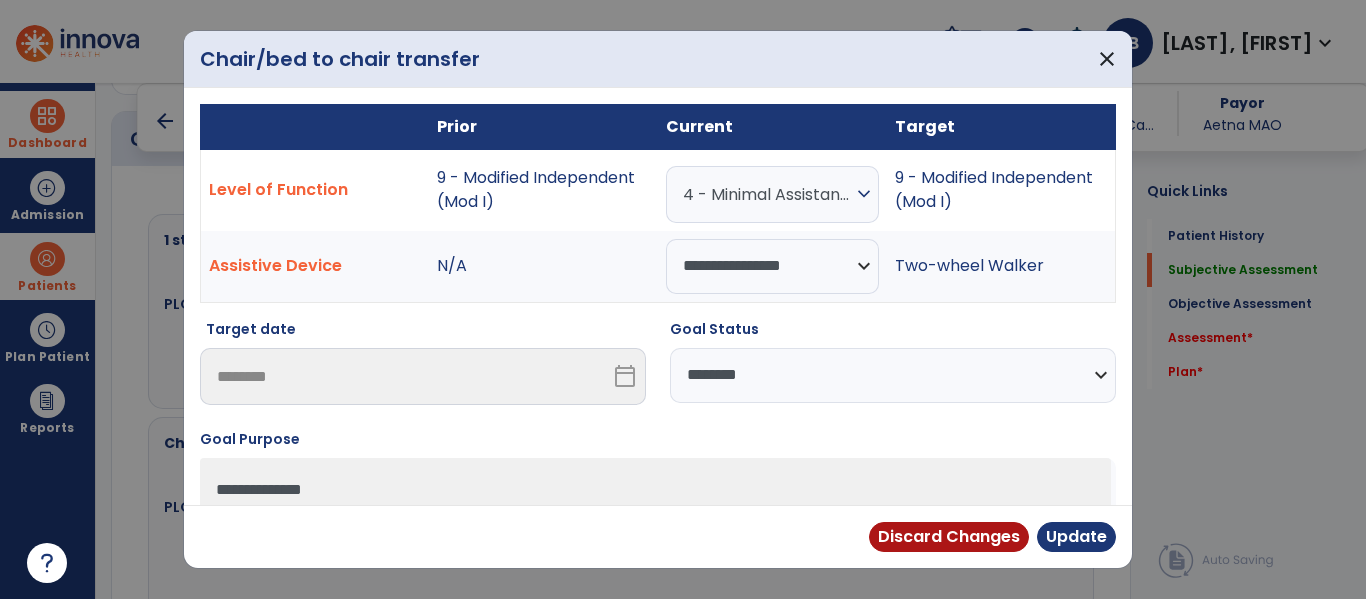 drag, startPoint x: 725, startPoint y: 385, endPoint x: 738, endPoint y: 401, distance: 20.615528 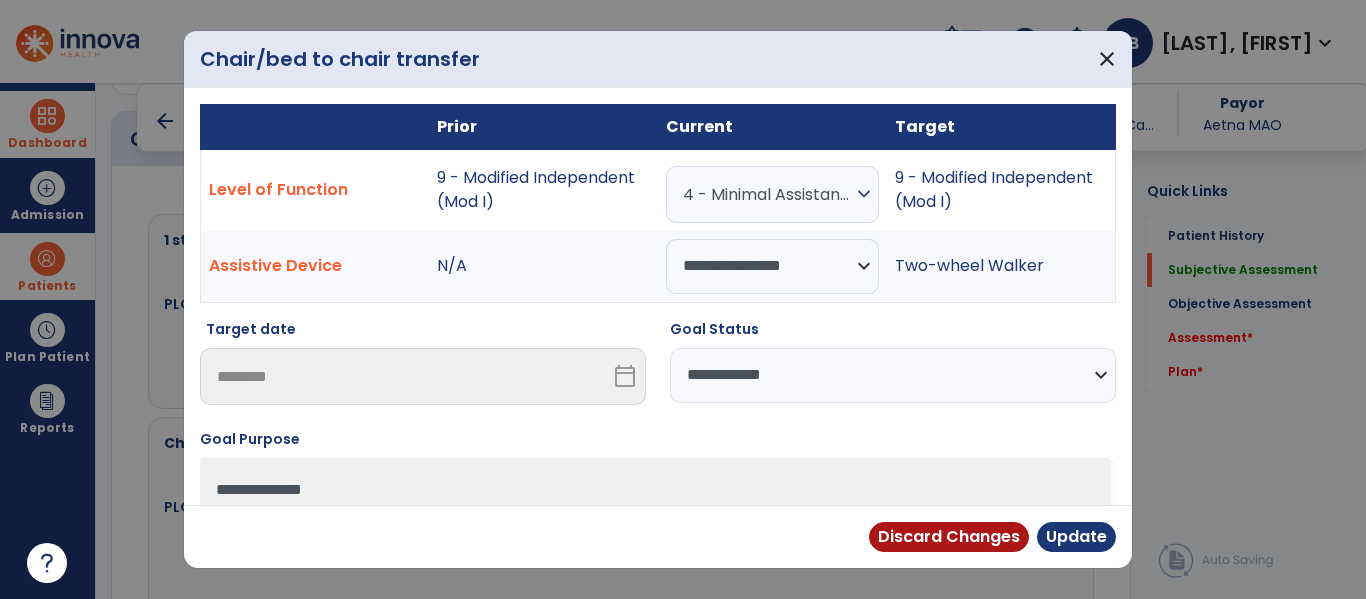 click on "**********" at bounding box center (893, 375) 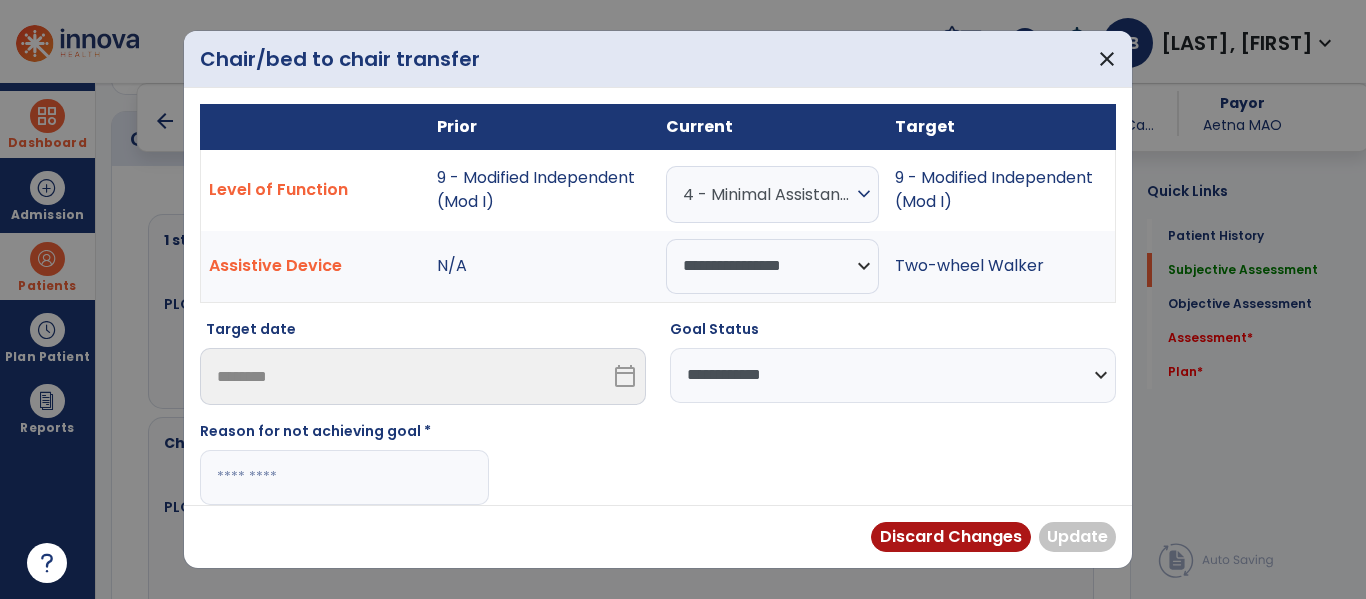 drag, startPoint x: 455, startPoint y: 474, endPoint x: 472, endPoint y: 473, distance: 17.029387 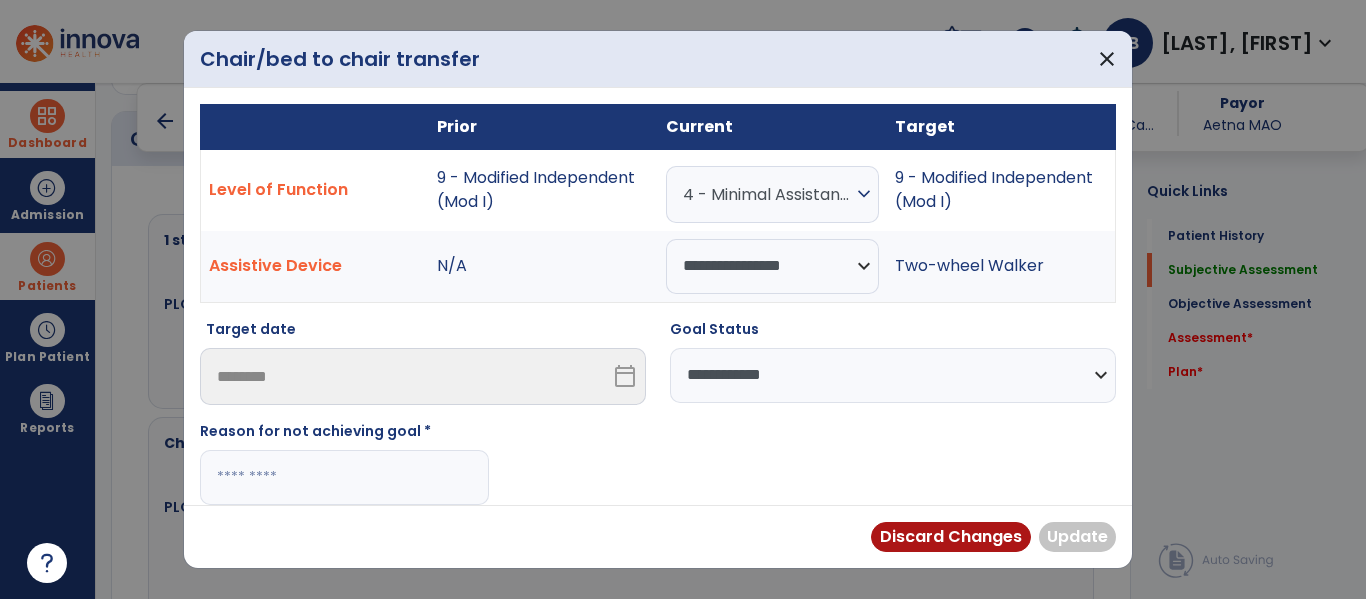 paste on "***" 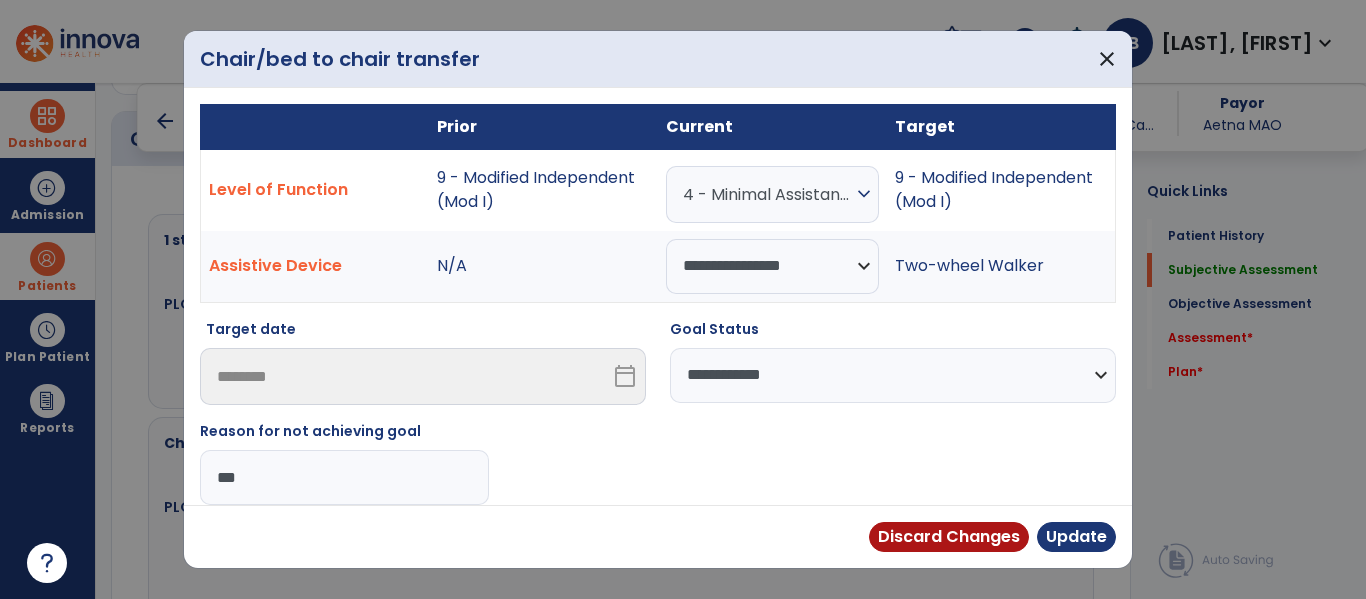 type on "***" 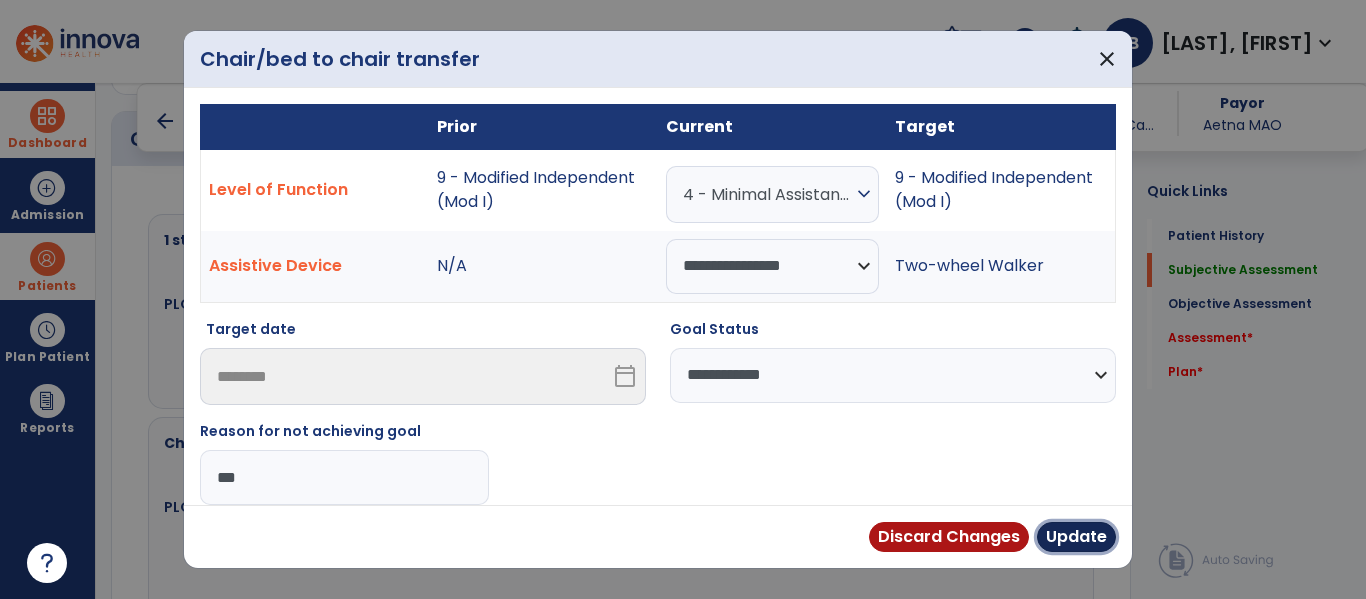 click on "Discard Changes  Update" at bounding box center (658, 536) 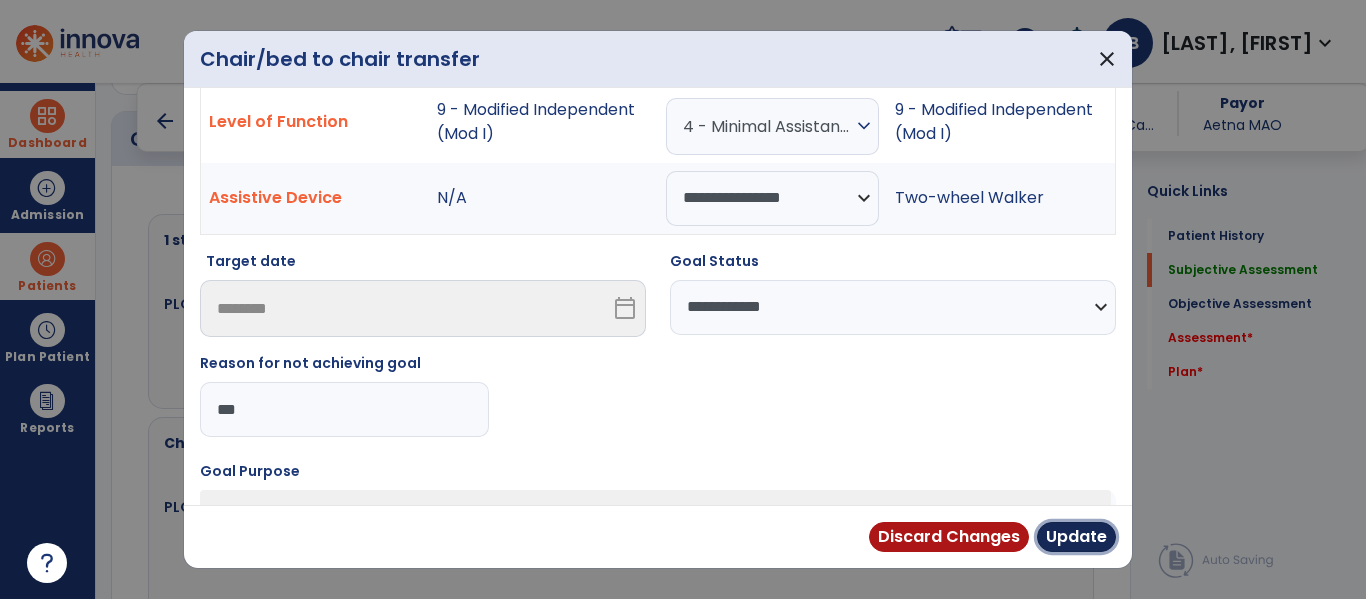 scroll, scrollTop: 100, scrollLeft: 0, axis: vertical 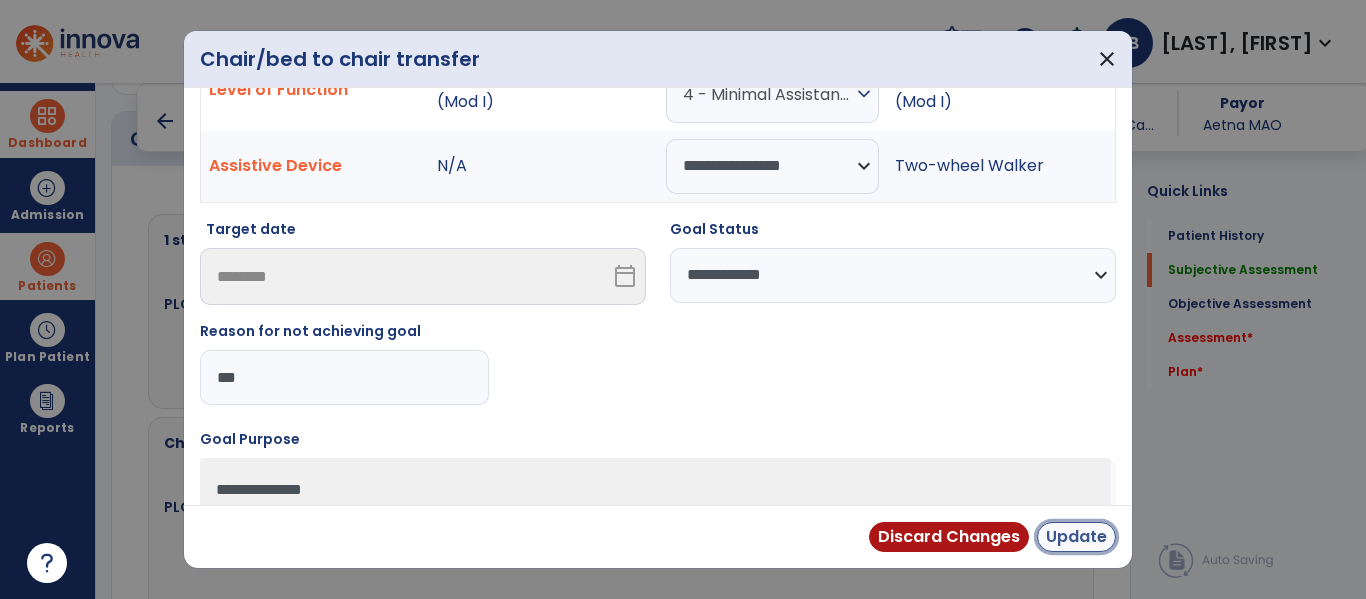 click on "Update" at bounding box center [1076, 537] 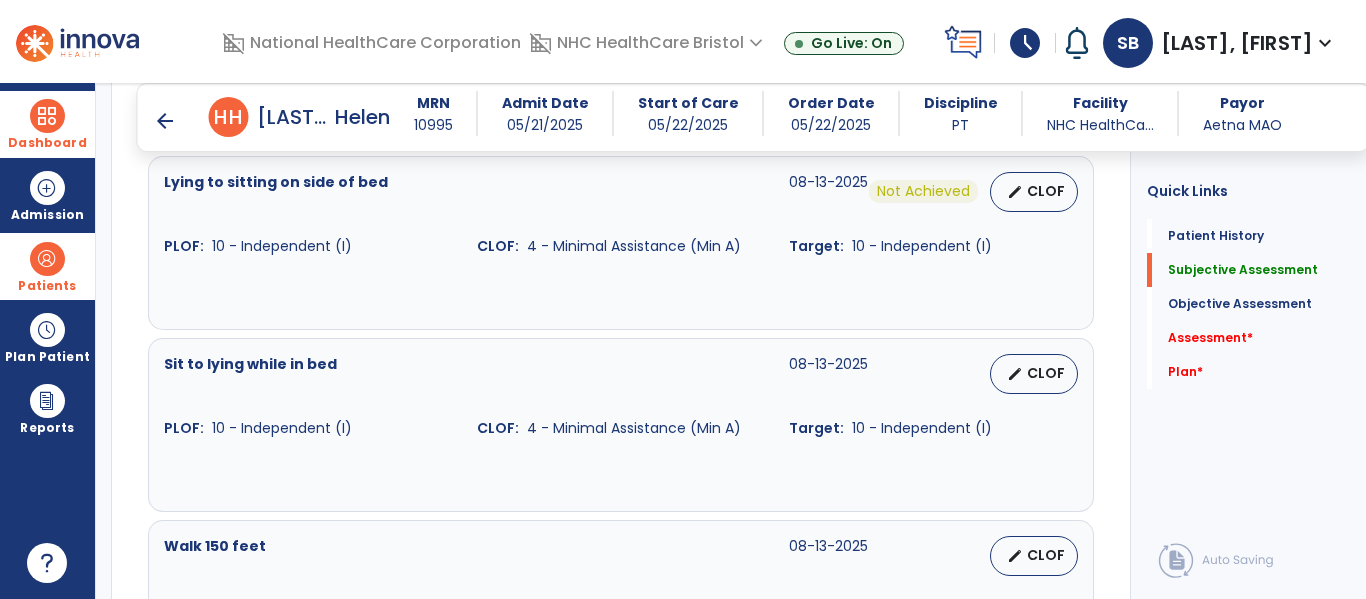 scroll, scrollTop: 1200, scrollLeft: 0, axis: vertical 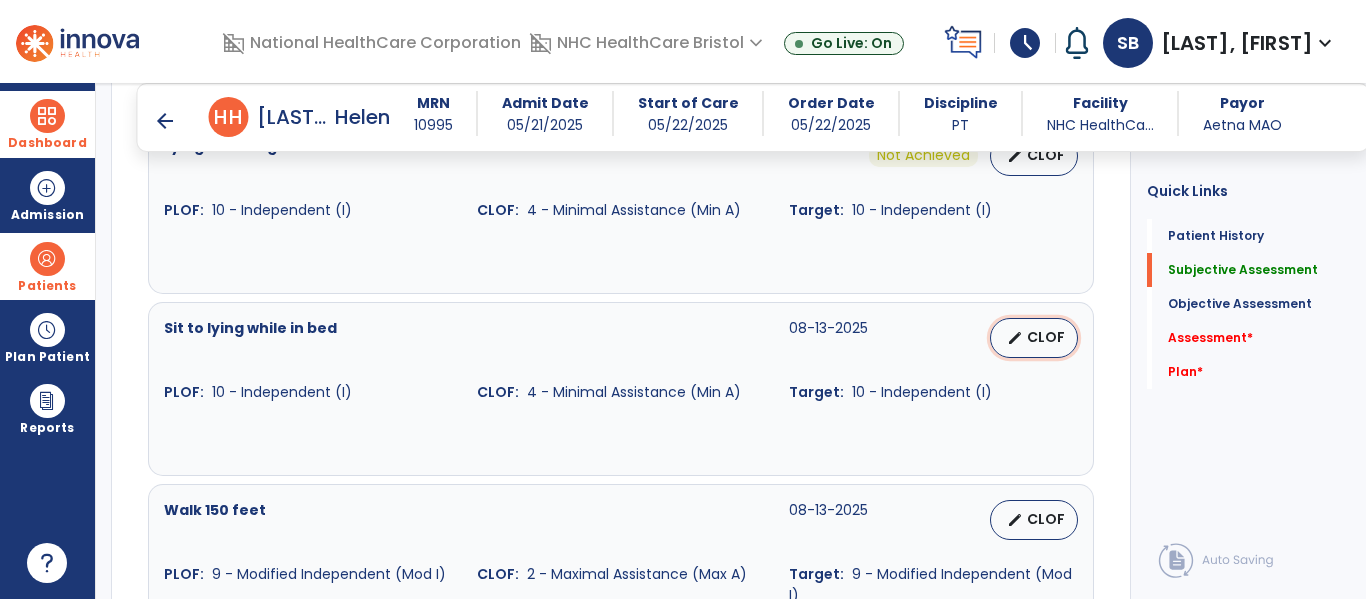 click on "edit   CLOF" at bounding box center (1034, 338) 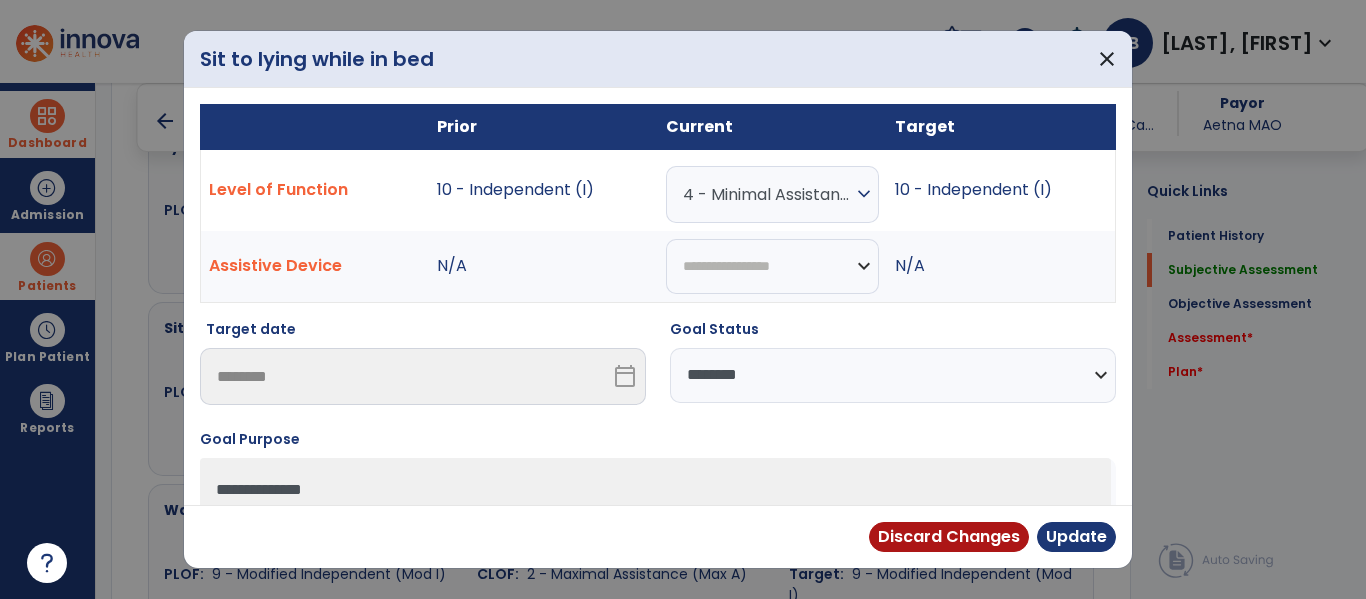 click on "**********" at bounding box center (893, 375) 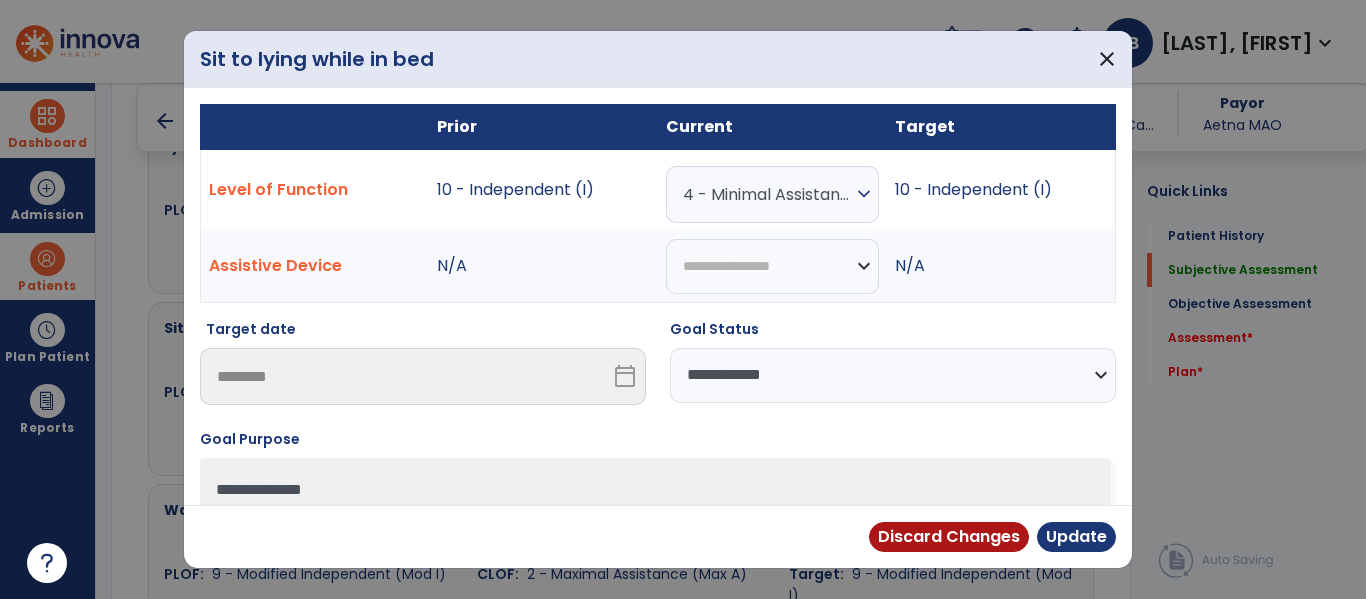 click on "**********" at bounding box center [893, 375] 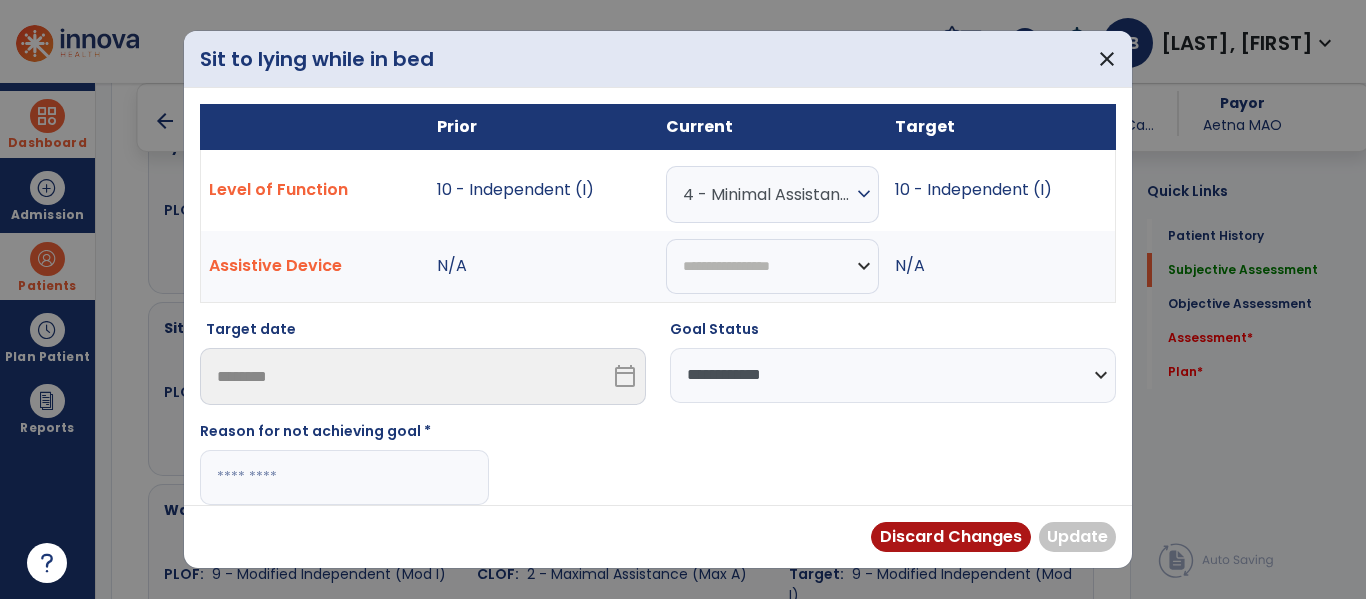 drag, startPoint x: 345, startPoint y: 483, endPoint x: 365, endPoint y: 485, distance: 20.09975 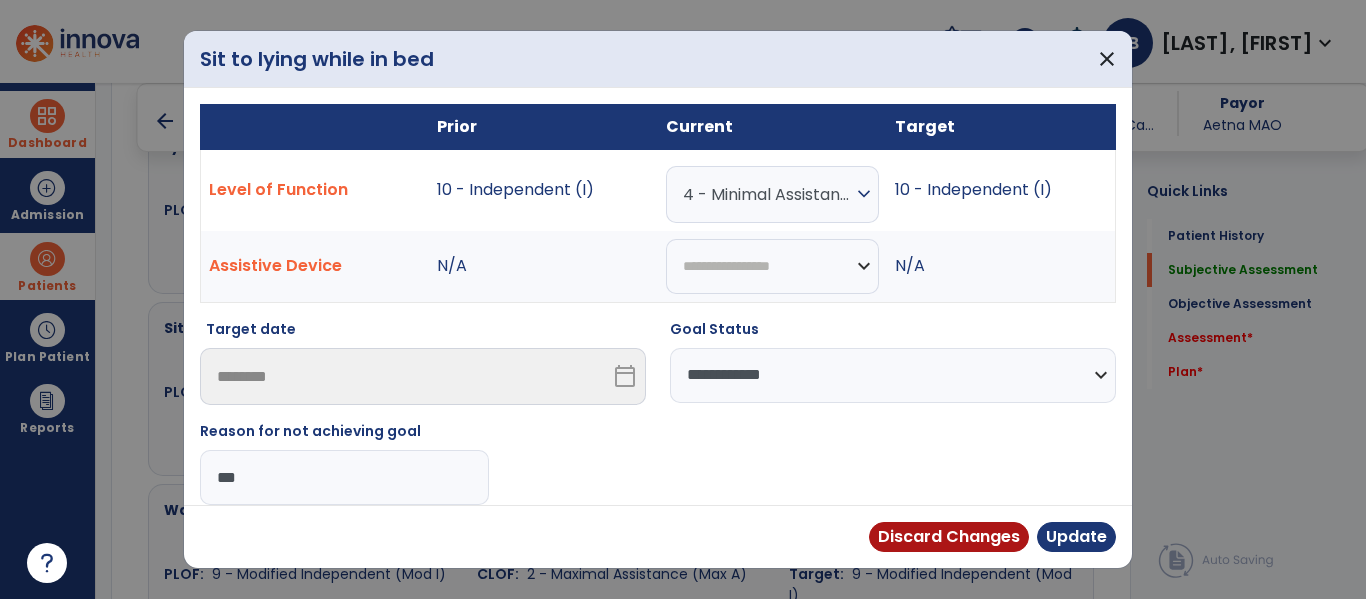 type on "***" 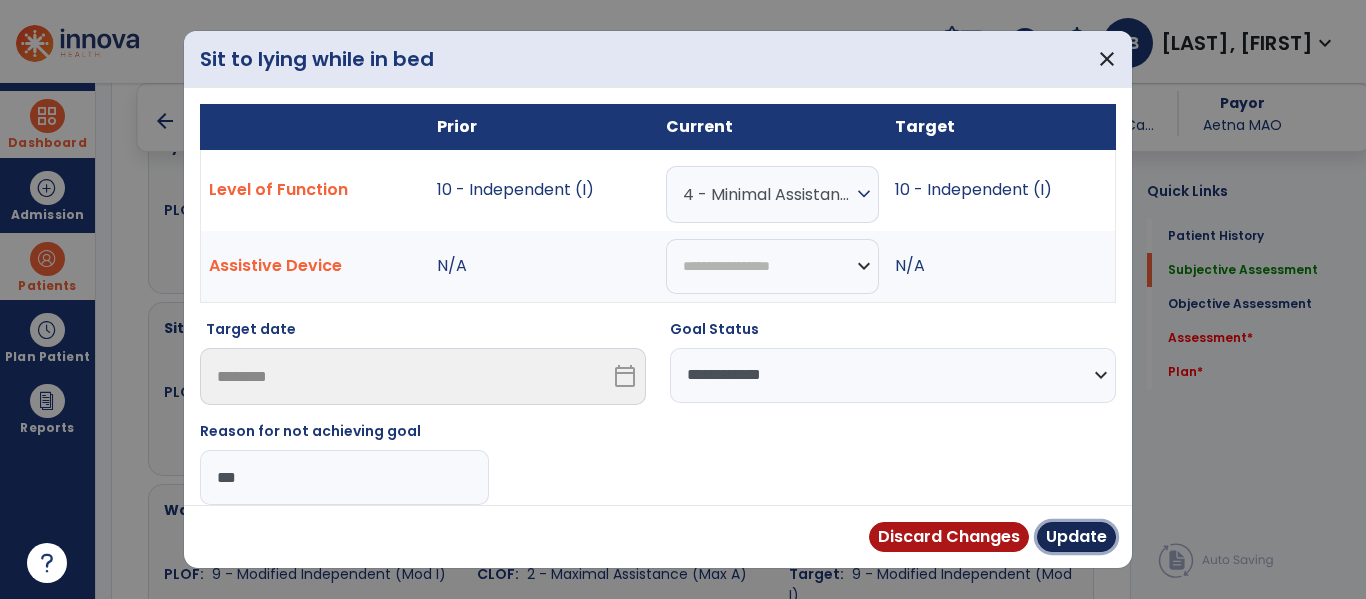 click on "Update" at bounding box center [1076, 537] 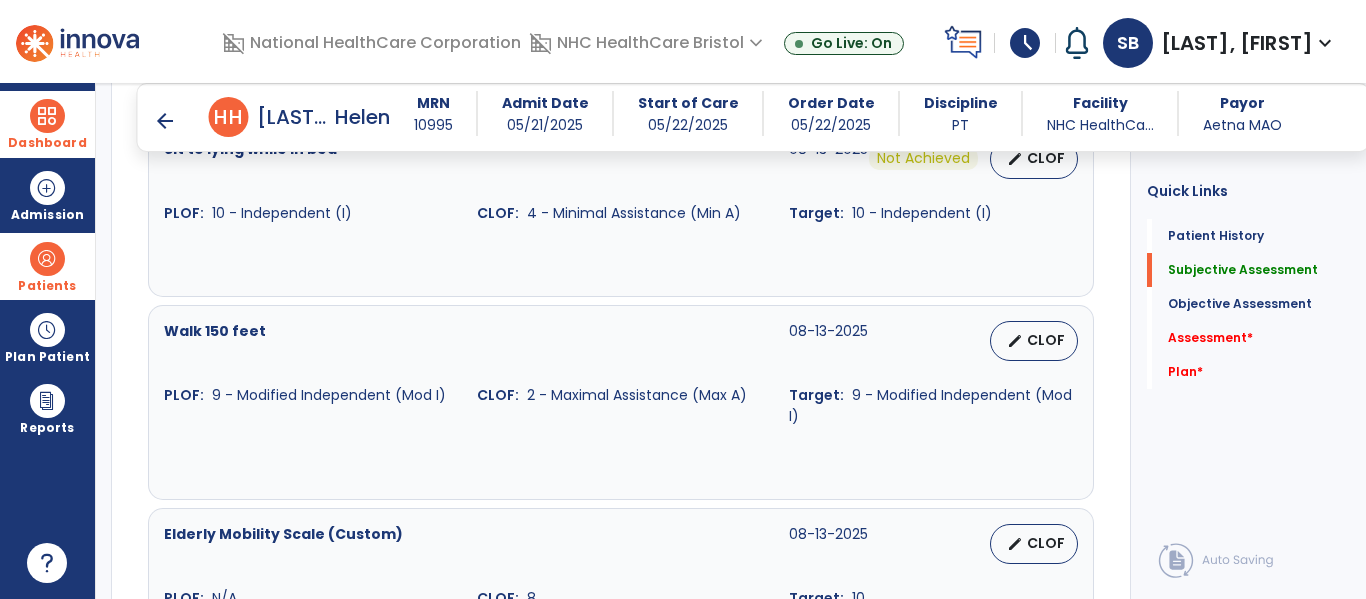 scroll, scrollTop: 1400, scrollLeft: 0, axis: vertical 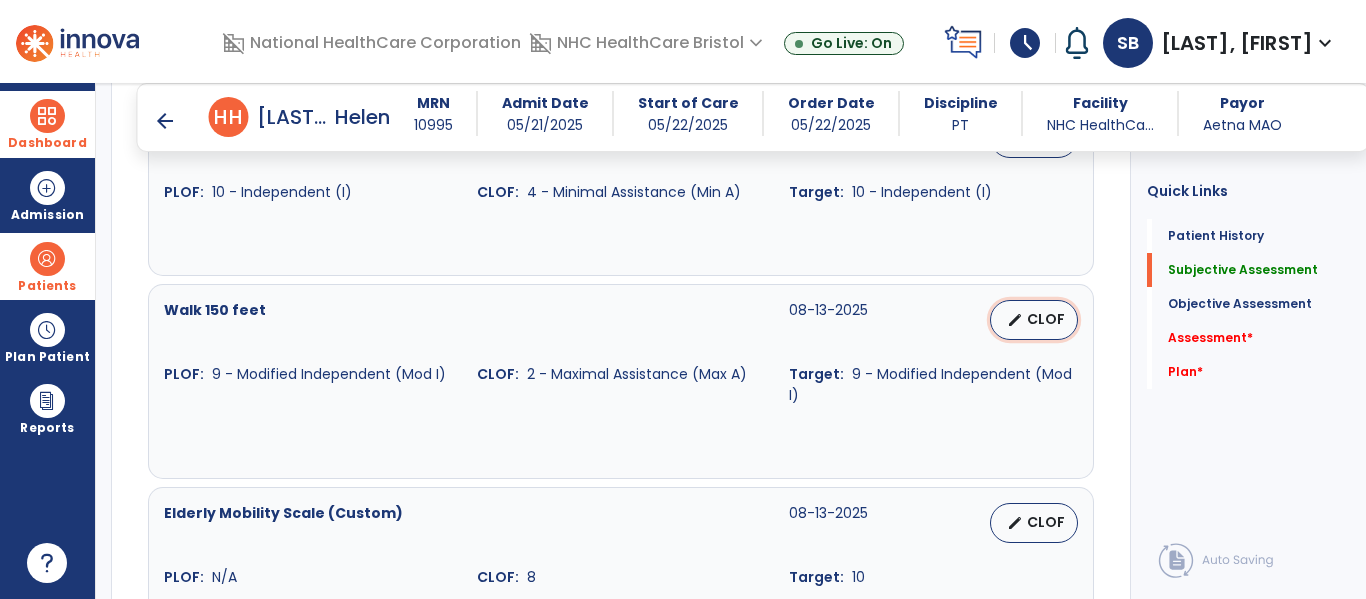 click on "edit   CLOF" at bounding box center [1034, 320] 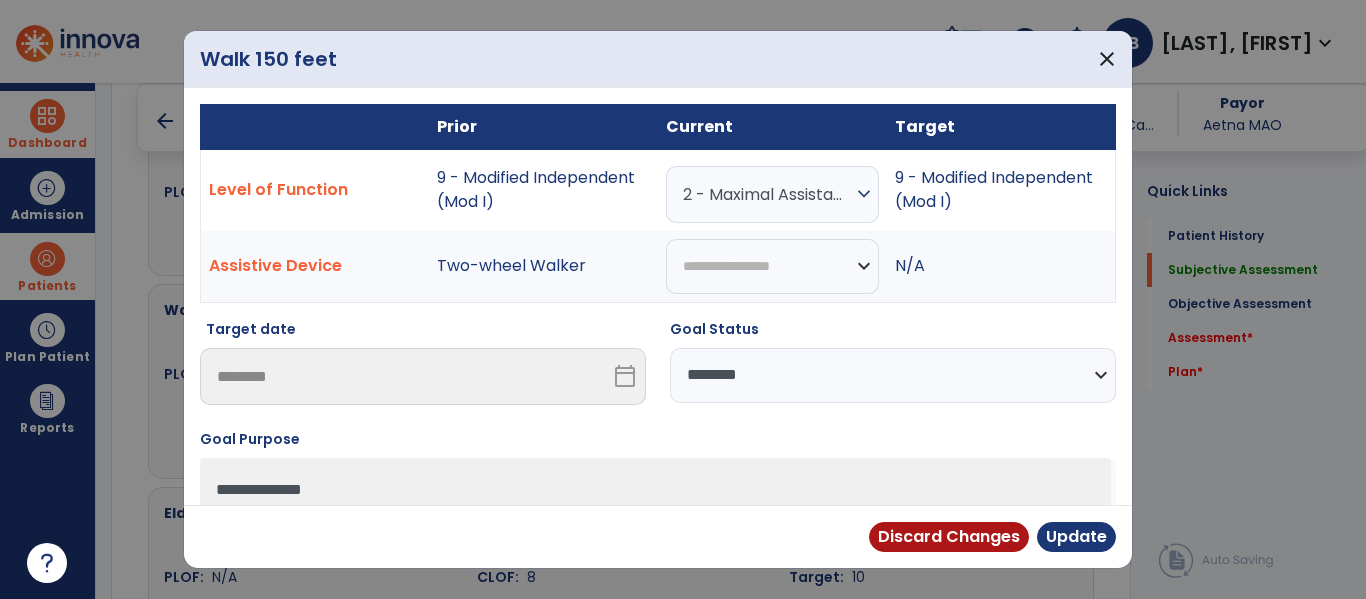 click on "**********" at bounding box center [893, 370] 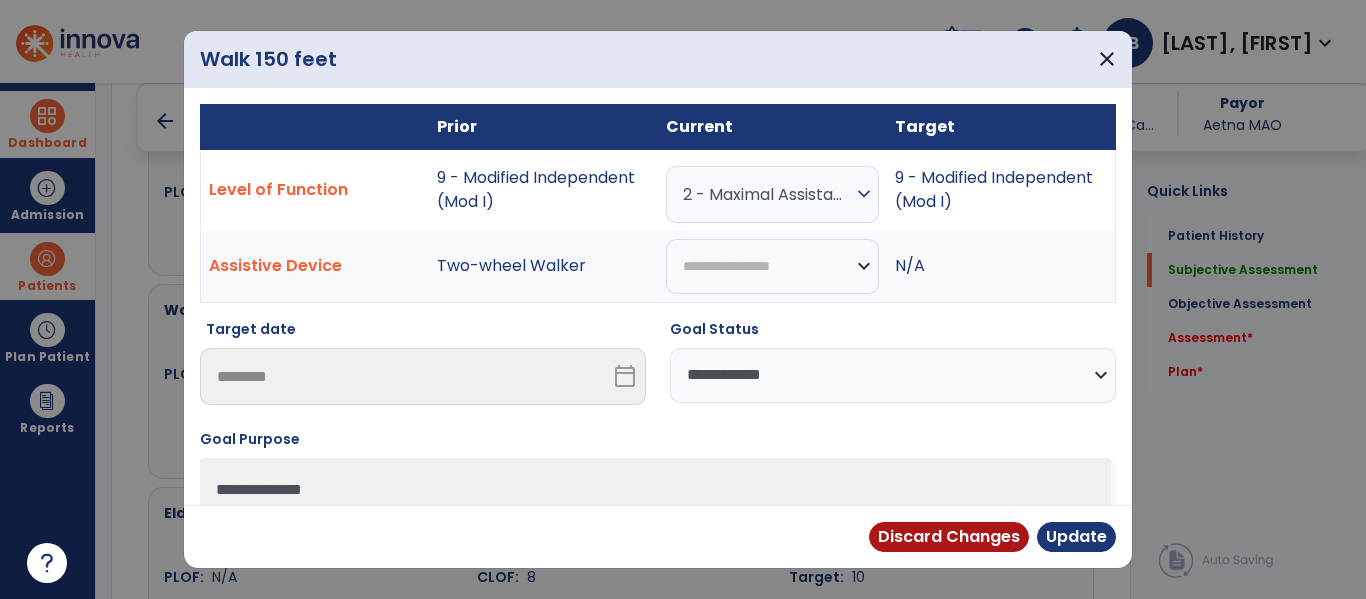 click on "**********" at bounding box center [893, 375] 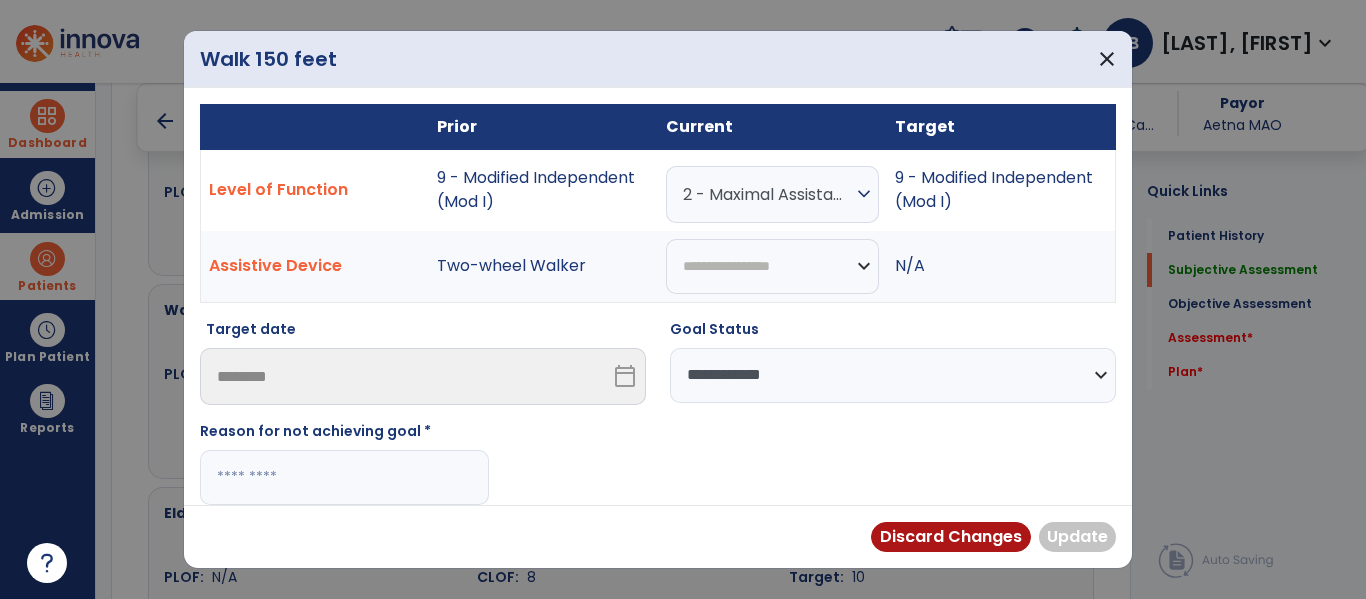 click at bounding box center (344, 477) 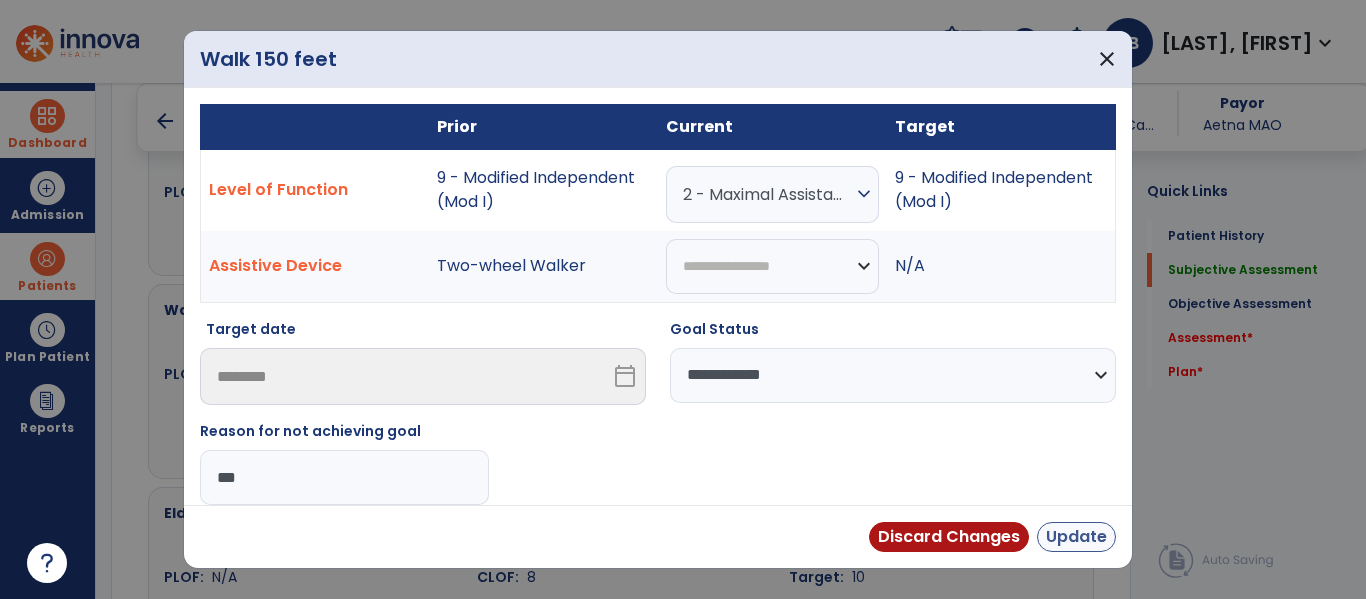 type on "***" 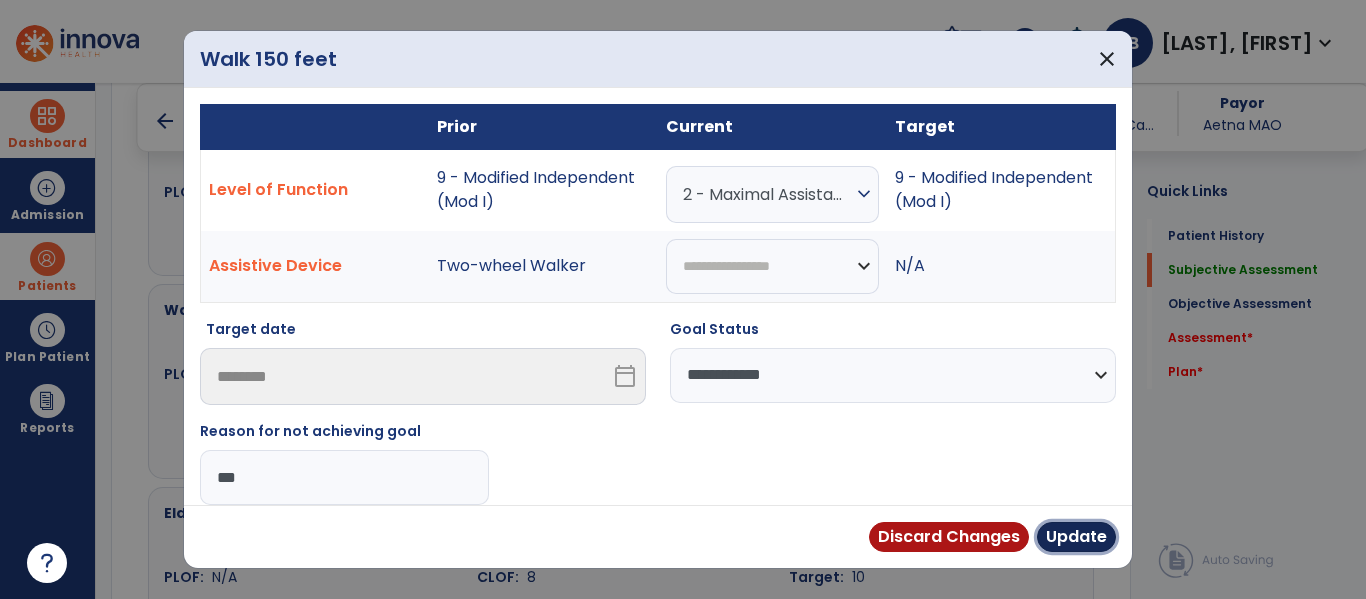 drag, startPoint x: 1079, startPoint y: 540, endPoint x: 965, endPoint y: 516, distance: 116.498924 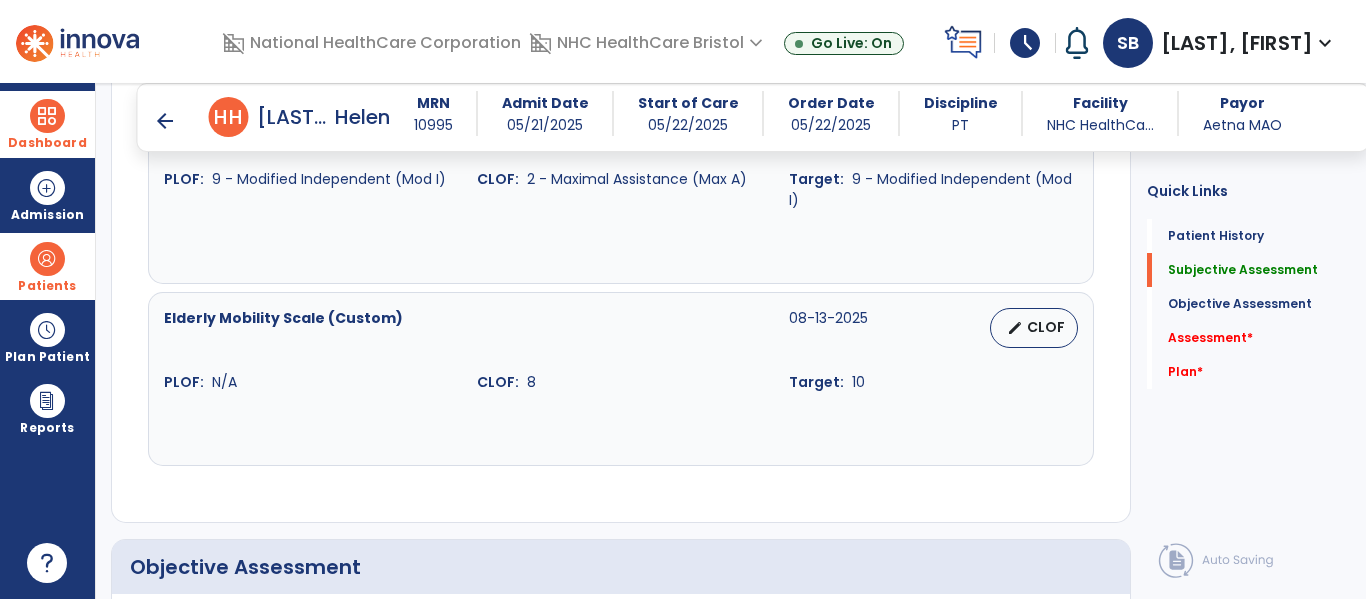 scroll, scrollTop: 1600, scrollLeft: 0, axis: vertical 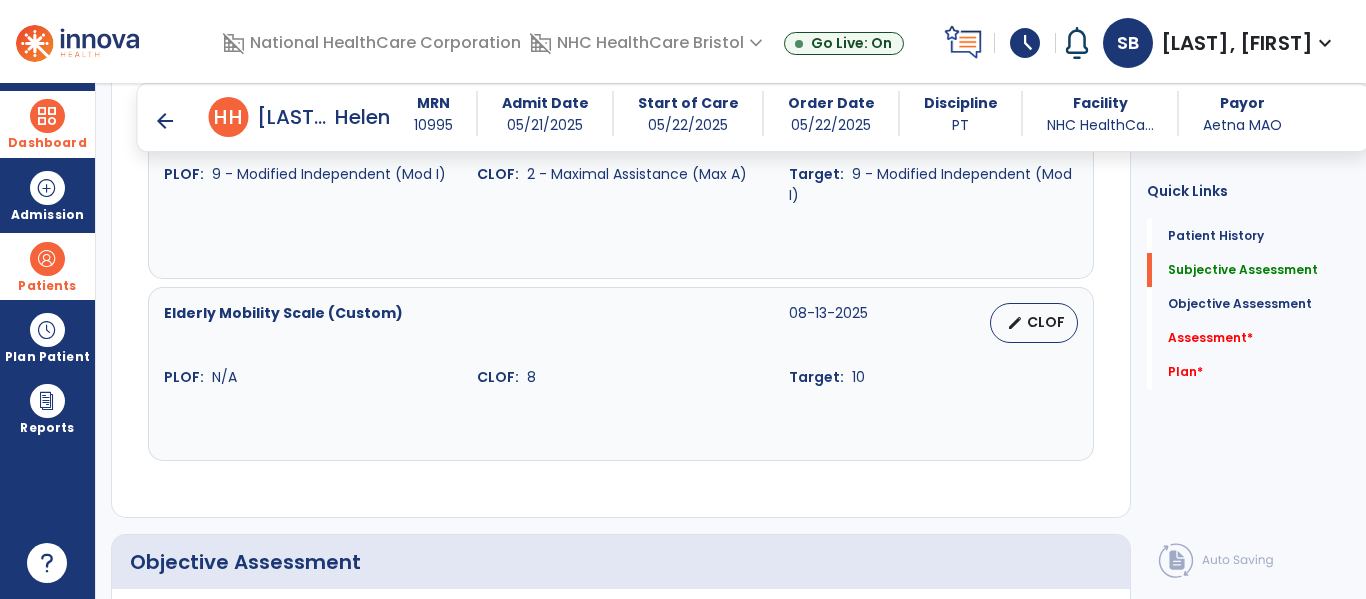 drag, startPoint x: 1019, startPoint y: 301, endPoint x: 1030, endPoint y: 312, distance: 15.556349 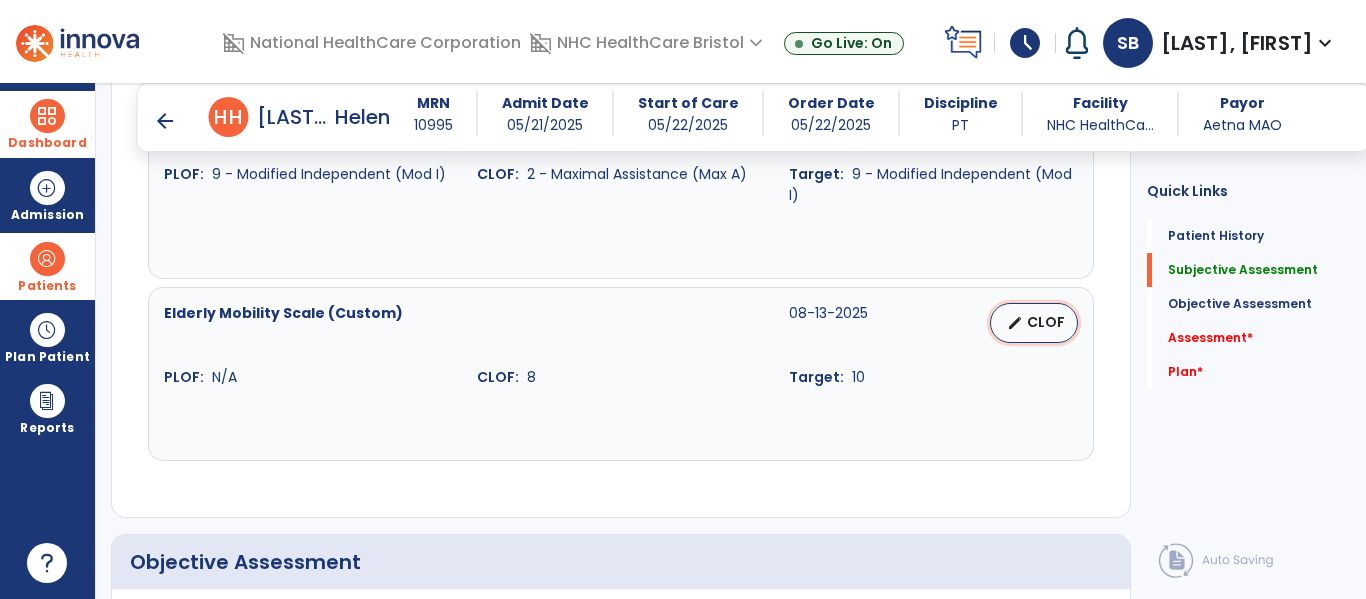 click on "CLOF" at bounding box center (1046, 322) 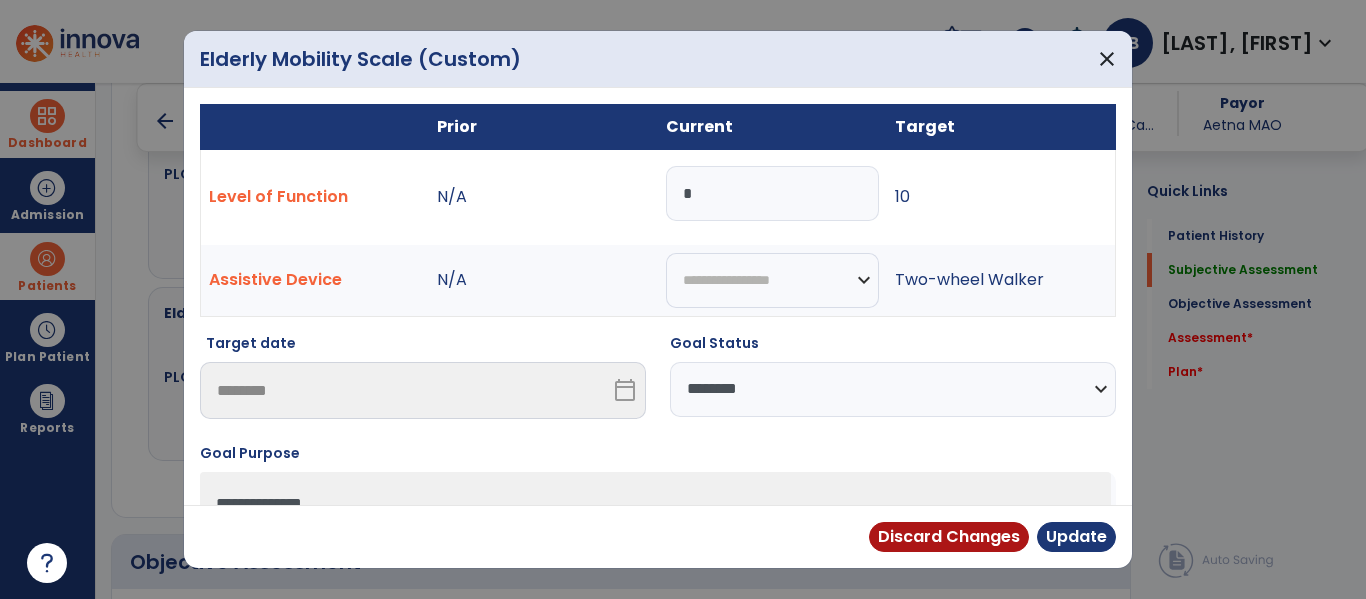 drag, startPoint x: 826, startPoint y: 385, endPoint x: 830, endPoint y: 411, distance: 26.305893 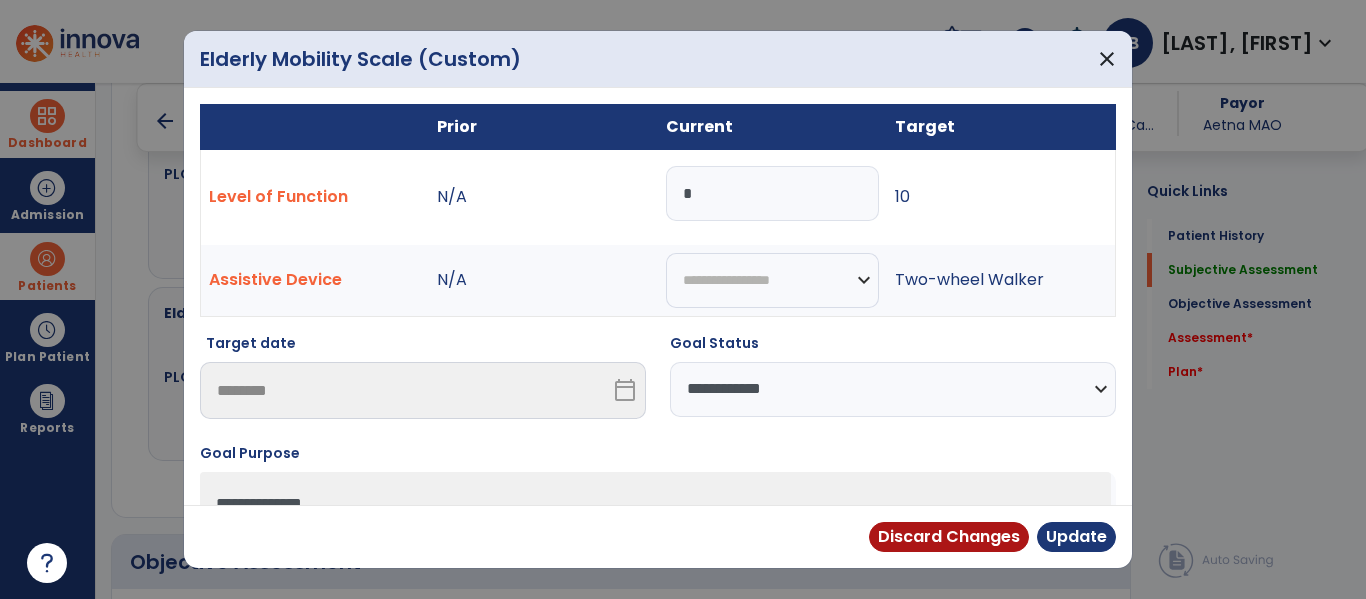 click on "**********" at bounding box center [893, 389] 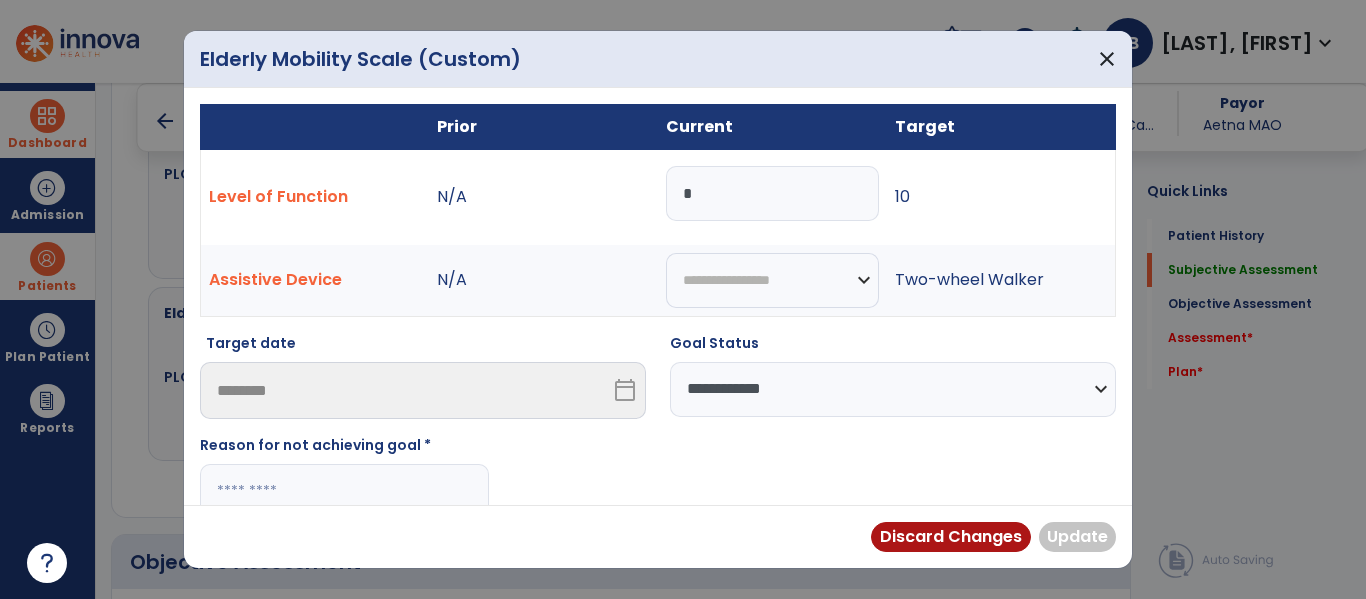 drag, startPoint x: 432, startPoint y: 482, endPoint x: 436, endPoint y: 439, distance: 43.185646 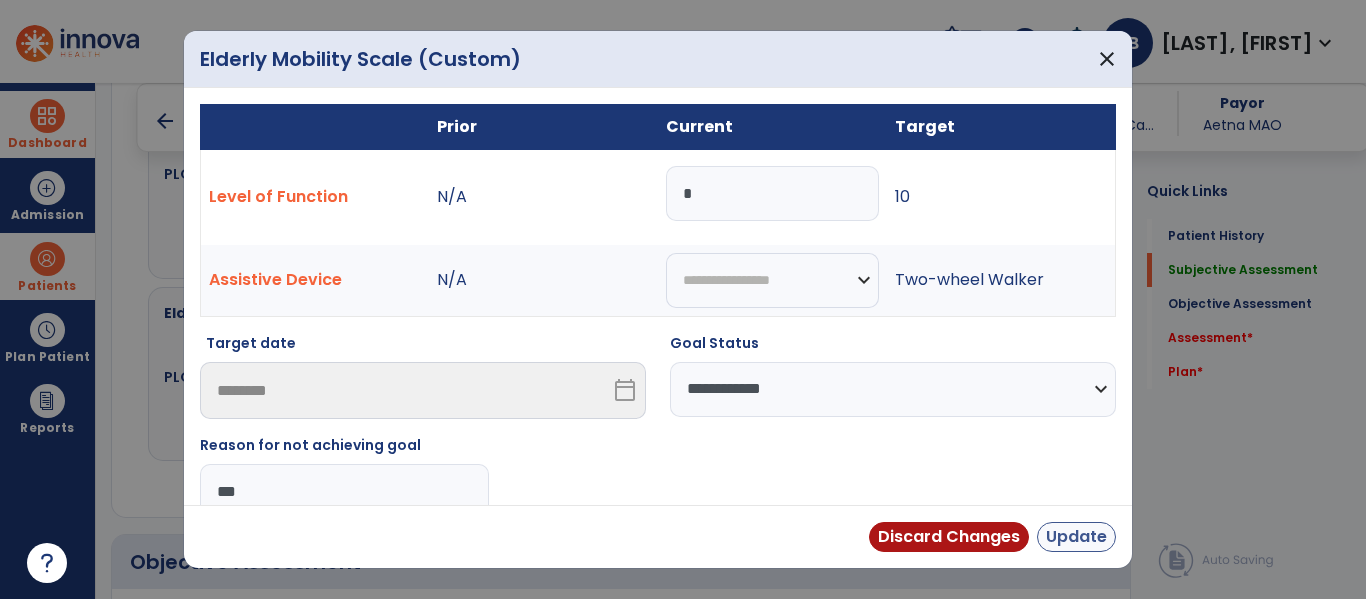 type on "***" 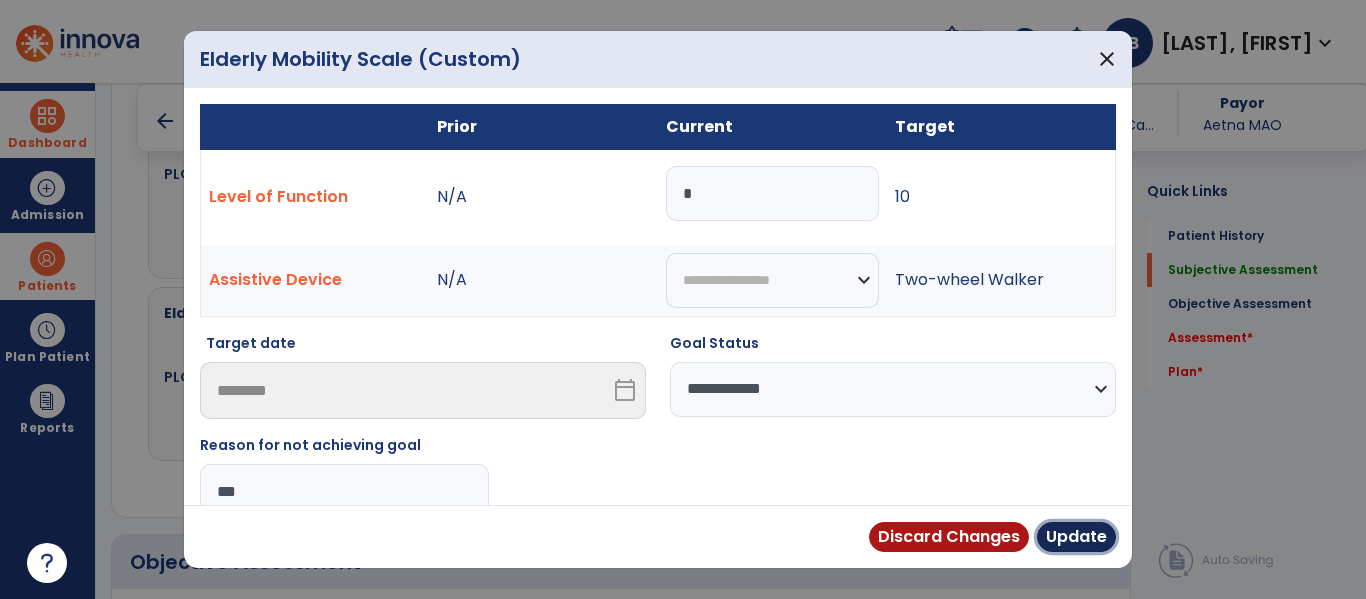 drag, startPoint x: 1070, startPoint y: 534, endPoint x: 922, endPoint y: 504, distance: 151.00993 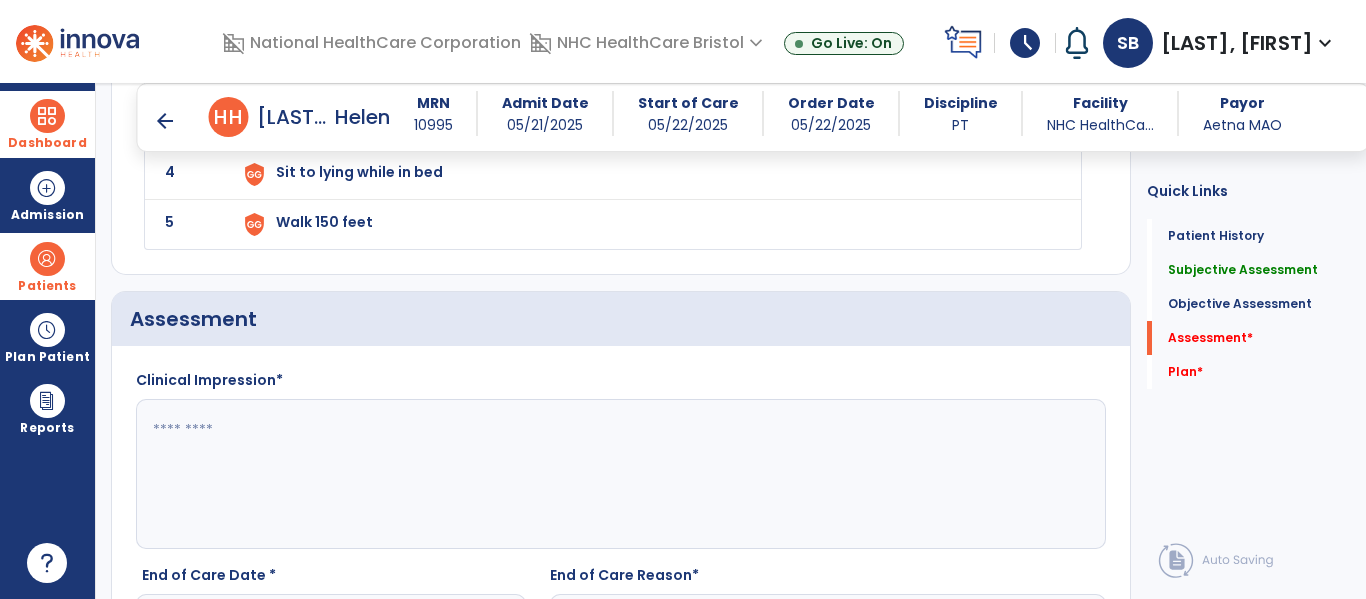 scroll, scrollTop: 2400, scrollLeft: 0, axis: vertical 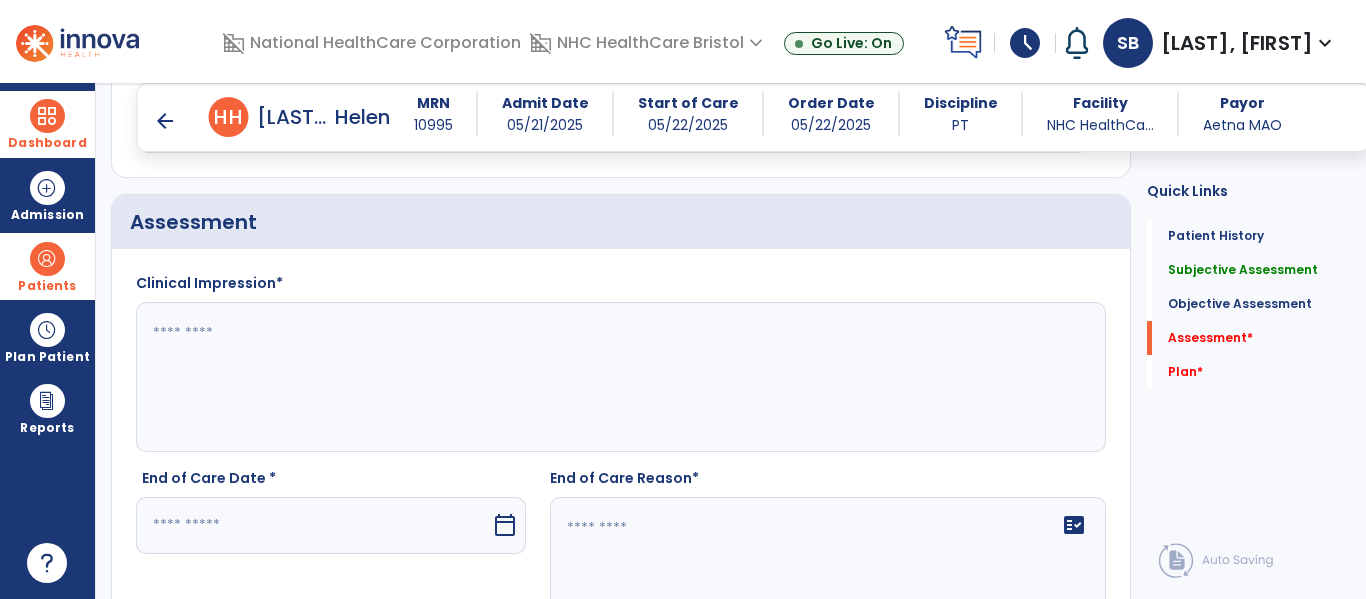 click 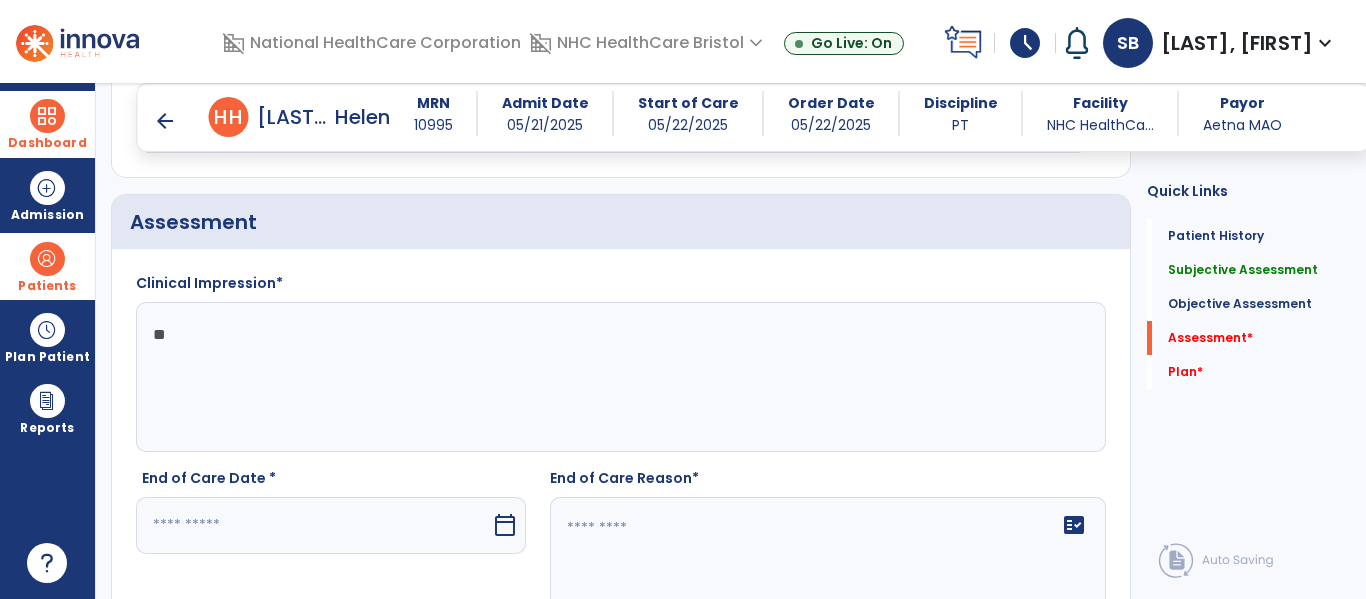 type on "*" 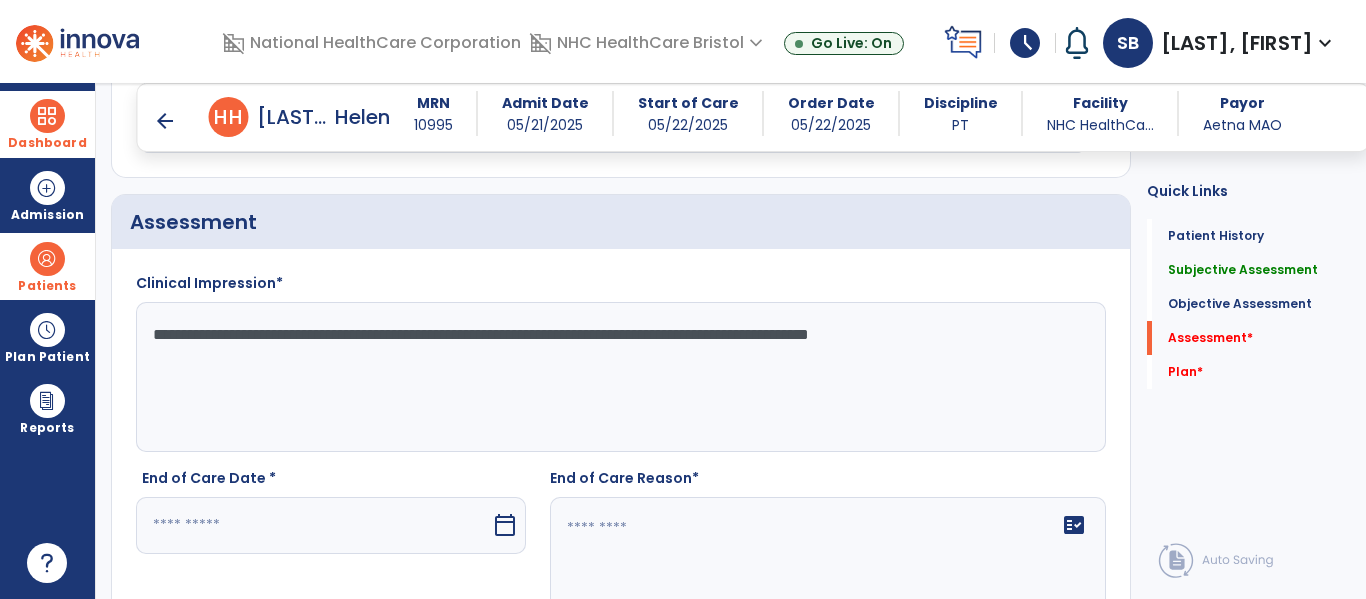 click on "**********" 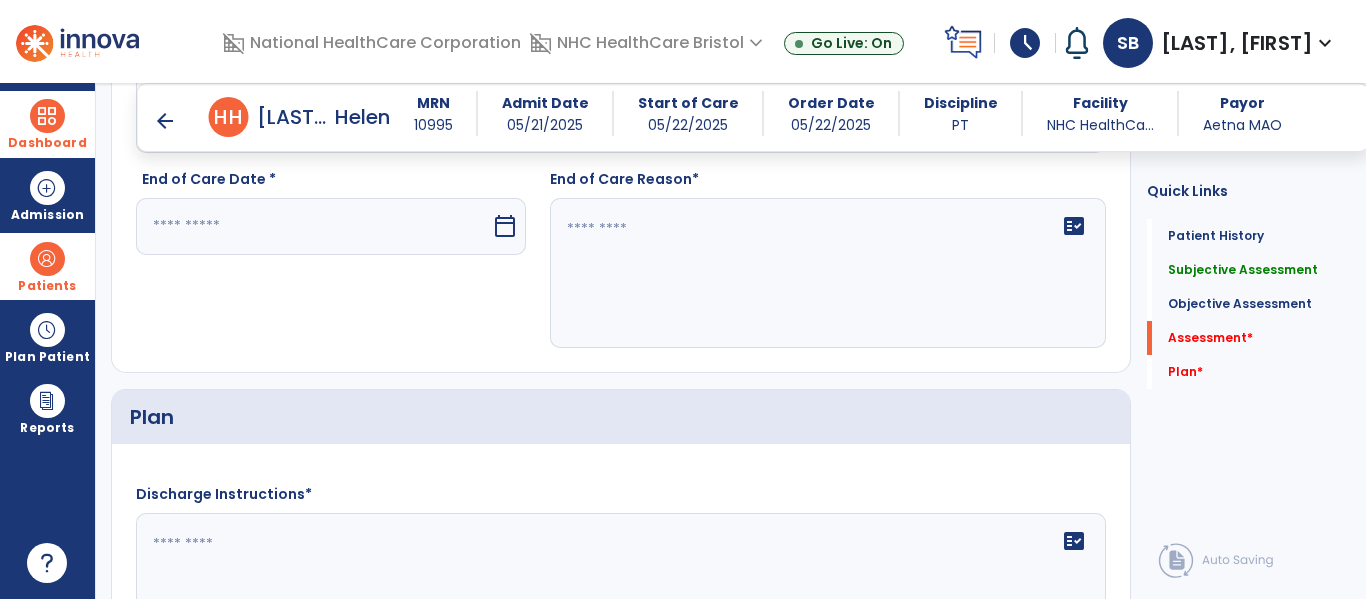 scroll, scrollTop: 2700, scrollLeft: 0, axis: vertical 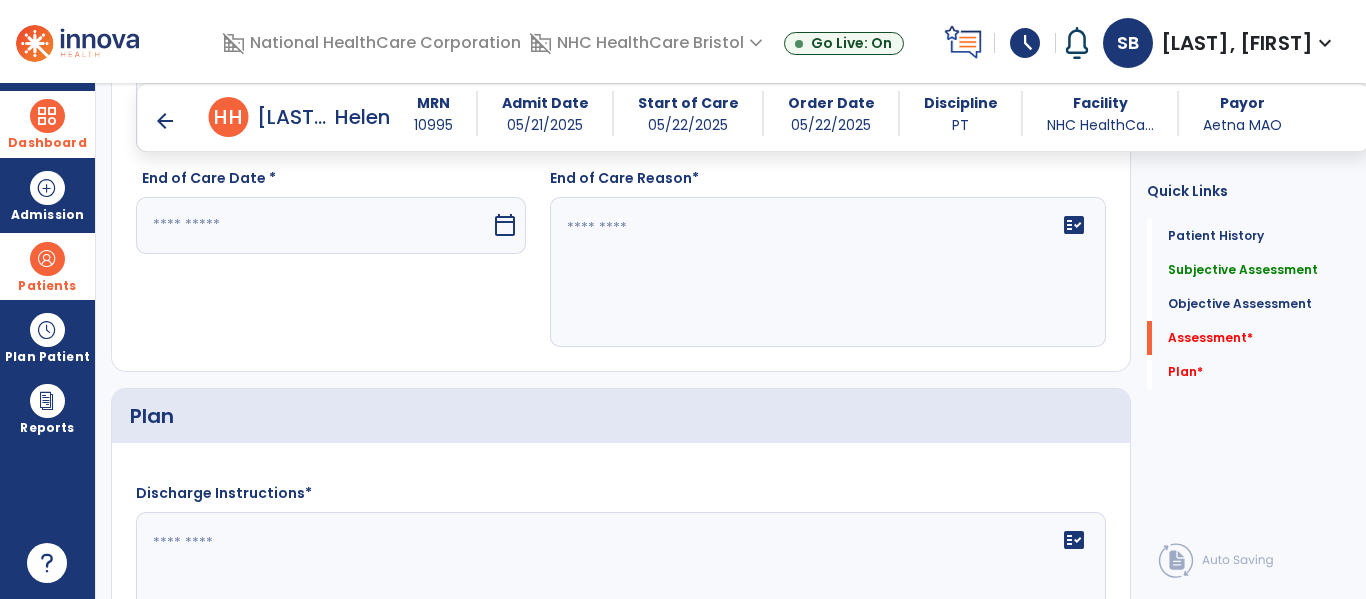 type on "**********" 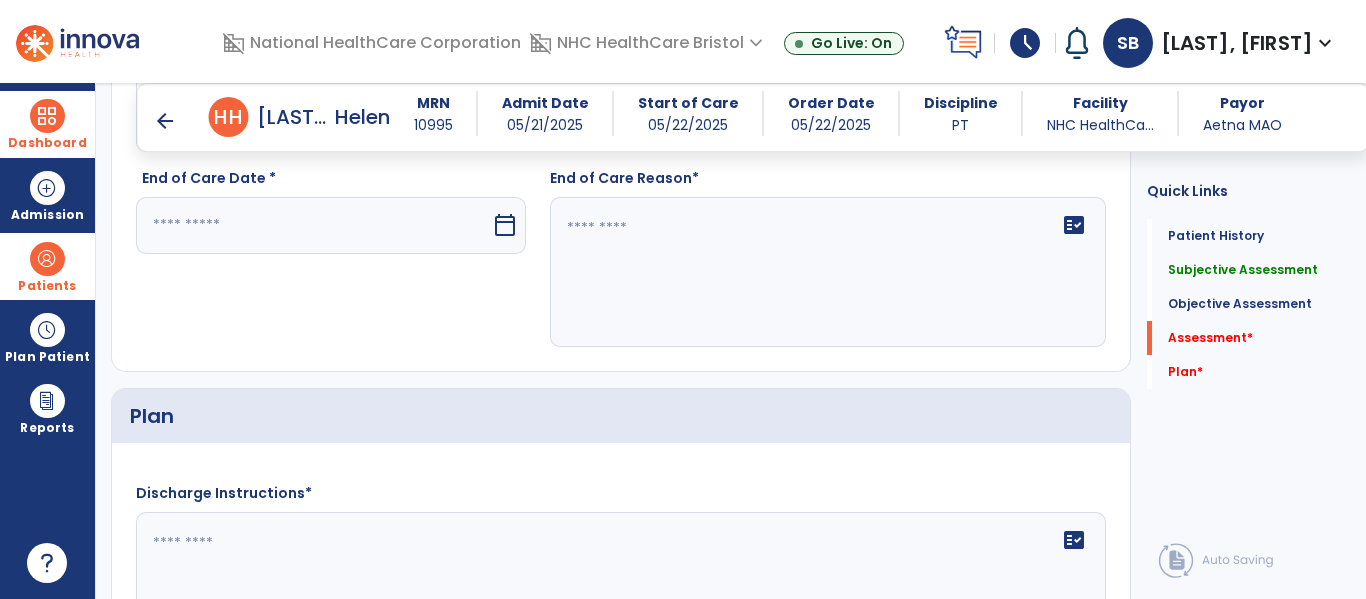 click at bounding box center (313, 225) 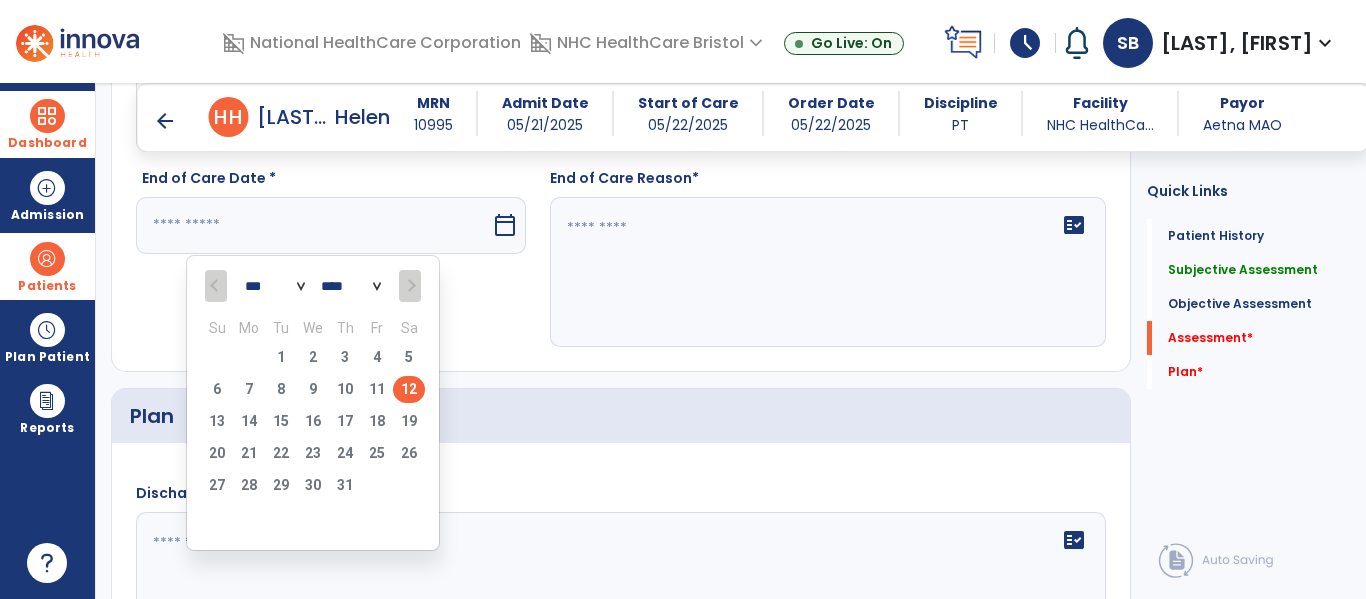 click on "12" at bounding box center (409, 389) 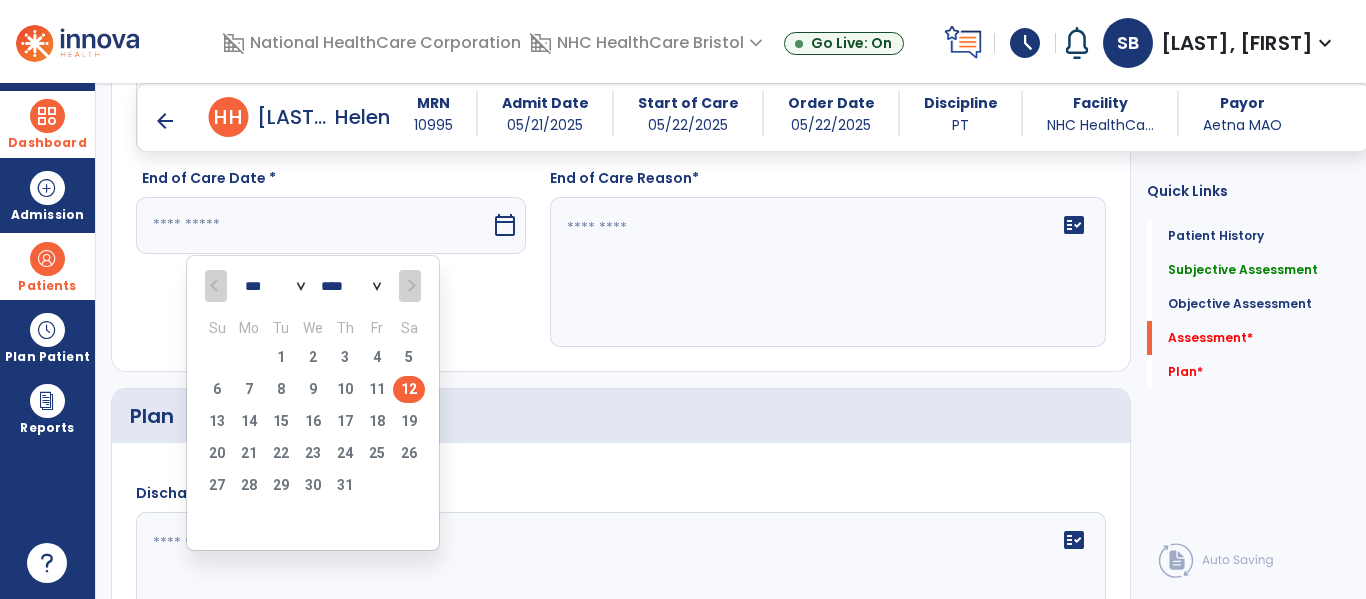 type on "*********" 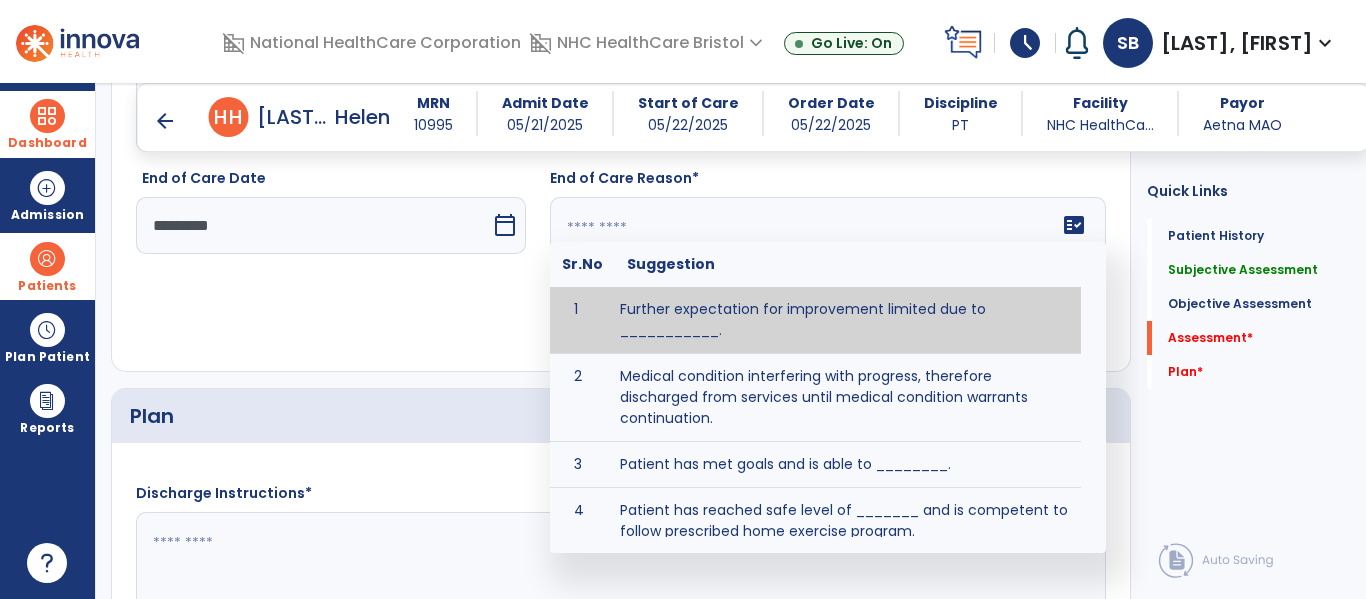 click 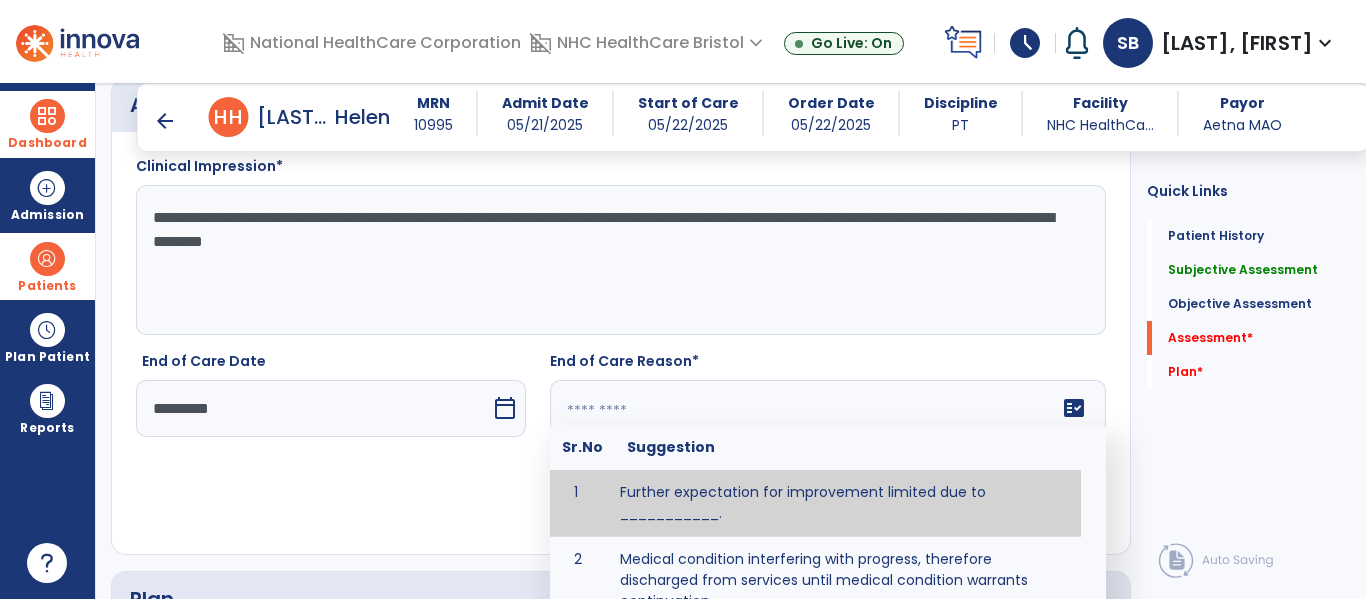 scroll, scrollTop: 2500, scrollLeft: 0, axis: vertical 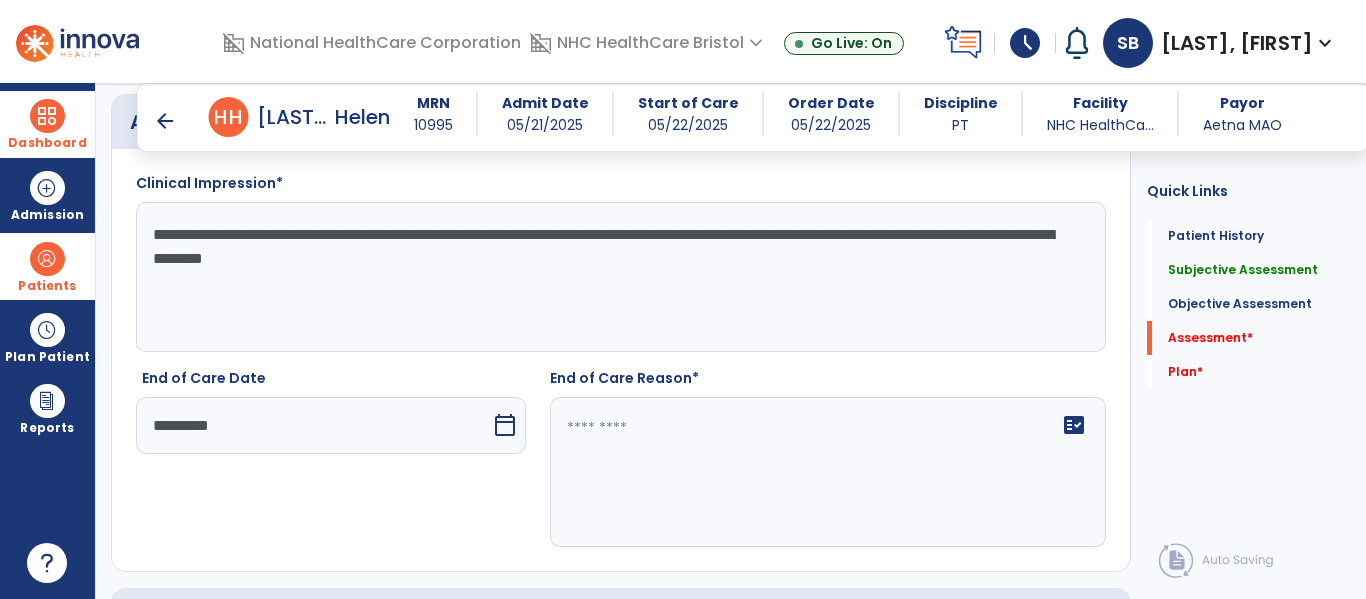 drag, startPoint x: 583, startPoint y: 229, endPoint x: 101, endPoint y: 182, distance: 484.28607 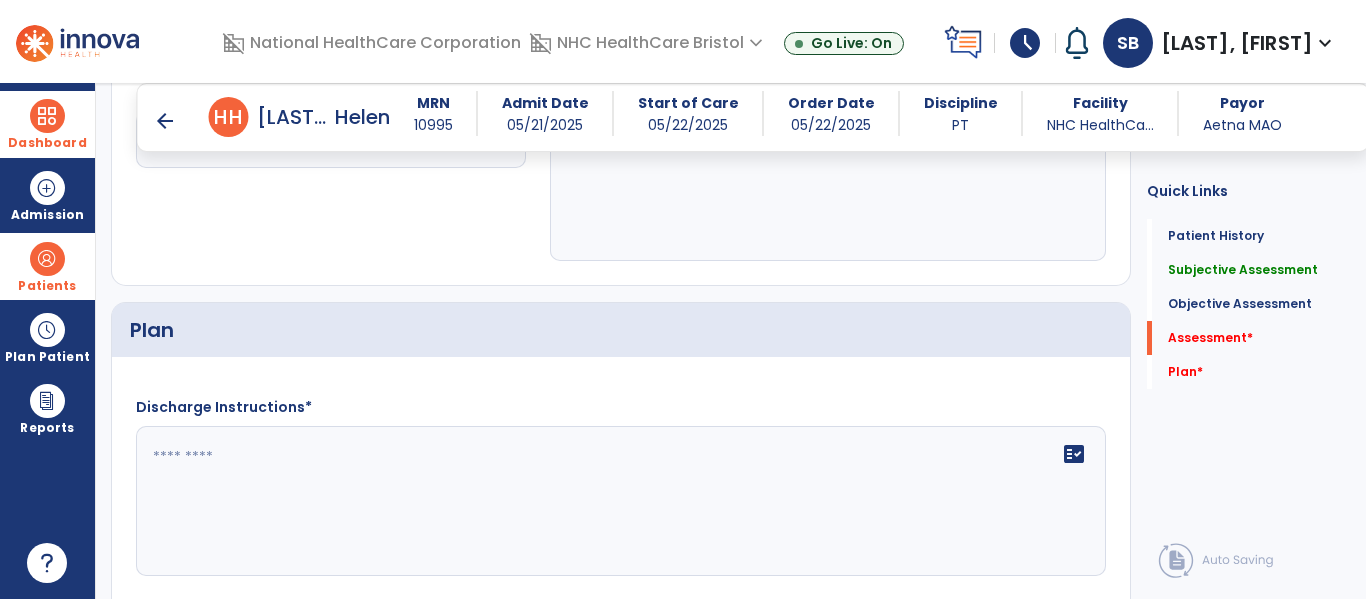 scroll, scrollTop: 2900, scrollLeft: 0, axis: vertical 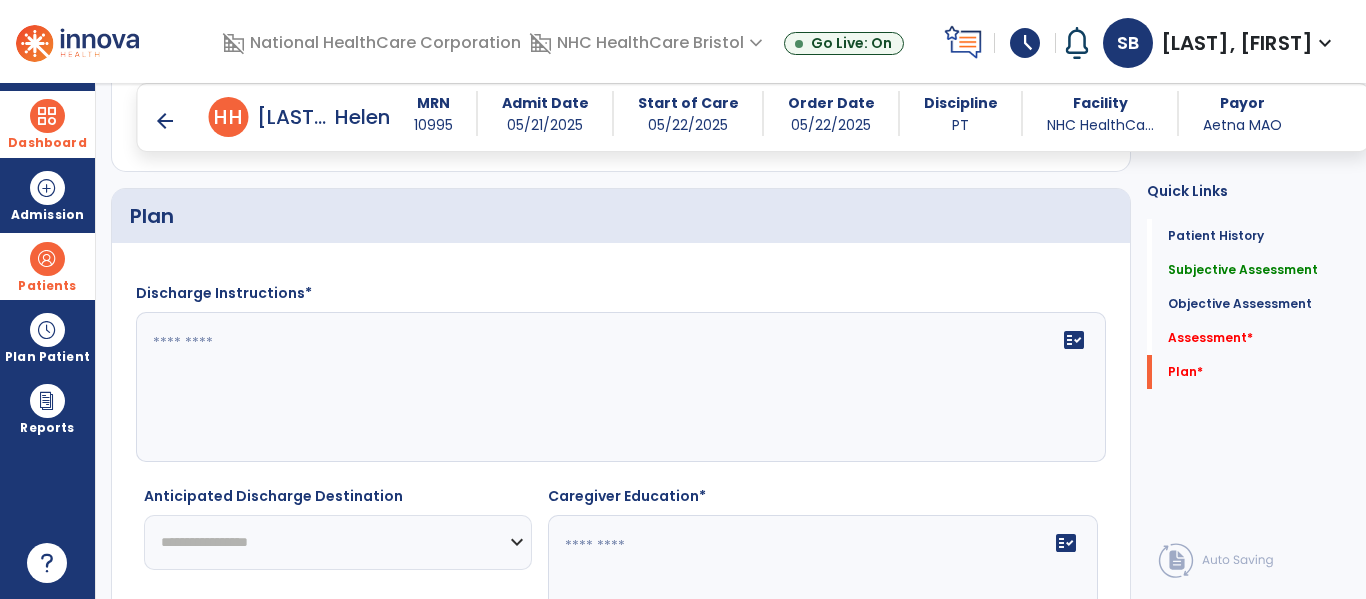 type on "**********" 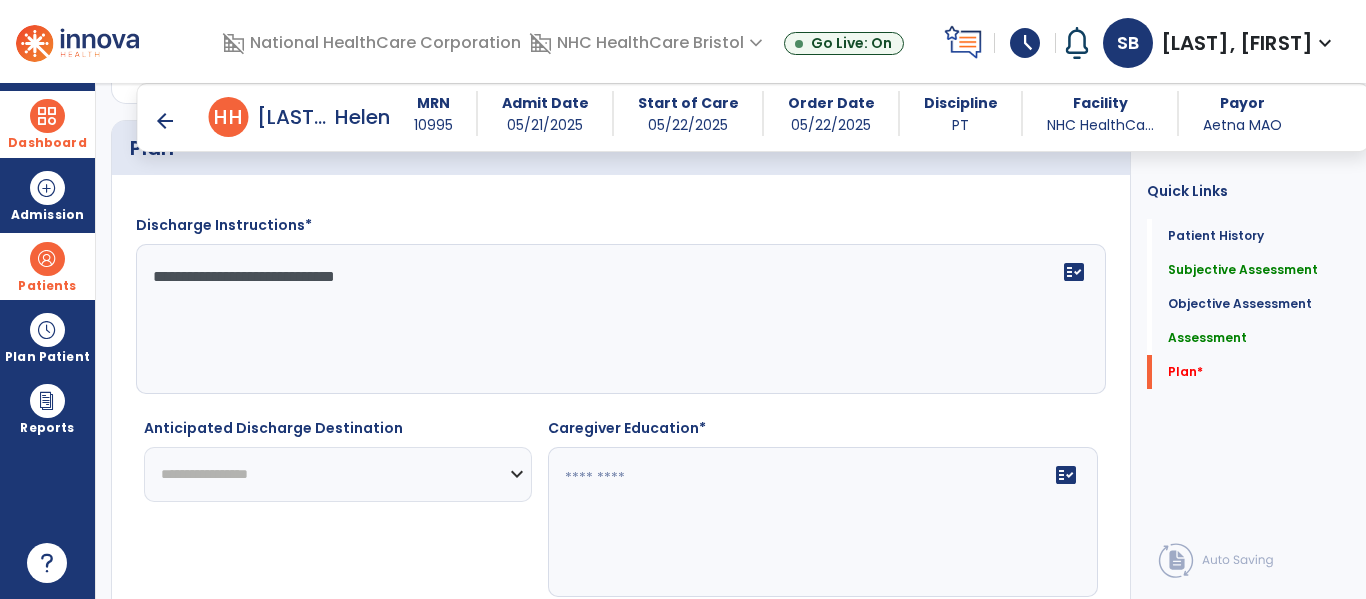 scroll, scrollTop: 3000, scrollLeft: 0, axis: vertical 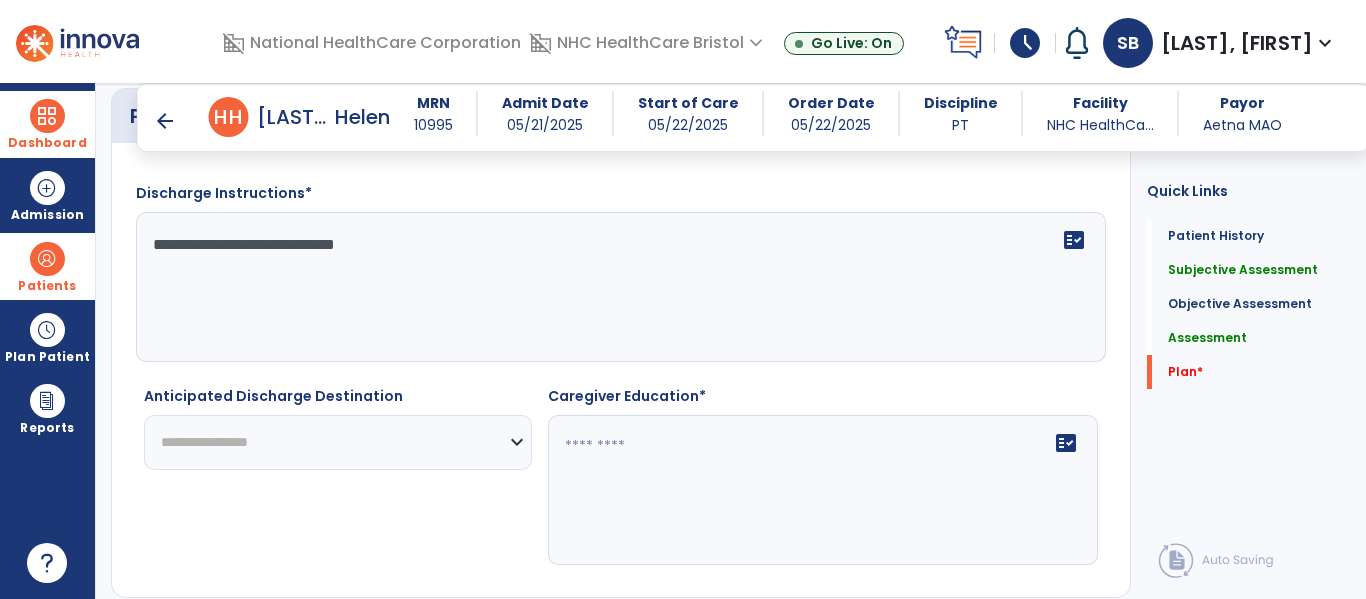 type on "**********" 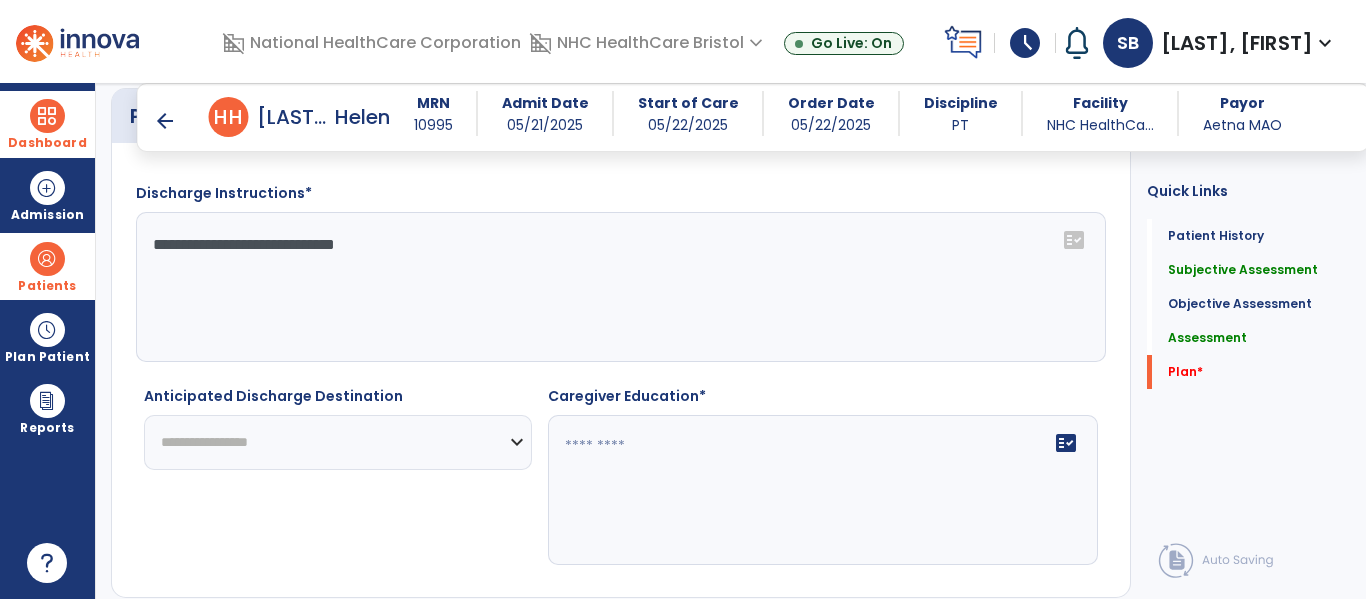 select on "****" 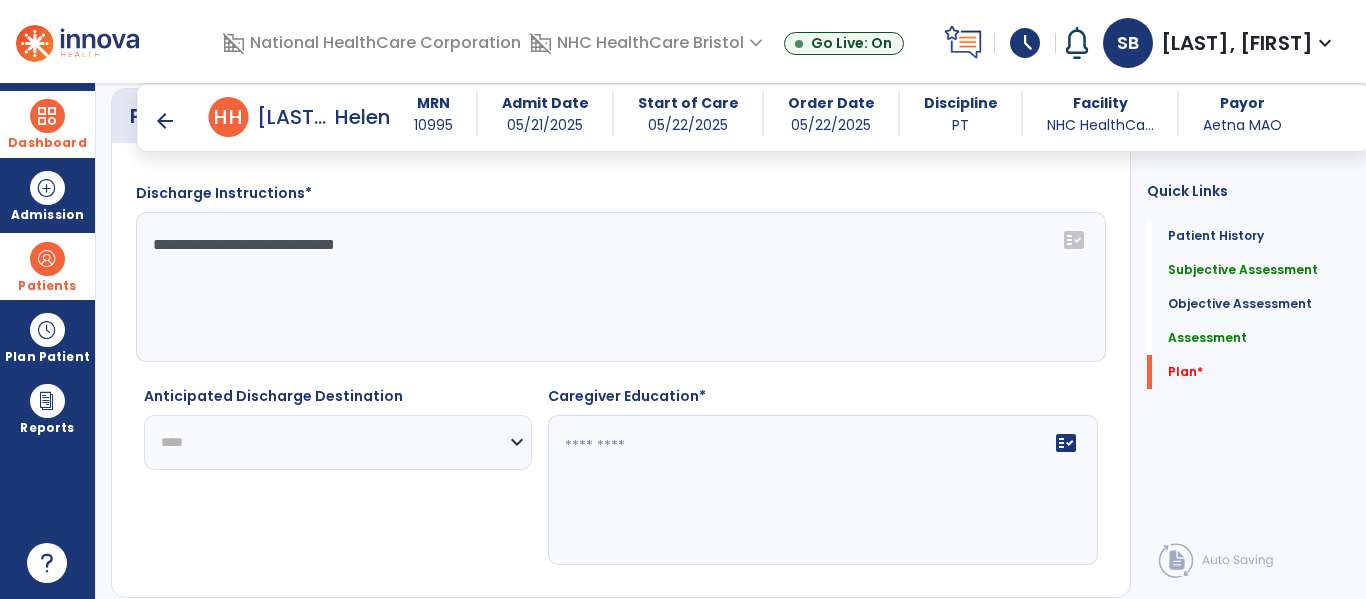 click on "**********" 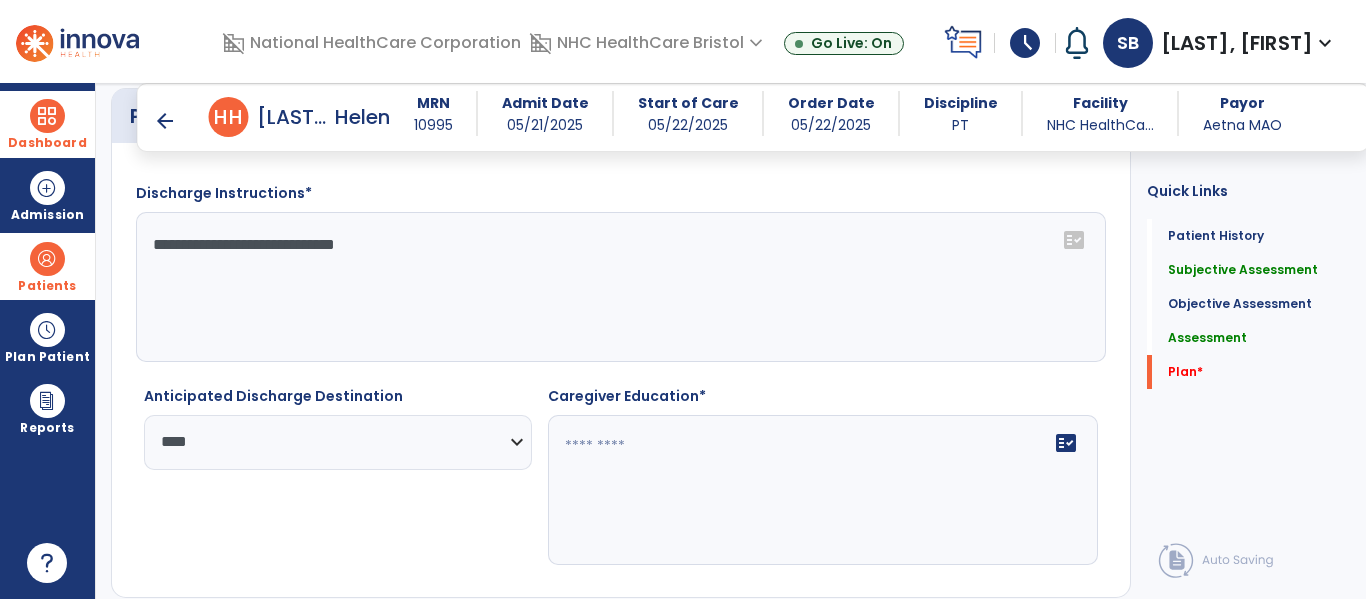 click on "fact_check" 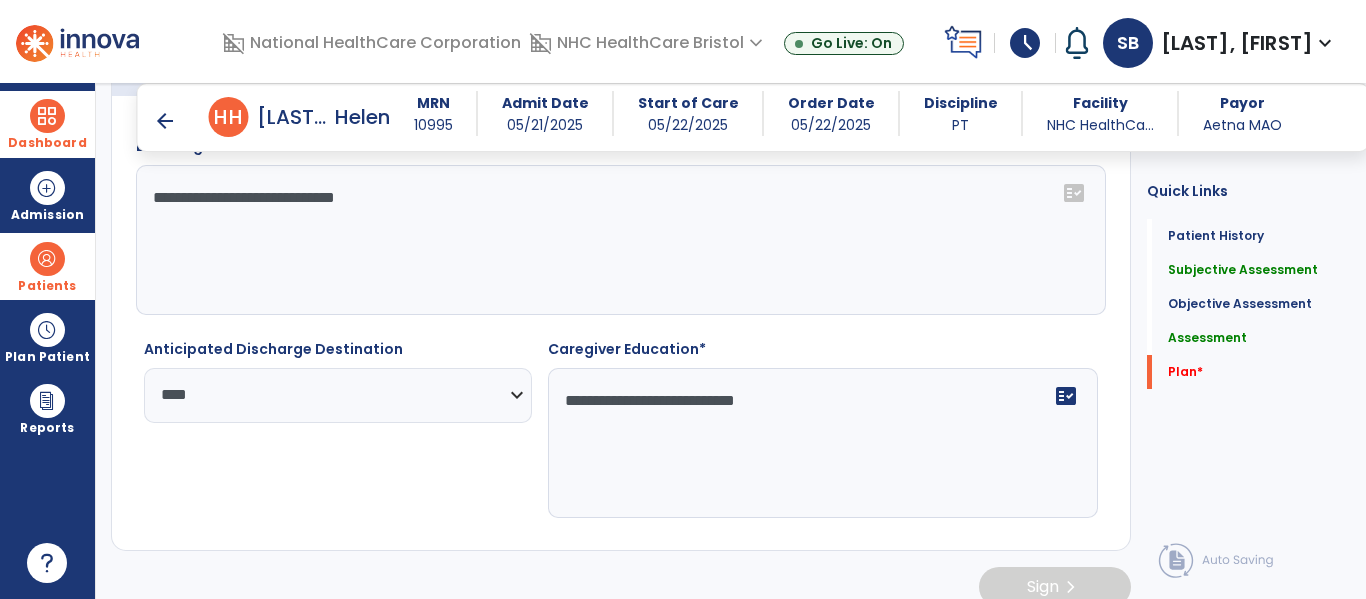 scroll, scrollTop: 3071, scrollLeft: 0, axis: vertical 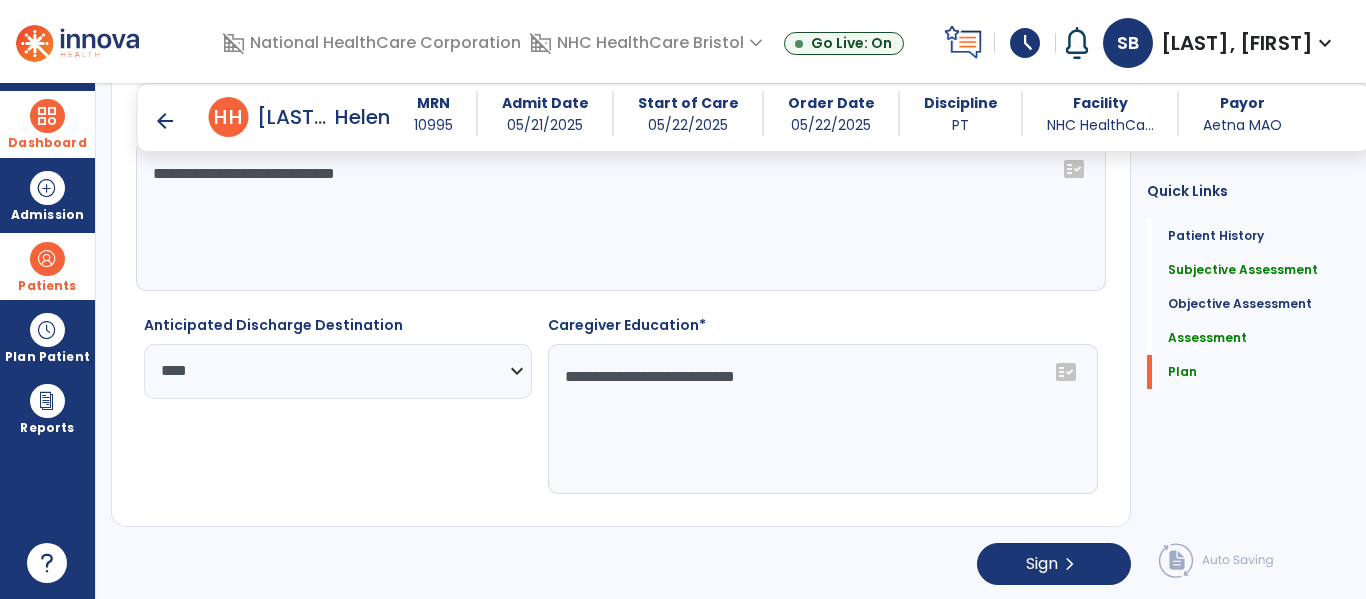 type on "**********" 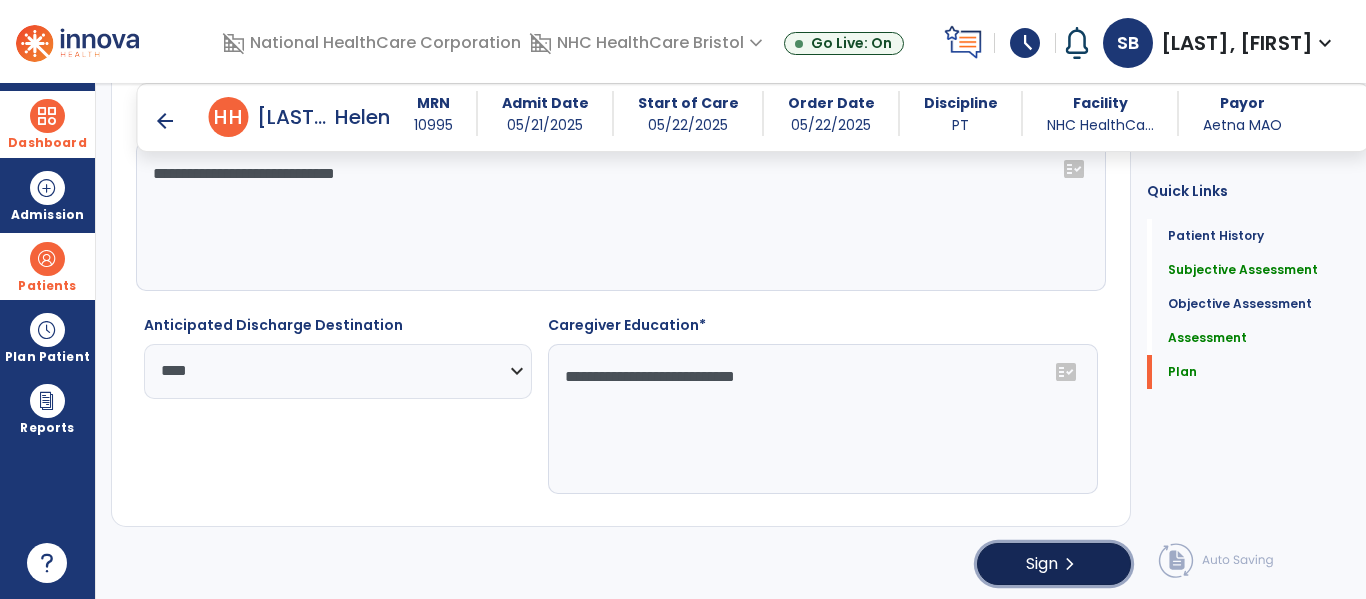 click on "Patient Demographics  Medical Diagnosis   Treatment Diagnosis
Code
Description
Pdpm Clinical Category
N/A" 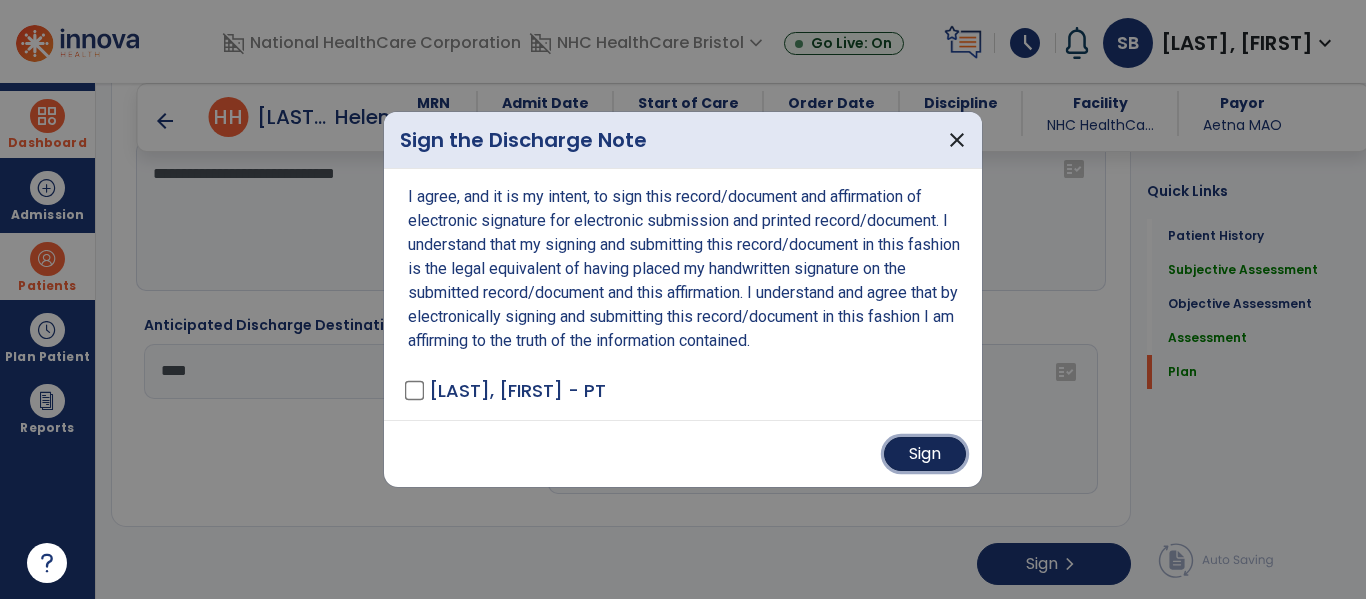 click on "Sign" at bounding box center (925, 454) 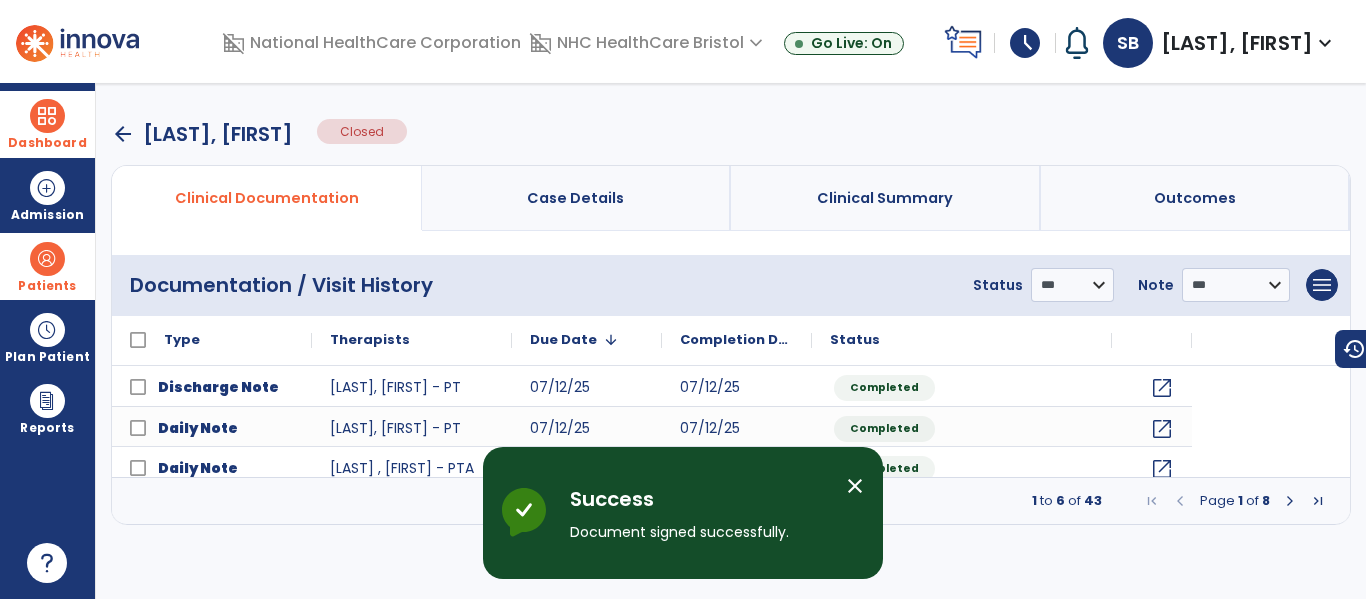 scroll, scrollTop: 0, scrollLeft: 0, axis: both 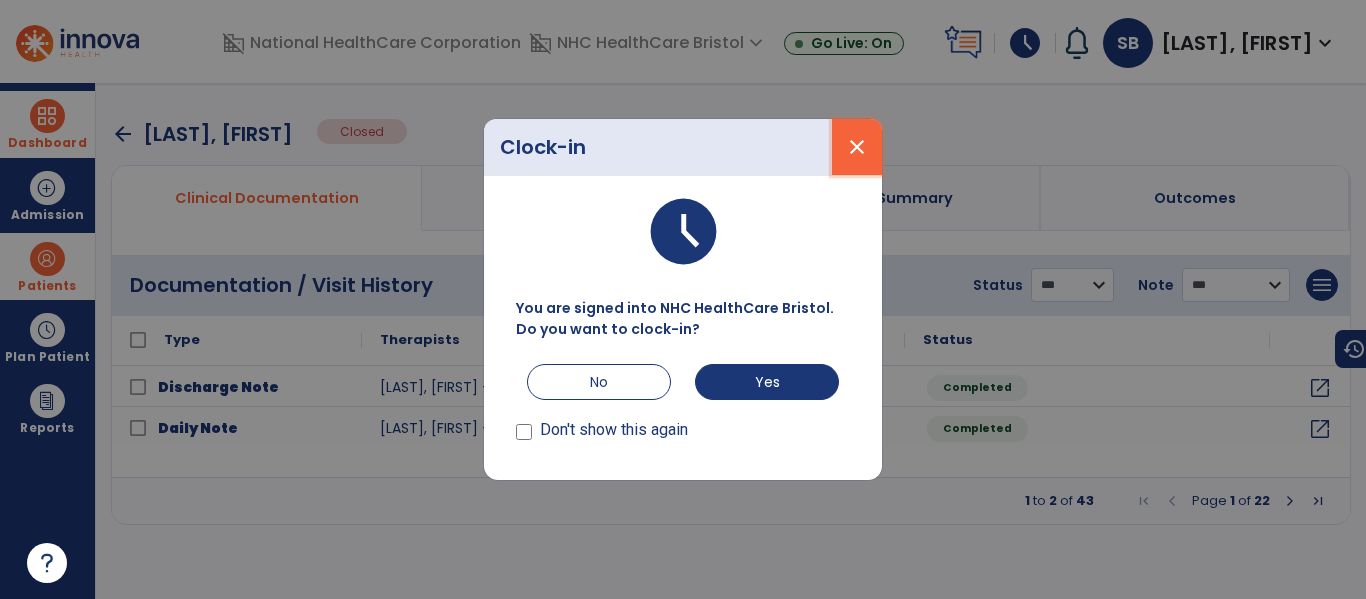 click on "close" at bounding box center (857, 147) 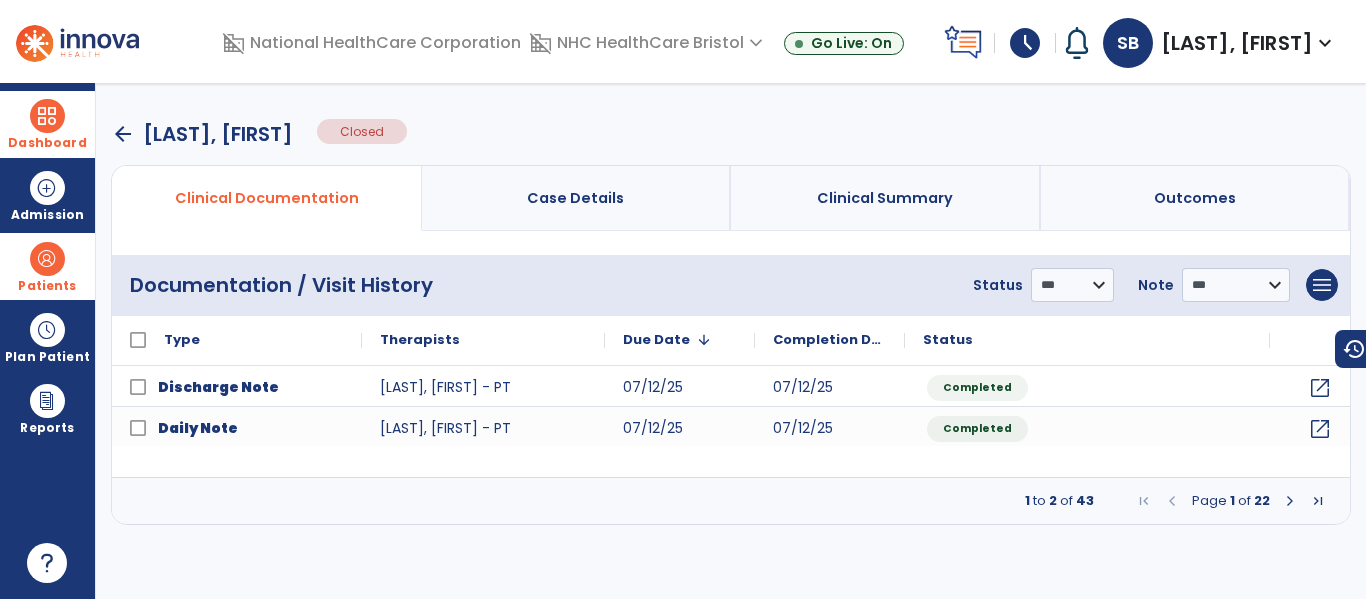 click at bounding box center (47, 259) 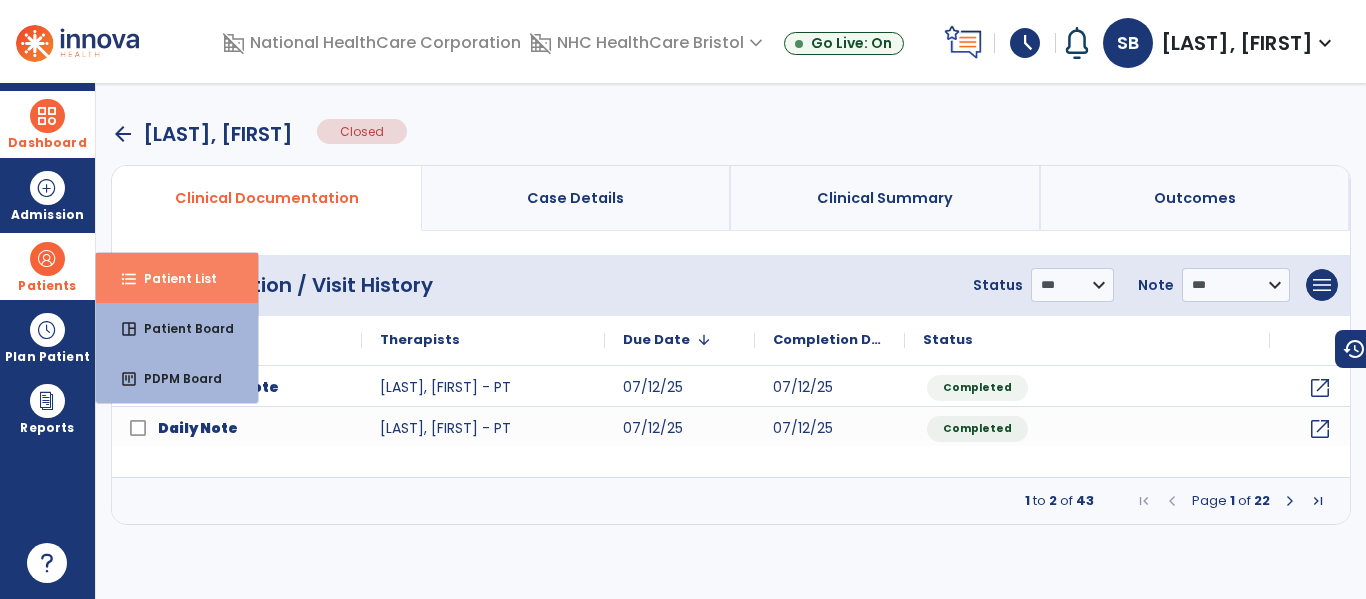 click on "format_list_bulleted  Patient List" at bounding box center (177, 278) 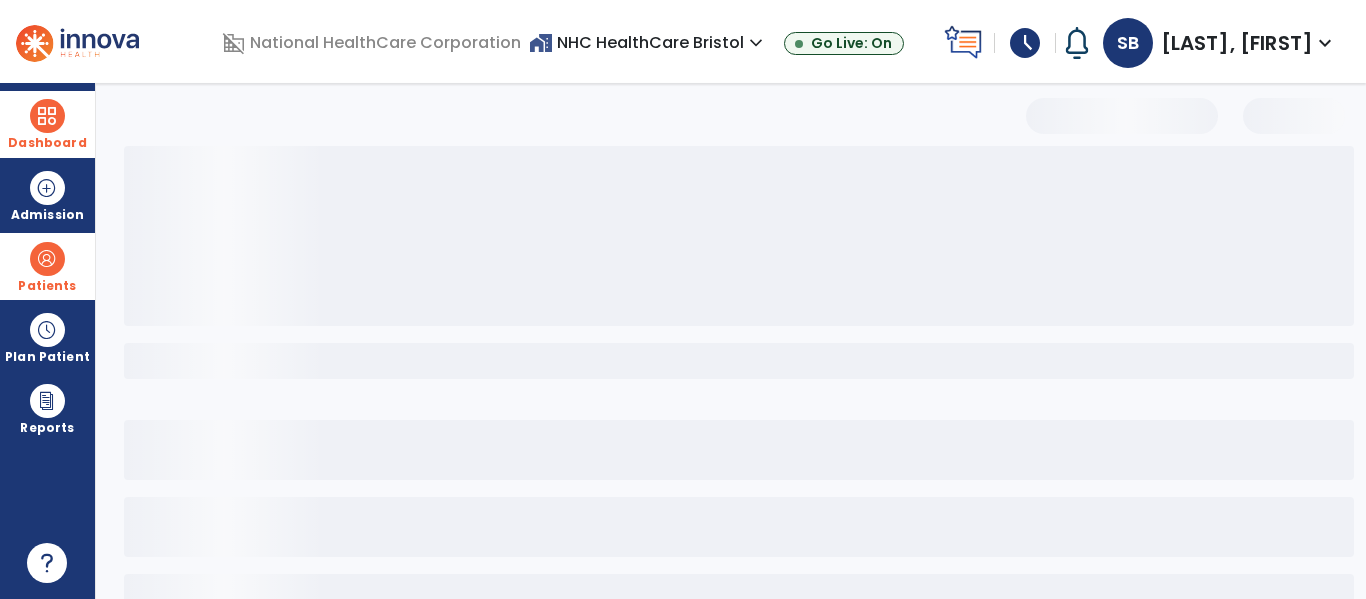 select on "***" 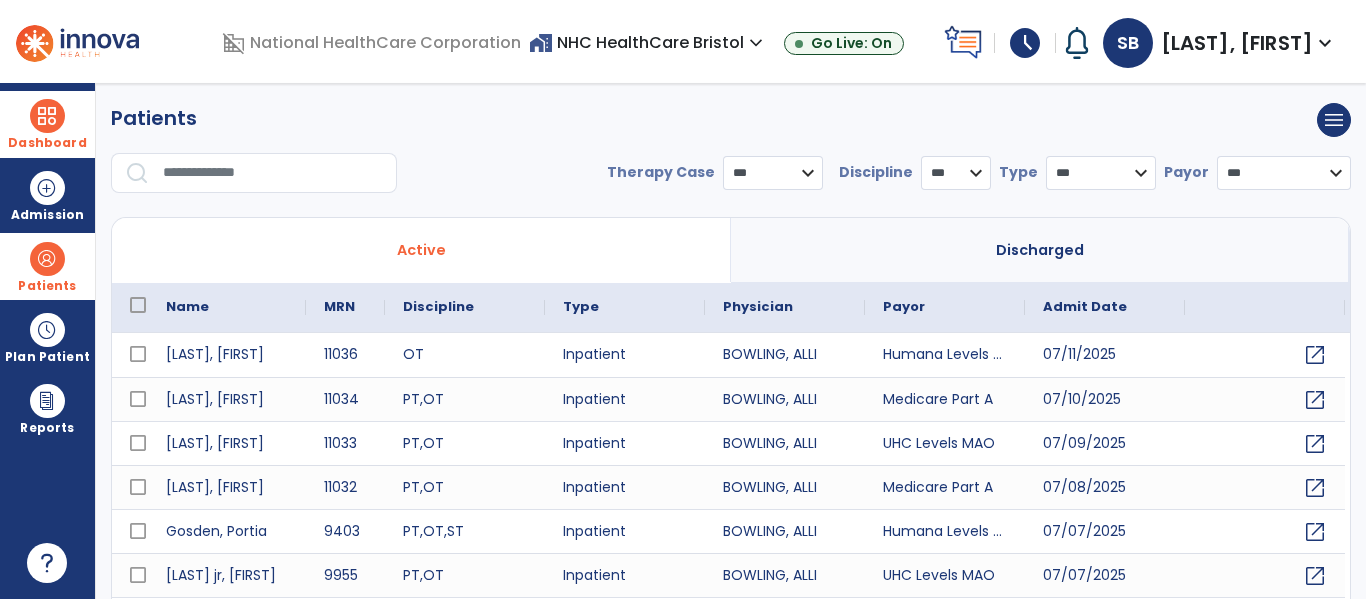 click at bounding box center [273, 173] 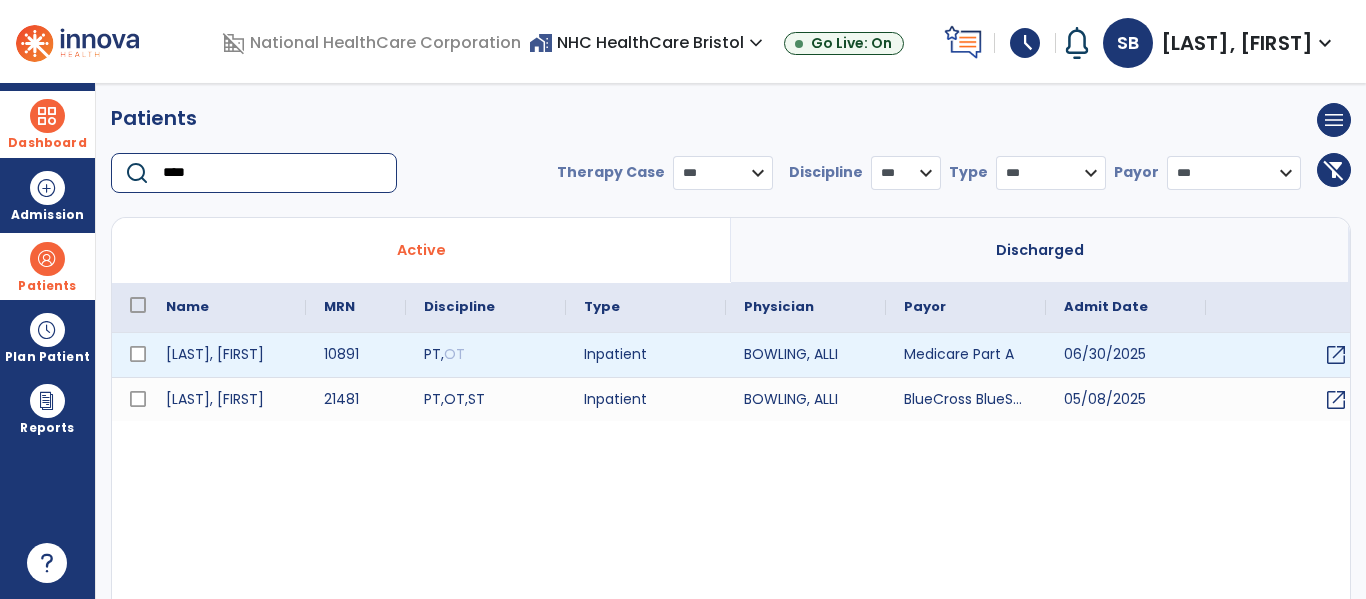 type on "****" 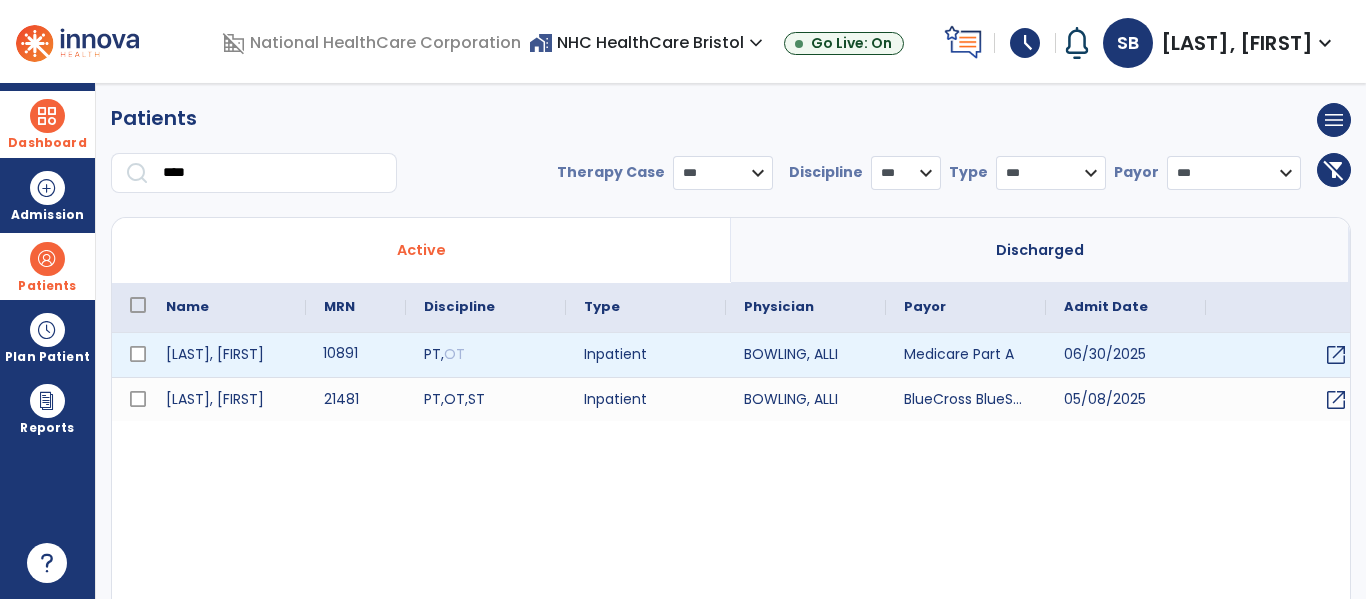 click on "10891" at bounding box center (356, 355) 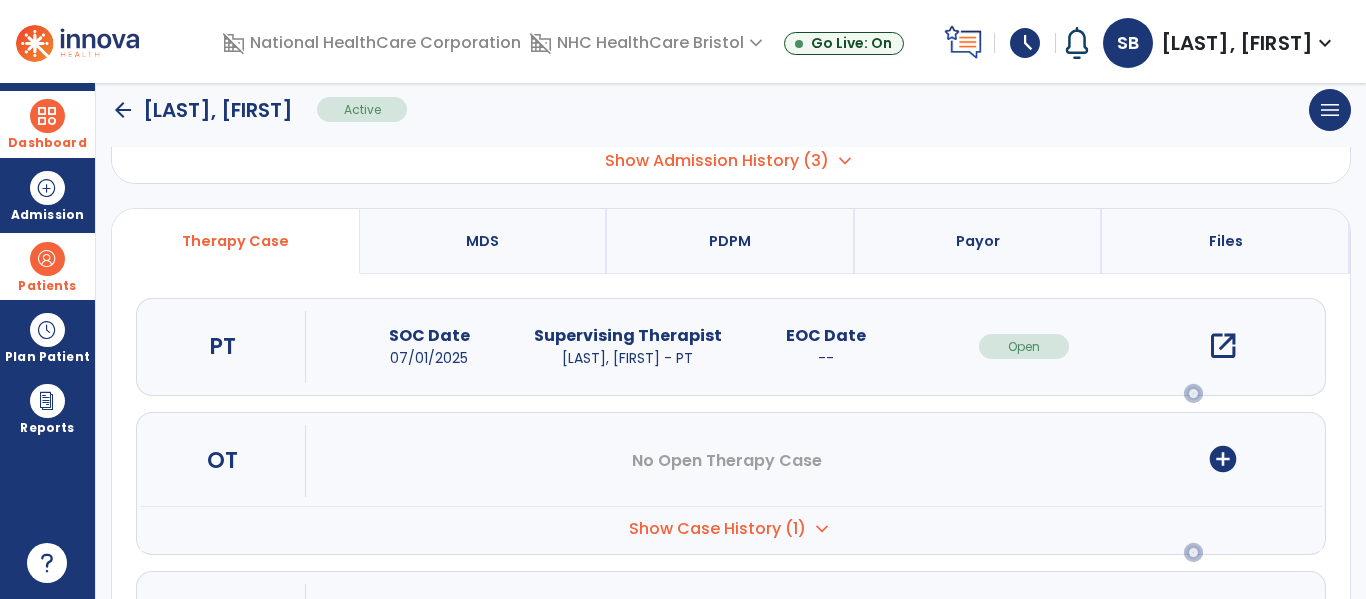 scroll, scrollTop: 200, scrollLeft: 0, axis: vertical 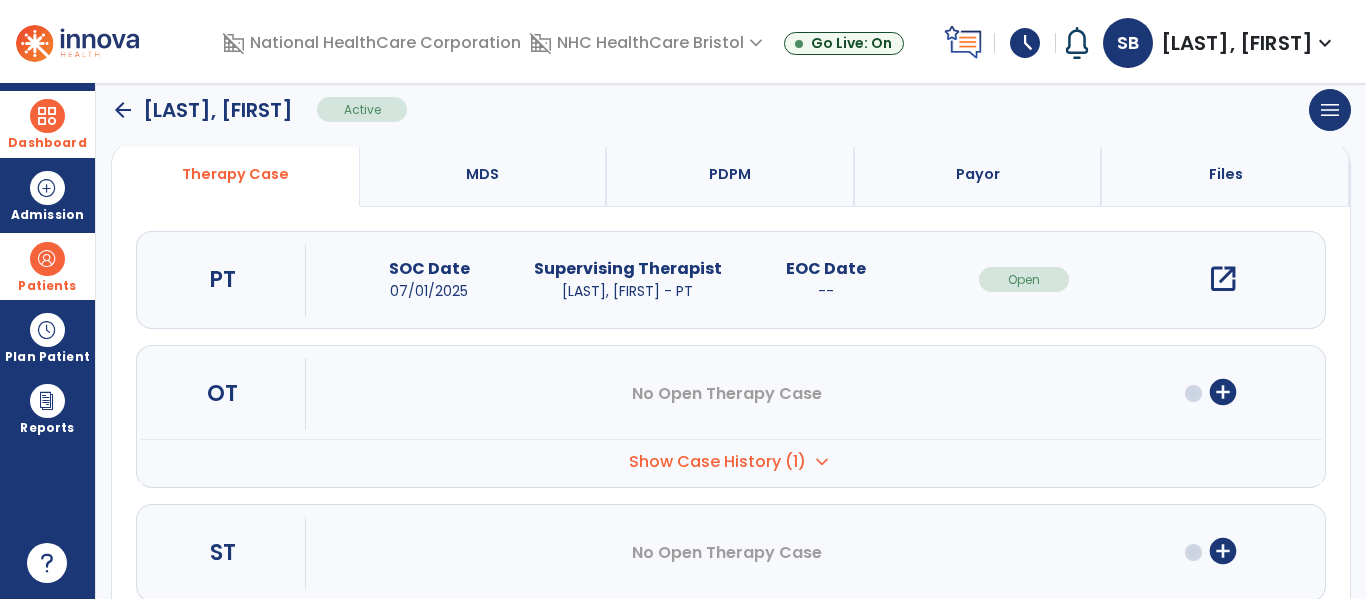 click on "Show Case History (1)" at bounding box center (717, 462) 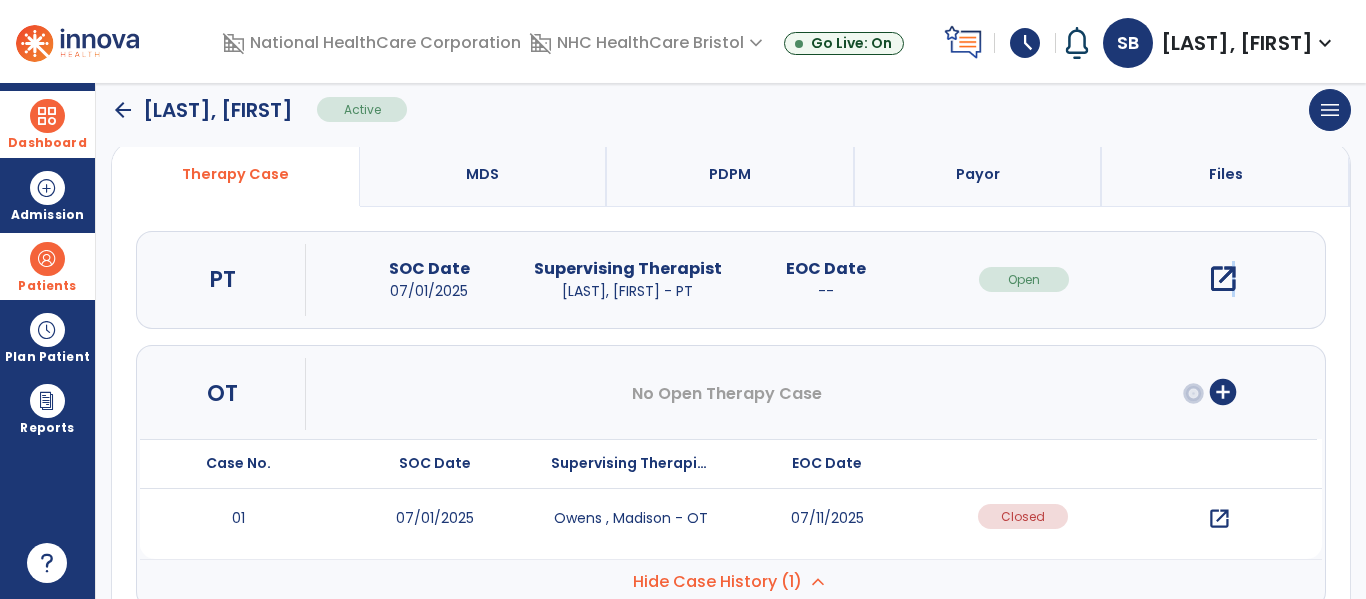 click on "open_in_new" at bounding box center [1223, 279] 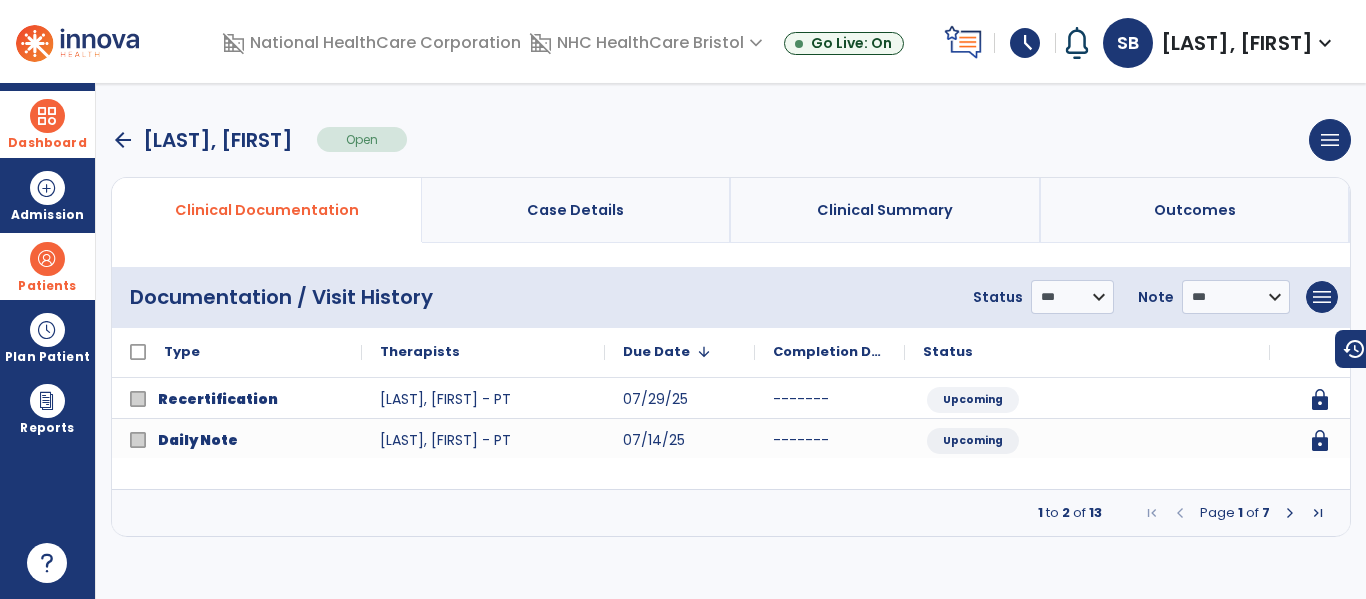 scroll, scrollTop: 0, scrollLeft: 0, axis: both 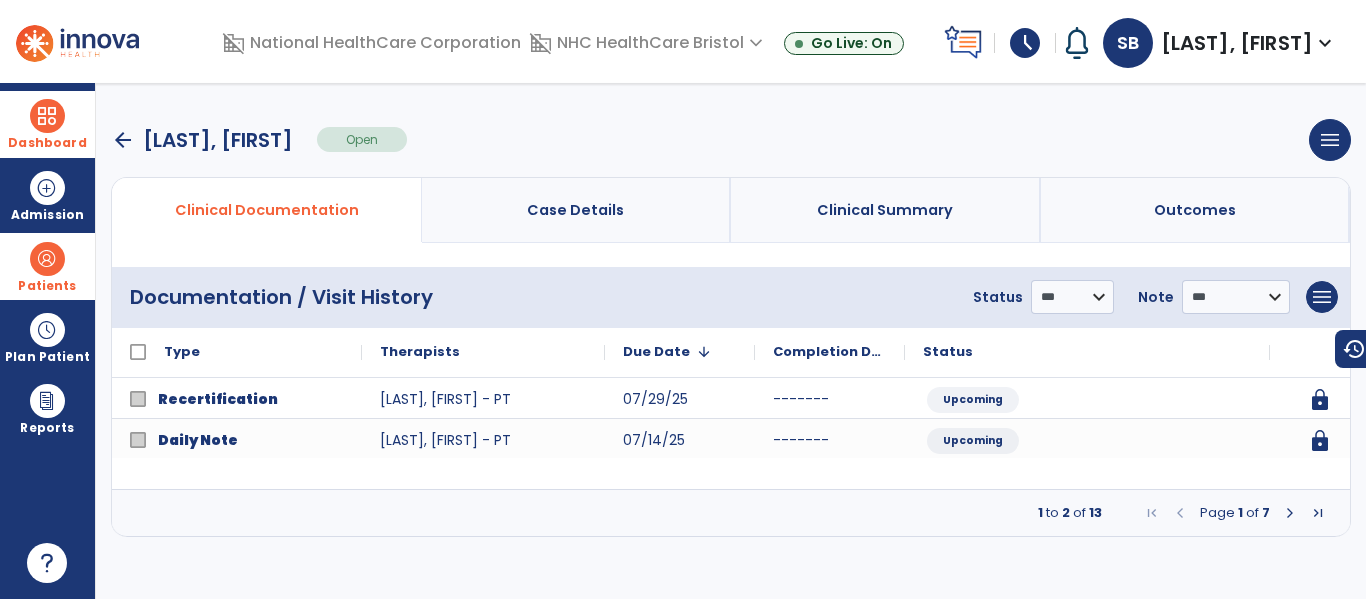click at bounding box center [1290, 513] 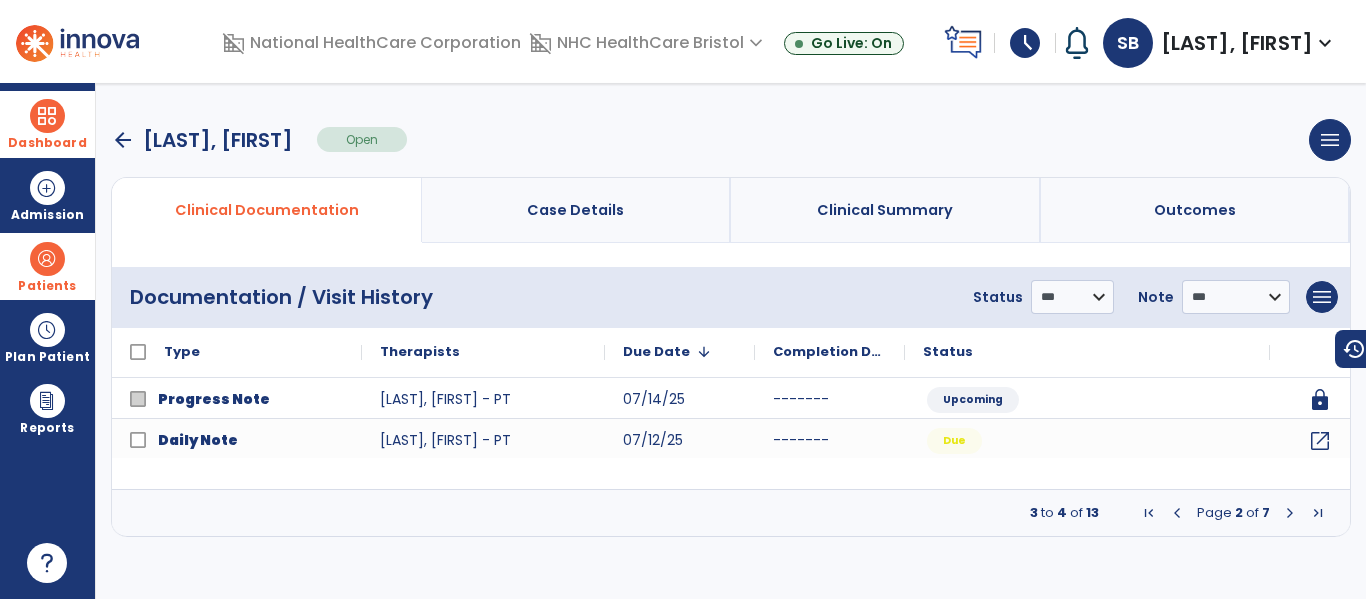 drag, startPoint x: 58, startPoint y: 120, endPoint x: 116, endPoint y: 123, distance: 58.077534 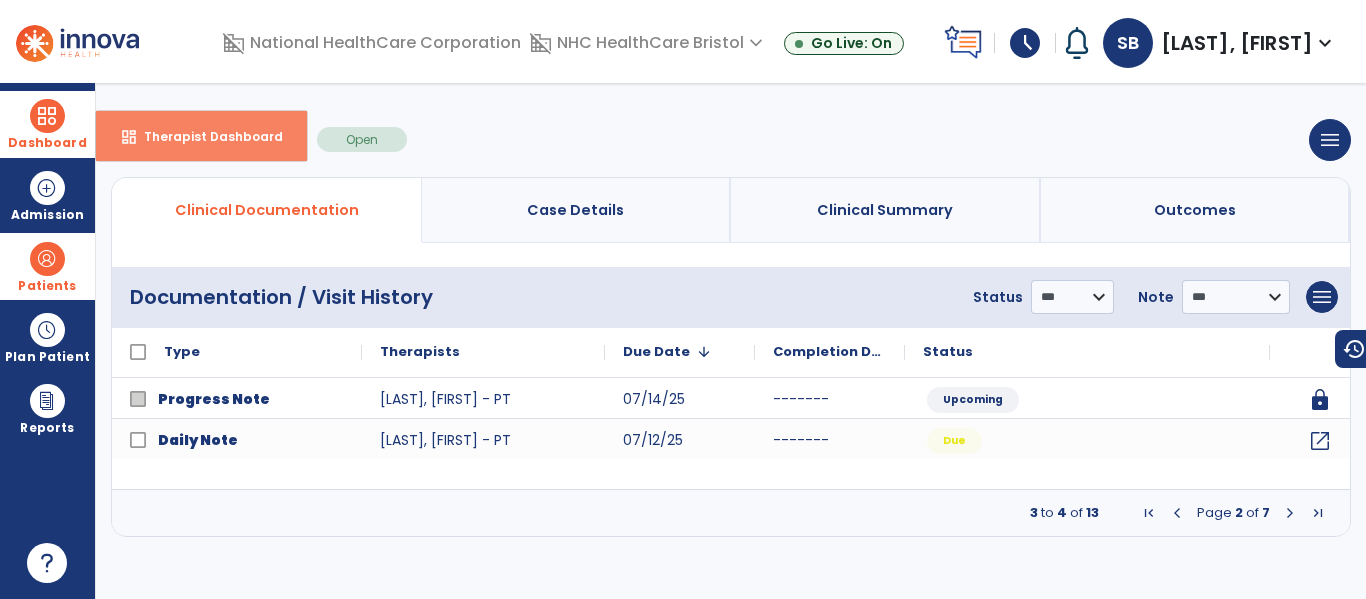 click on "dashboard  Therapist Dashboard" at bounding box center [201, 136] 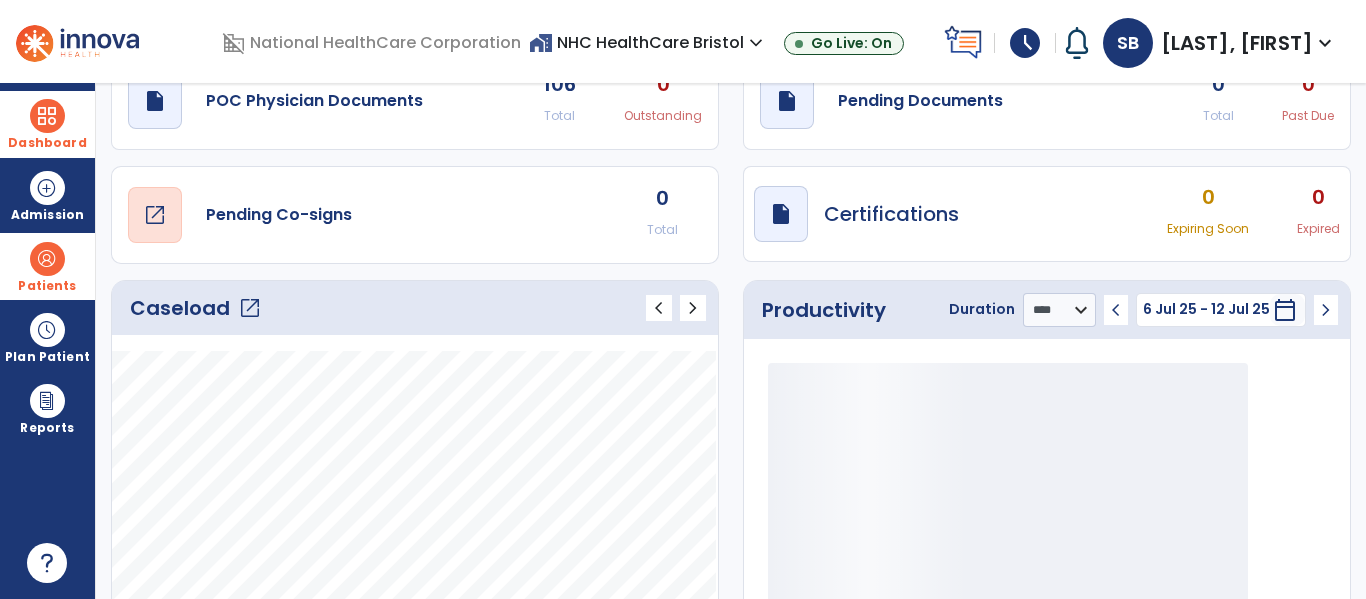 scroll, scrollTop: 200, scrollLeft: 0, axis: vertical 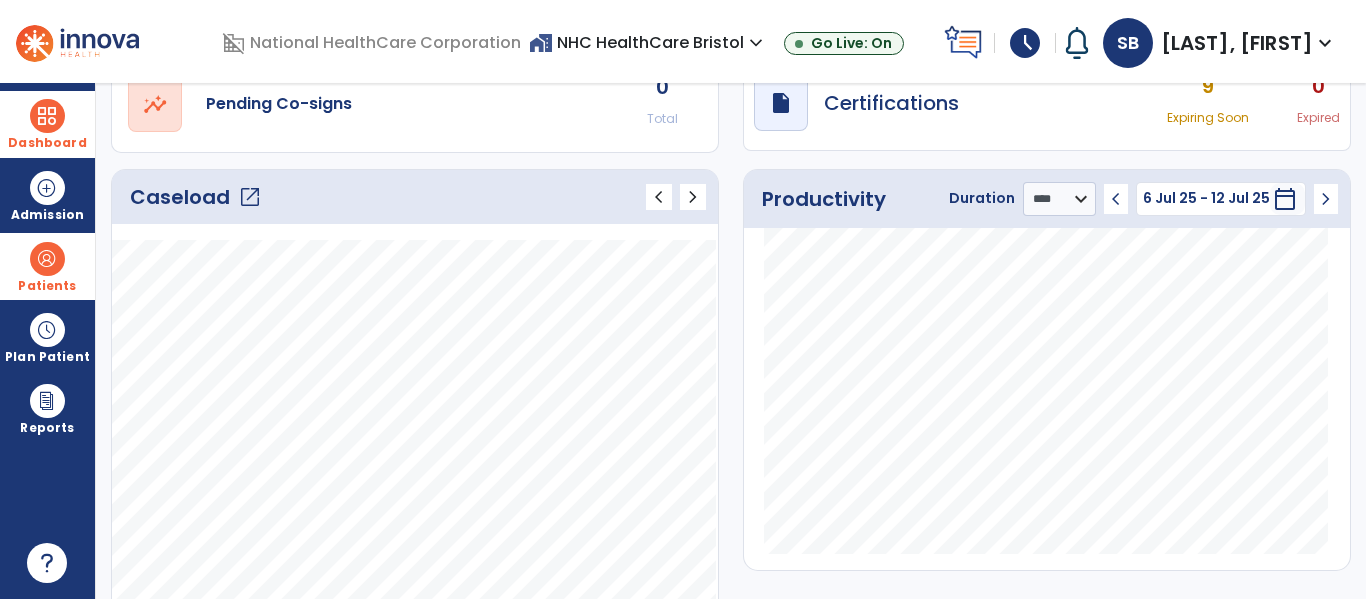 click on "Caseload   open_in_new" 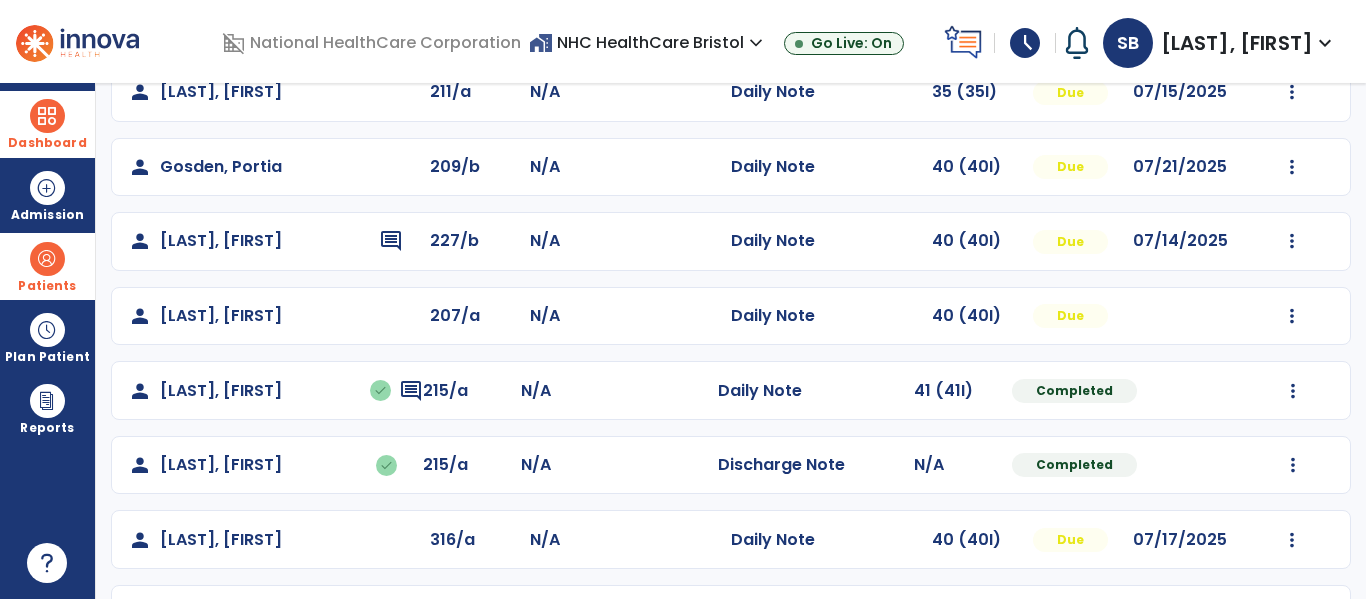 scroll, scrollTop: 537, scrollLeft: 0, axis: vertical 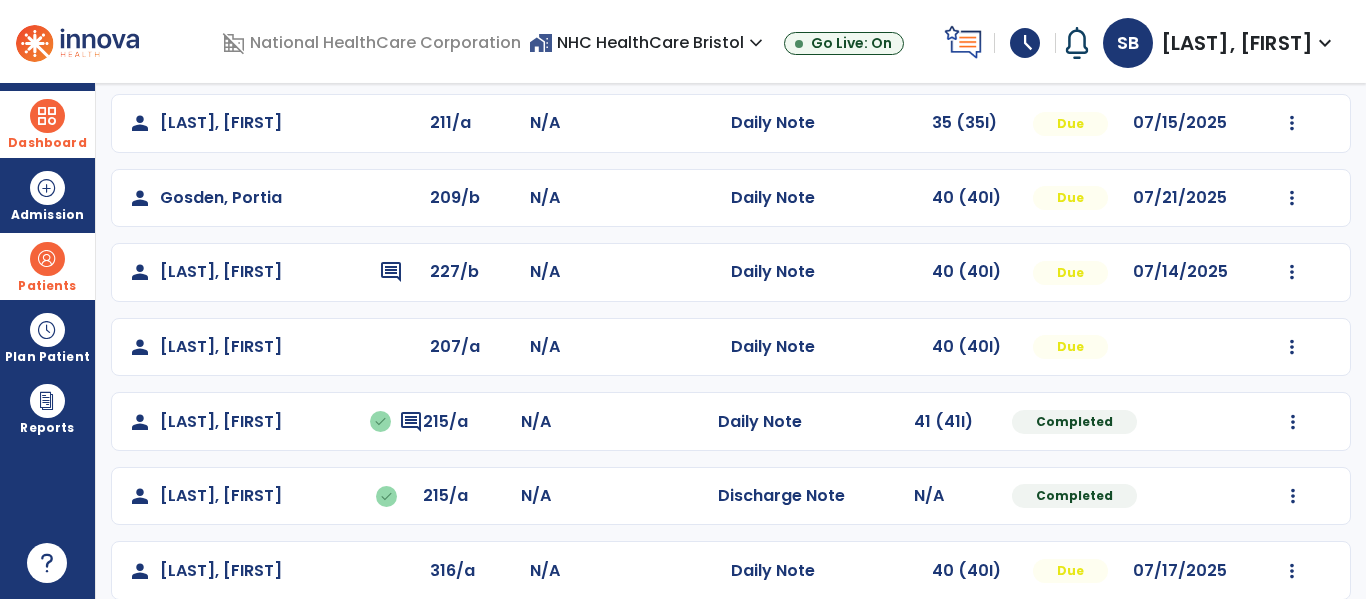 click on "Mark Visit As Complete   Reset Note   Open Document   G + C Mins" 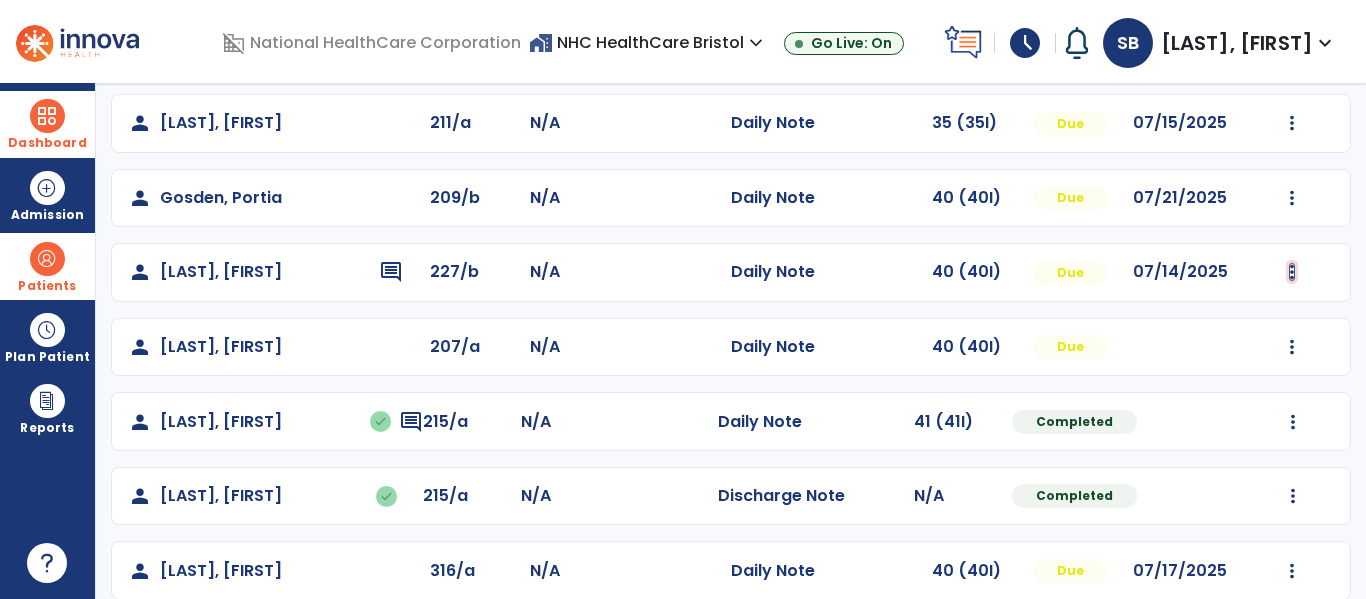 click at bounding box center [1293, -249] 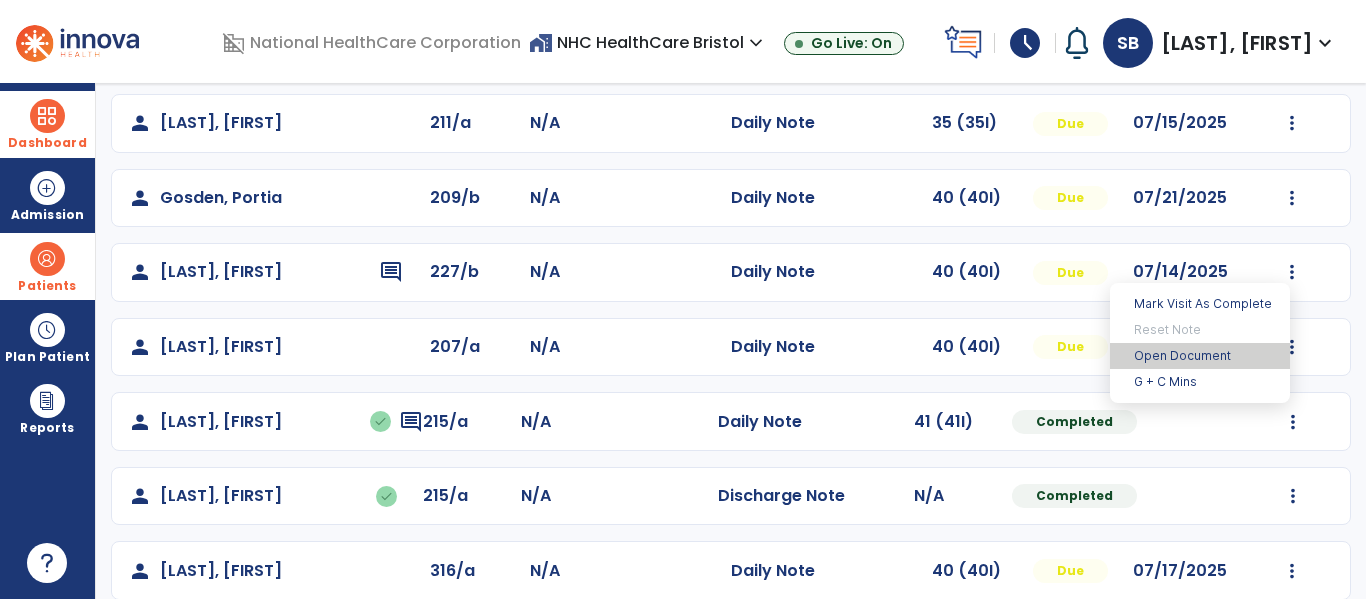 click on "Open Document" at bounding box center (1200, 356) 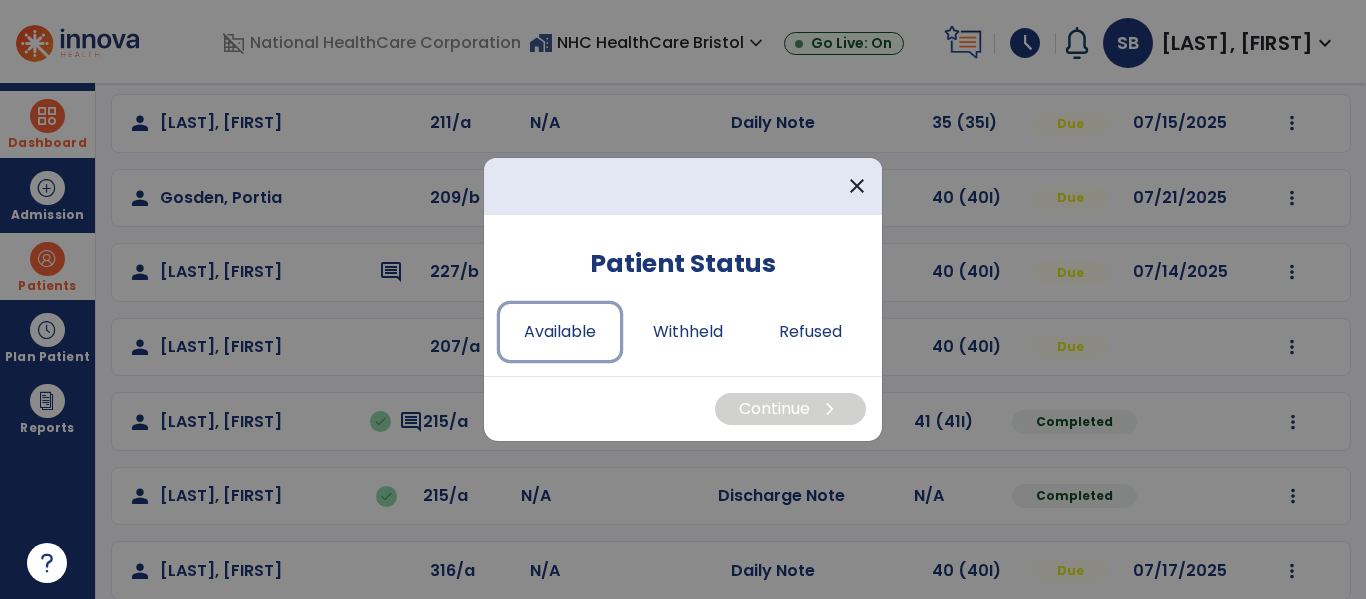 drag, startPoint x: 549, startPoint y: 337, endPoint x: 756, endPoint y: 411, distance: 219.82948 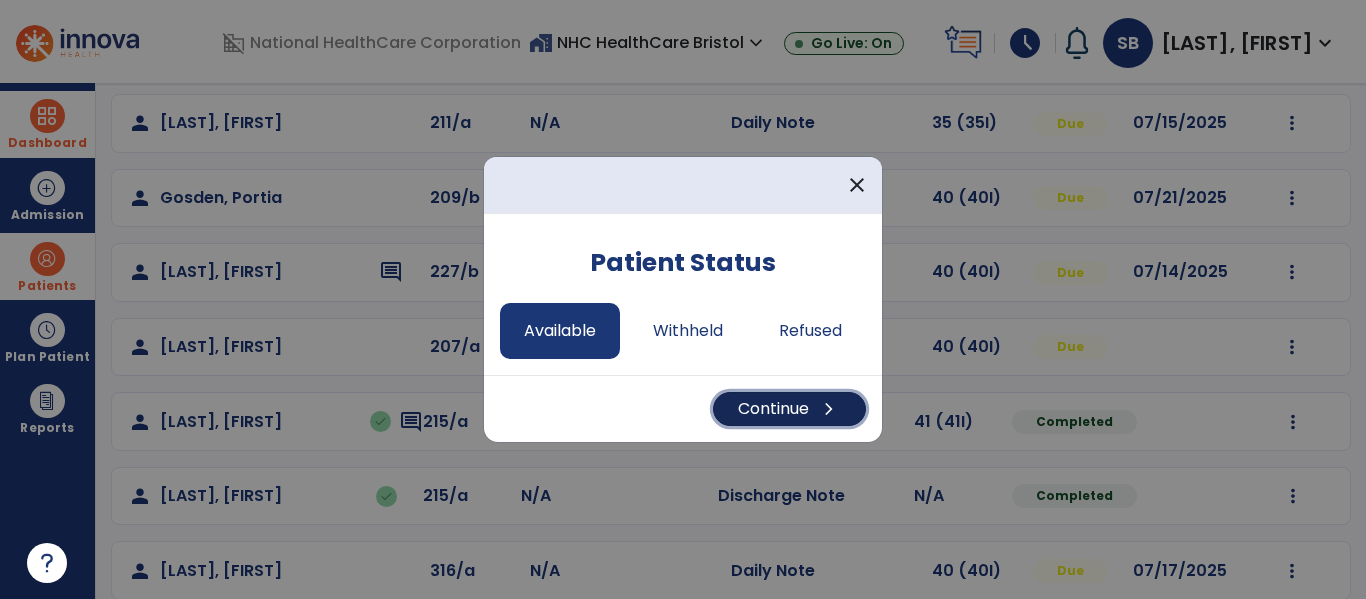 click on "Continue   chevron_right" at bounding box center [789, 409] 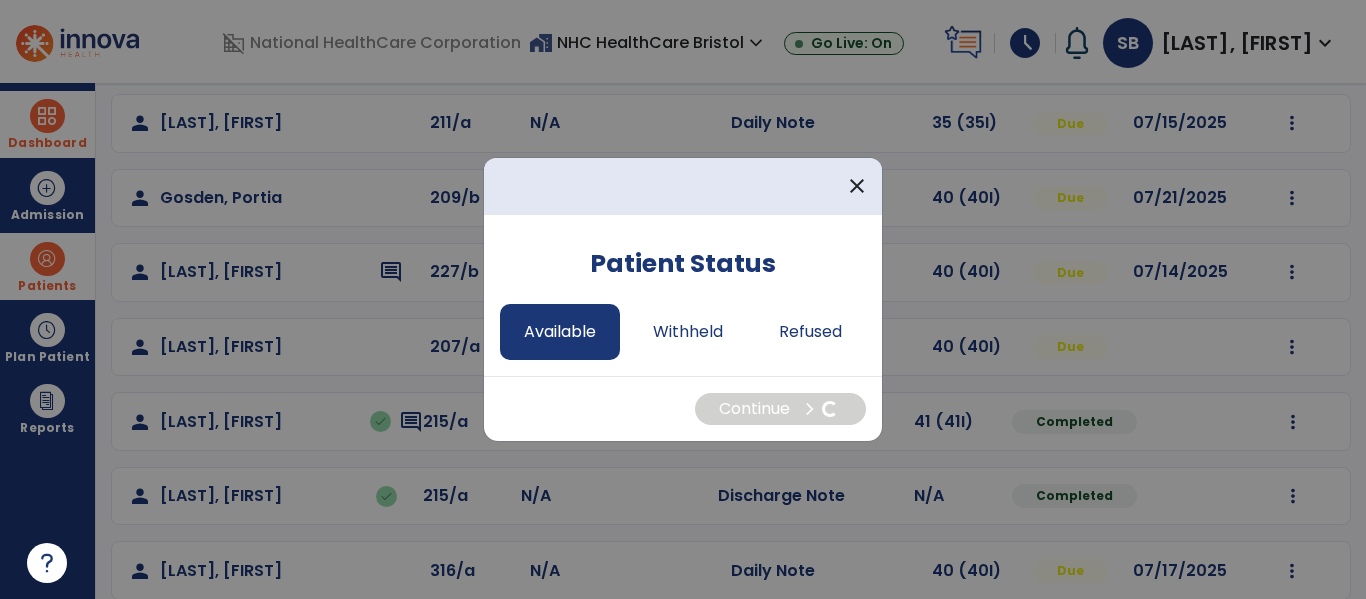 select on "*" 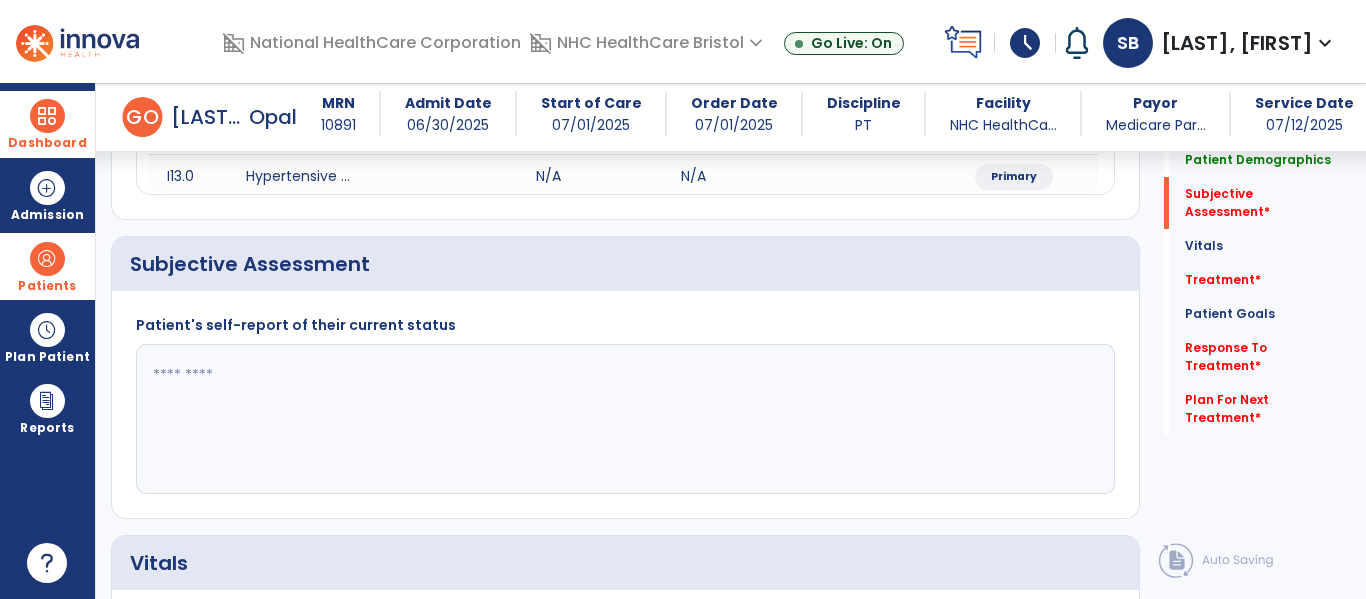 scroll, scrollTop: 232, scrollLeft: 0, axis: vertical 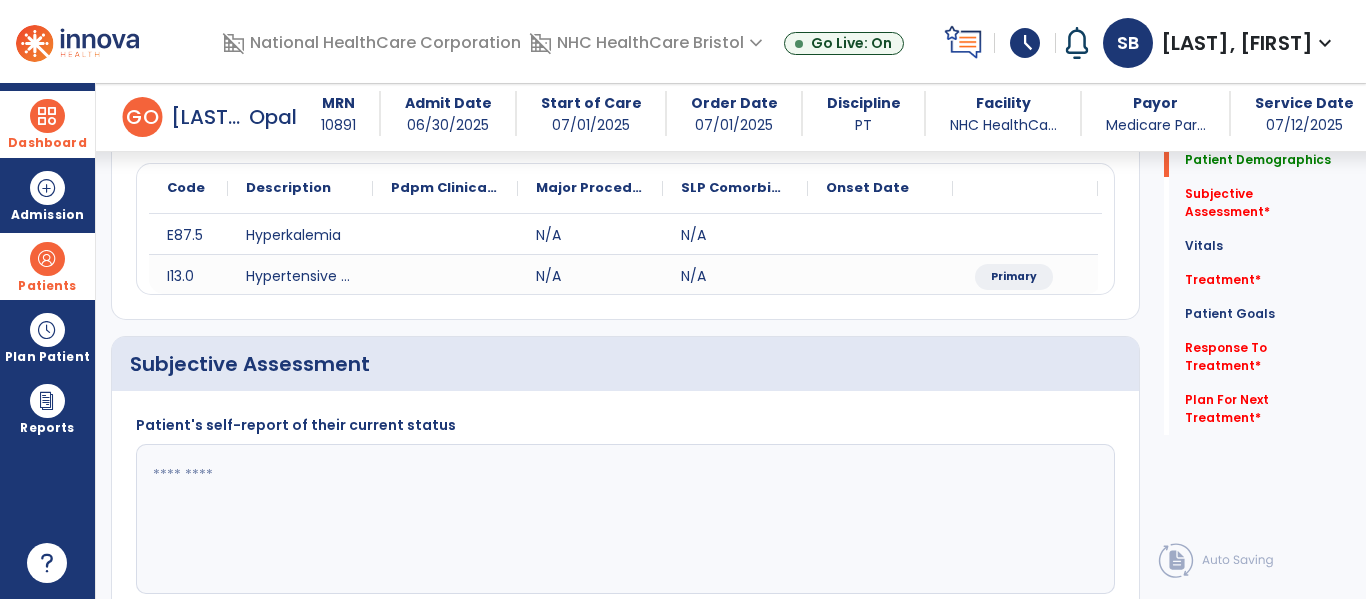 click on "Patient's self-report of their current status" 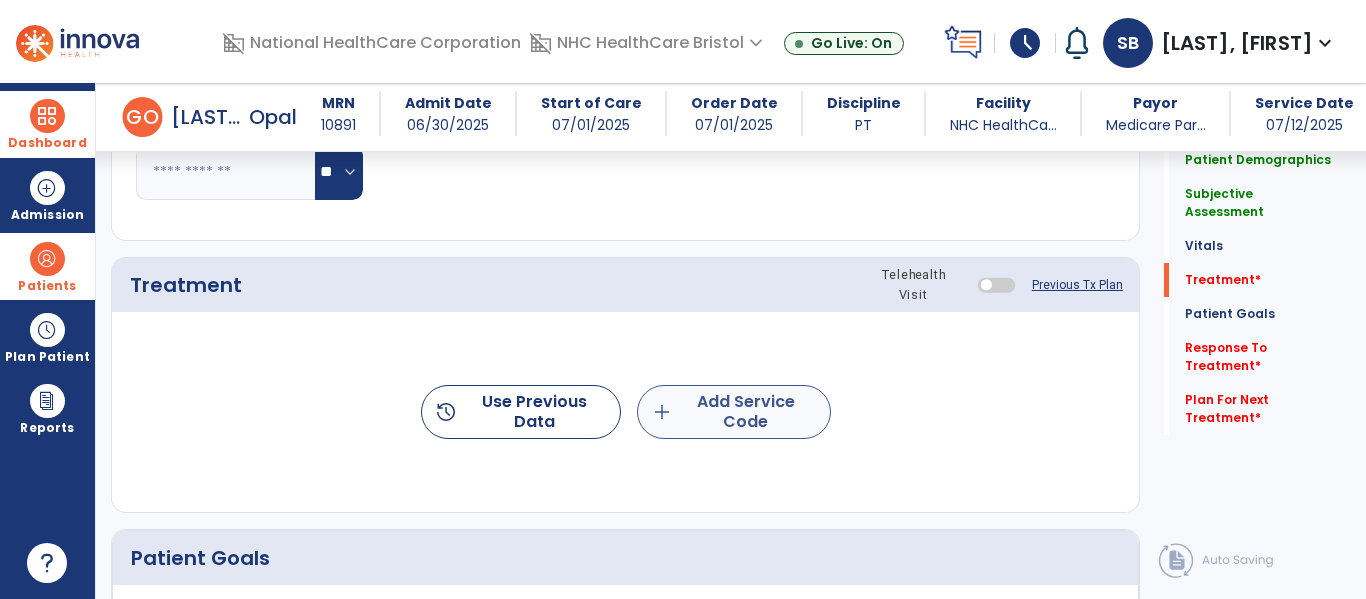 type on "**********" 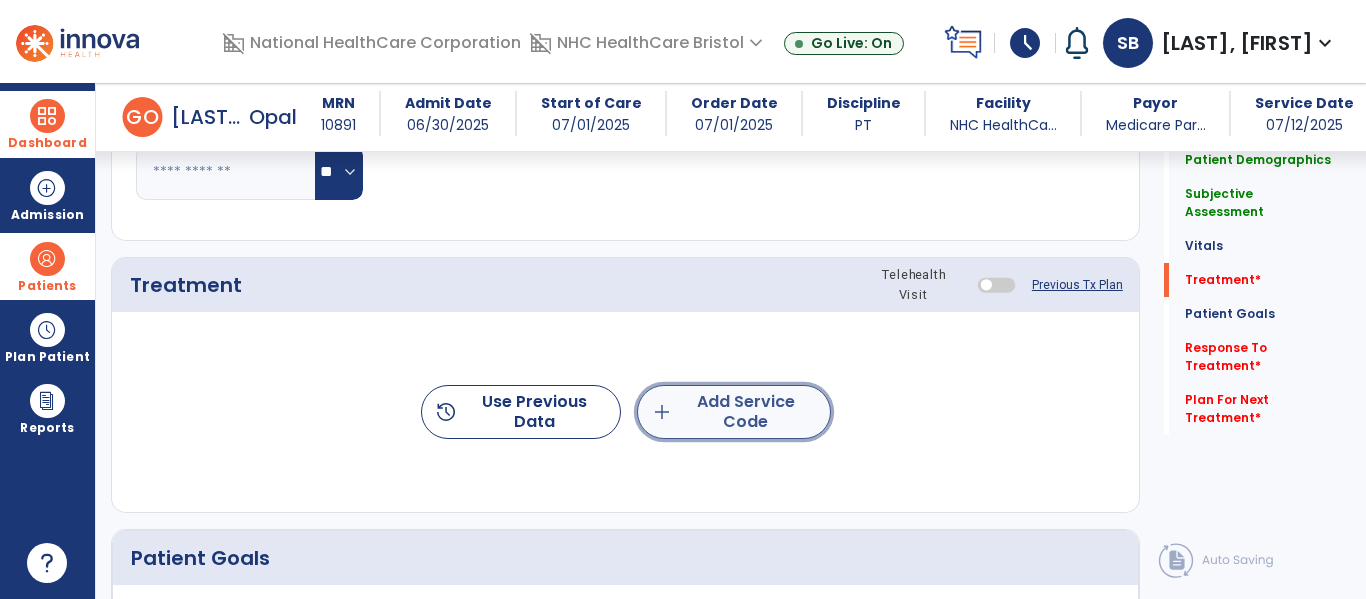click on "add  Add Service Code" 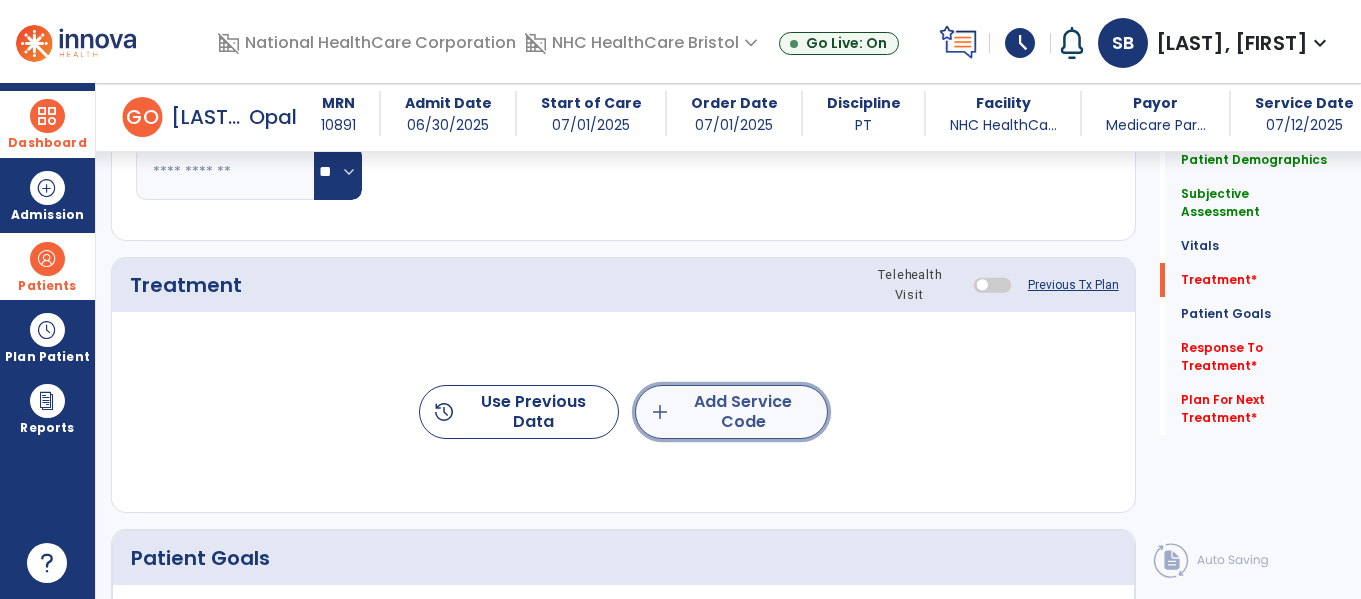 scroll, scrollTop: 1032, scrollLeft: 0, axis: vertical 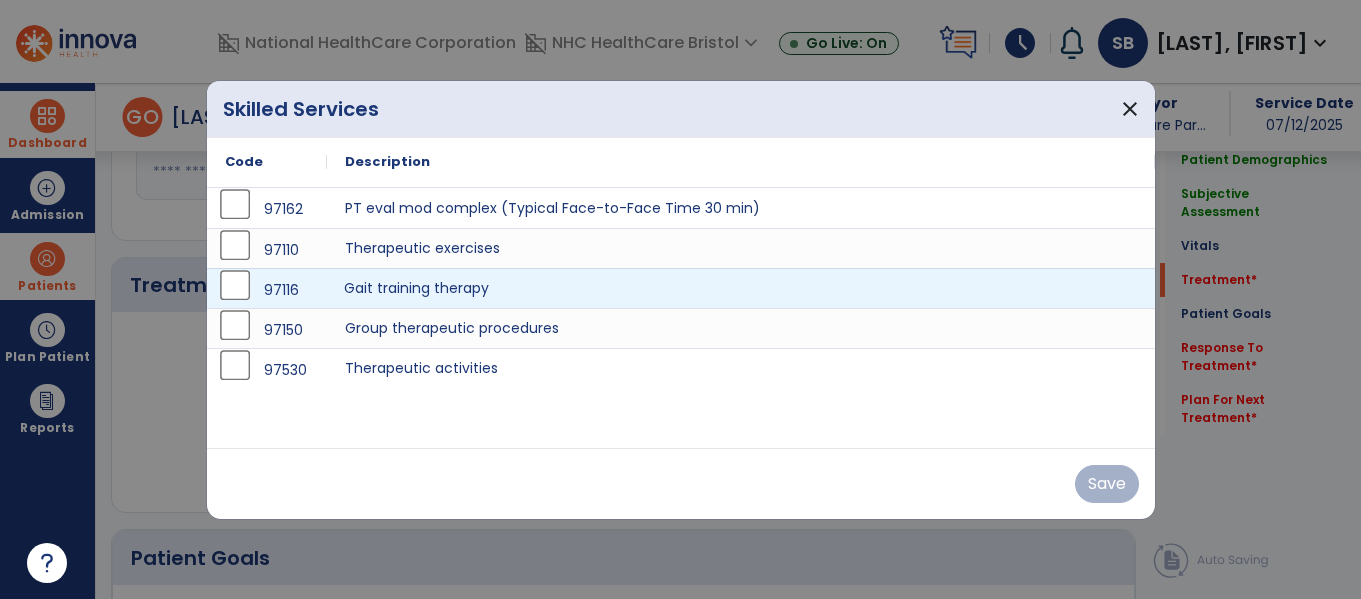 click on "Gait training therapy" at bounding box center (741, 288) 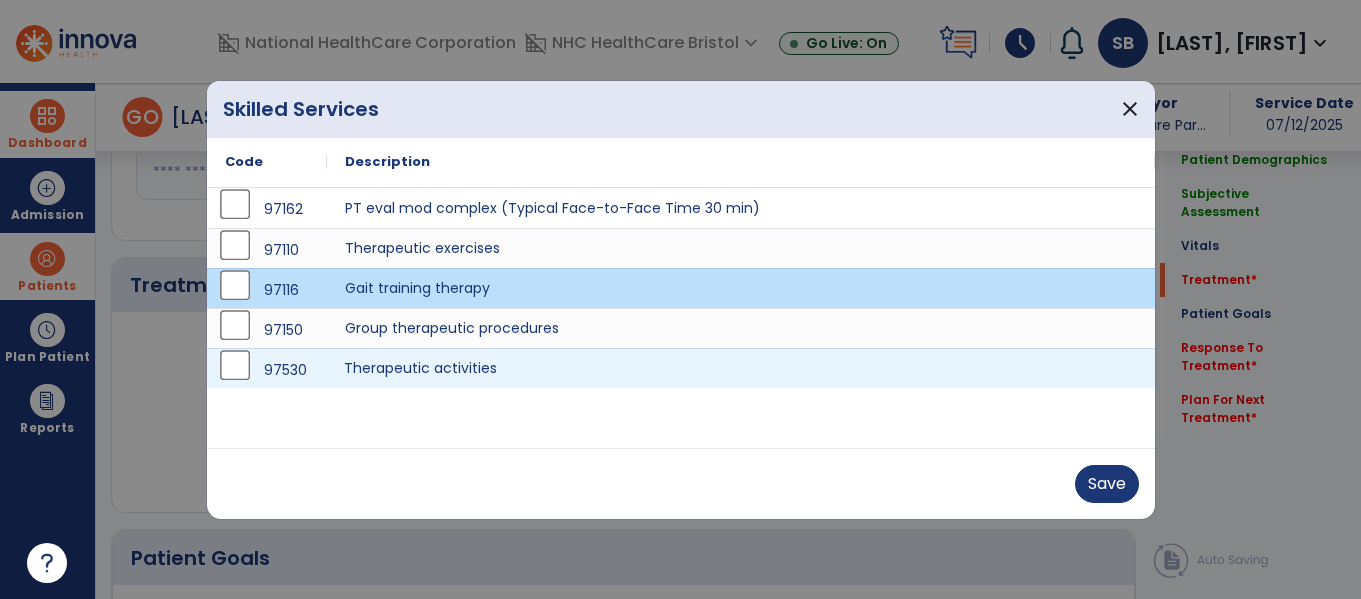 click on "Therapeutic activities" at bounding box center [741, 368] 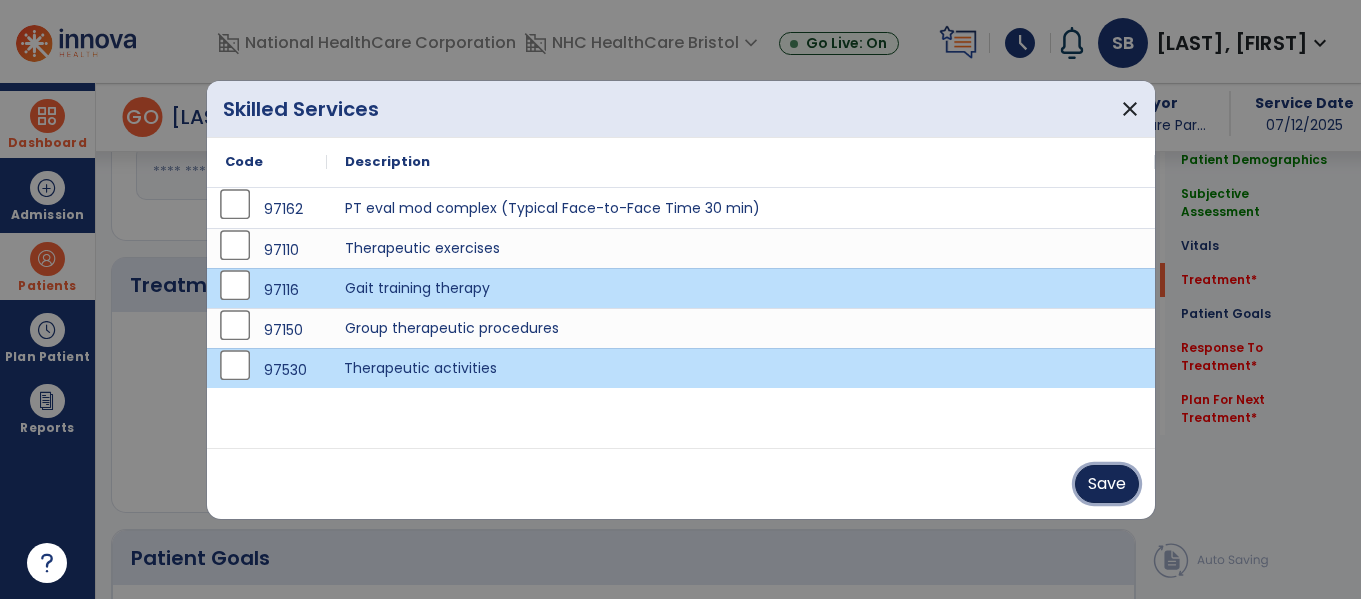 click on "Save" at bounding box center [1107, 484] 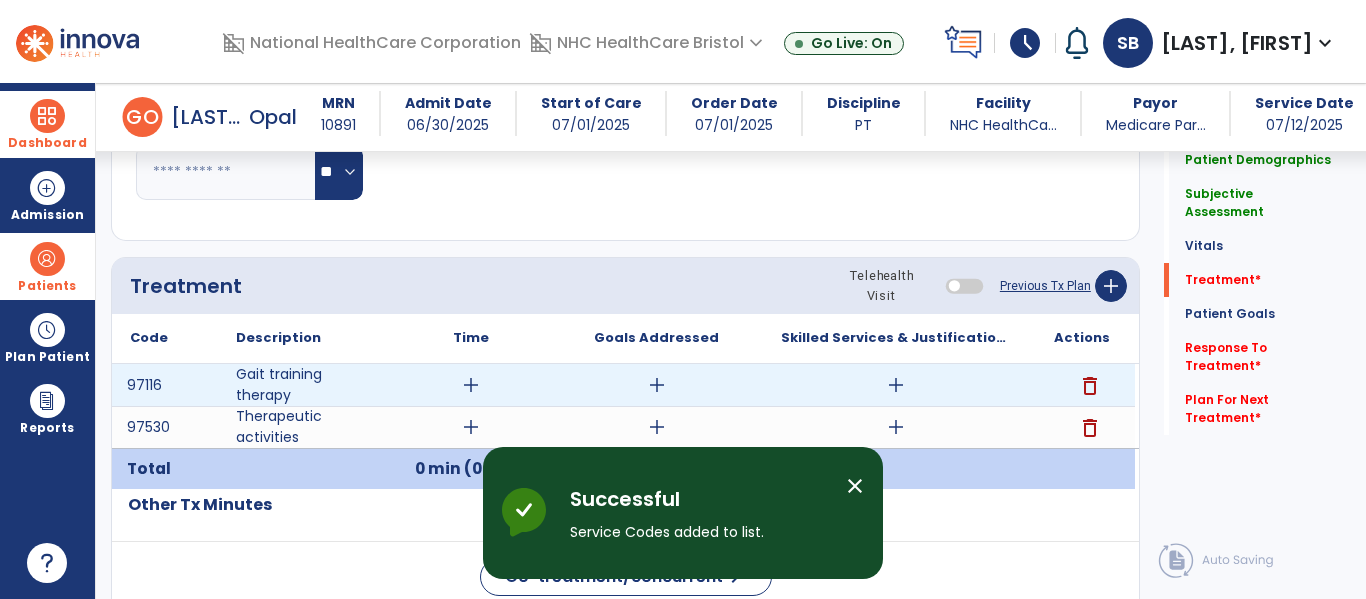 click on "add" at bounding box center (471, 385) 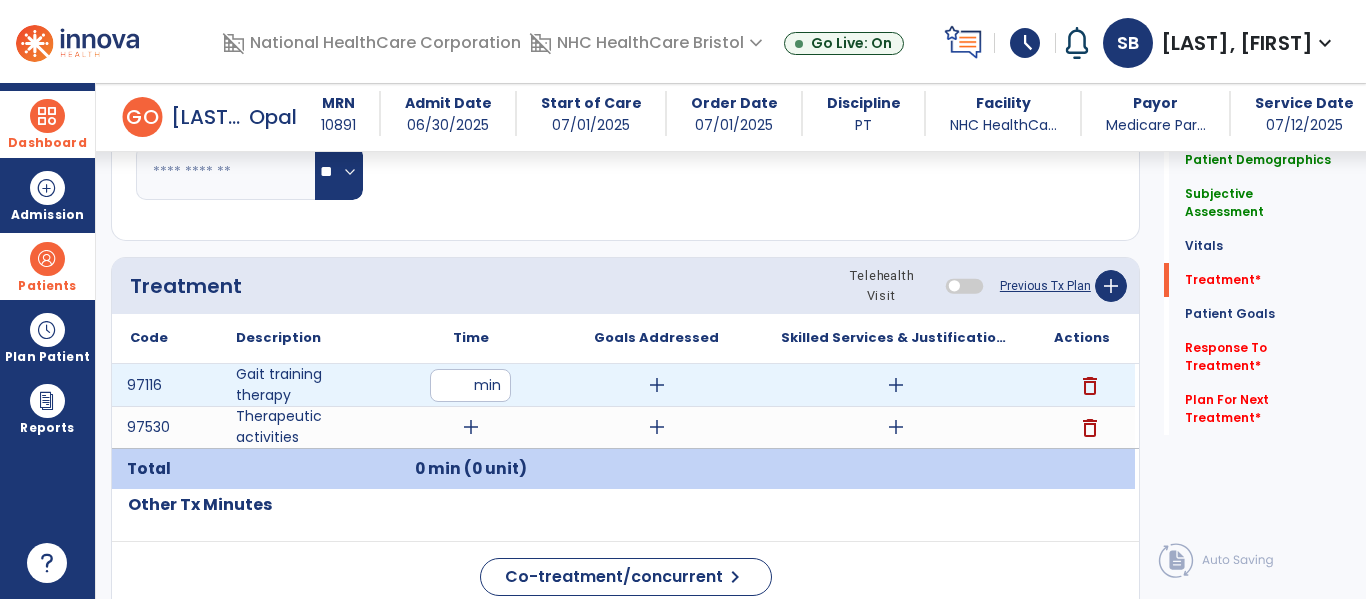 type on "**" 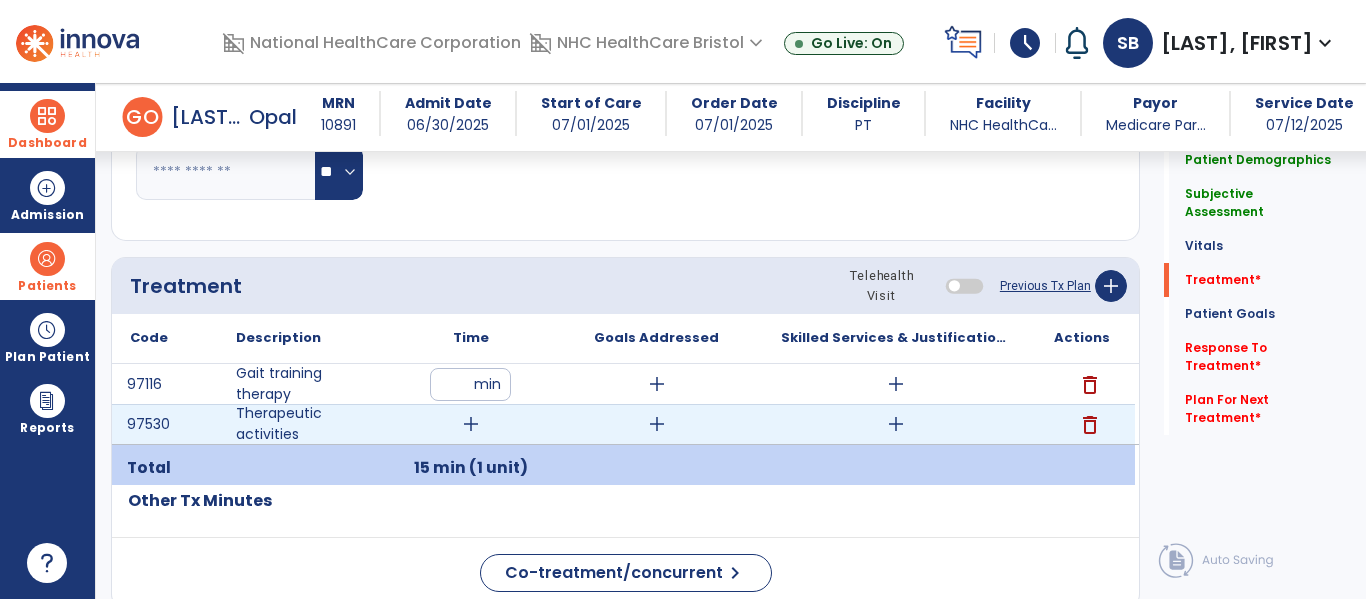 click on "add" at bounding box center (471, 424) 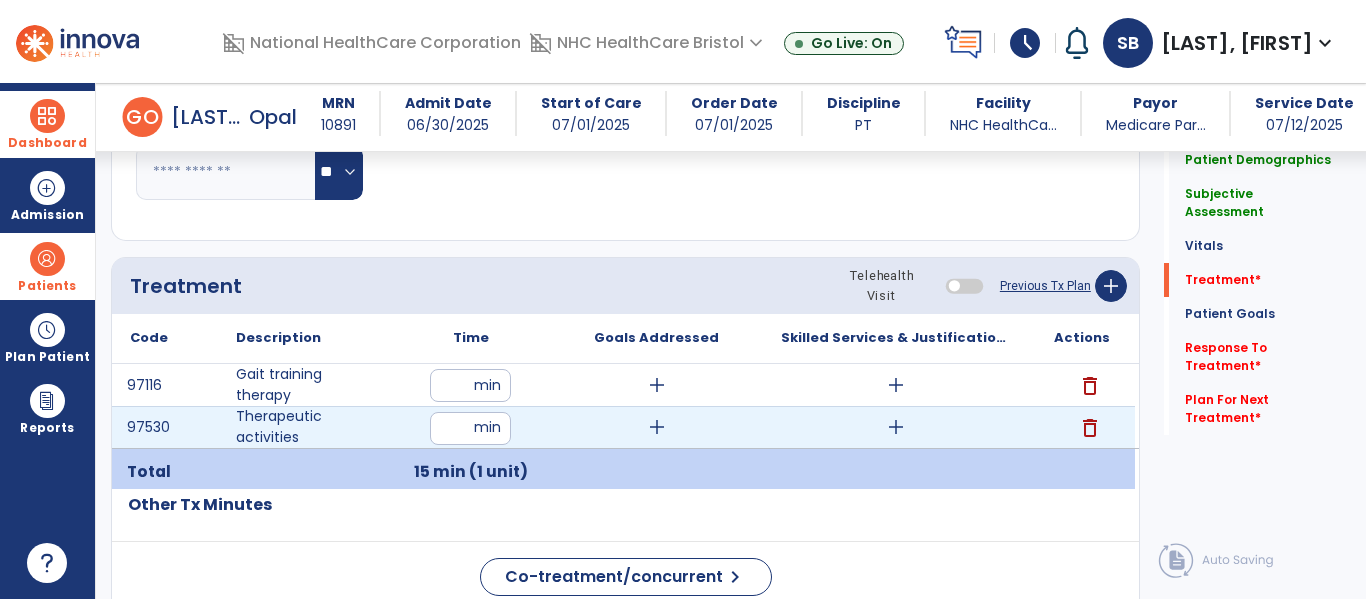 type on "**" 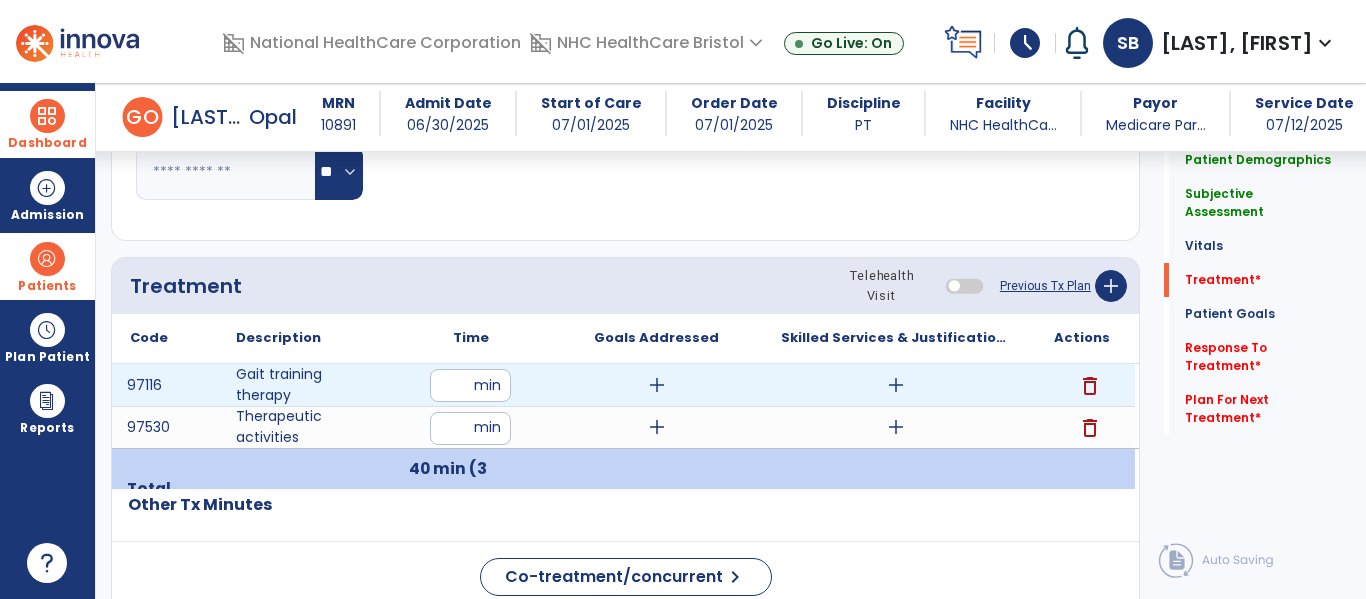 click on "add" at bounding box center [896, 385] 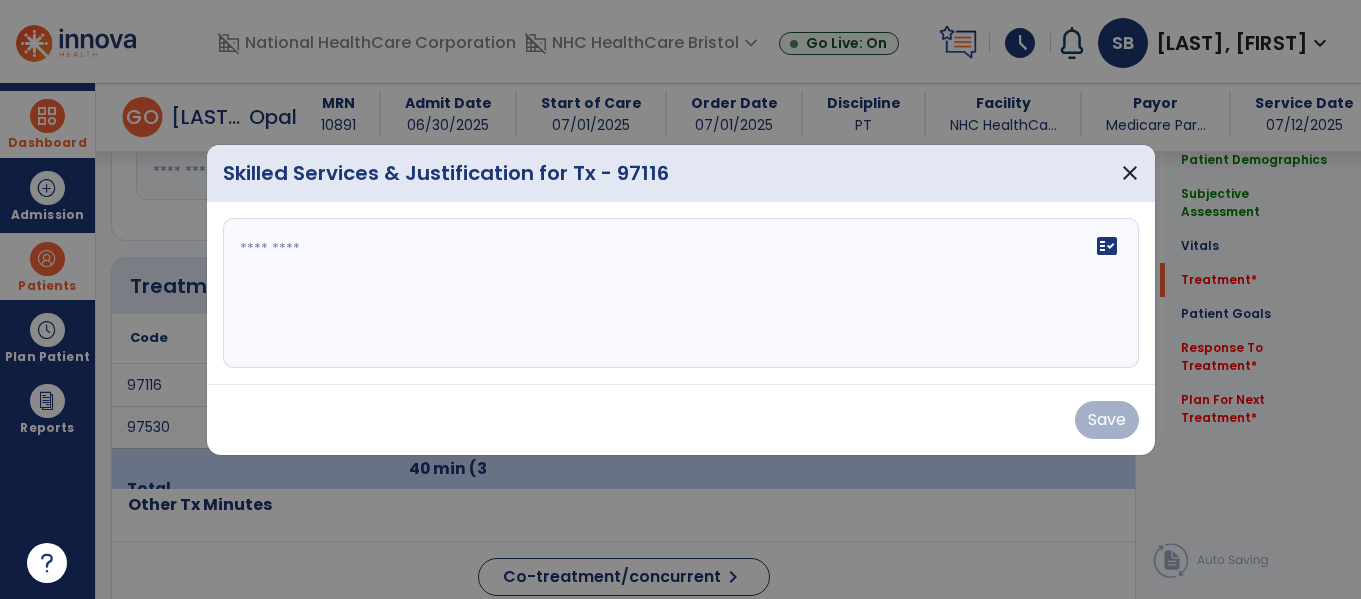 scroll, scrollTop: 1032, scrollLeft: 0, axis: vertical 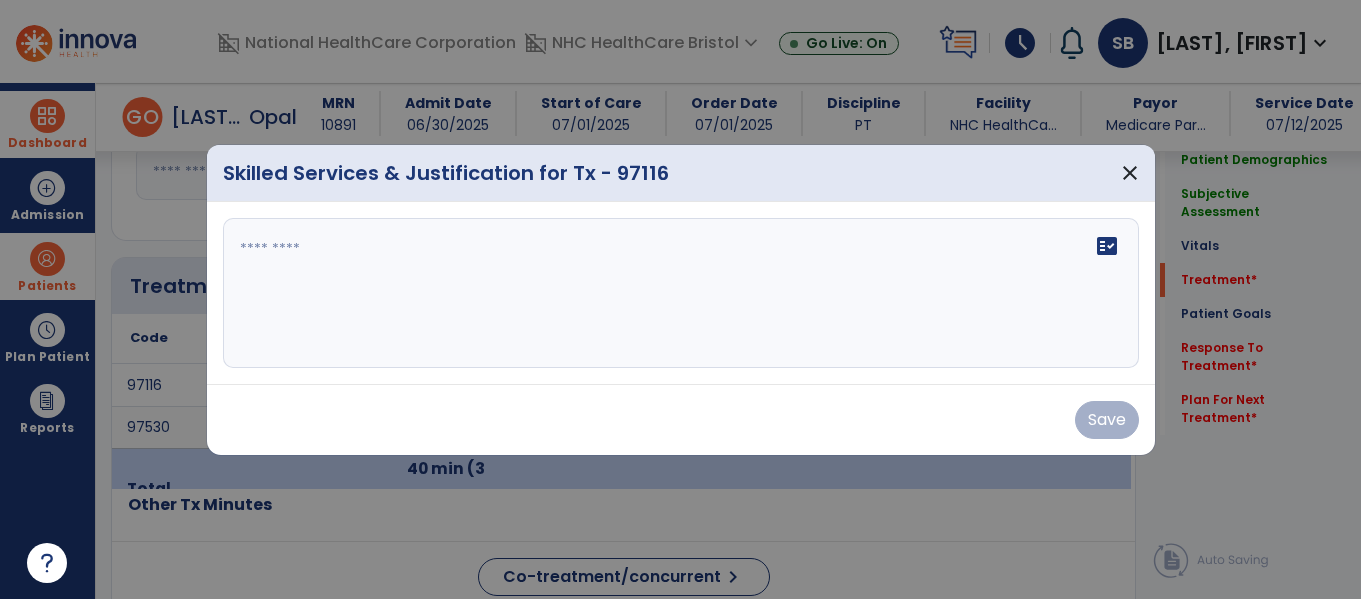 click on "fact_check" at bounding box center (681, 293) 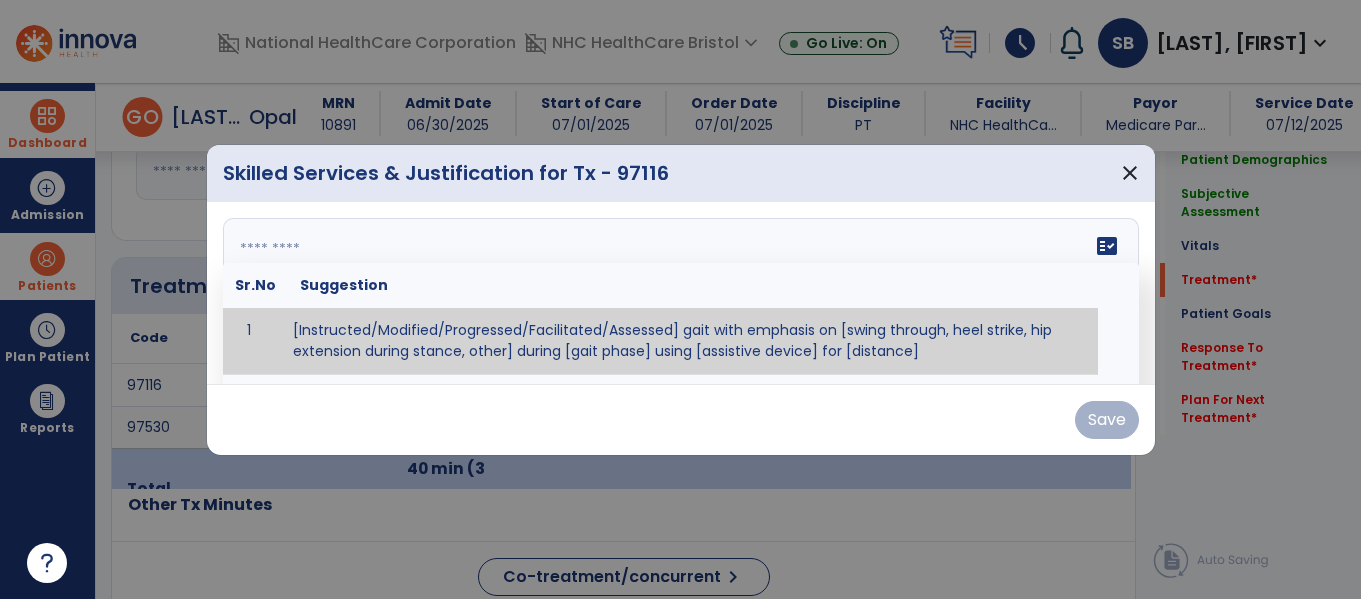 paste on "**********" 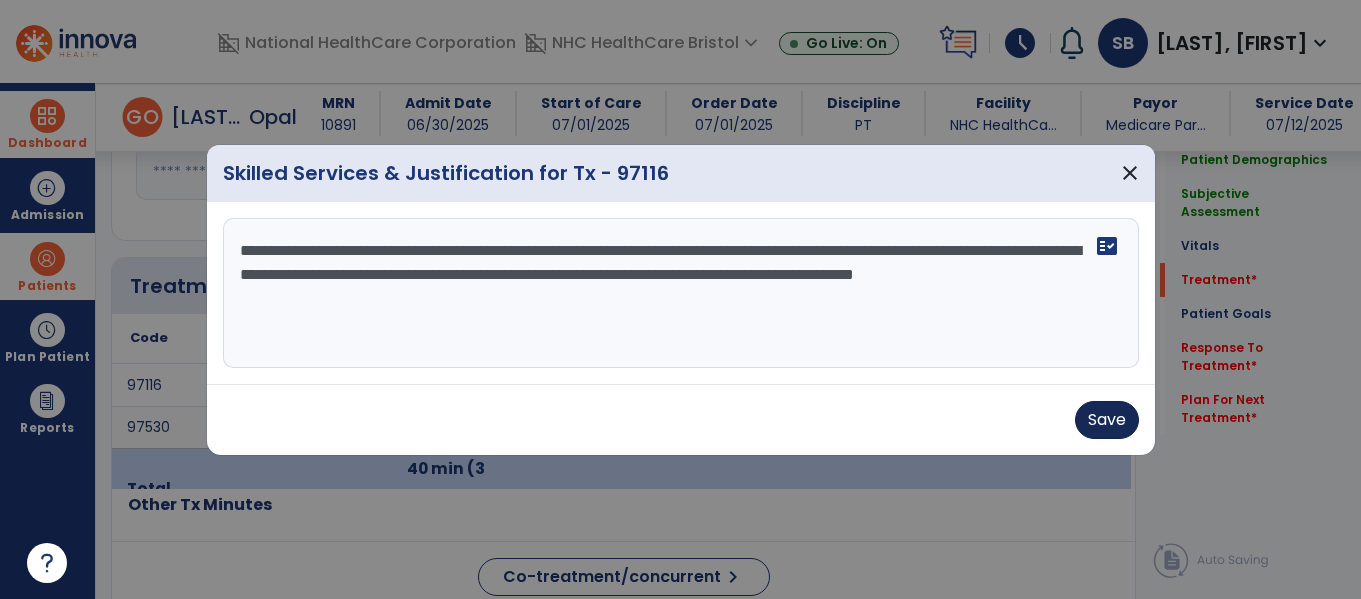 type on "**********" 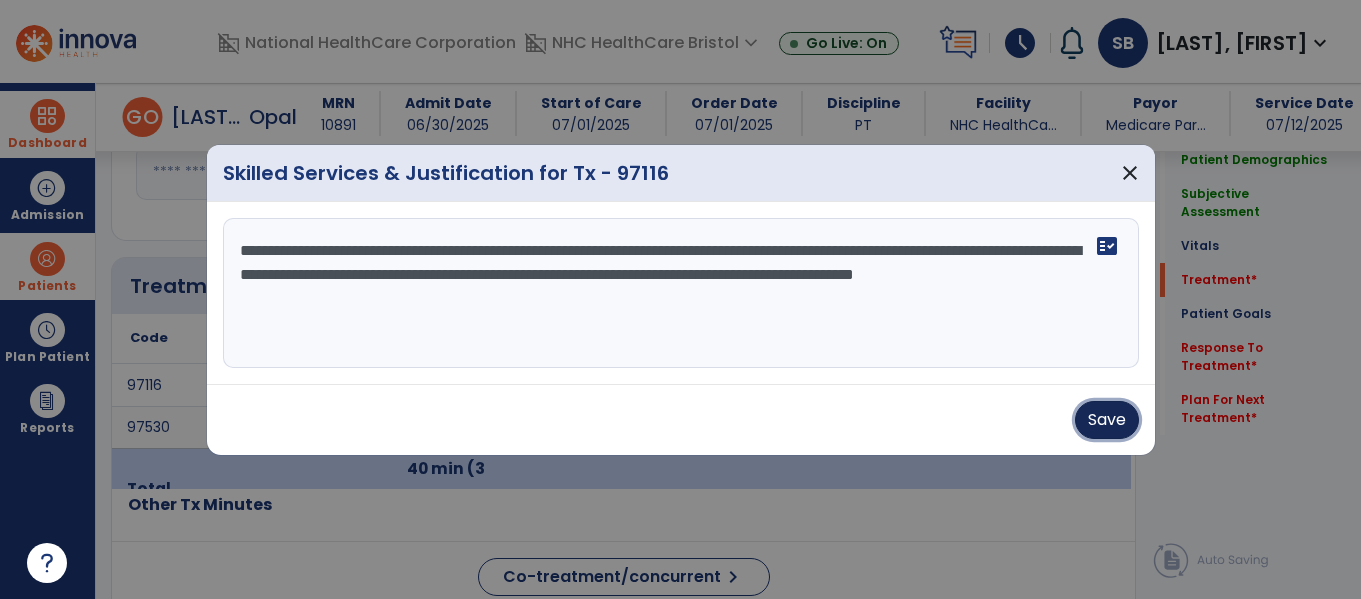 click on "Save" at bounding box center [1107, 420] 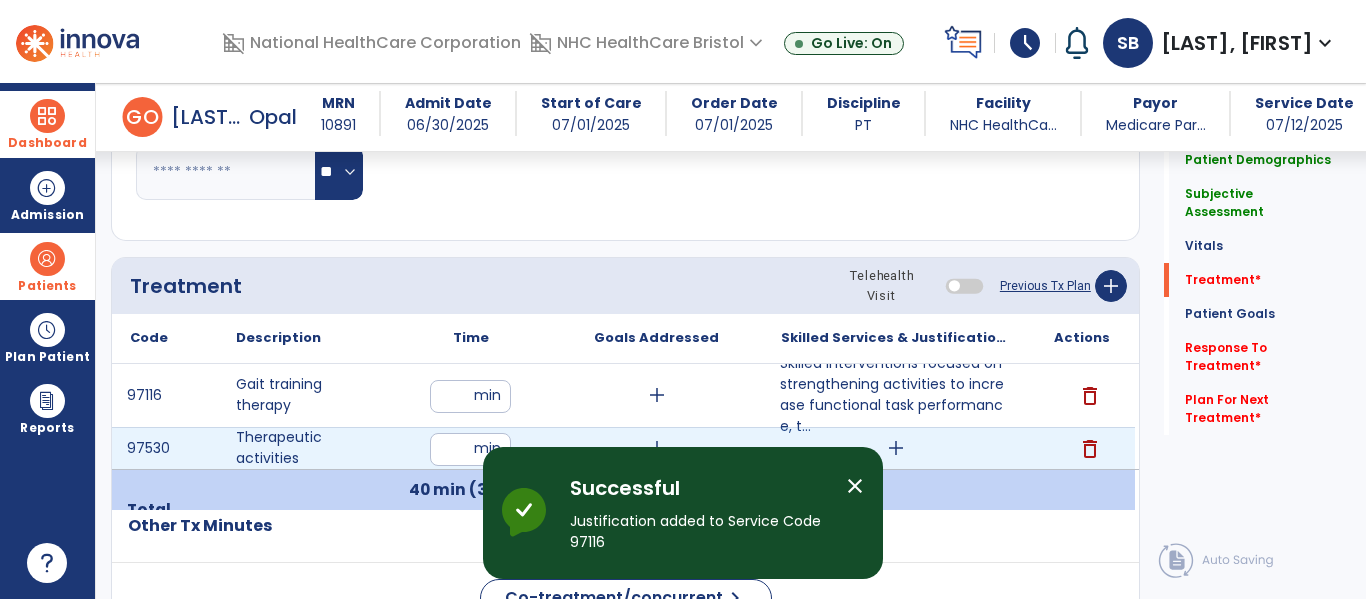 click on "add" at bounding box center [896, 448] 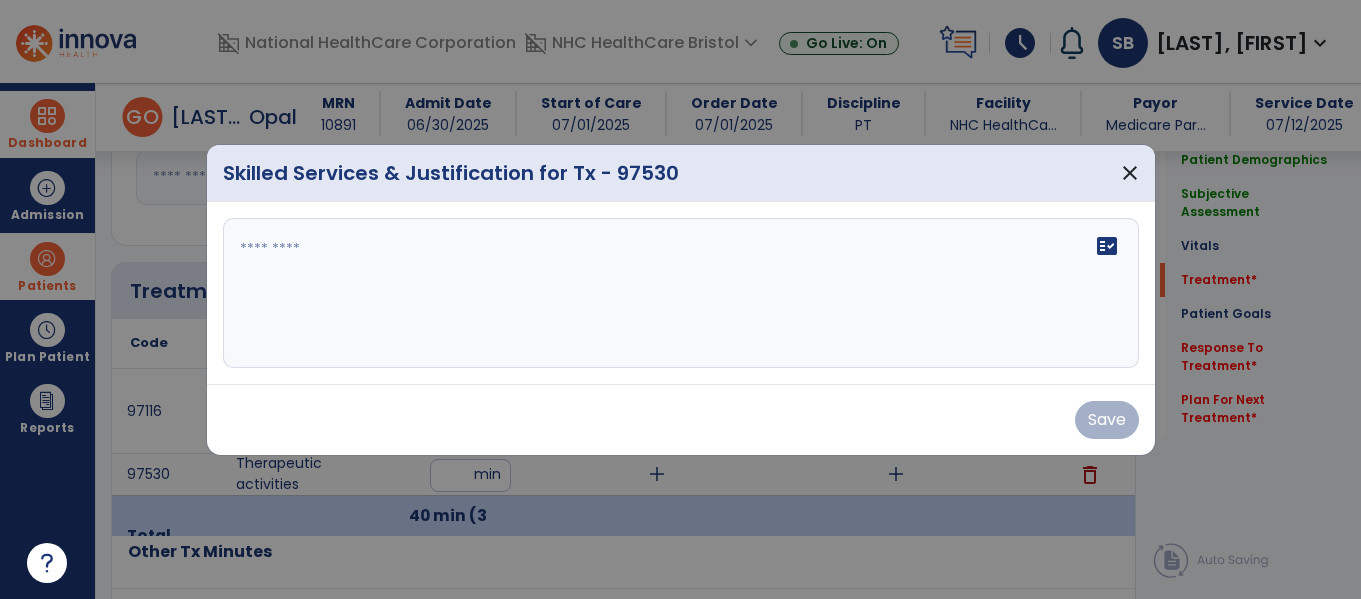 scroll, scrollTop: 1032, scrollLeft: 0, axis: vertical 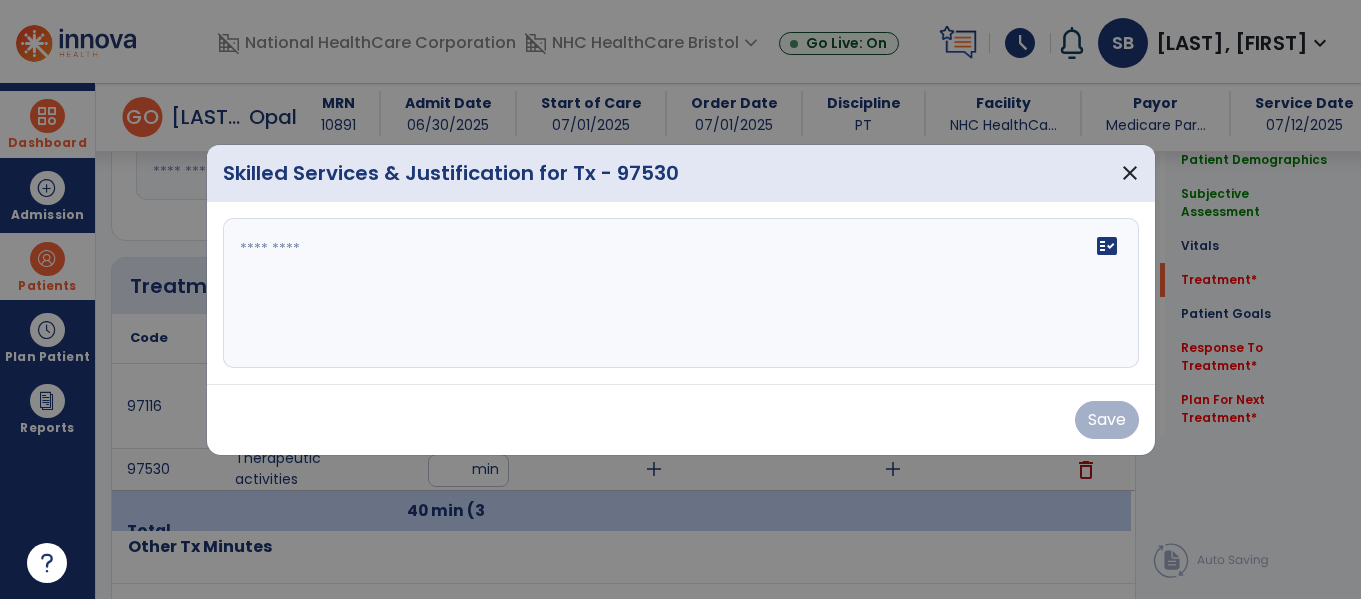click on "fact_check" at bounding box center (681, 293) 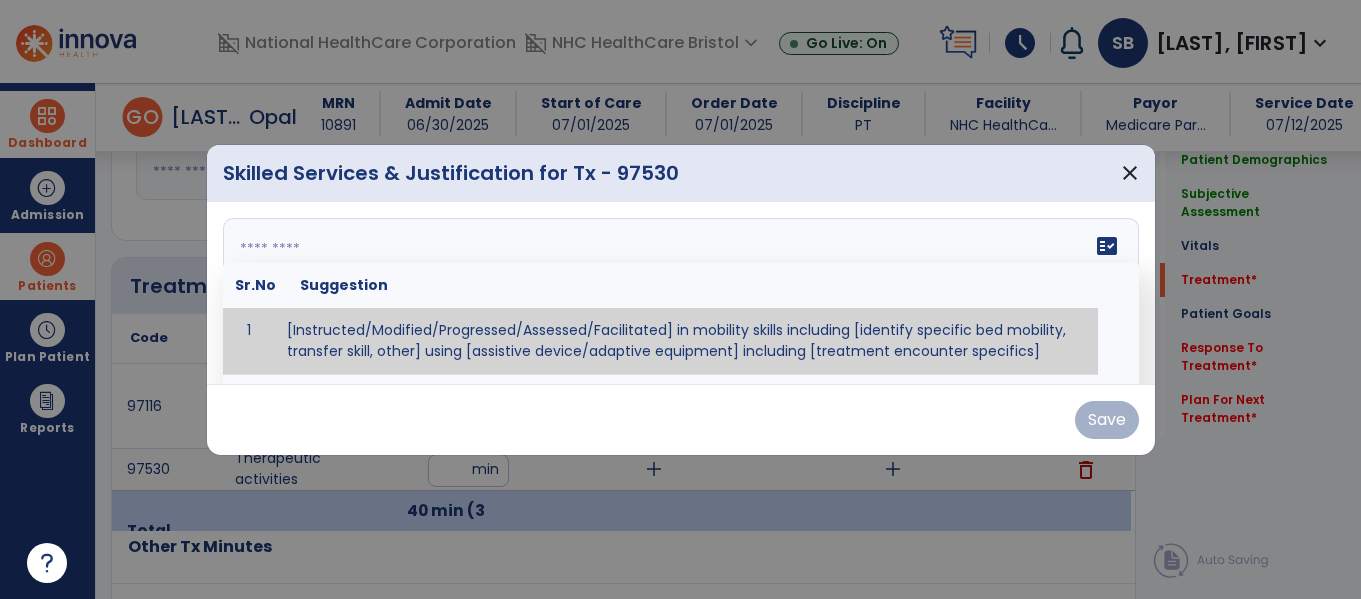click on "Skilled Services & Justification for Tx - 97530   close" at bounding box center [681, 173] 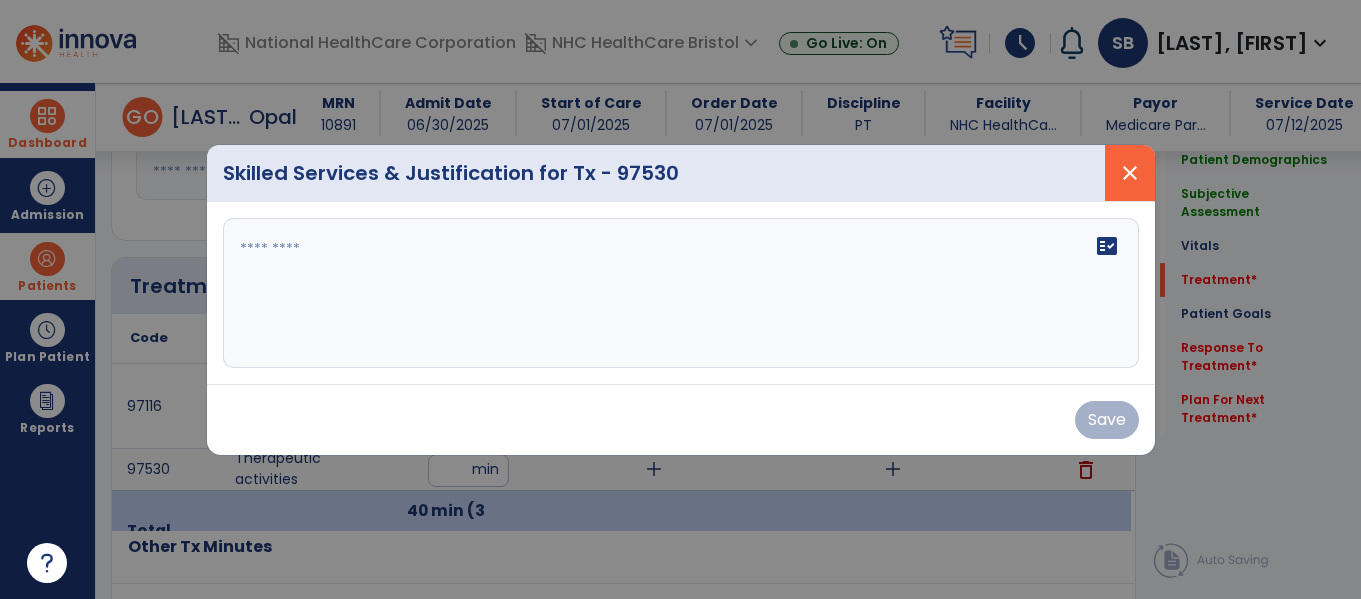 click on "Skilled Services & Justification for Tx - 97530   close   fact_check   Save" at bounding box center [680, 299] 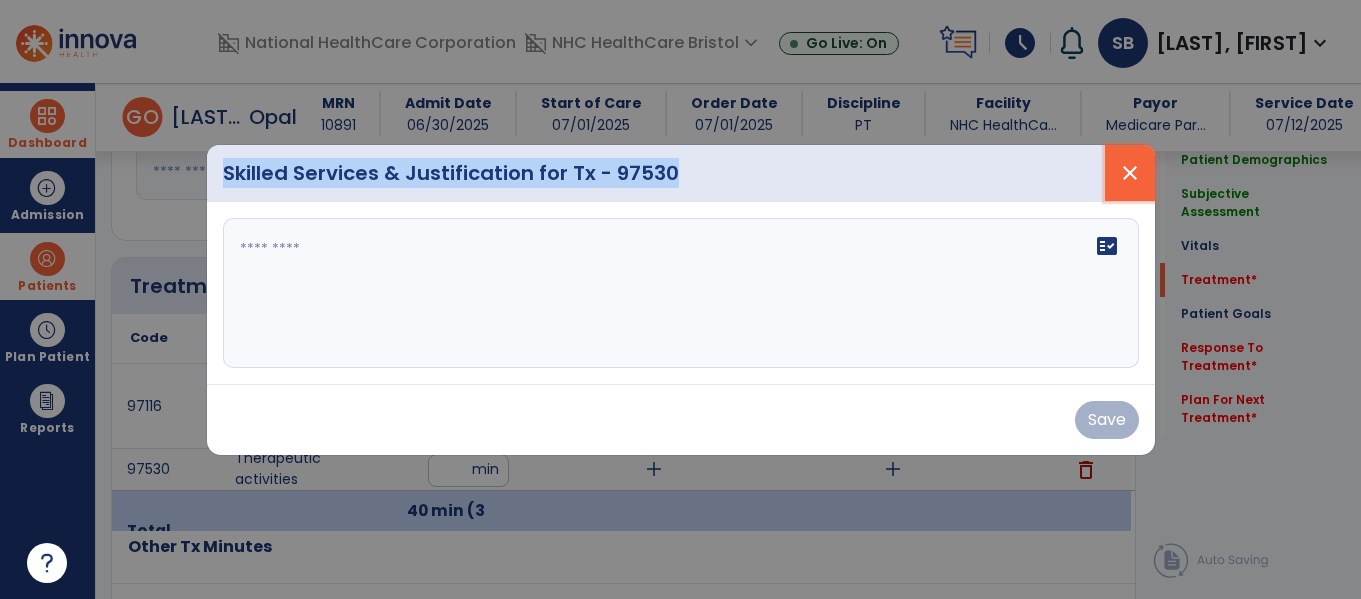click on "close" at bounding box center (1130, 173) 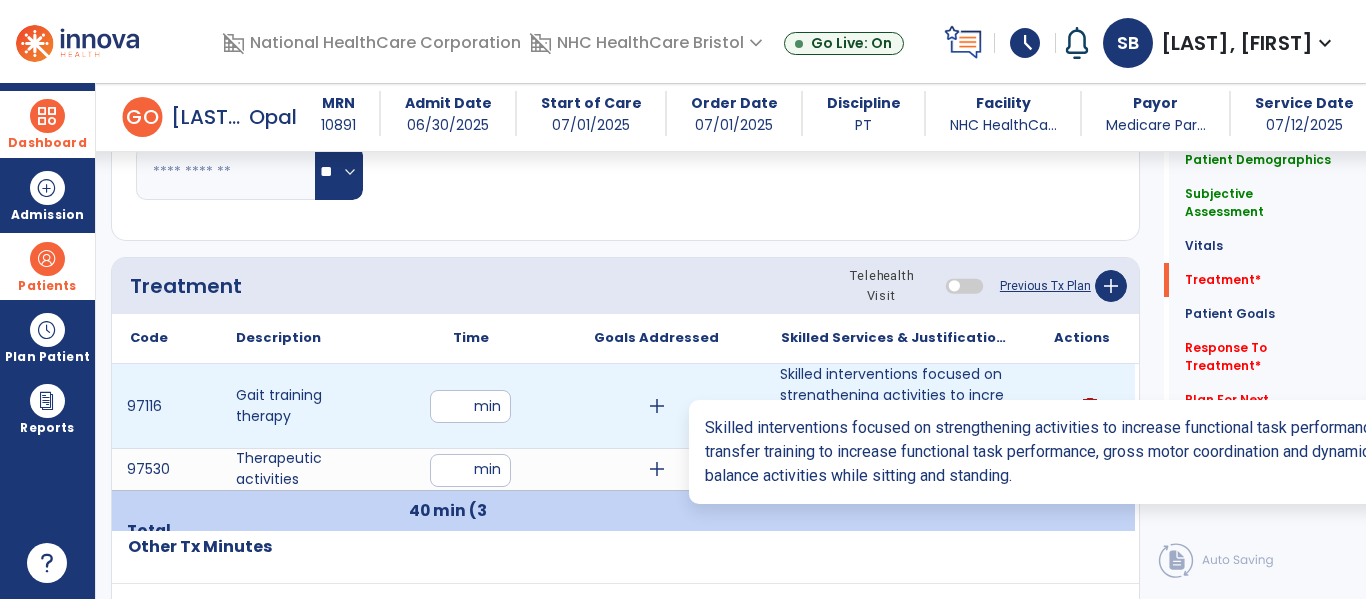 click on "Skilled interventions focused on strengthening activities to increase functional task performance, t..." at bounding box center (896, 406) 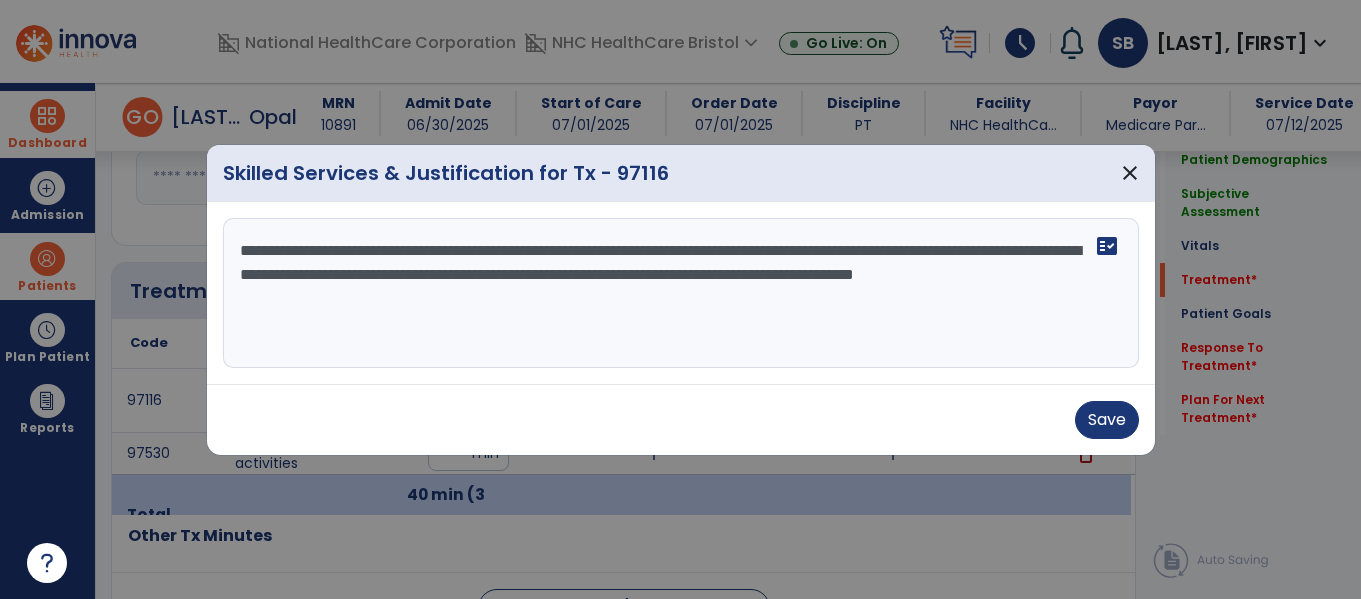 scroll, scrollTop: 1032, scrollLeft: 0, axis: vertical 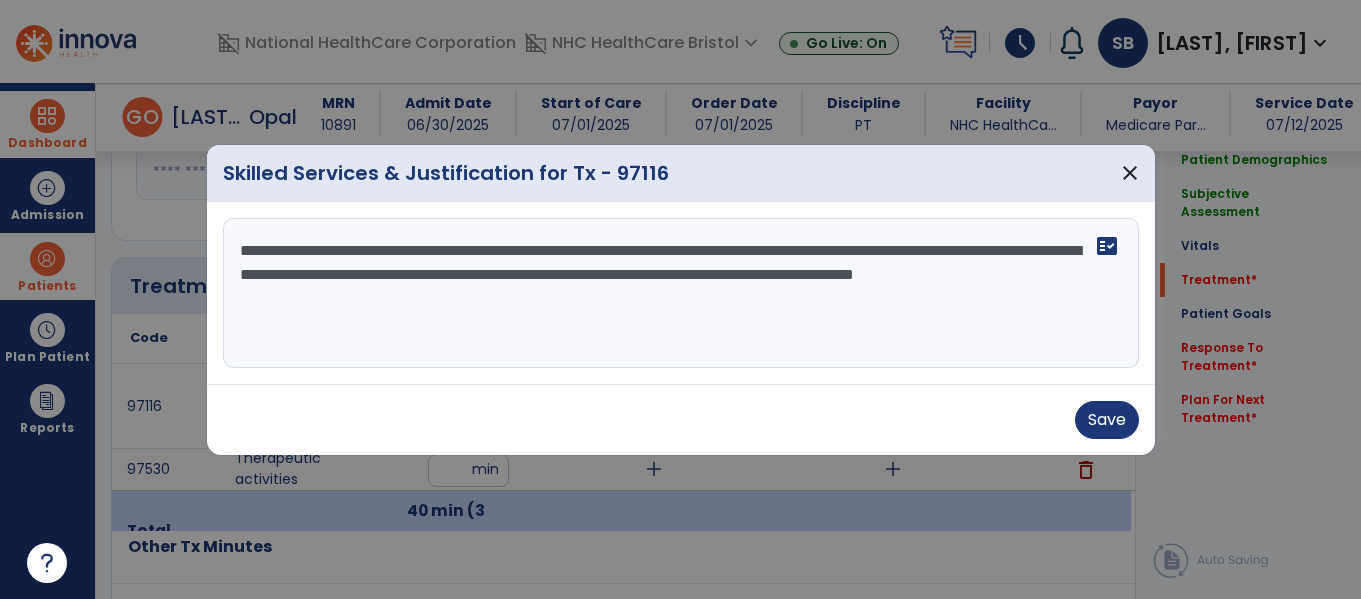 drag, startPoint x: 633, startPoint y: 316, endPoint x: 24, endPoint y: 158, distance: 629.1622 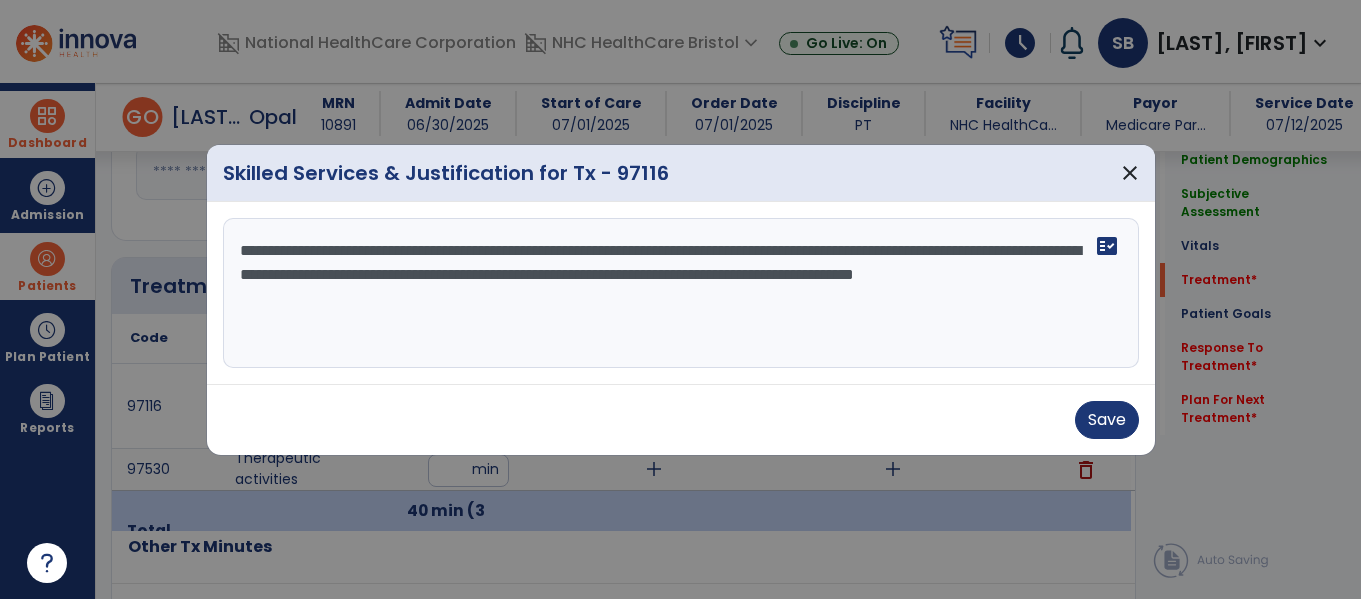 click on "**********" at bounding box center [680, 299] 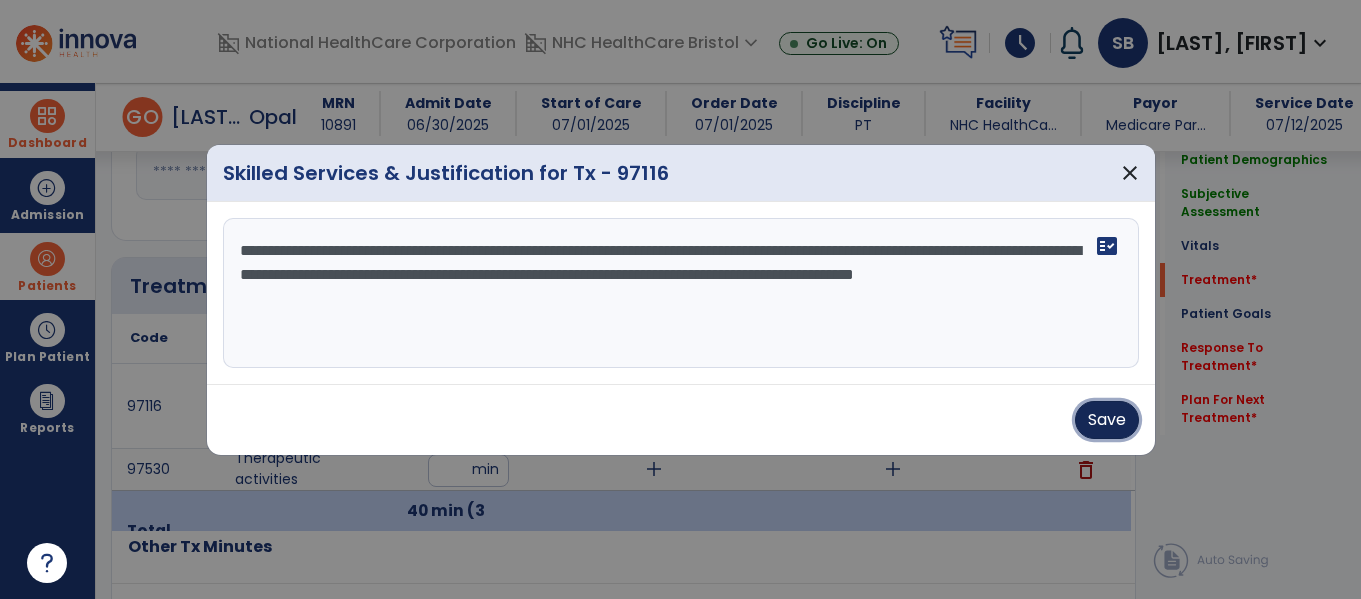 click on "Save" at bounding box center (1107, 420) 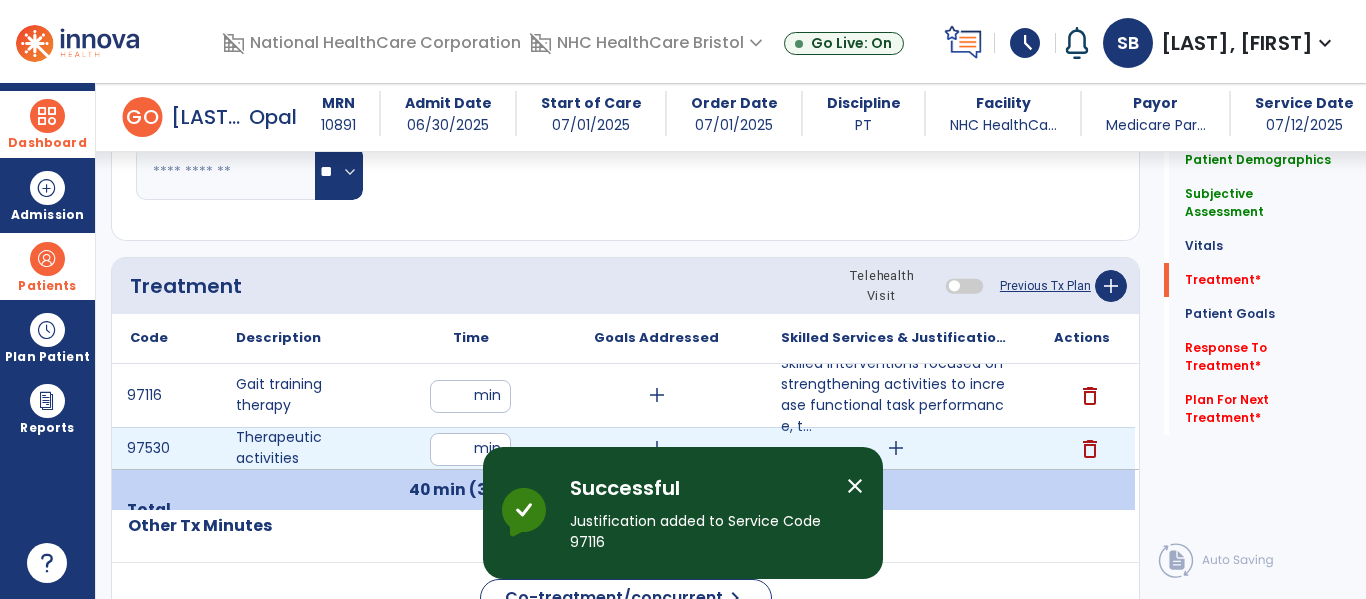 click on "add" at bounding box center (896, 448) 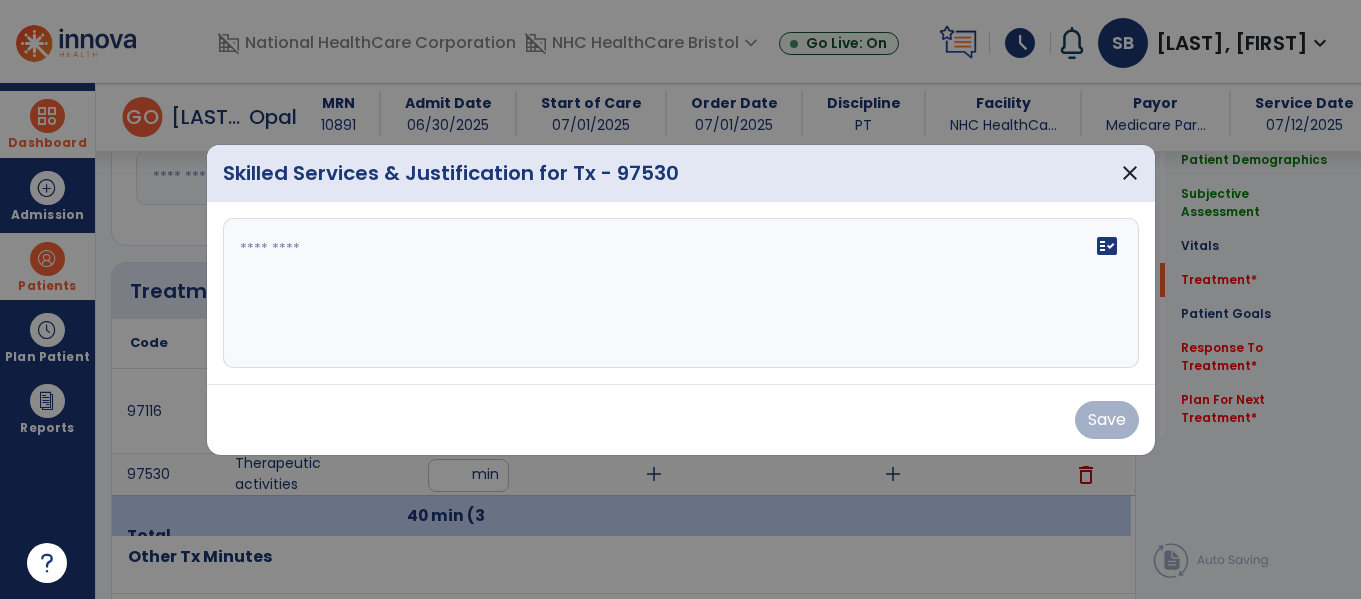 scroll, scrollTop: 1032, scrollLeft: 0, axis: vertical 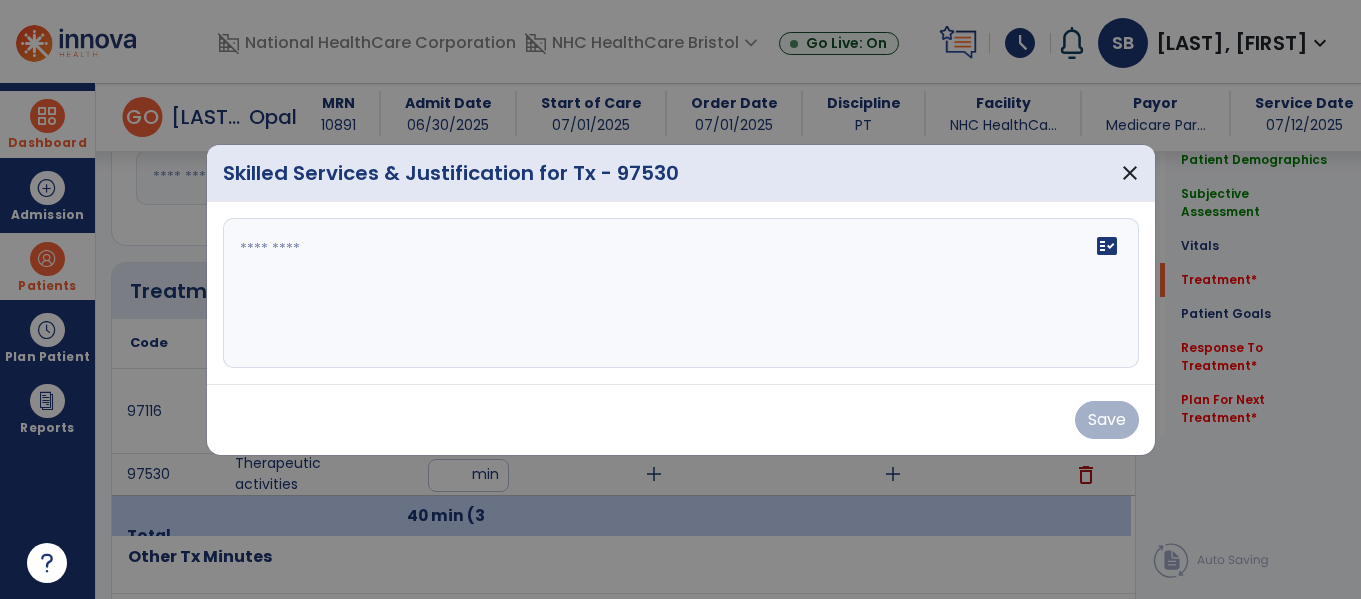click on "fact_check" at bounding box center [681, 293] 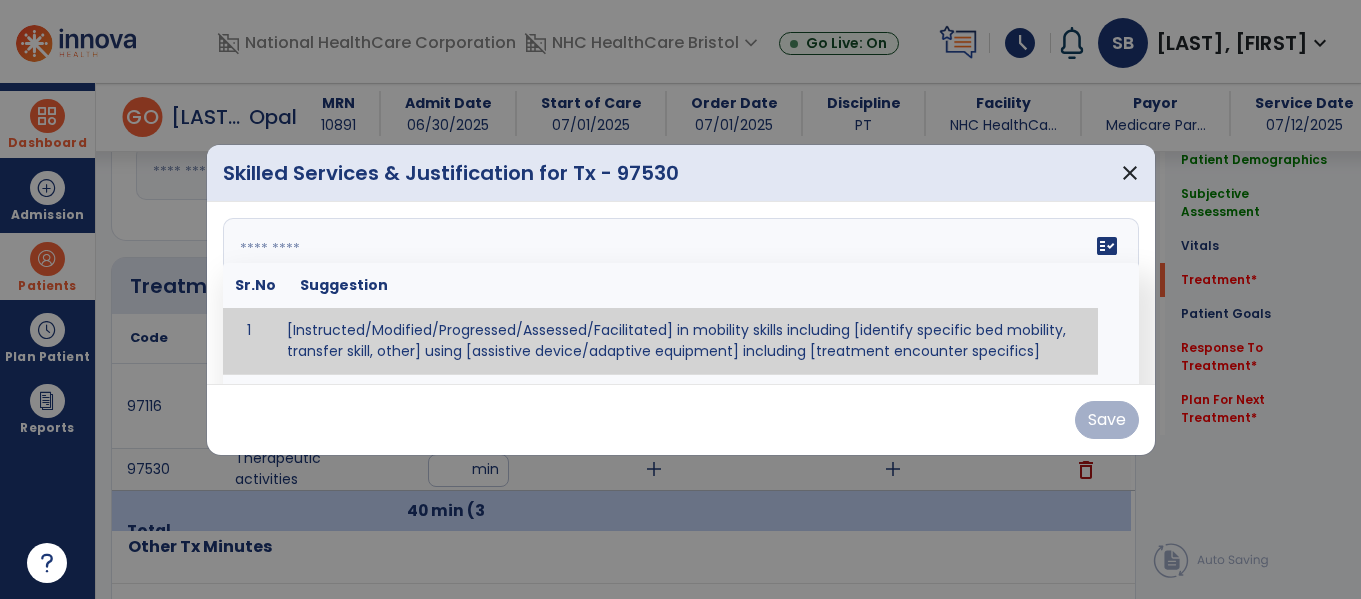 paste on "**********" 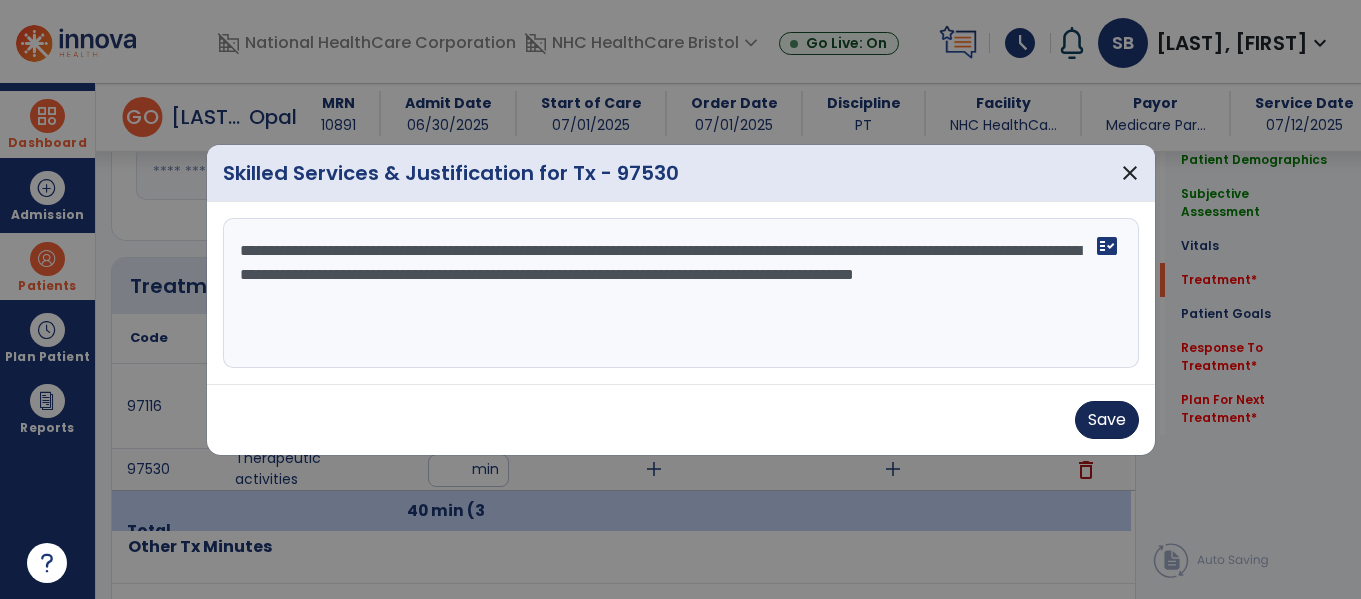 type on "**********" 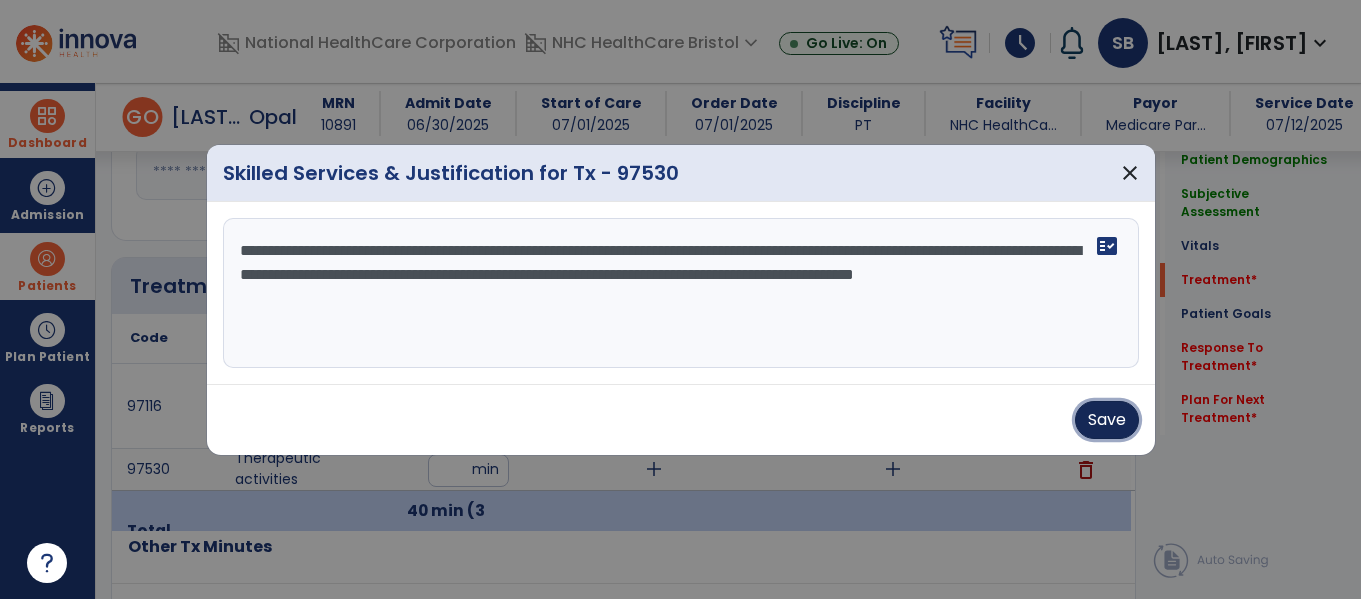 drag, startPoint x: 1134, startPoint y: 427, endPoint x: 1062, endPoint y: 430, distance: 72.06247 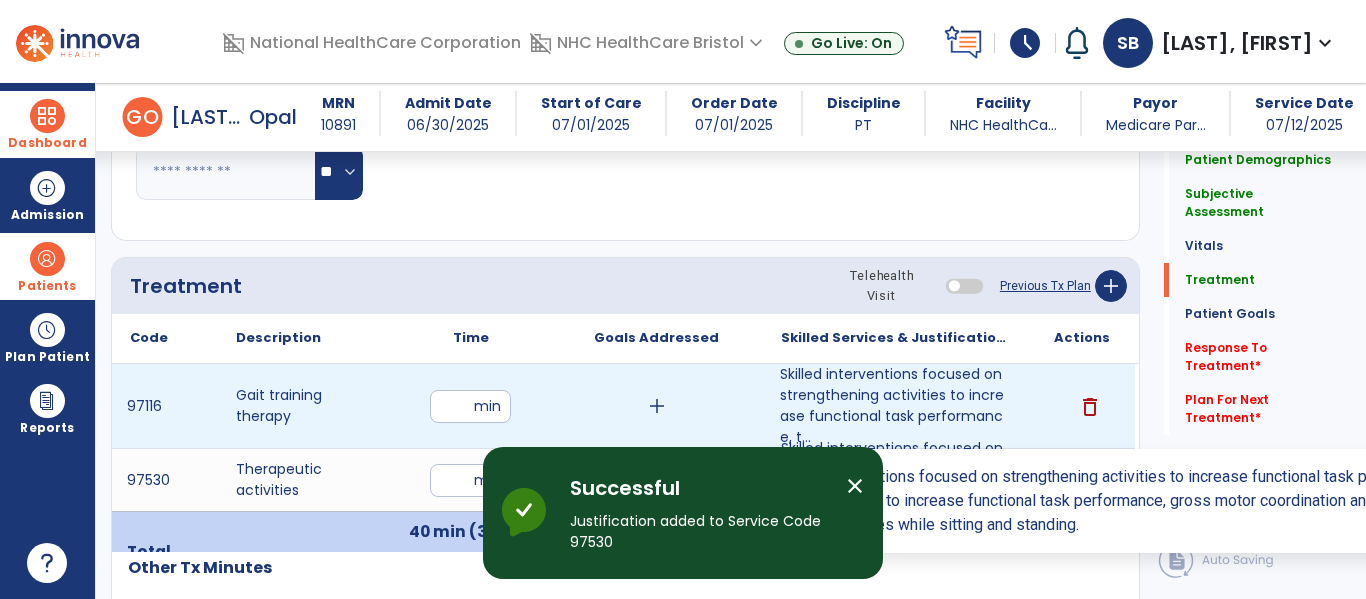 click on "Skilled interventions focused on strengthening activities to increase functional task performance, t..." at bounding box center (896, 406) 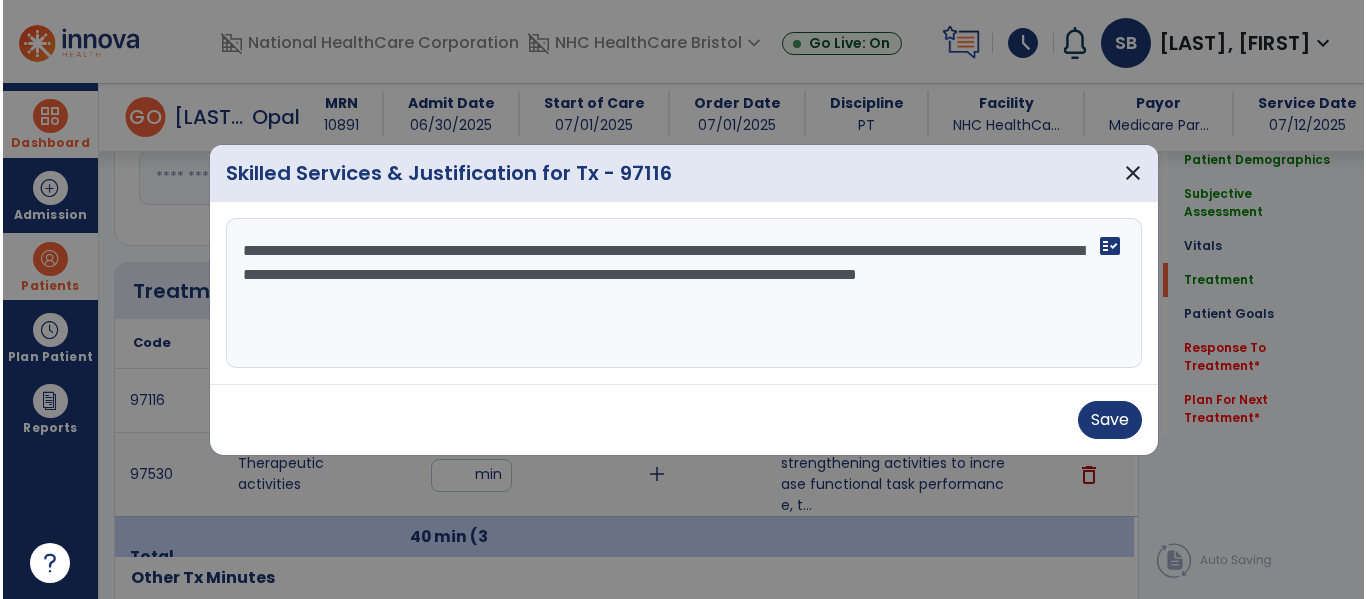 scroll, scrollTop: 1032, scrollLeft: 0, axis: vertical 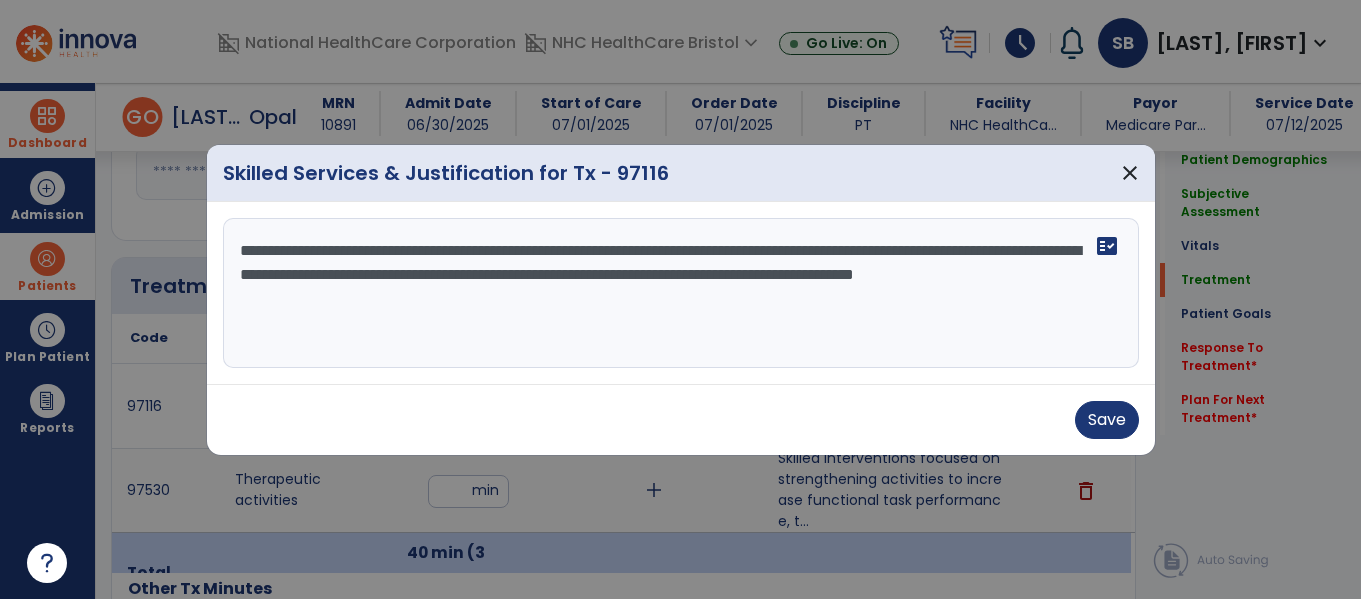 drag, startPoint x: 612, startPoint y: 314, endPoint x: 0, endPoint y: 152, distance: 633.0782 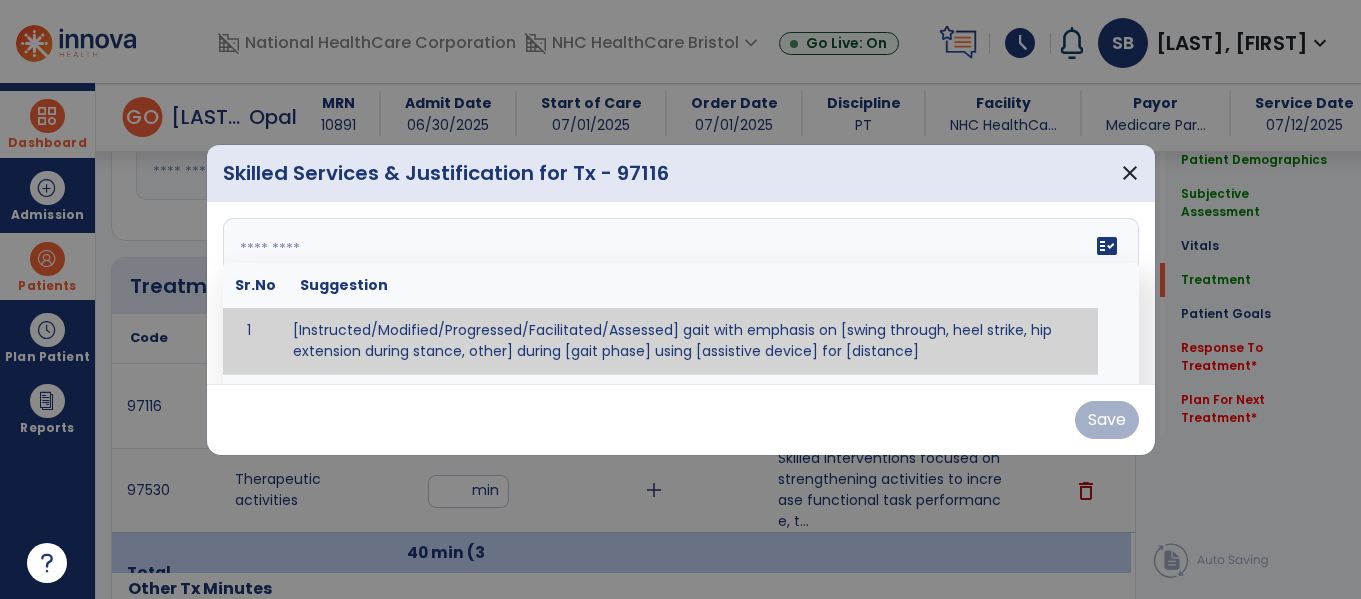 paste on "**********" 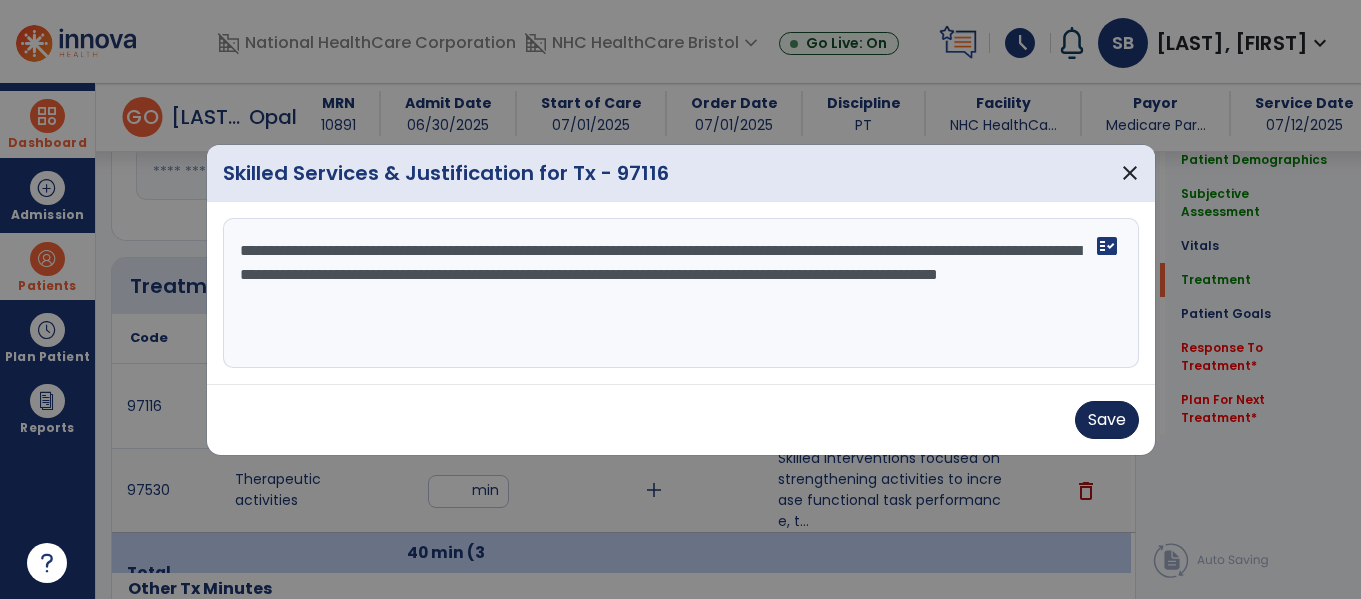 type on "**********" 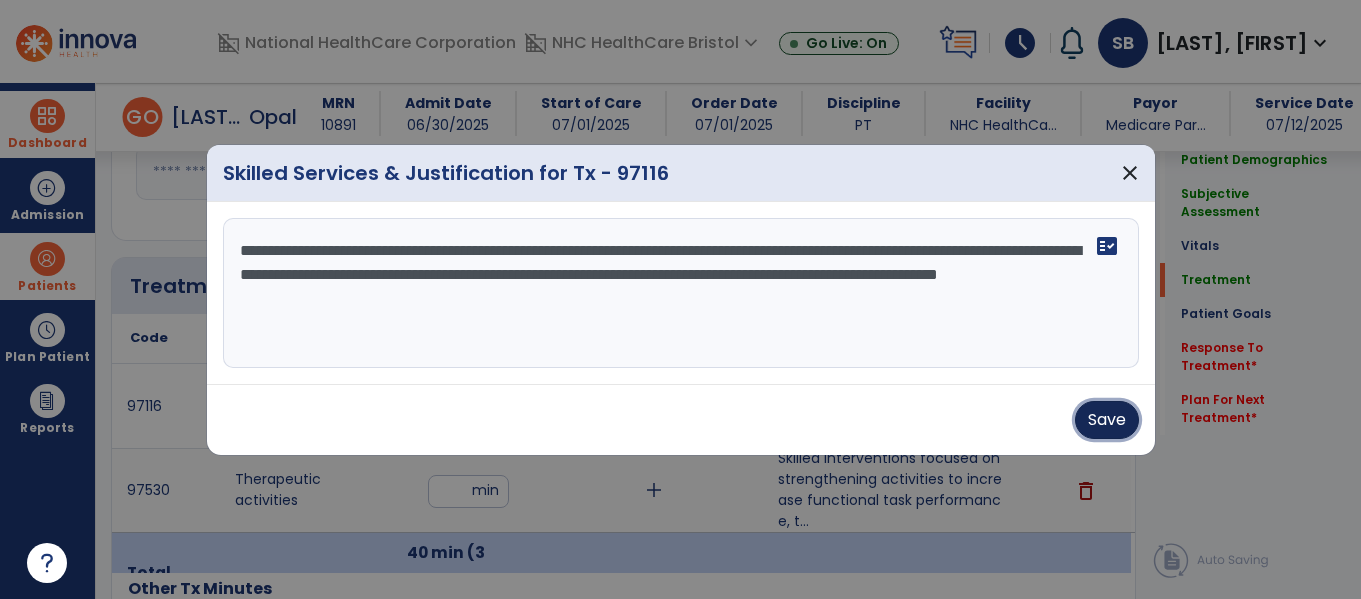 click on "Save" at bounding box center (1107, 420) 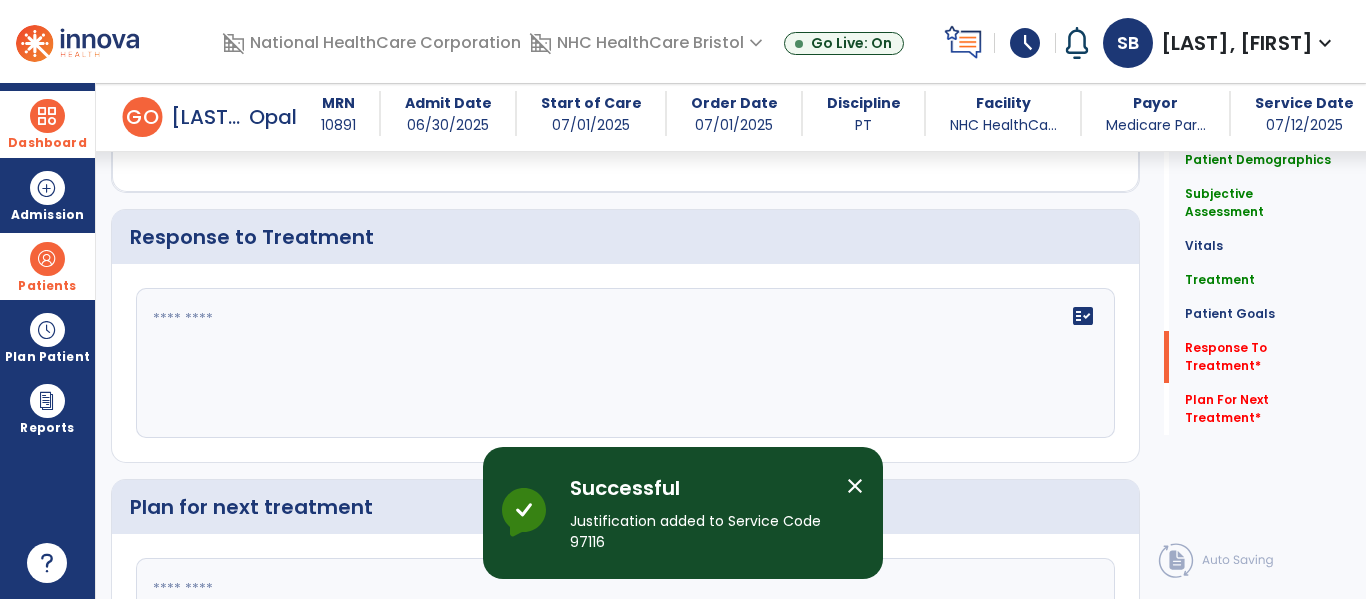 scroll, scrollTop: 2232, scrollLeft: 0, axis: vertical 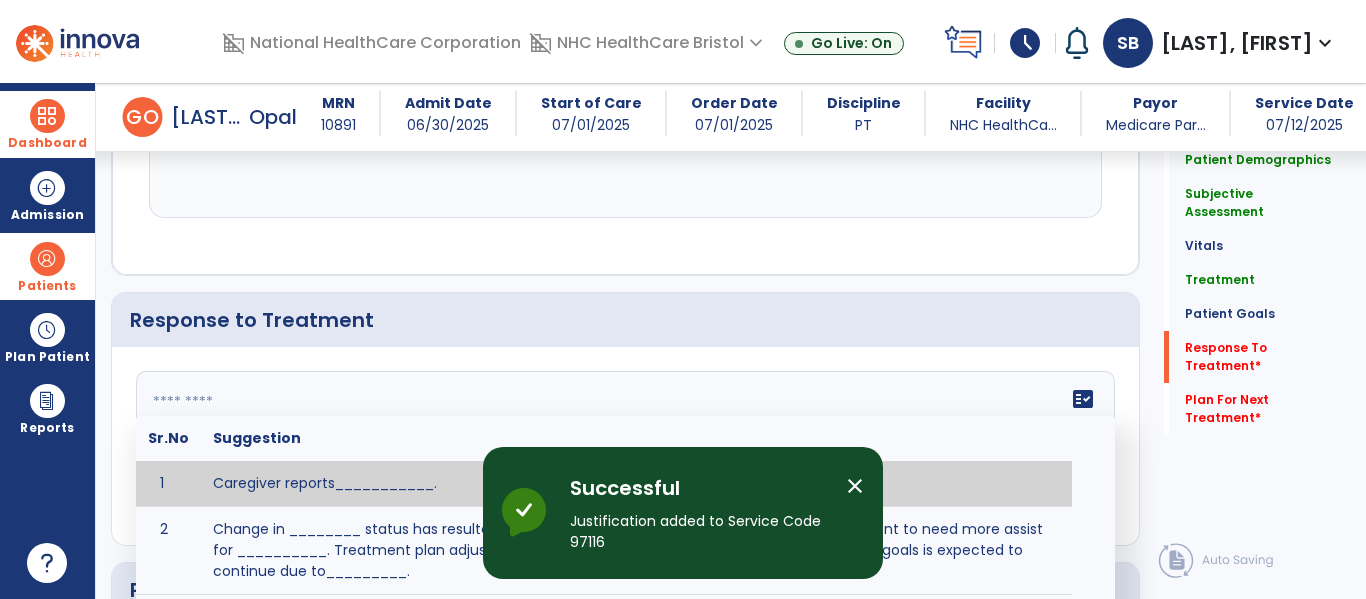 click on "fact_check  Sr.No Suggestion 1 Caregiver reports___________. 2 Change in ________ status has resulted in setback in_______due to ________, requiring patient to need more assist for __________.   Treatment plan adjustments to be made include________.  Progress towards goals is expected to continue due to_________. 3 Decreased pain in __________ to [LEVEL] in response to [MODALITY/TREATMENT] allows for improvement in _________. 4 Functional gains in _______ have impacted the patient's ability to perform_________ with a reduction in assist levels to_________. 5 Functional progress this week has been significant due to__________. 6 Gains in ________ have improved the patient's ability to perform ______with decreased levels of assist to___________. 7 Improvement in ________allows patient to tolerate higher levels of challenges in_________. 8 Pain in [AREA] has decreased to [LEVEL] in response to [TREATMENT/MODALITY], allowing fore ease in completing__________. 9 10 11 12 13 14 15 16 17 18 19 20 21" 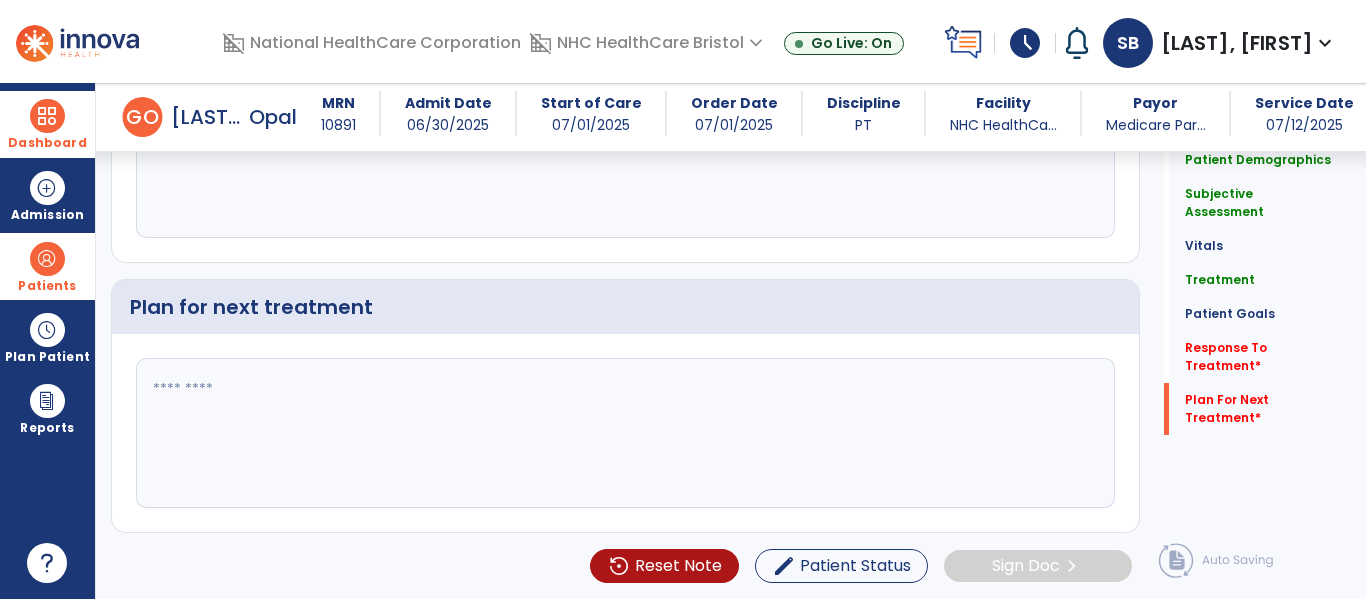 type on "**********" 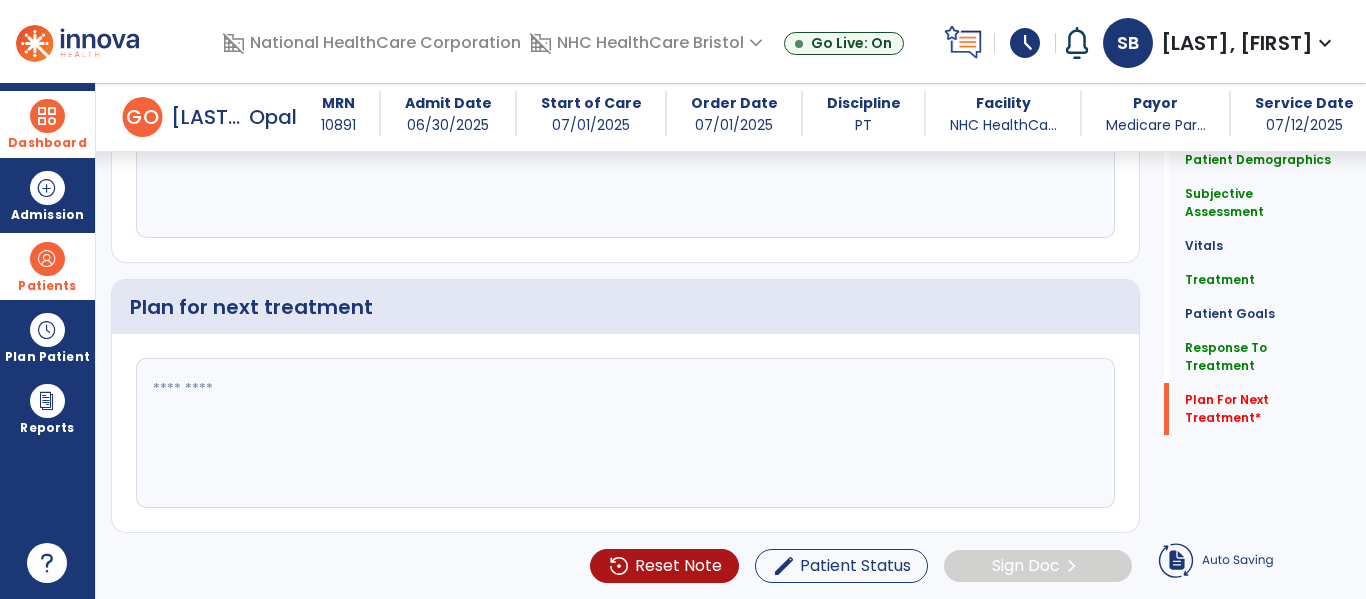 click 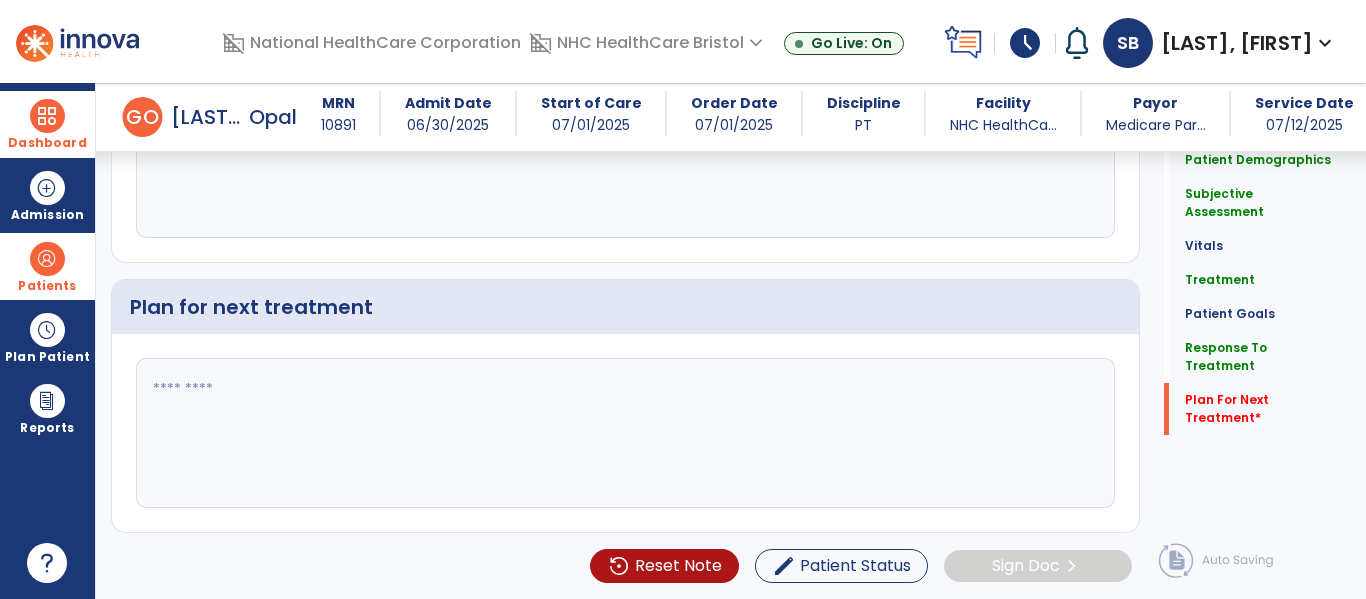 scroll, scrollTop: 2516, scrollLeft: 0, axis: vertical 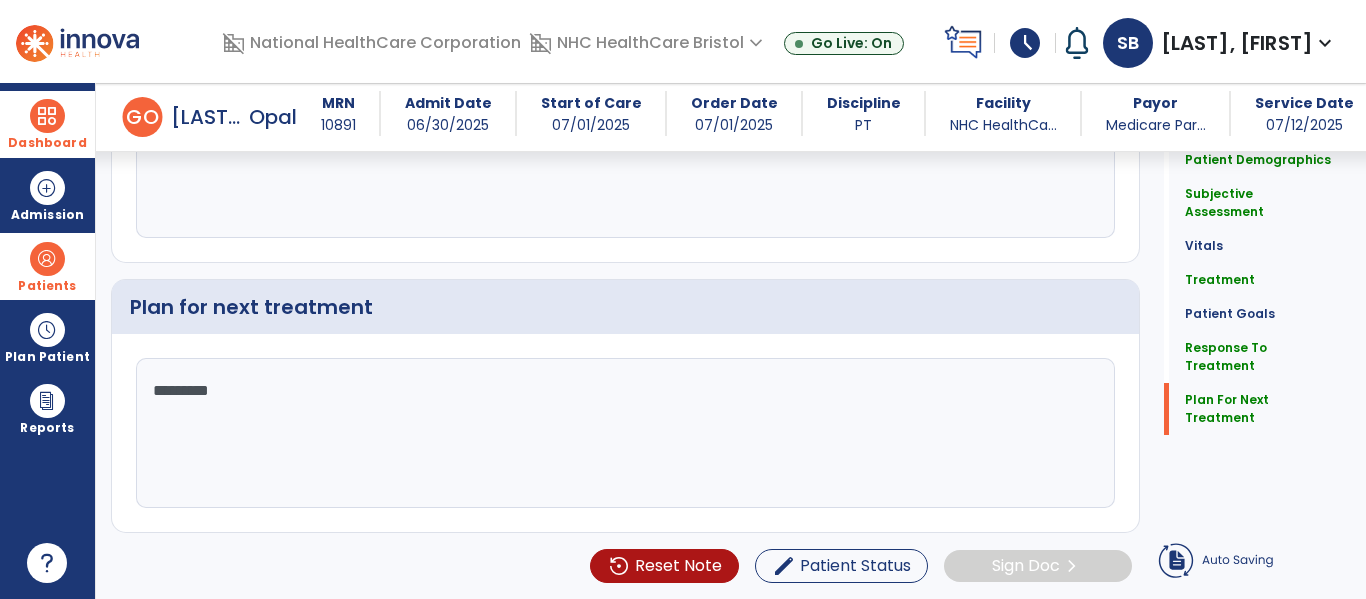 type on "********" 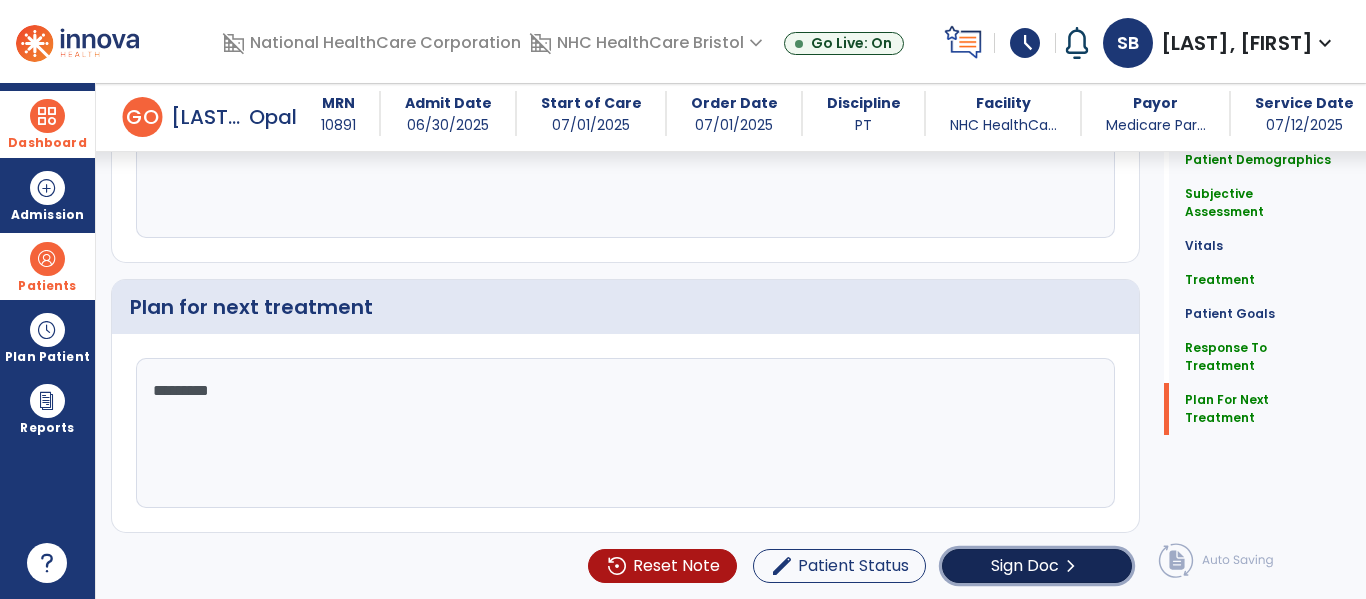 click on "Sign Doc" 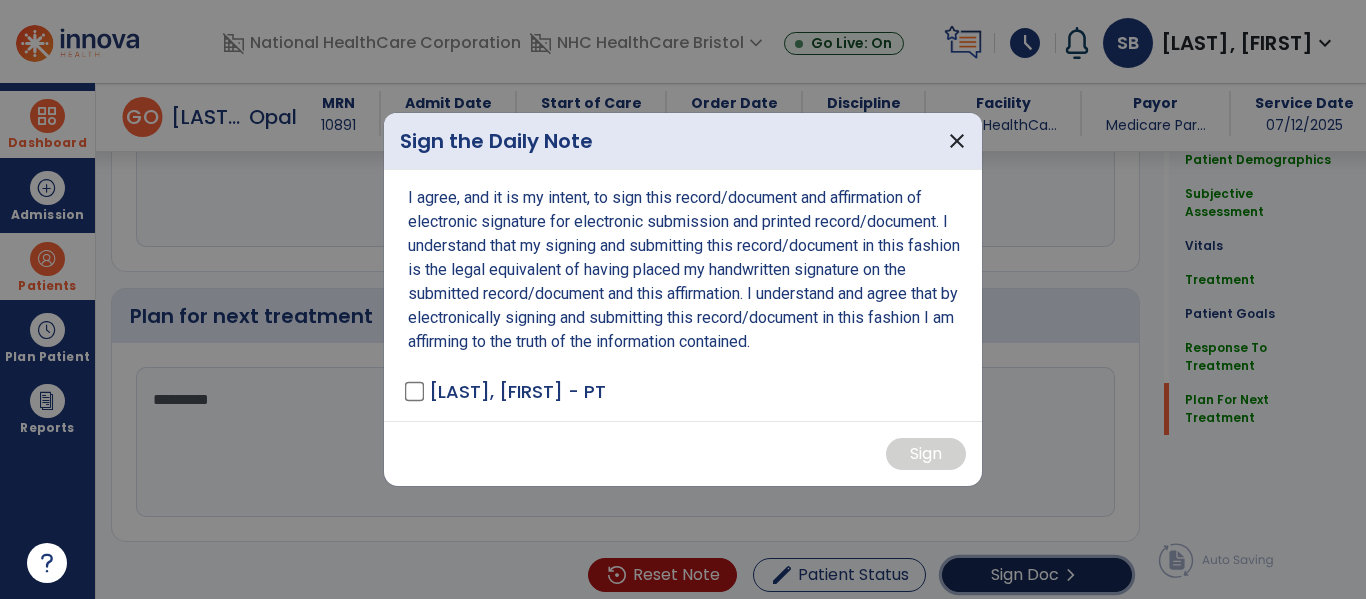 scroll, scrollTop: 2516, scrollLeft: 0, axis: vertical 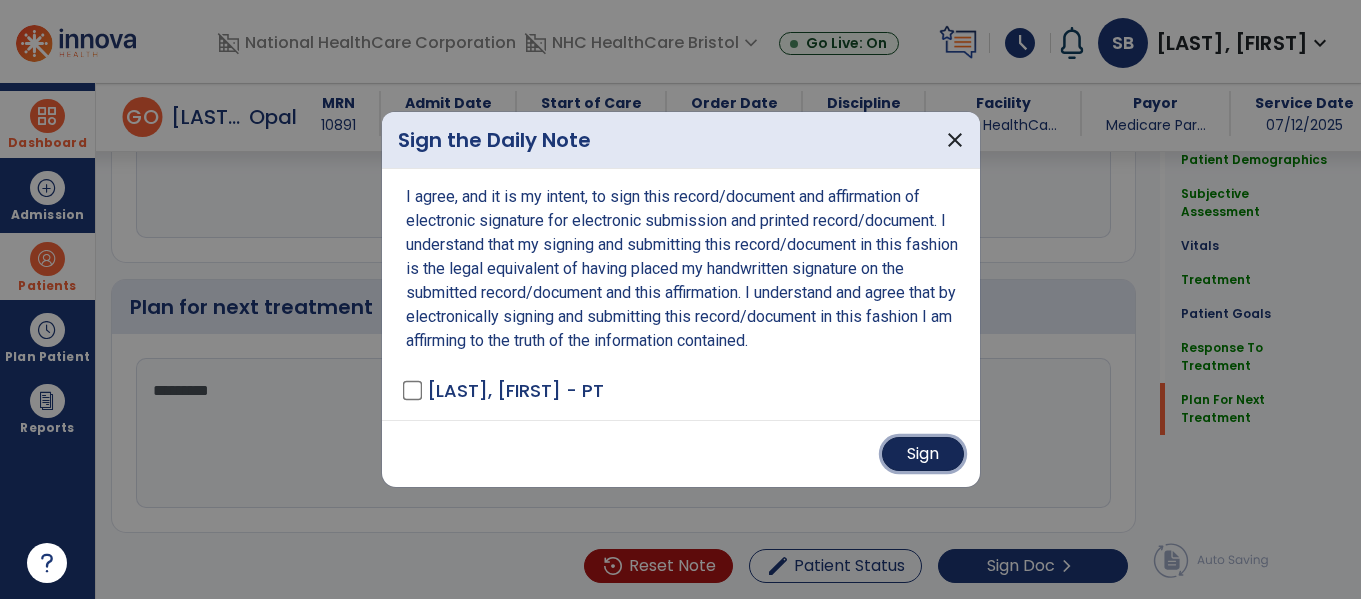click on "Sign" at bounding box center [923, 454] 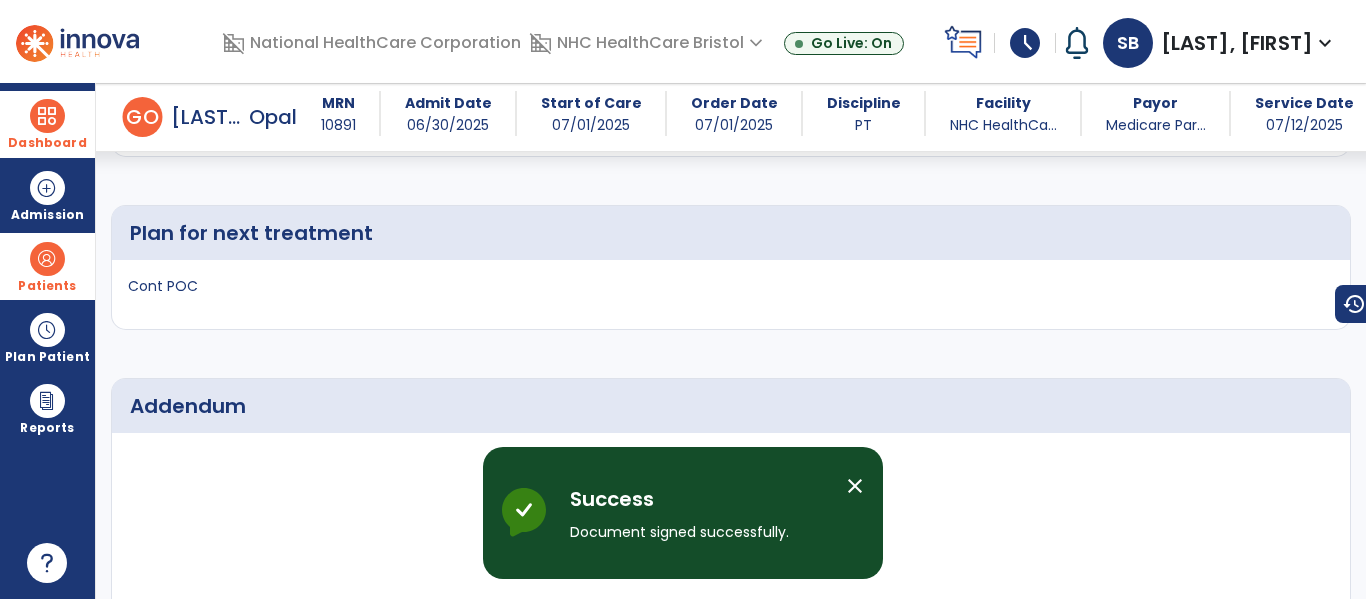 scroll, scrollTop: 3504, scrollLeft: 0, axis: vertical 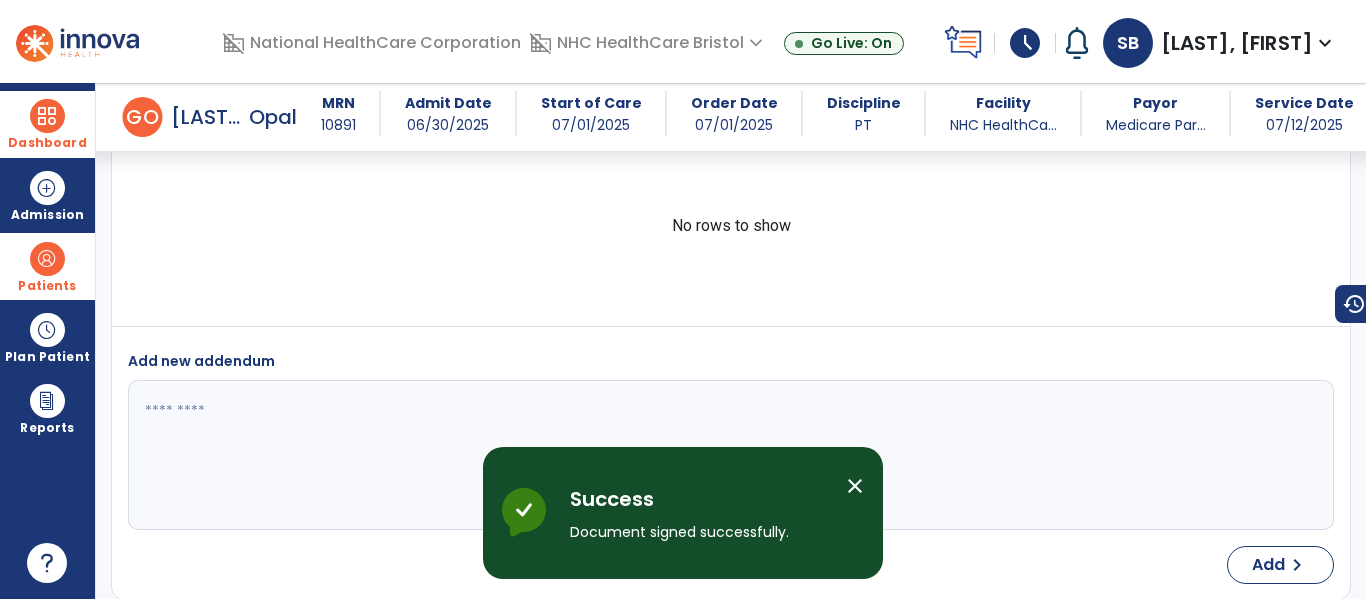 click on "Patients" at bounding box center [47, 266] 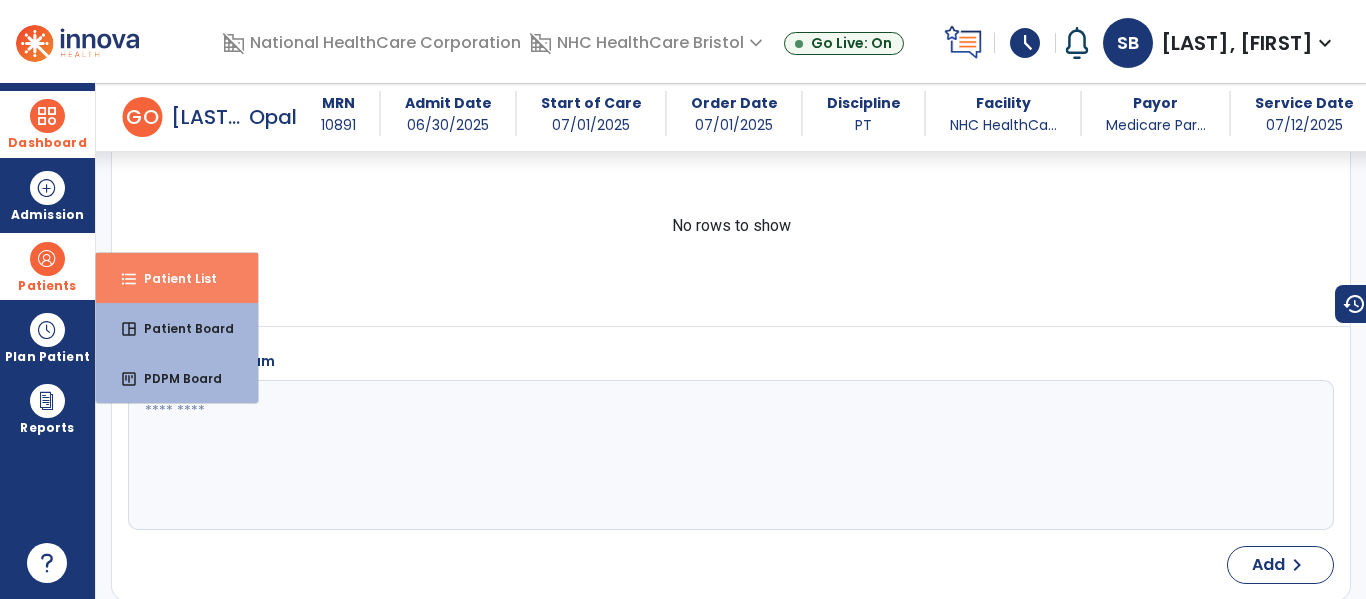click on "Patient List" at bounding box center [172, 278] 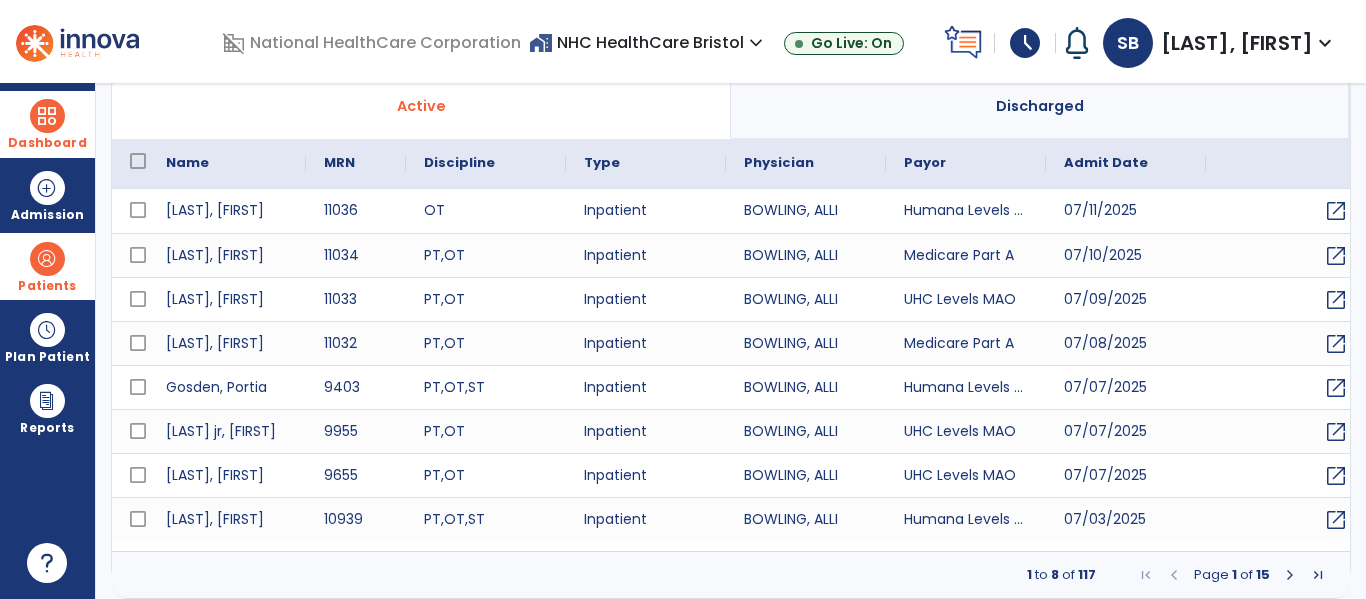 select on "***" 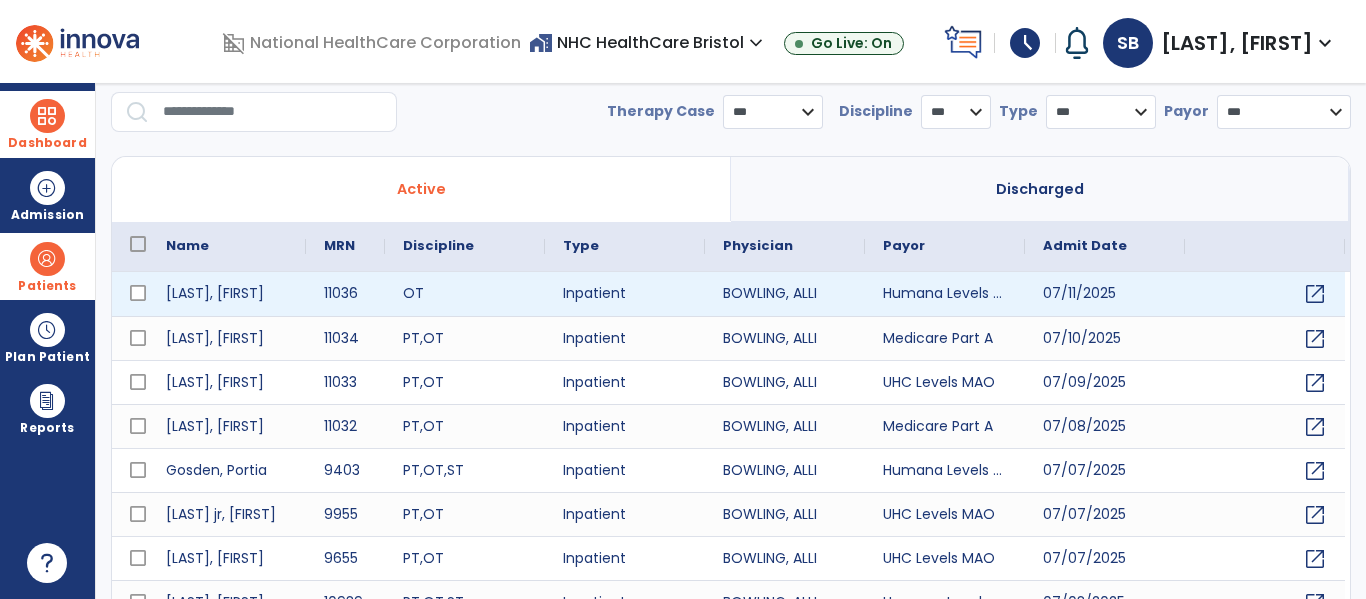 scroll, scrollTop: 0, scrollLeft: 0, axis: both 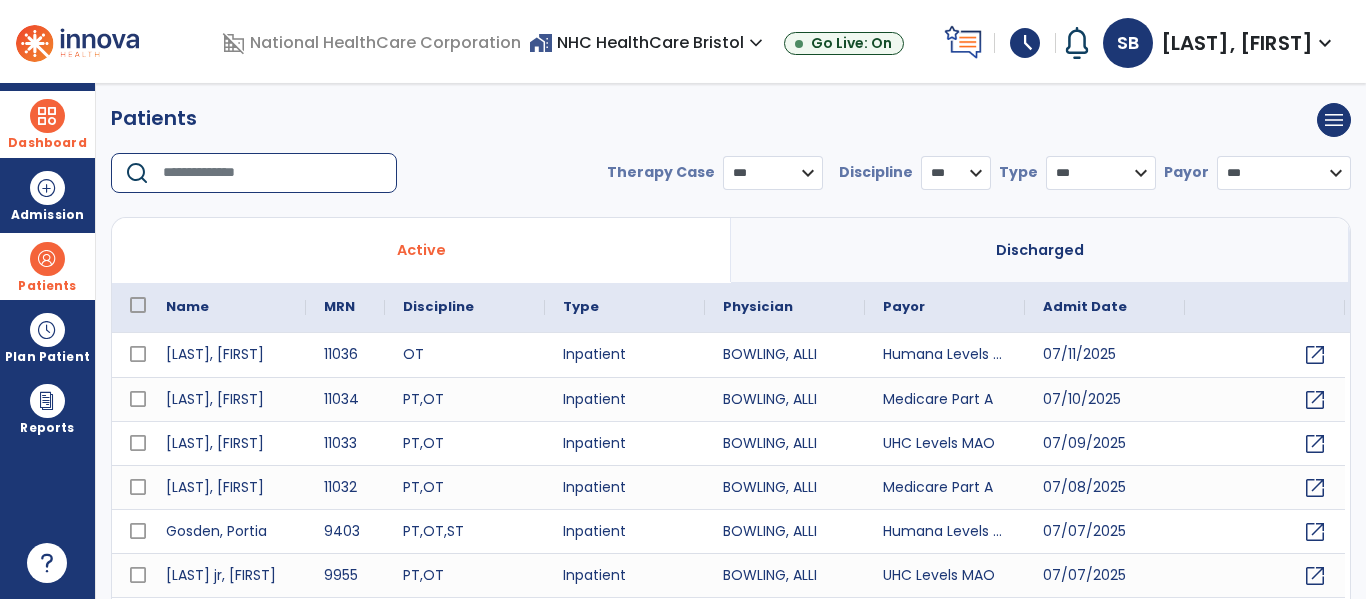 click at bounding box center [273, 173] 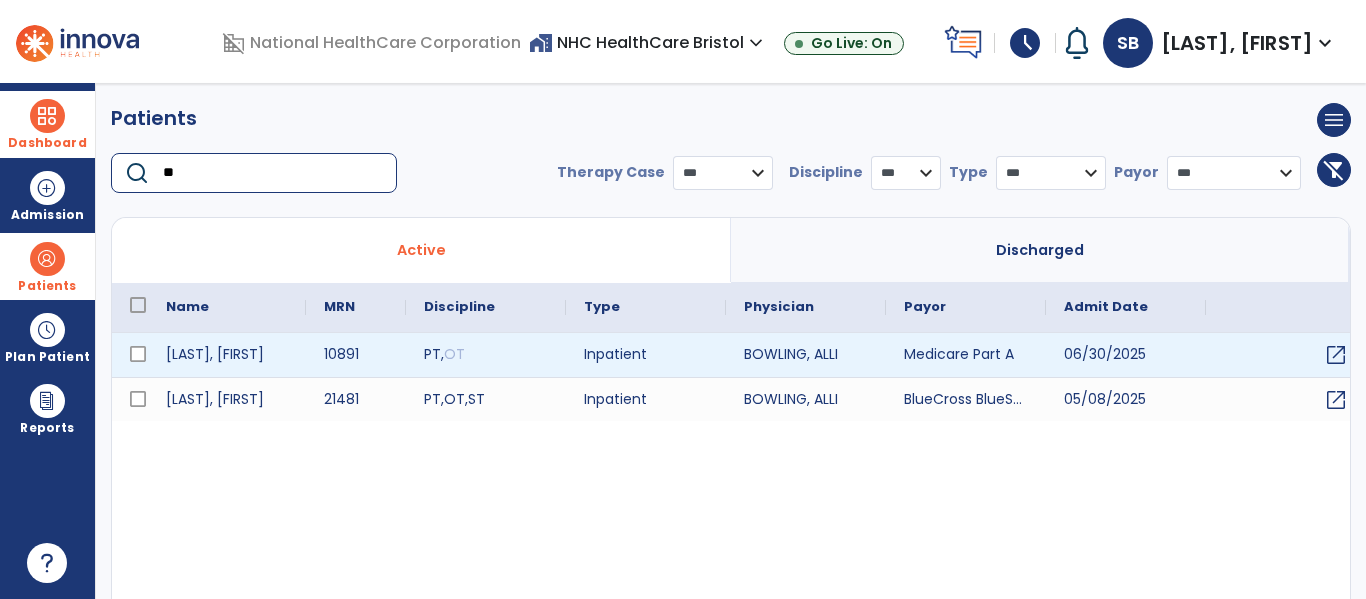 type on "**" 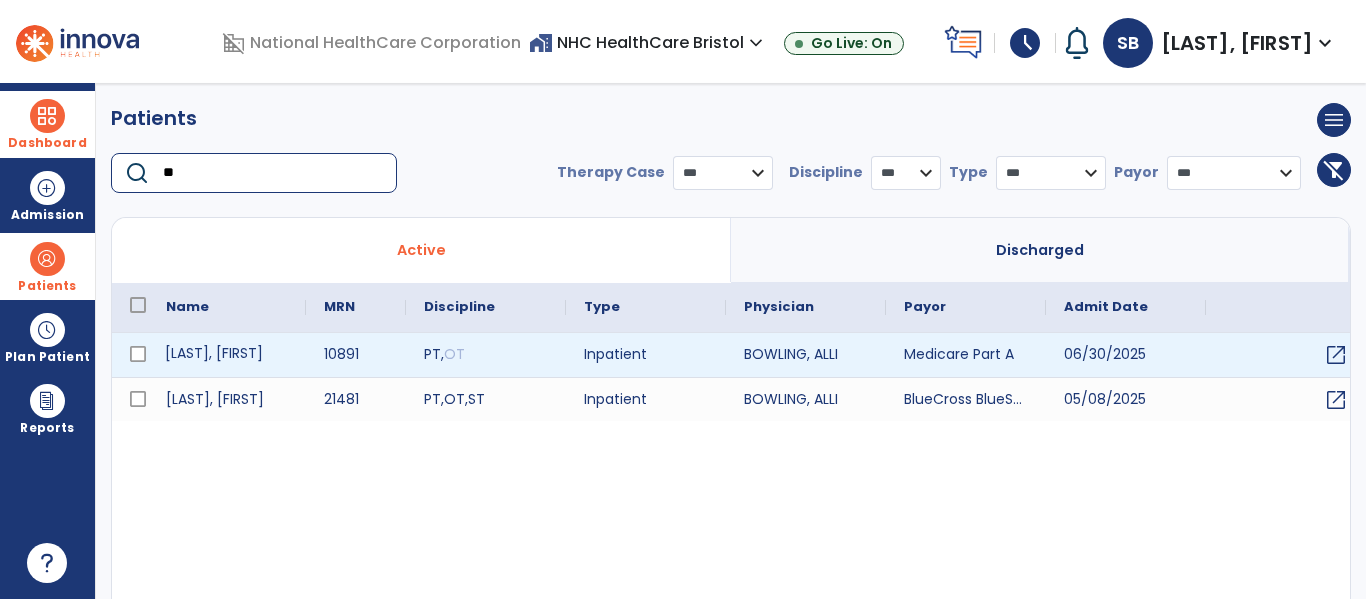 click on "[LAST], [FIRST]" at bounding box center (227, 355) 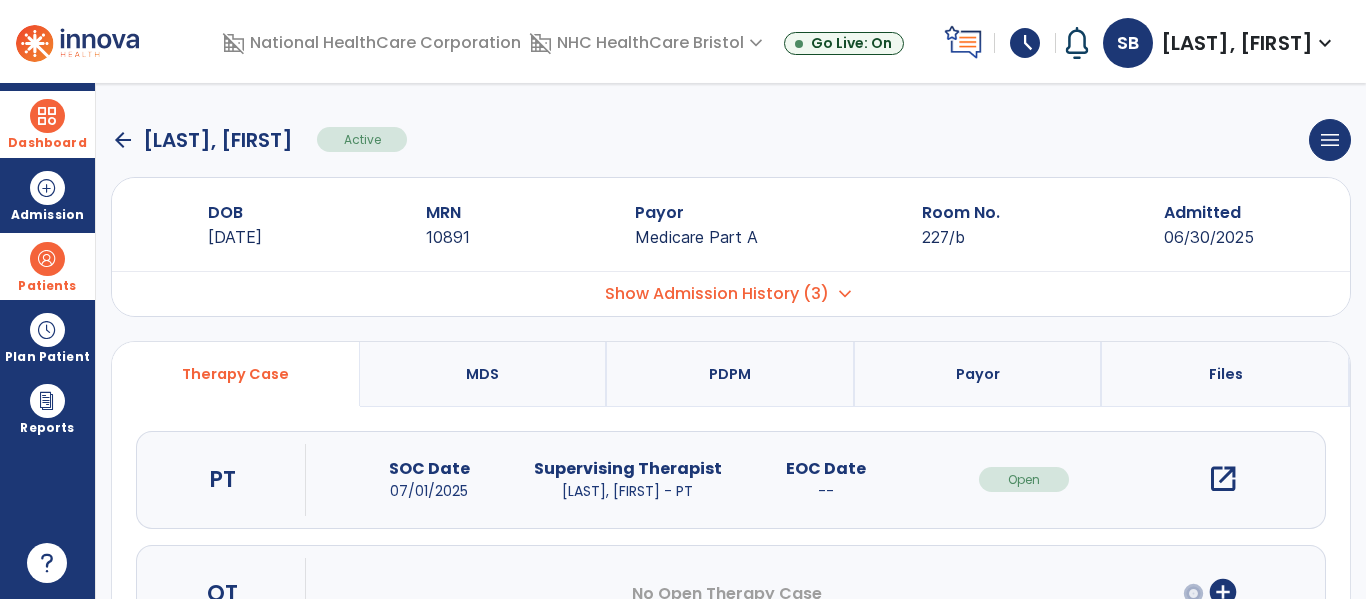click on "open_in_new" at bounding box center [1223, 479] 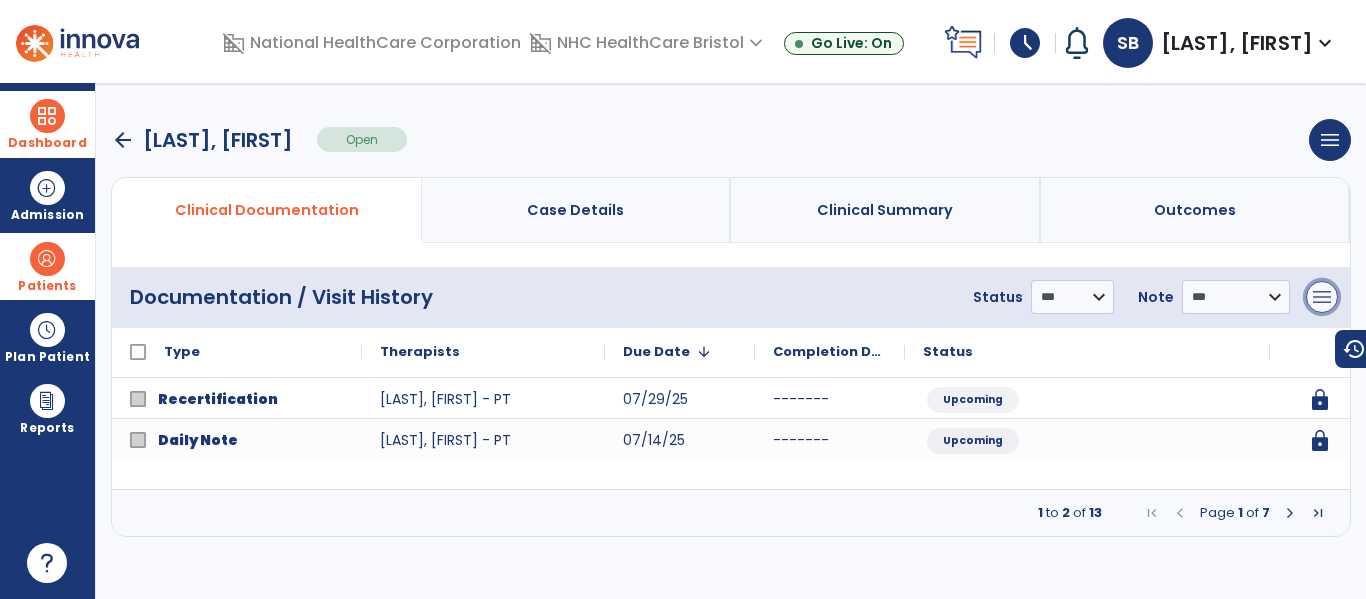 click on "menu" at bounding box center [1322, 297] 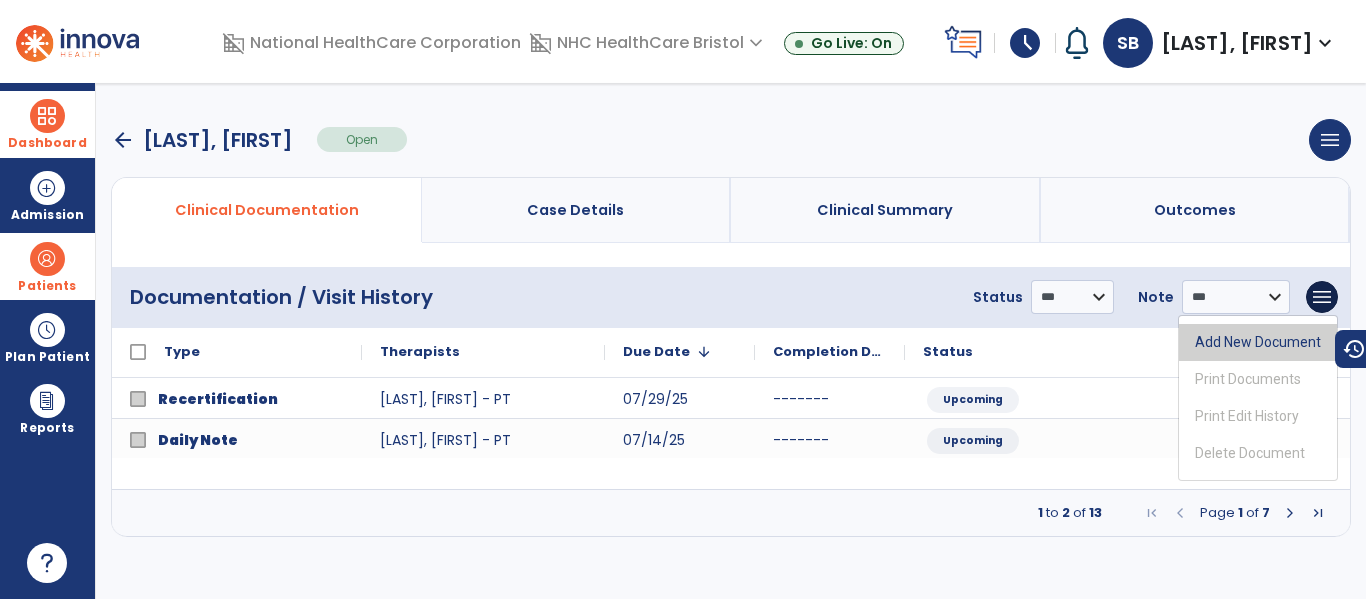 click on "Add New Document" at bounding box center (1258, 342) 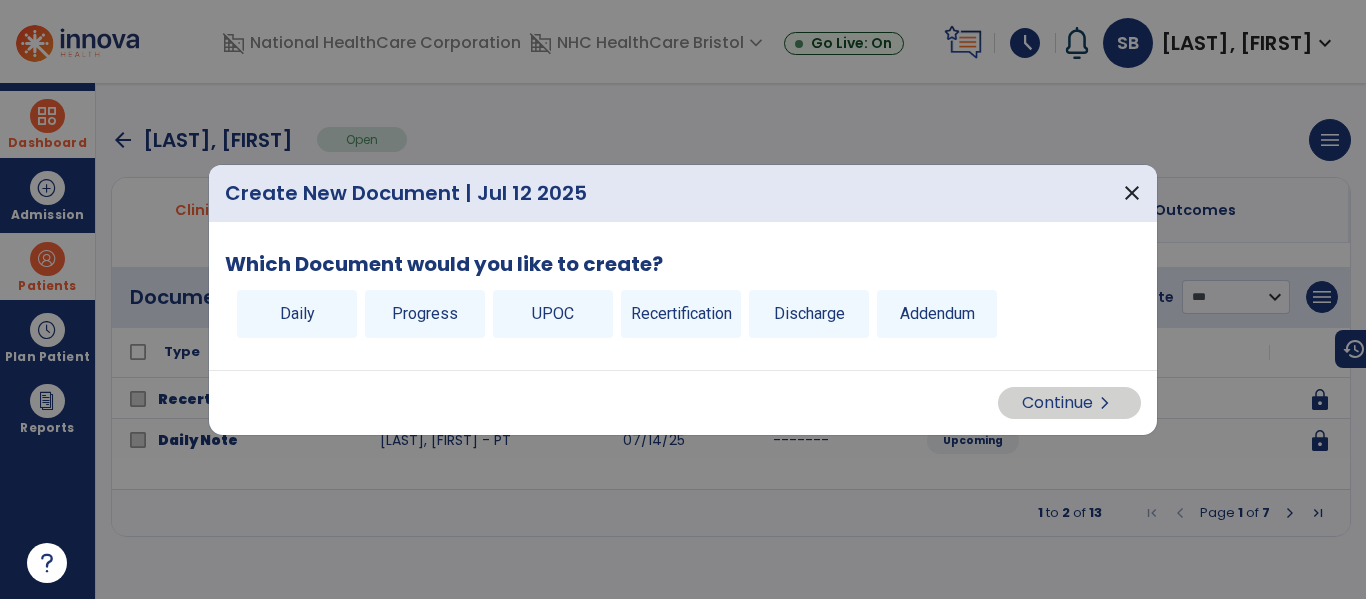 drag, startPoint x: 848, startPoint y: 306, endPoint x: 1065, endPoint y: 410, distance: 240.63458 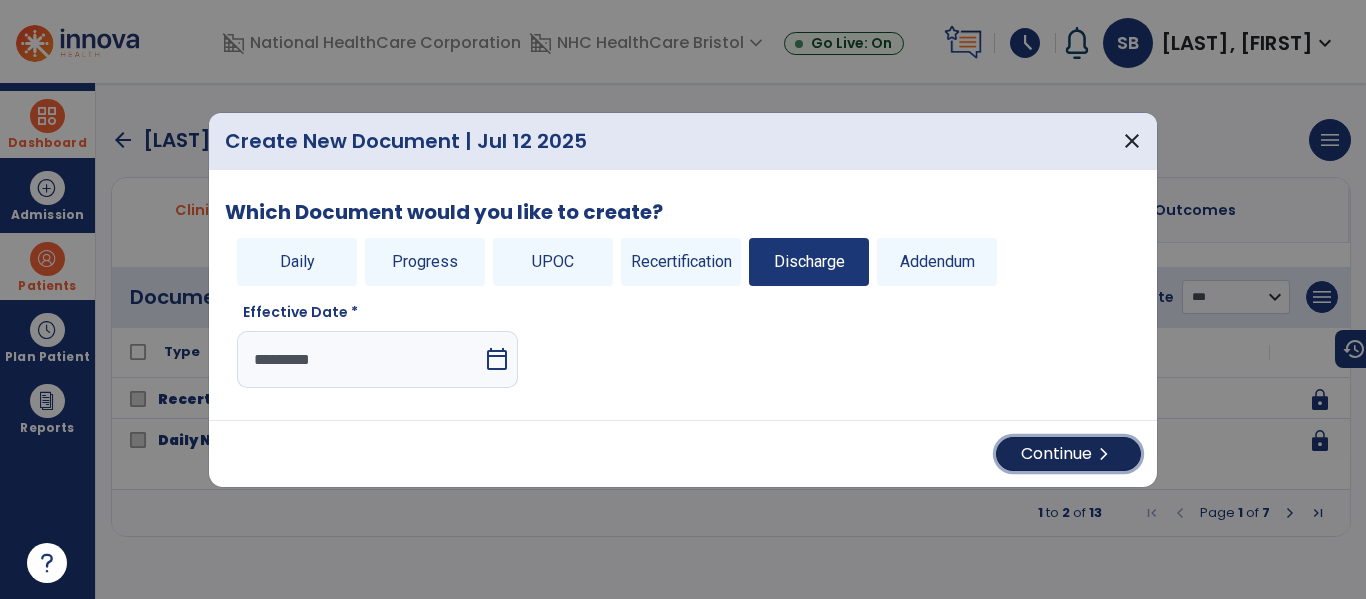 click on "Continue   chevron_right" at bounding box center [1068, 454] 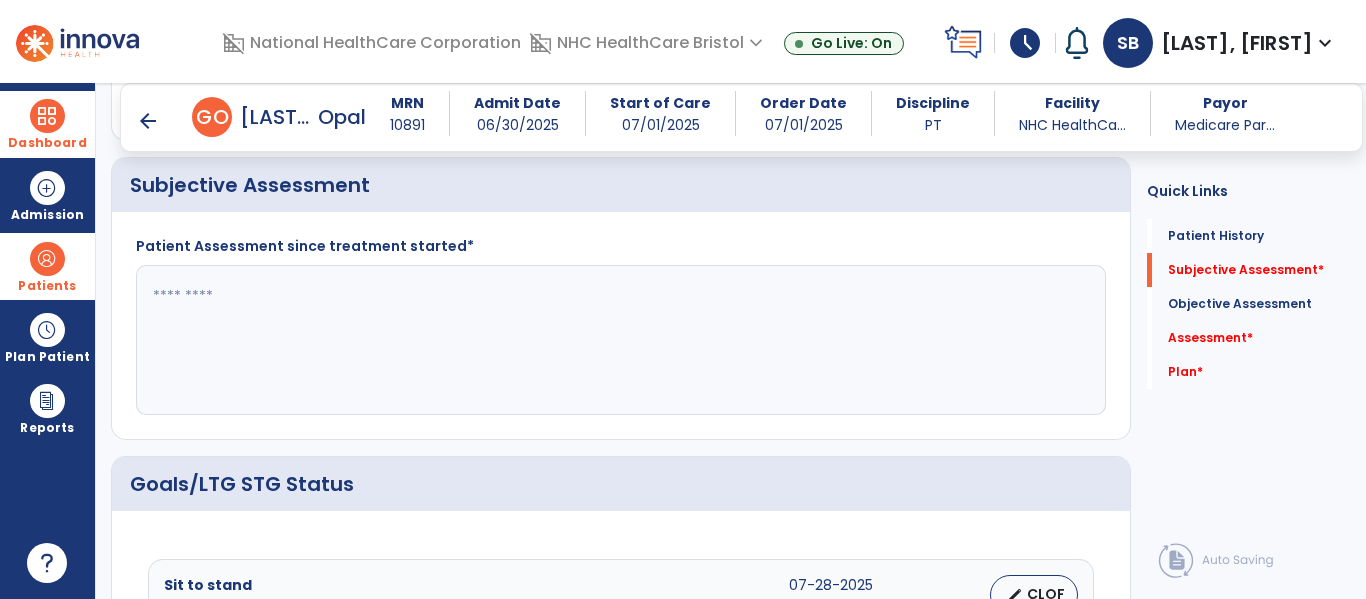 scroll, scrollTop: 400, scrollLeft: 0, axis: vertical 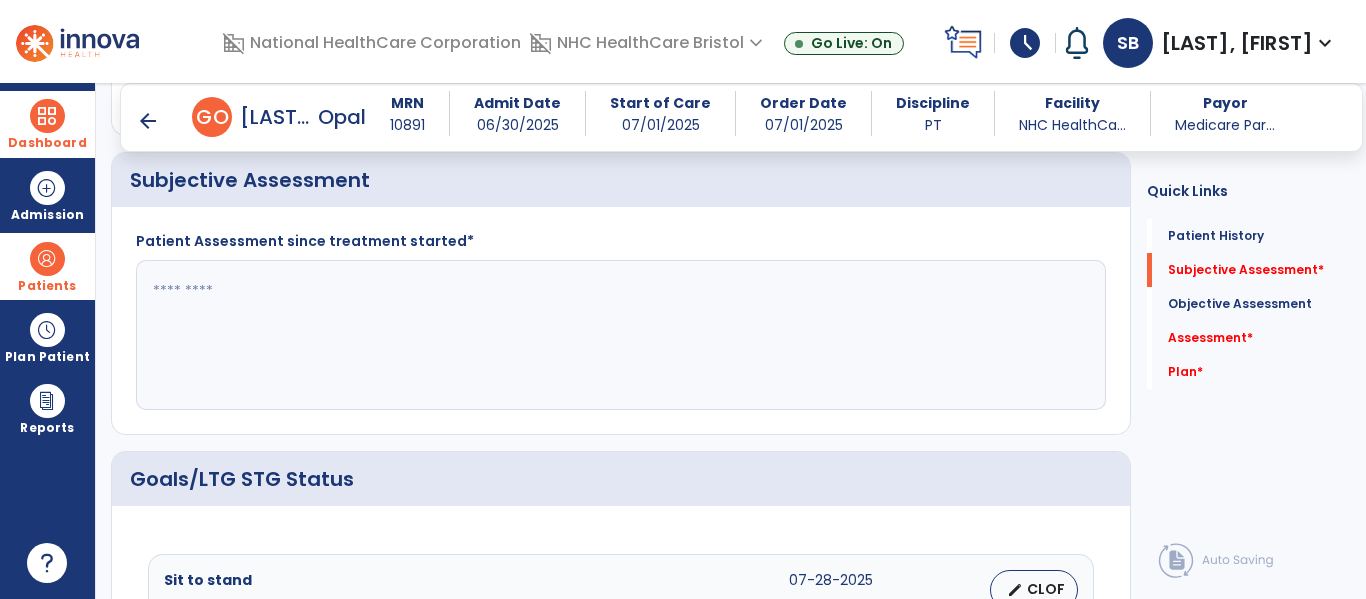 drag, startPoint x: 262, startPoint y: 364, endPoint x: 271, endPoint y: 352, distance: 15 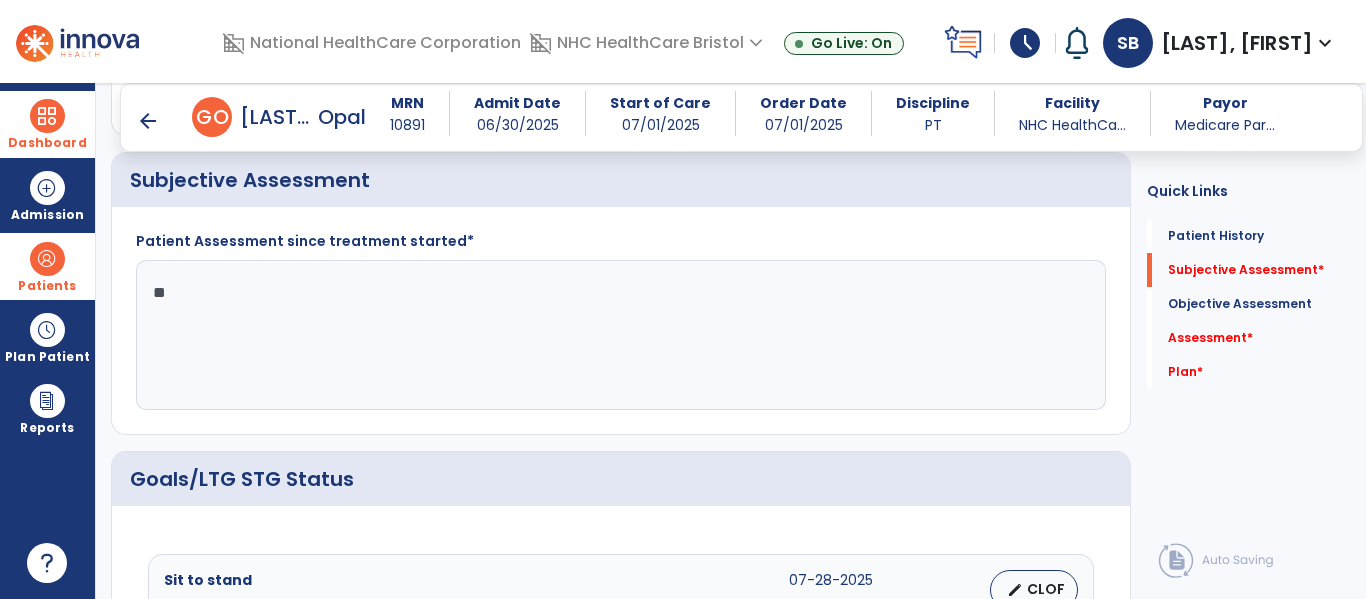 type on "*" 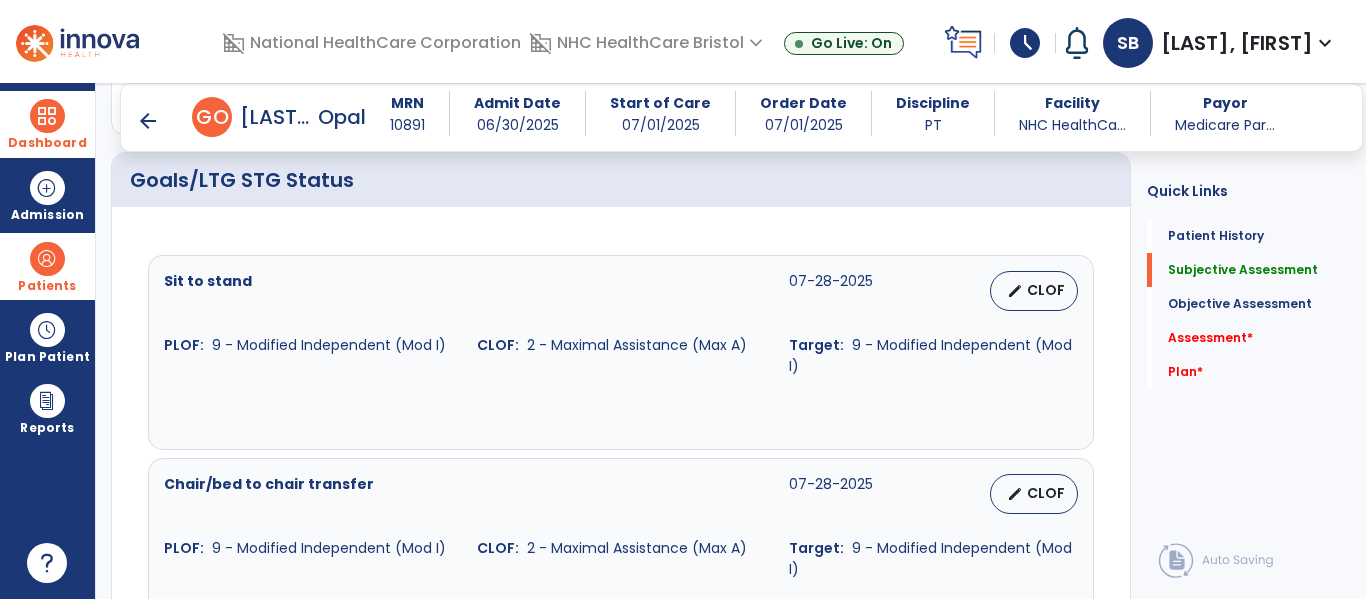 scroll, scrollTop: 700, scrollLeft: 0, axis: vertical 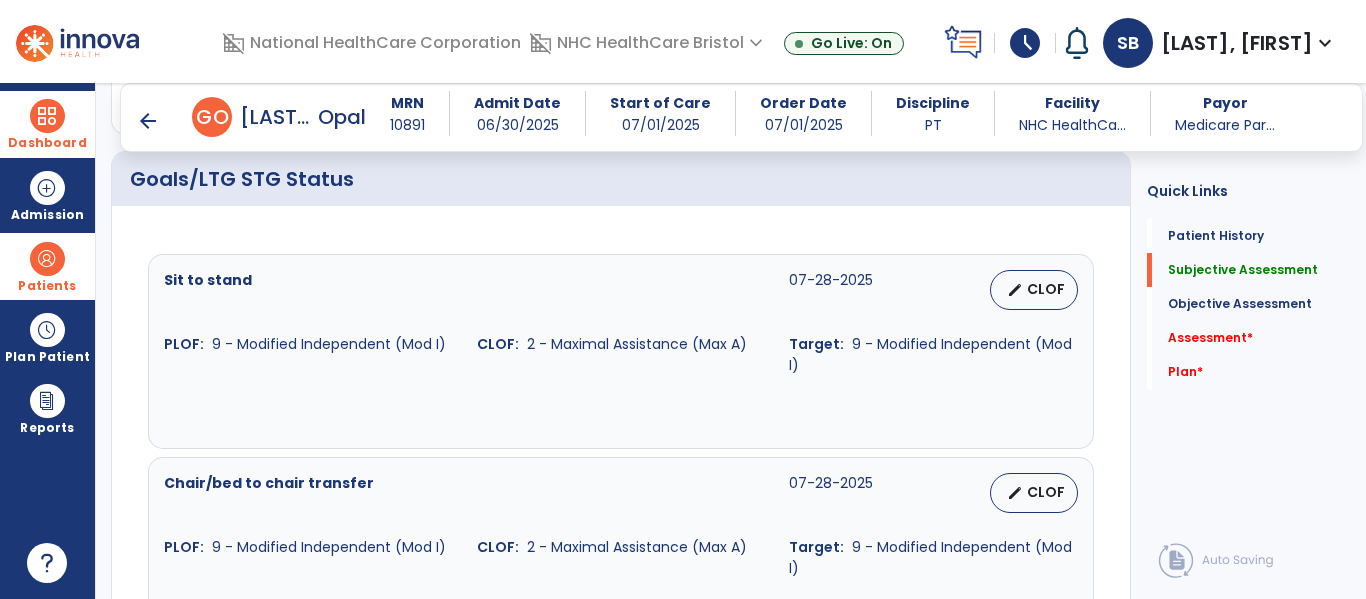 type on "**********" 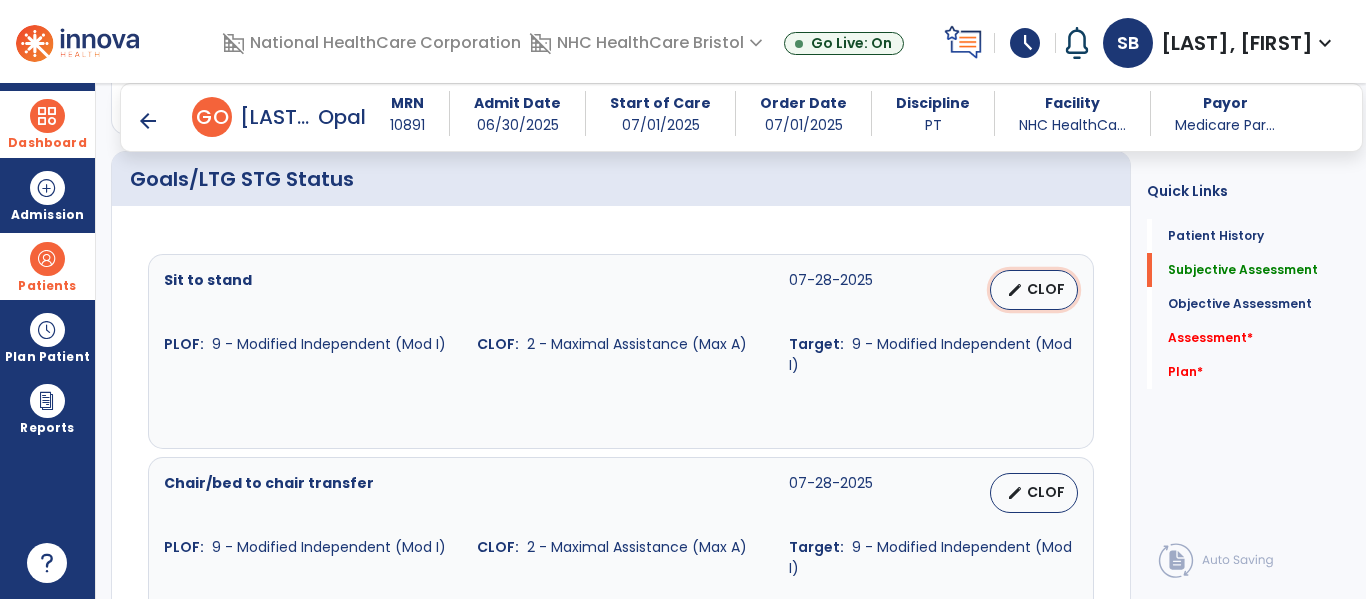 click on "CLOF" at bounding box center (1046, 289) 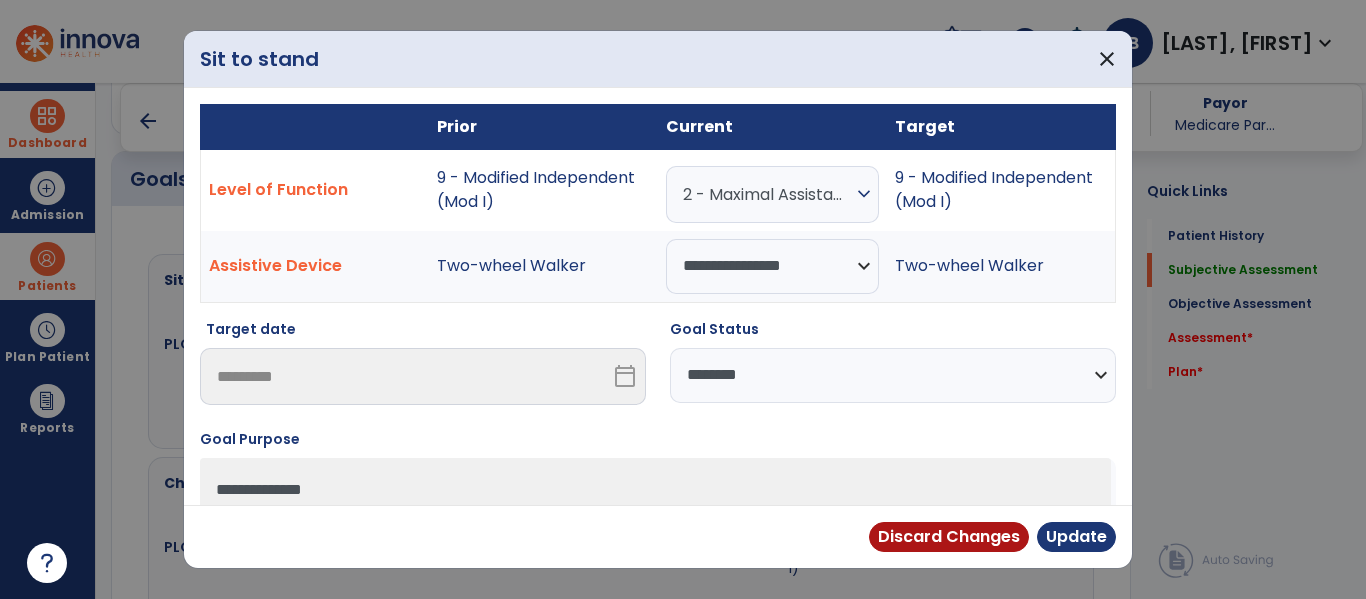 click on "**********" at bounding box center (893, 375) 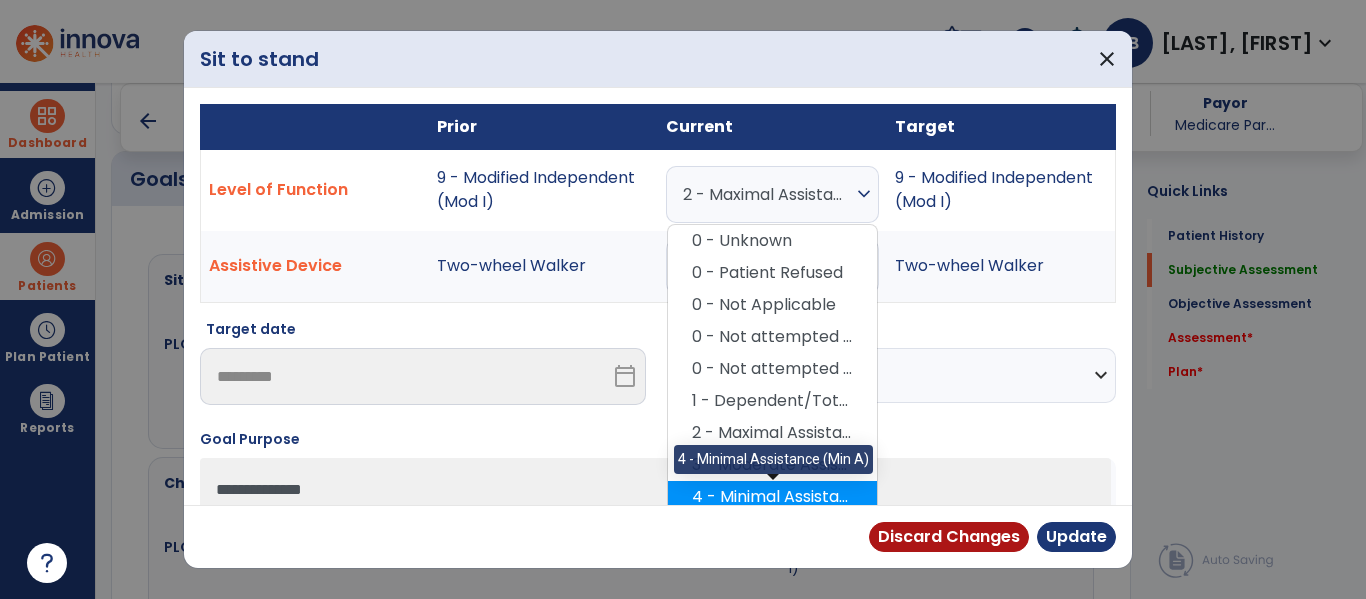 click on "4 - Minimal Assistance (Min A)" at bounding box center (772, 497) 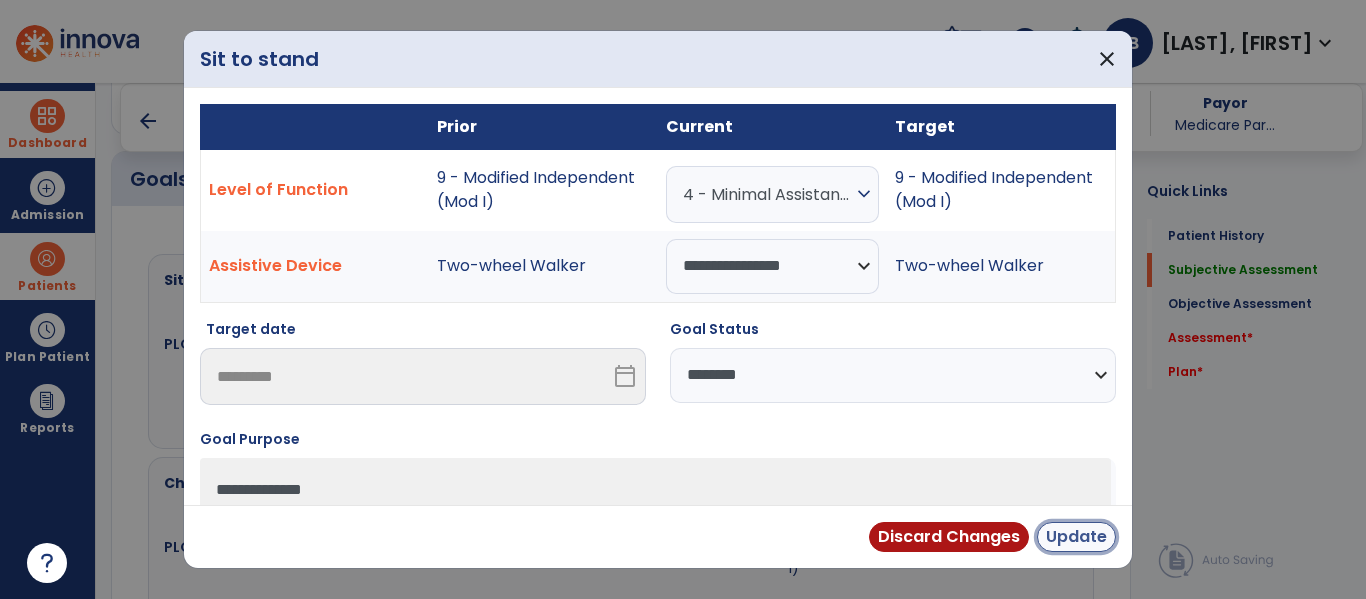 click on "Update" at bounding box center [1076, 537] 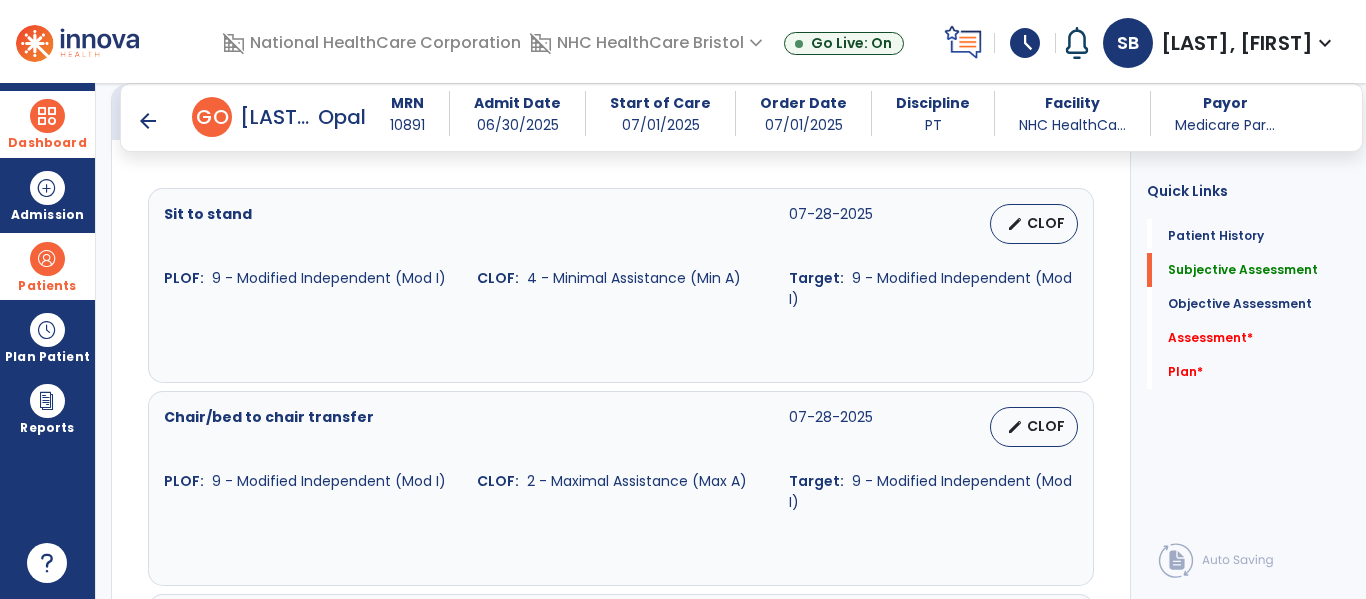 scroll, scrollTop: 800, scrollLeft: 0, axis: vertical 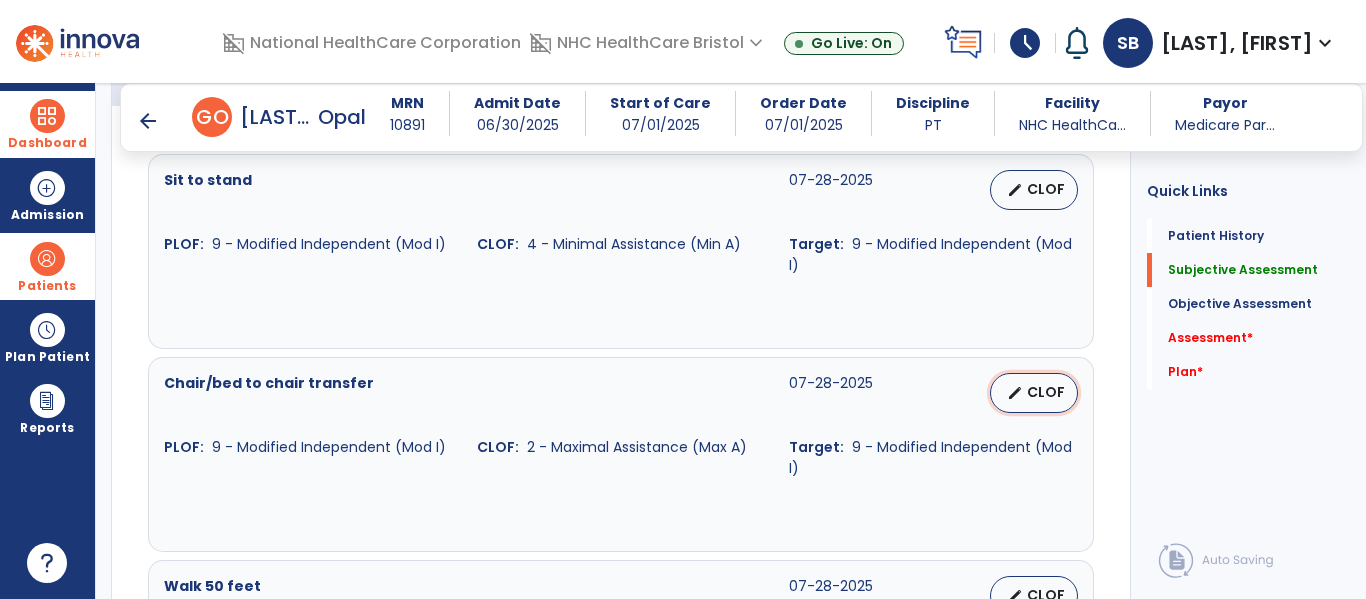 click on "CLOF" at bounding box center (1046, 392) 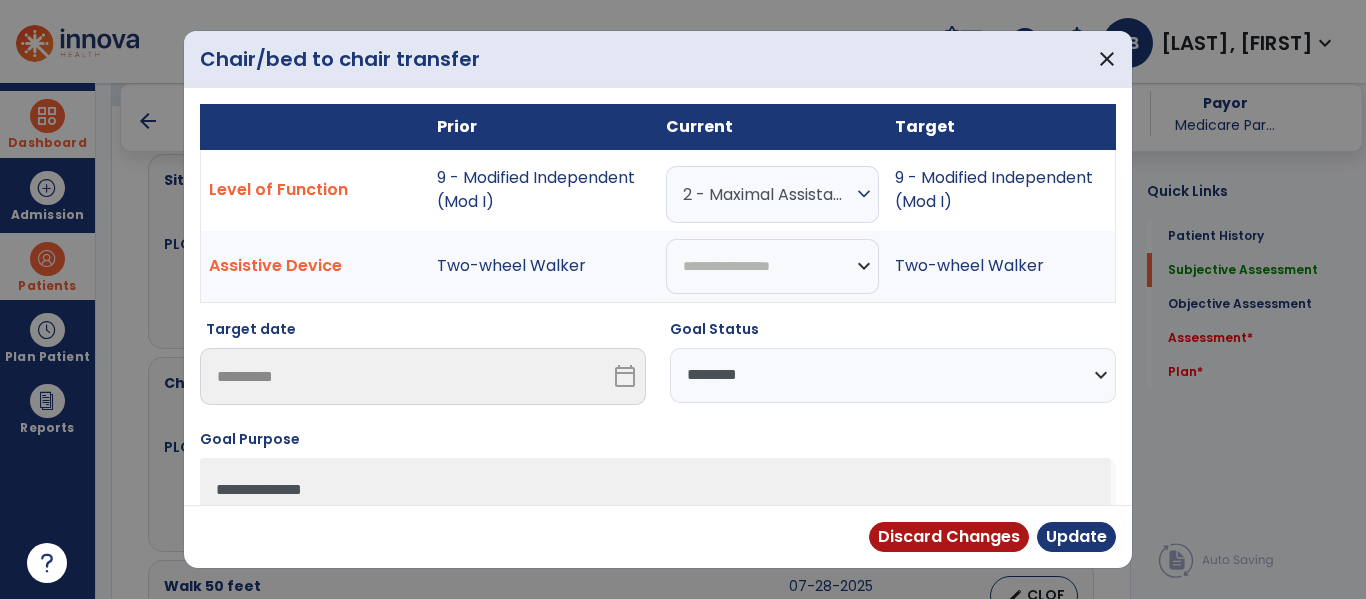 click on "2 - Maximal Assistance (Max A)" at bounding box center (767, 194) 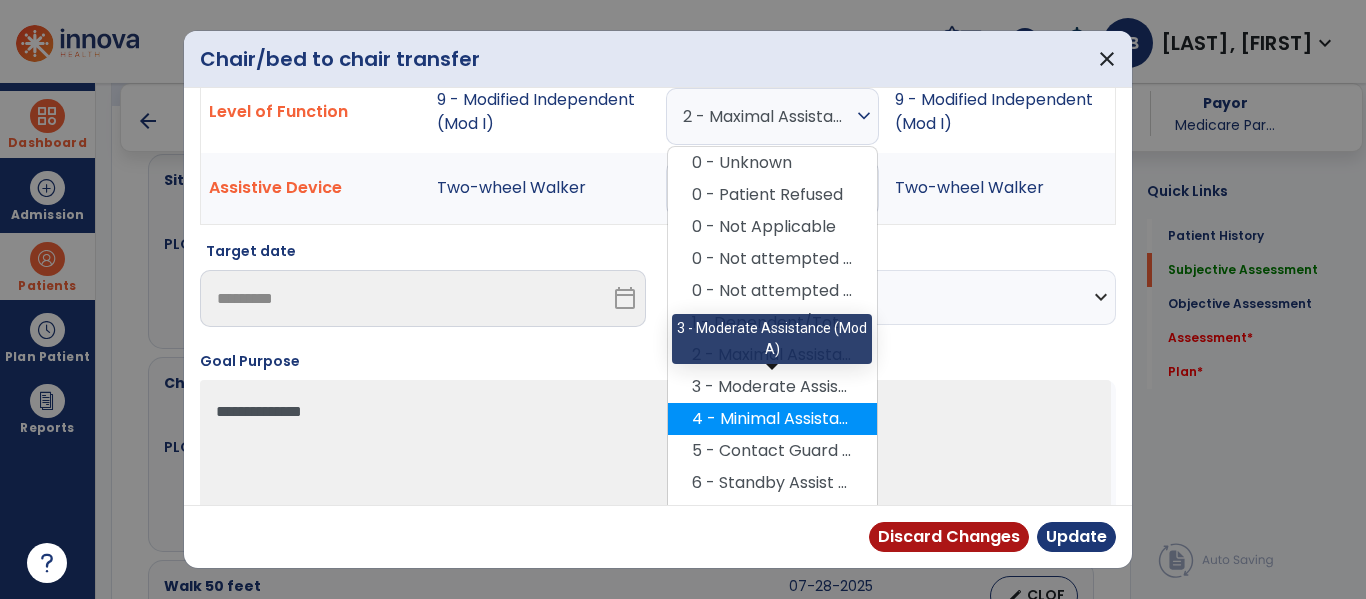 scroll, scrollTop: 100, scrollLeft: 0, axis: vertical 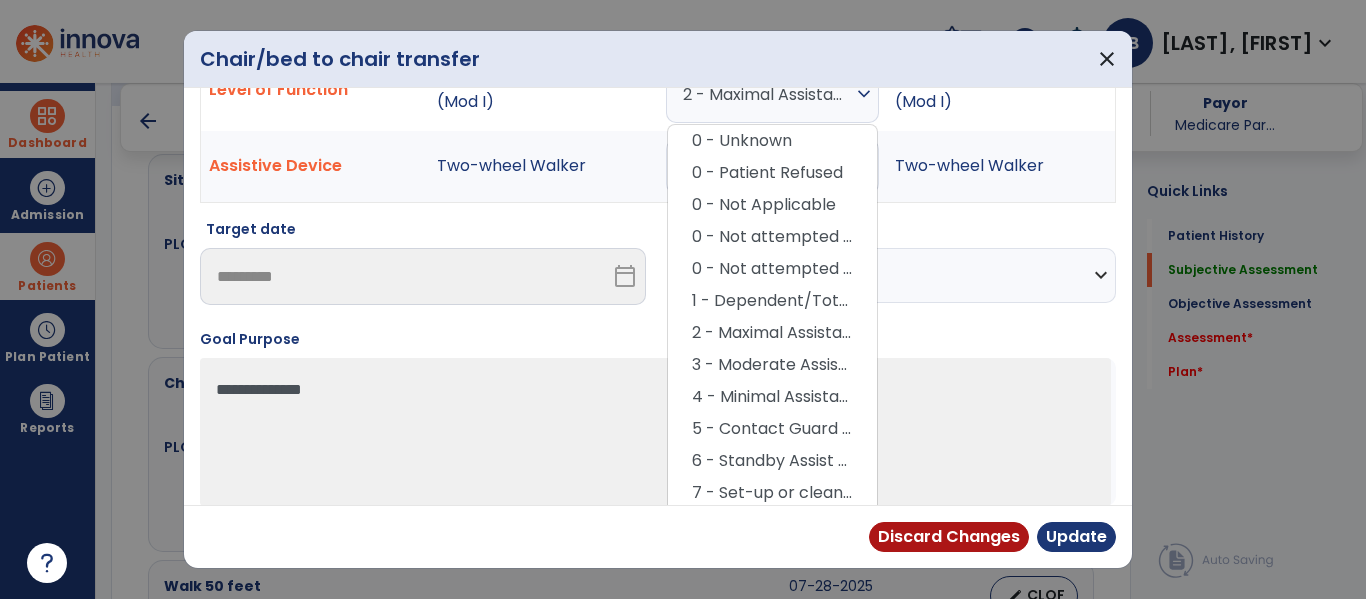 click on "4 - Minimal Assistance (Min A)" at bounding box center [772, 397] 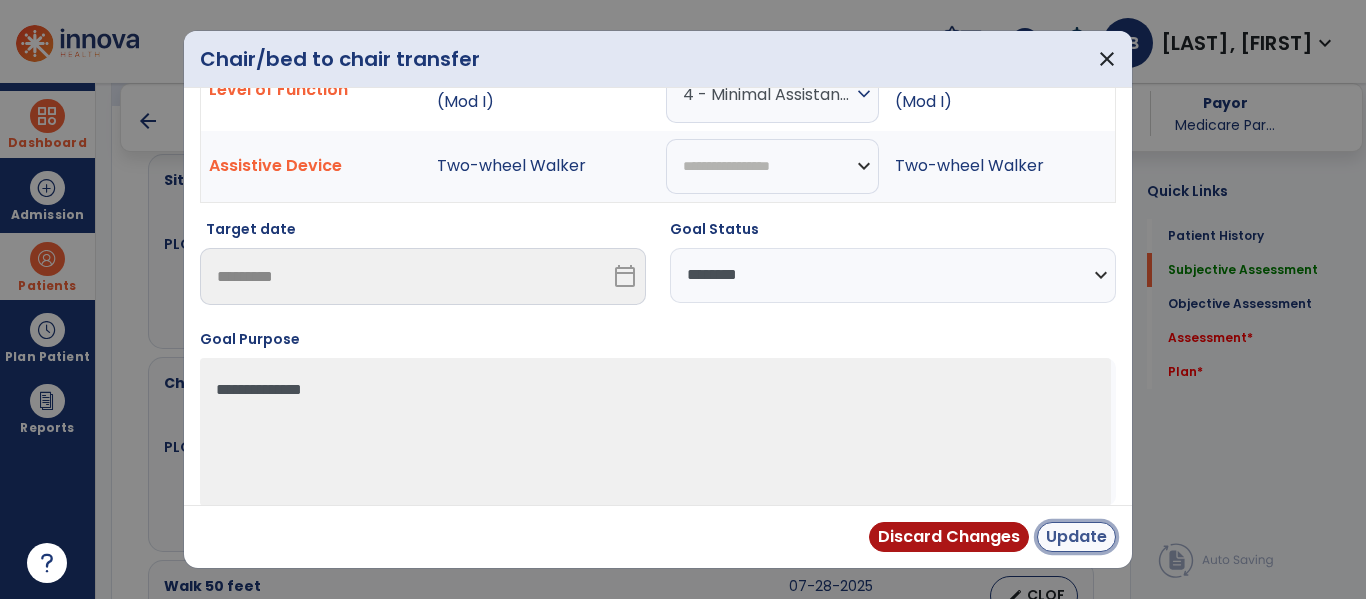 click on "Update" at bounding box center [1076, 537] 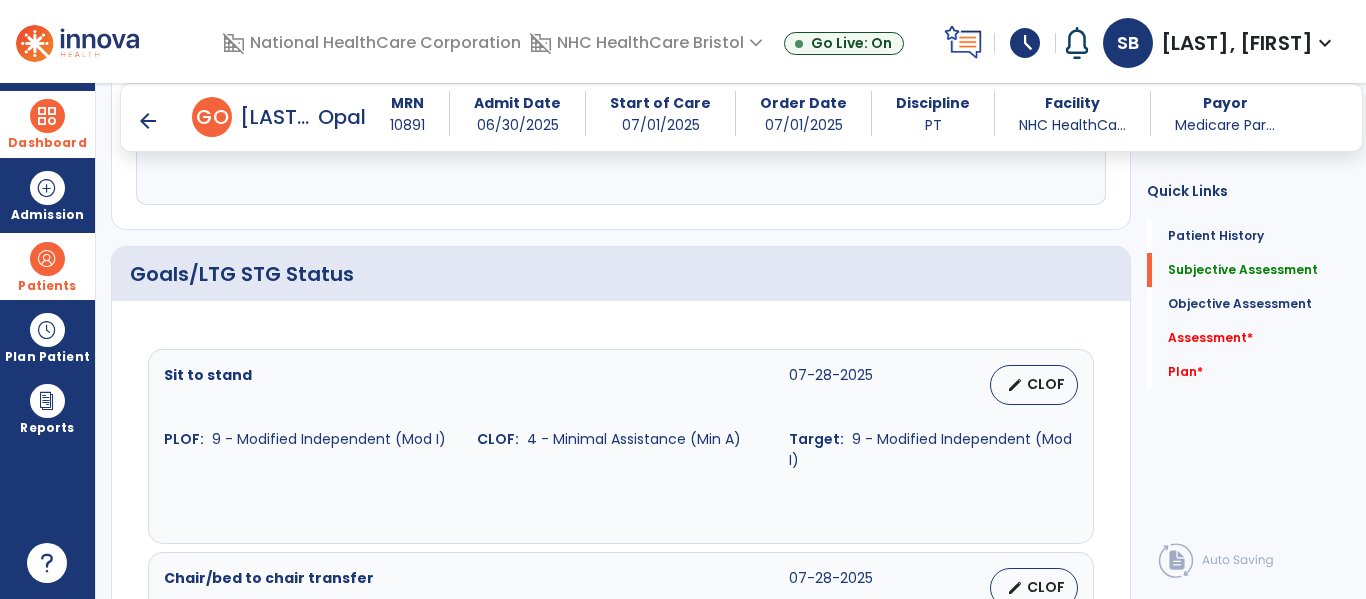 scroll, scrollTop: 600, scrollLeft: 0, axis: vertical 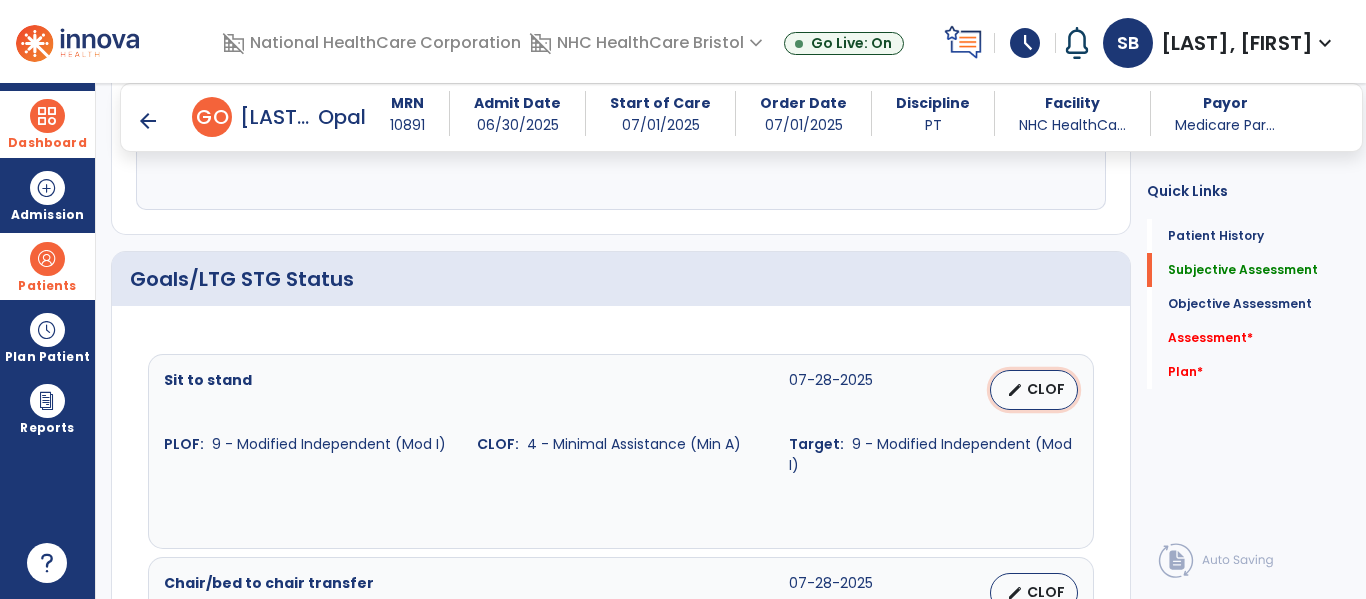 click on "edit   CLOF" at bounding box center (1034, 390) 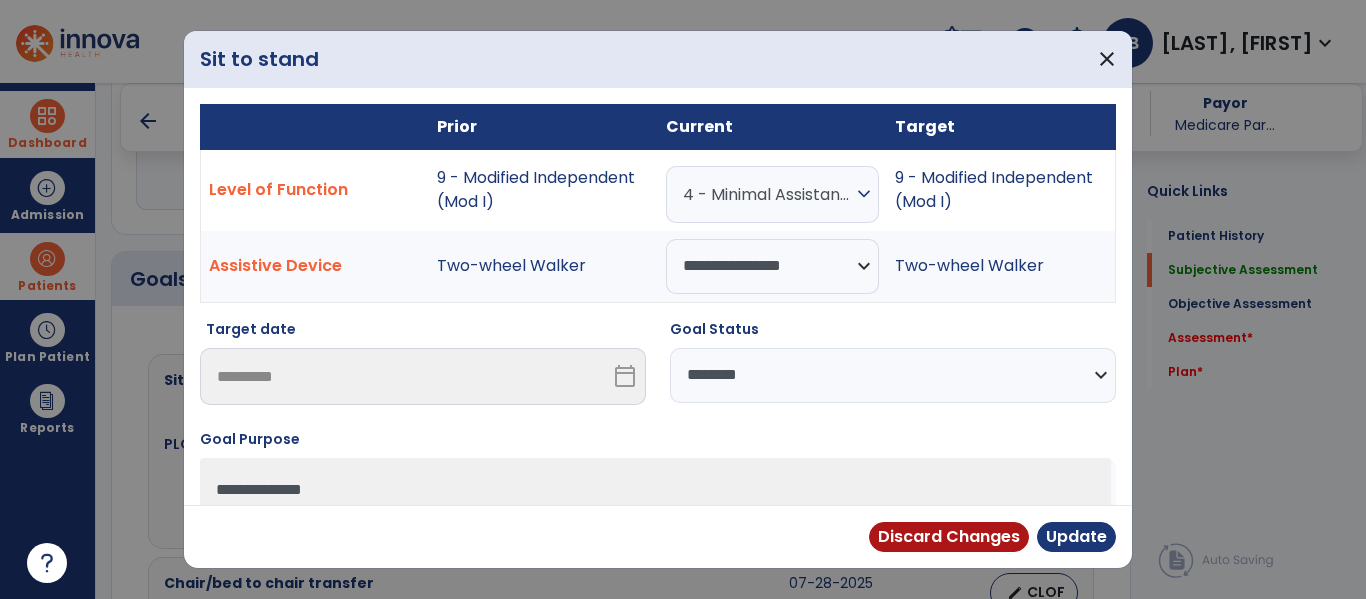 click on "**********" at bounding box center (893, 375) 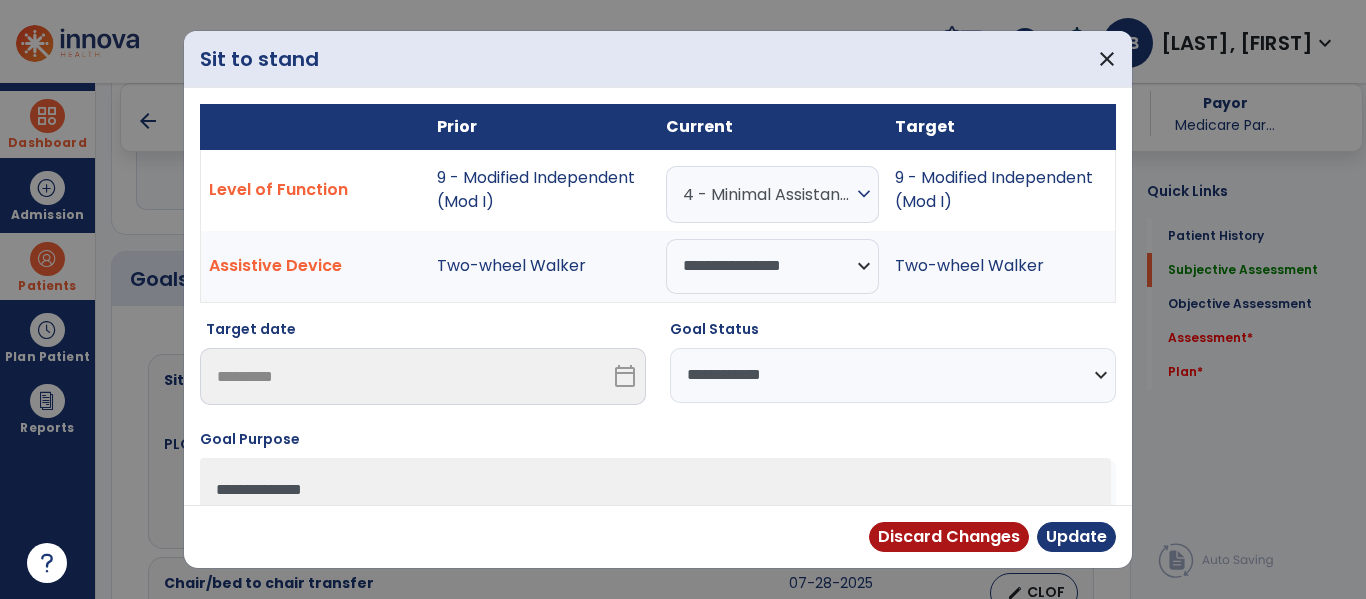 click on "**********" at bounding box center (893, 375) 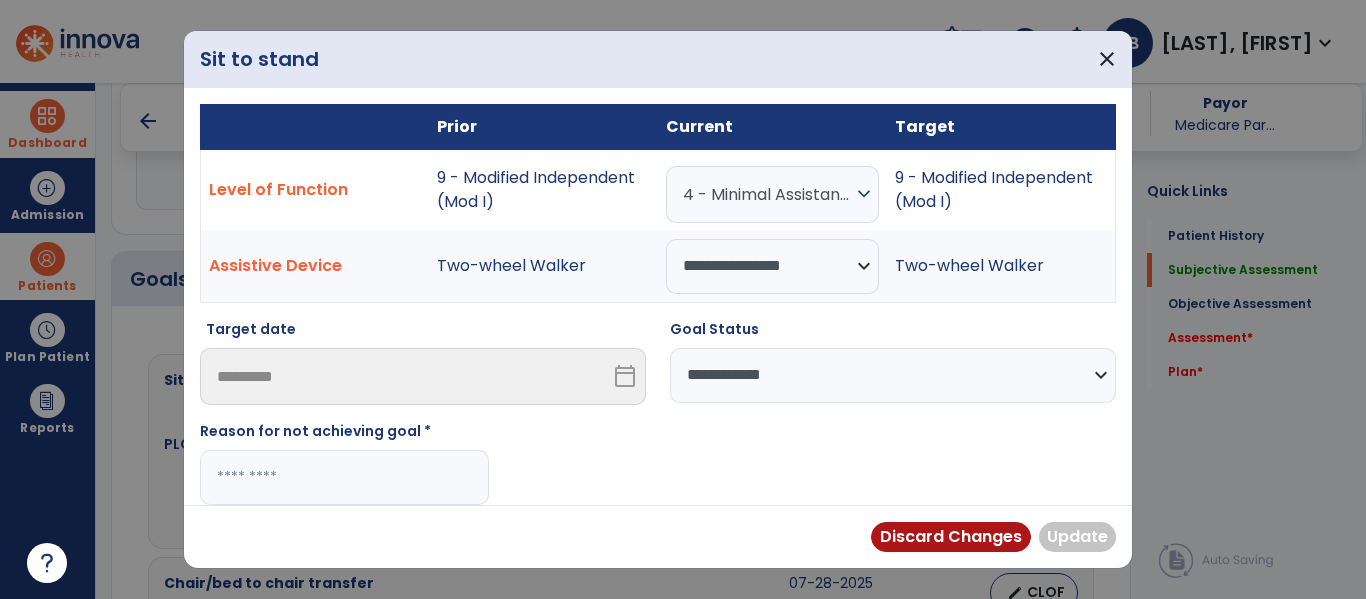 click on "Reason for not achieving goal *" at bounding box center (344, 435) 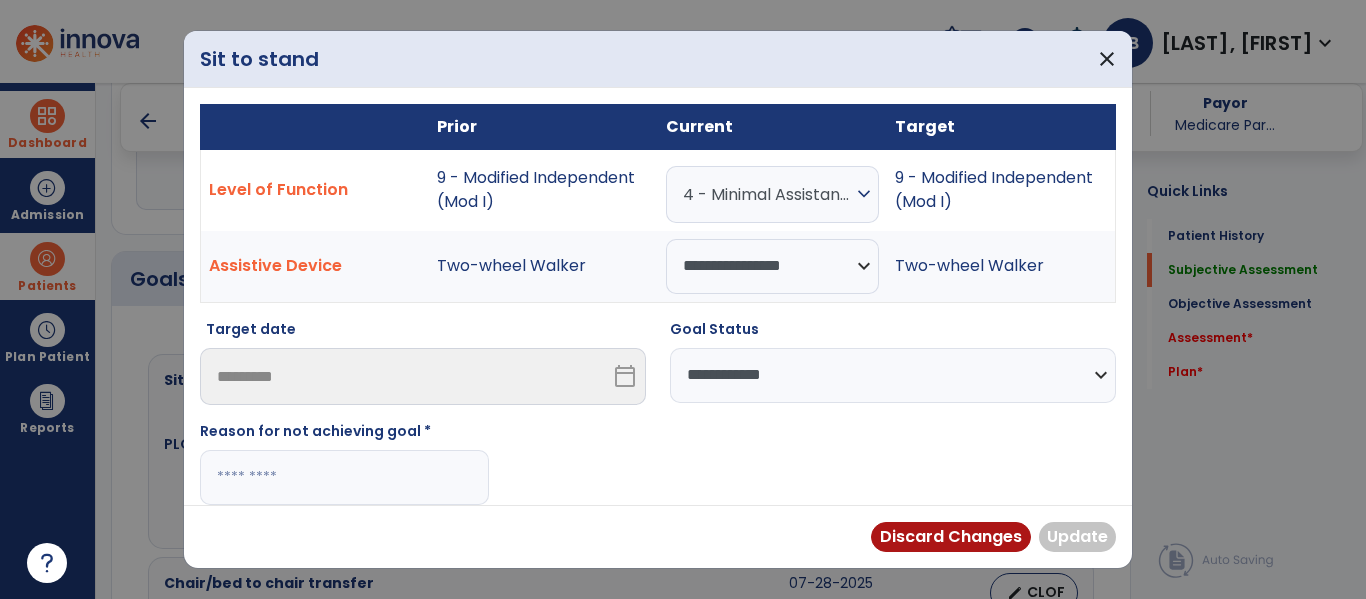 click at bounding box center [344, 477] 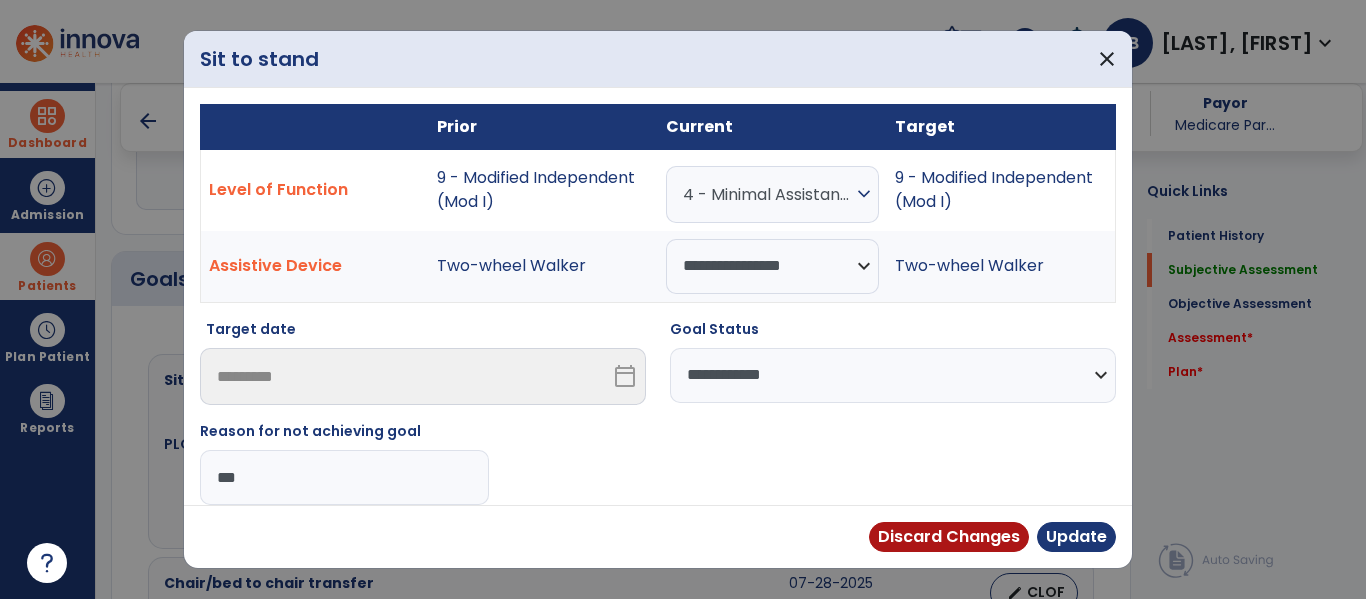 drag, startPoint x: 426, startPoint y: 472, endPoint x: 158, endPoint y: 445, distance: 269.35663 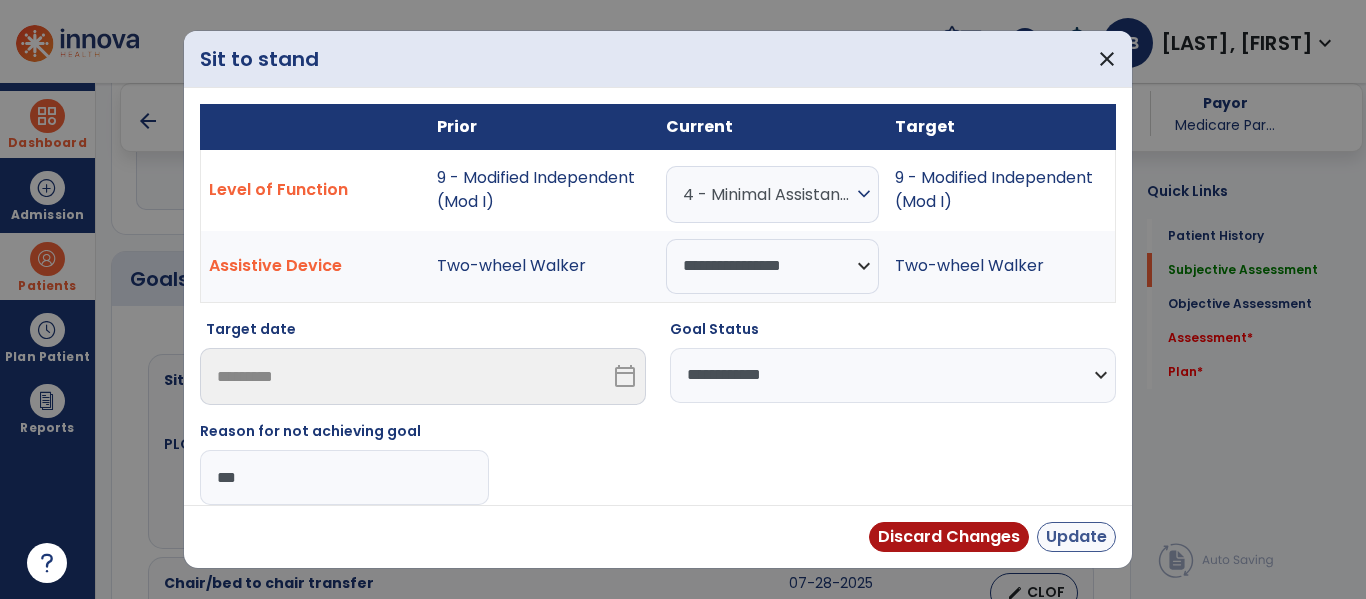 type on "***" 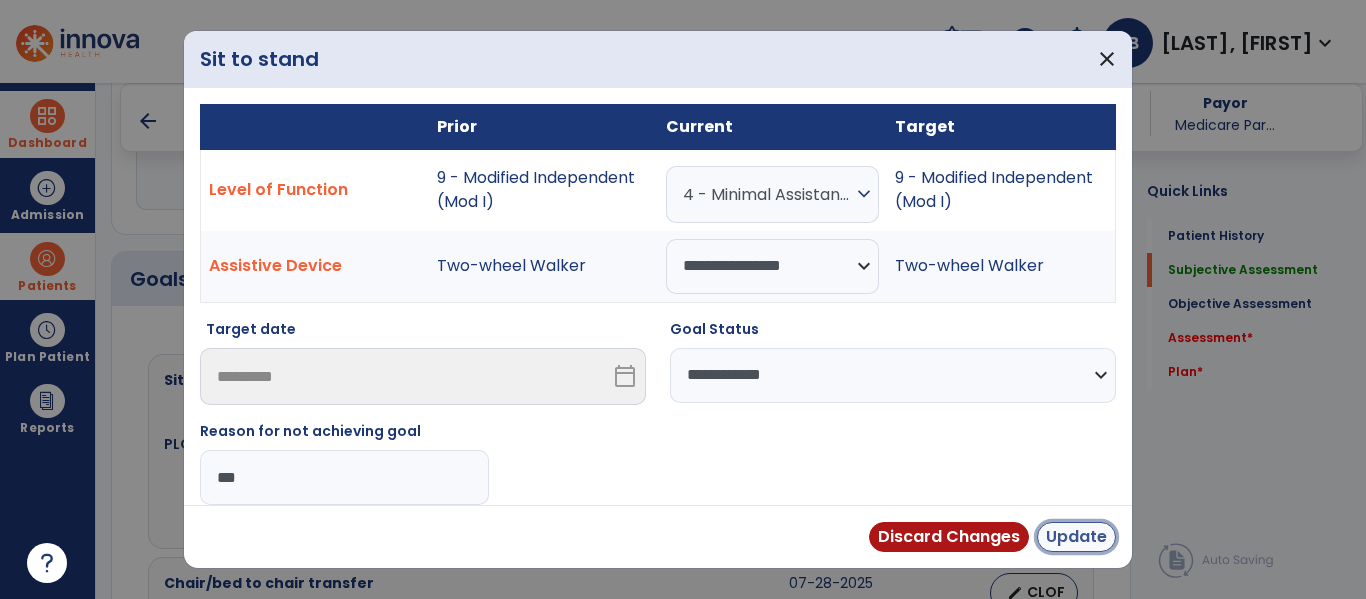 click on "Update" at bounding box center (1076, 537) 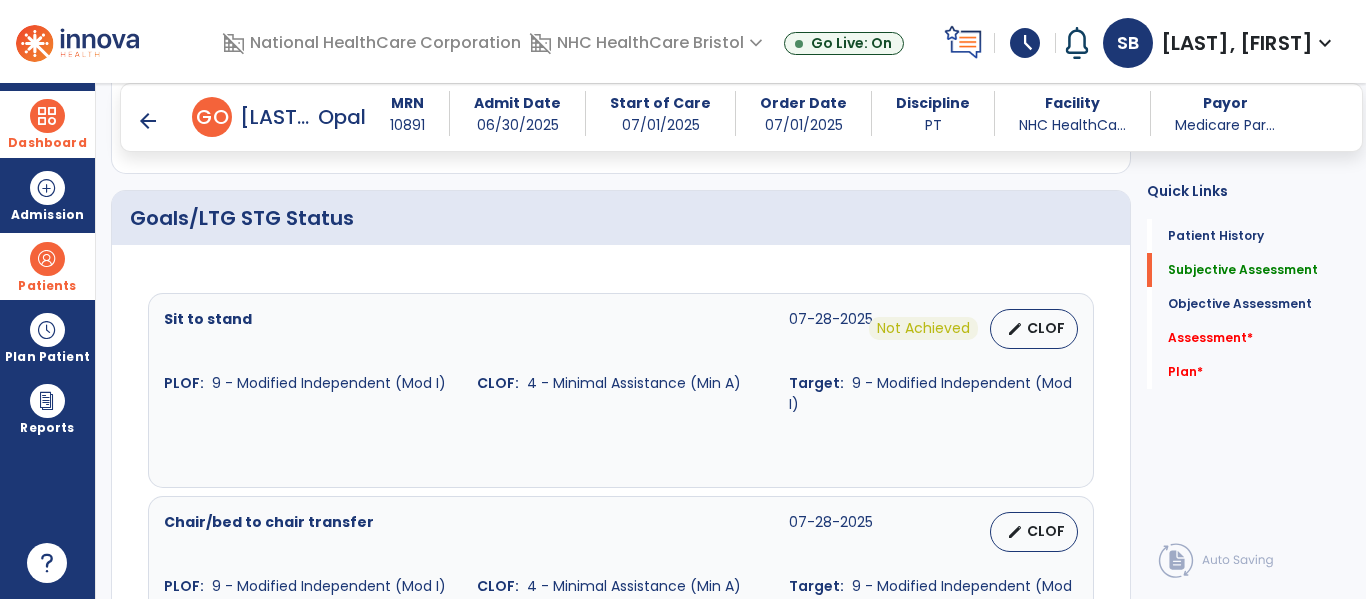 scroll, scrollTop: 800, scrollLeft: 0, axis: vertical 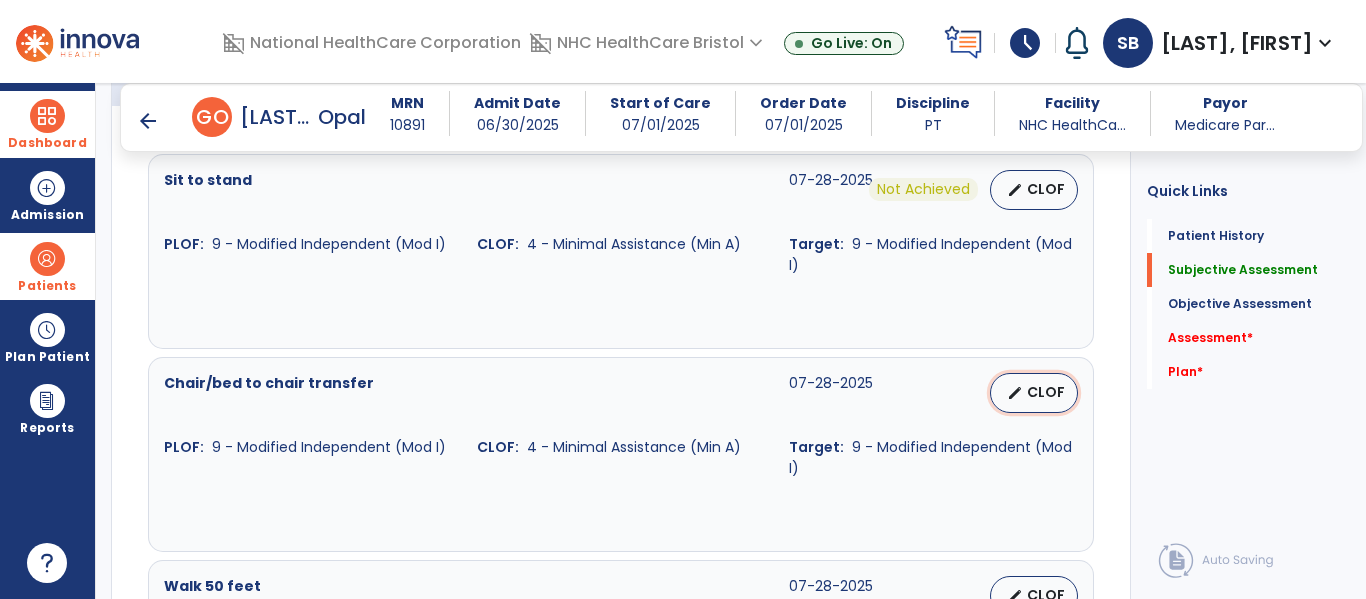 click on "CLOF" at bounding box center [1046, 392] 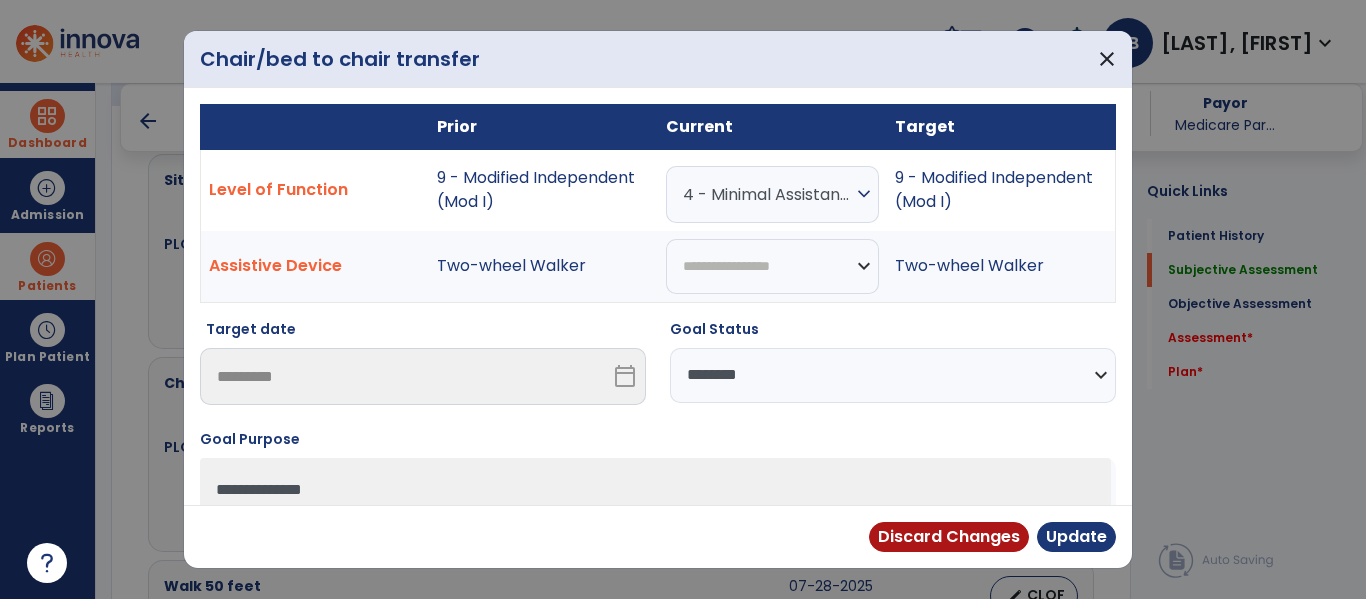 click on "**********" at bounding box center [893, 375] 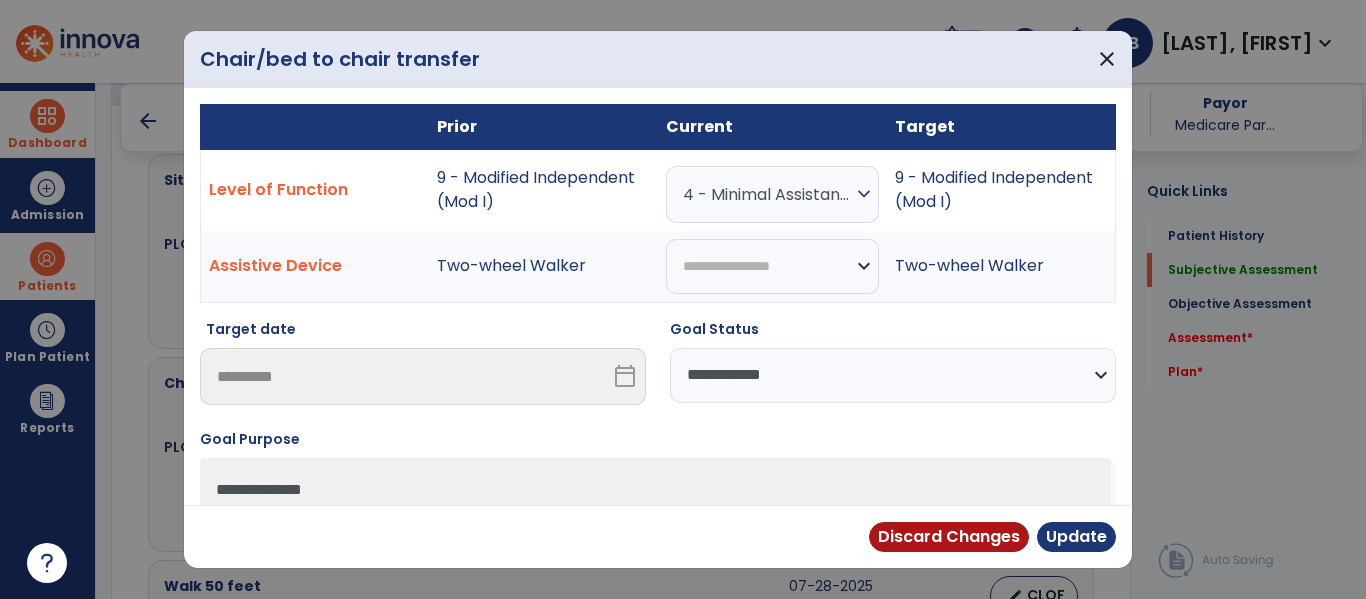 click on "**********" at bounding box center (893, 375) 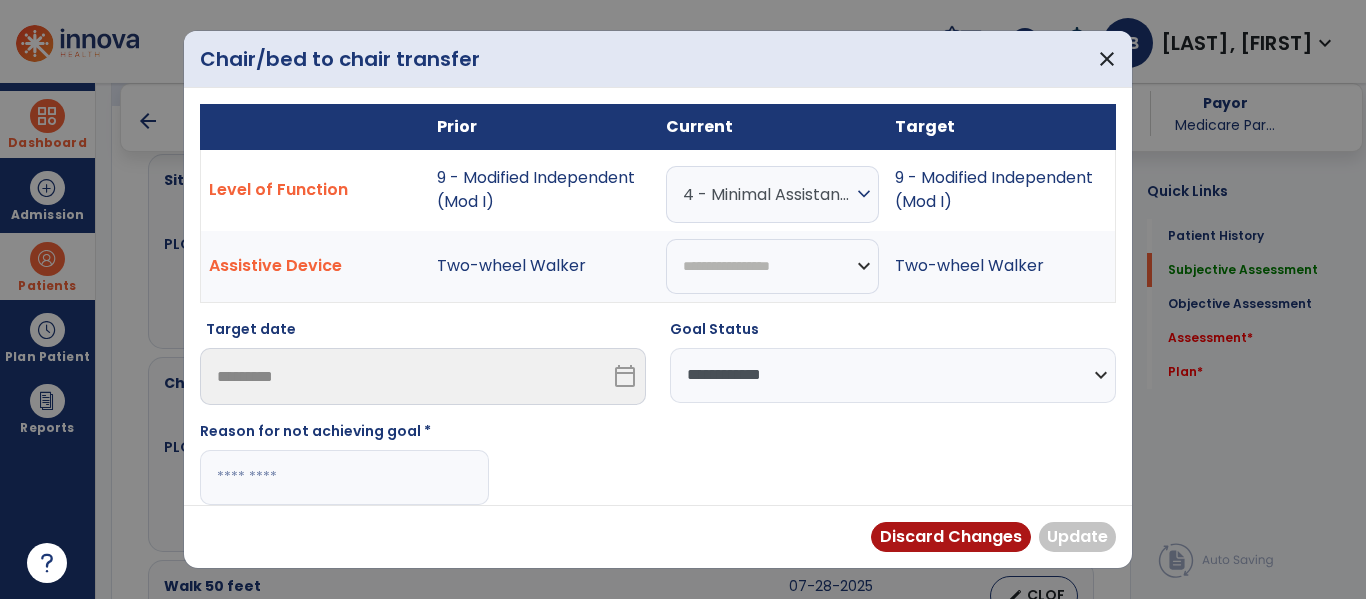 drag, startPoint x: 242, startPoint y: 493, endPoint x: 354, endPoint y: 478, distance: 113 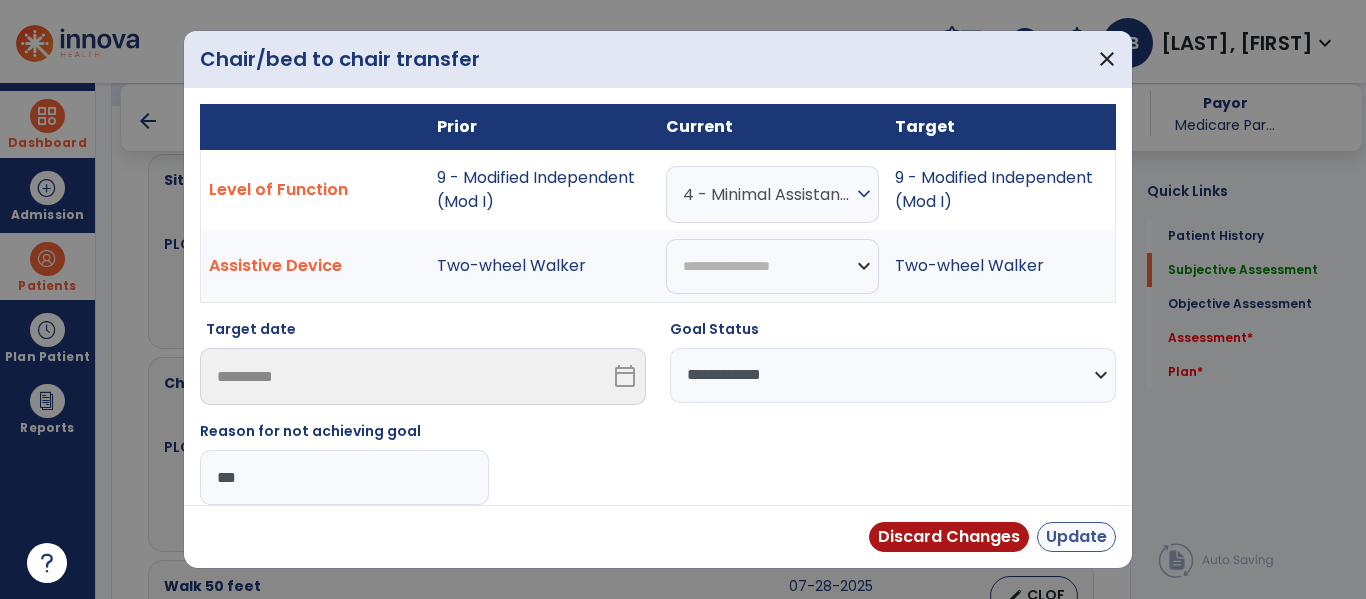 type on "***" 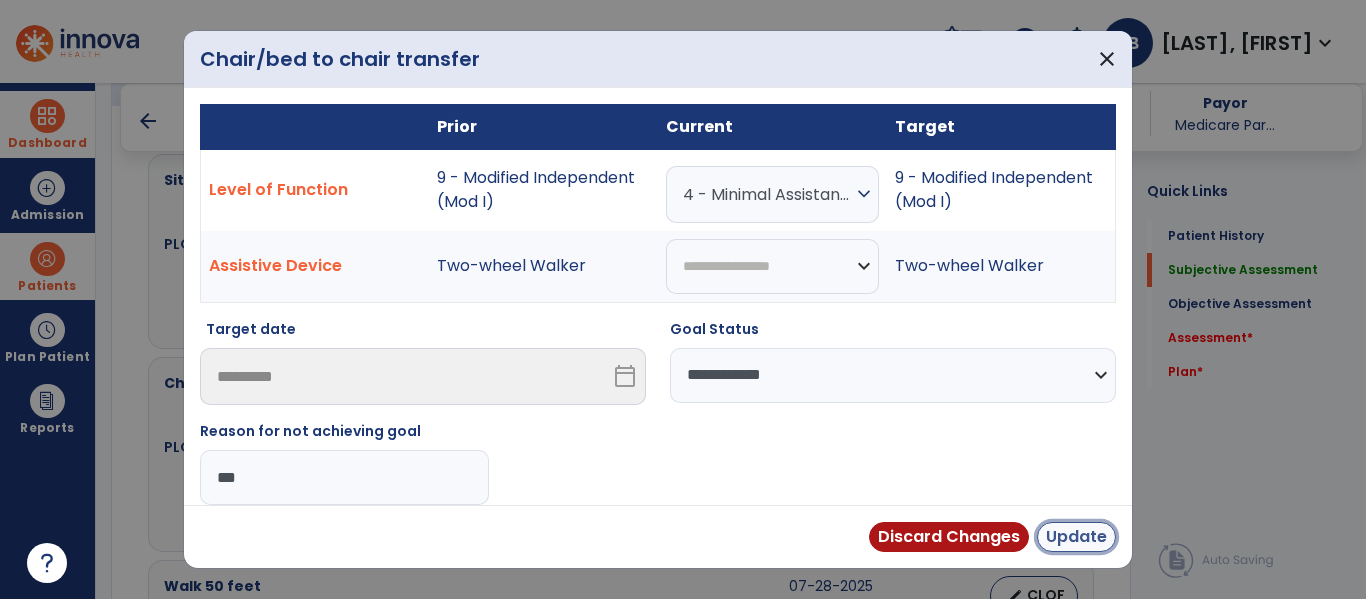 click on "Update" at bounding box center [1076, 537] 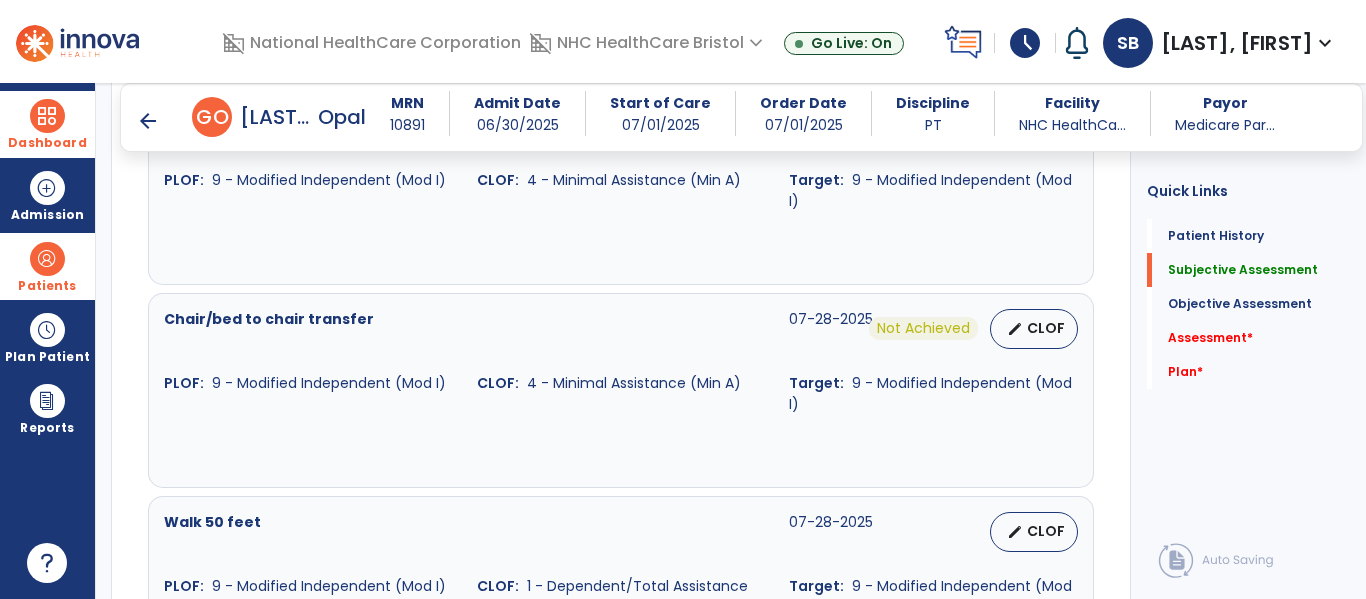 scroll, scrollTop: 1000, scrollLeft: 0, axis: vertical 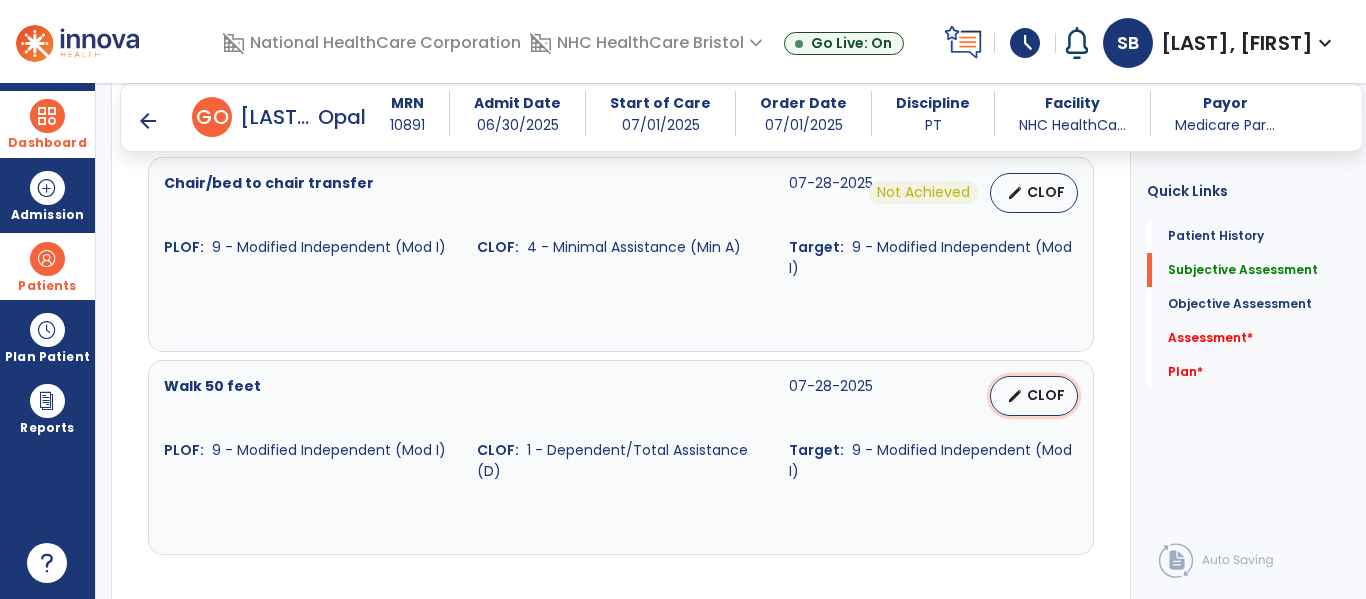 click on "CLOF" at bounding box center (1046, 395) 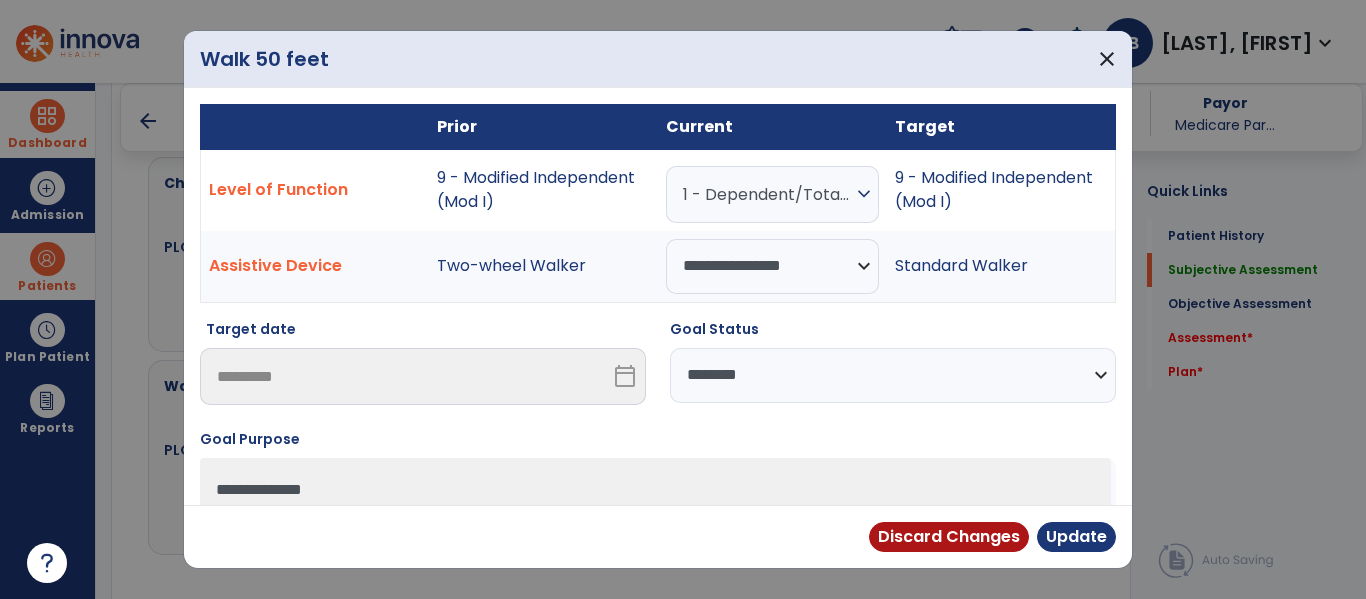 drag, startPoint x: 788, startPoint y: 185, endPoint x: 783, endPoint y: 327, distance: 142.088 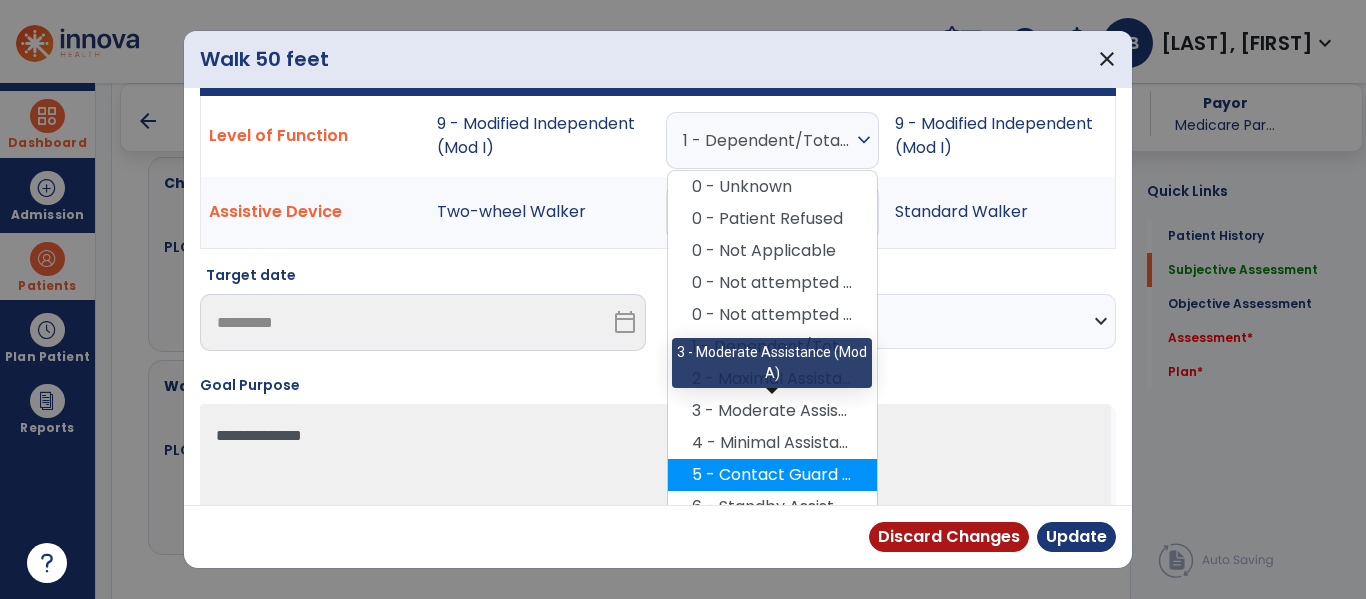 scroll, scrollTop: 100, scrollLeft: 0, axis: vertical 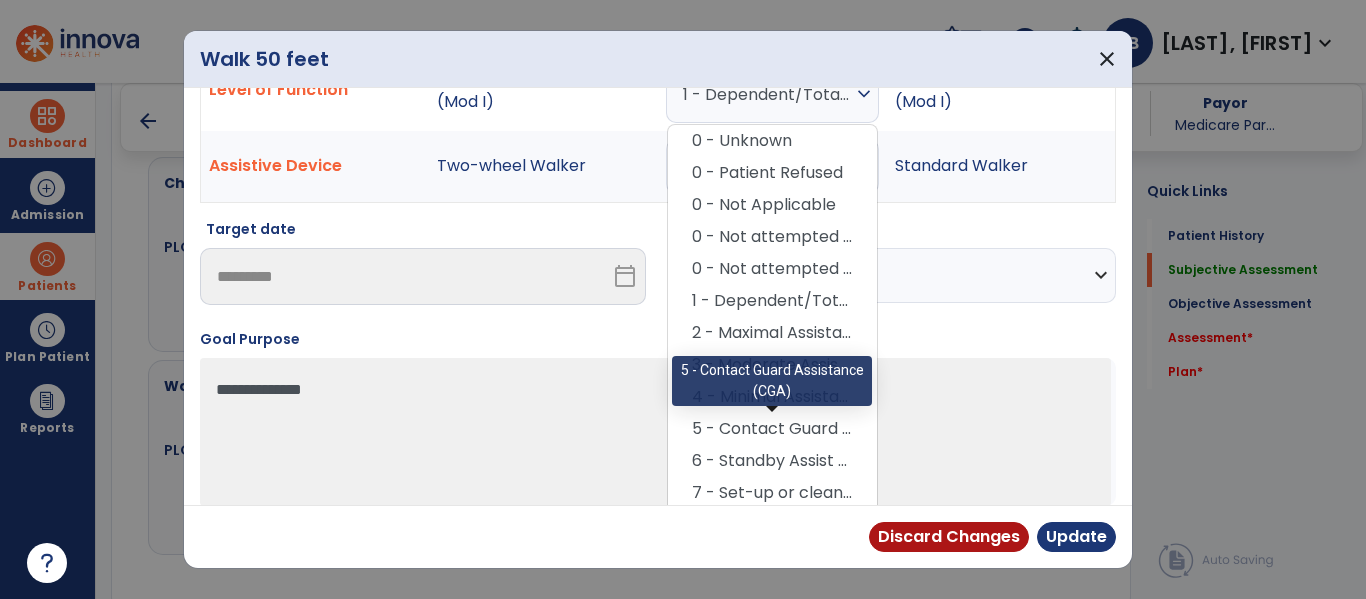 click on "5 - Contact Guard Assistance (CGA)" at bounding box center (772, 429) 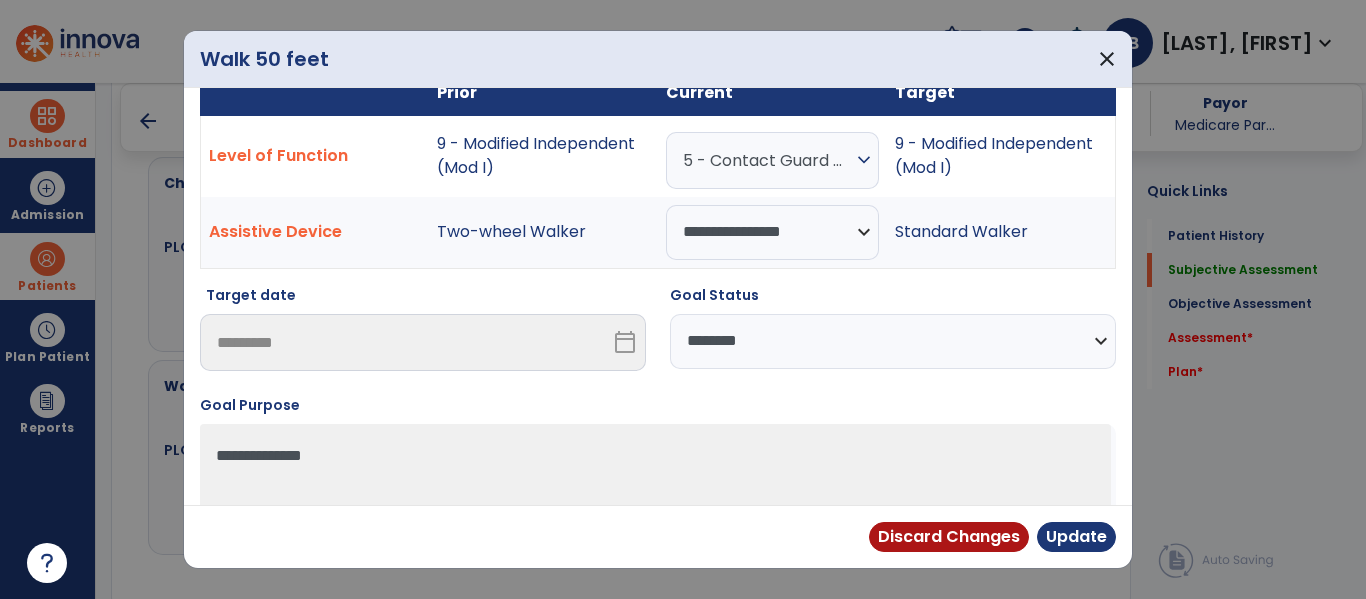 scroll, scrollTop: 0, scrollLeft: 0, axis: both 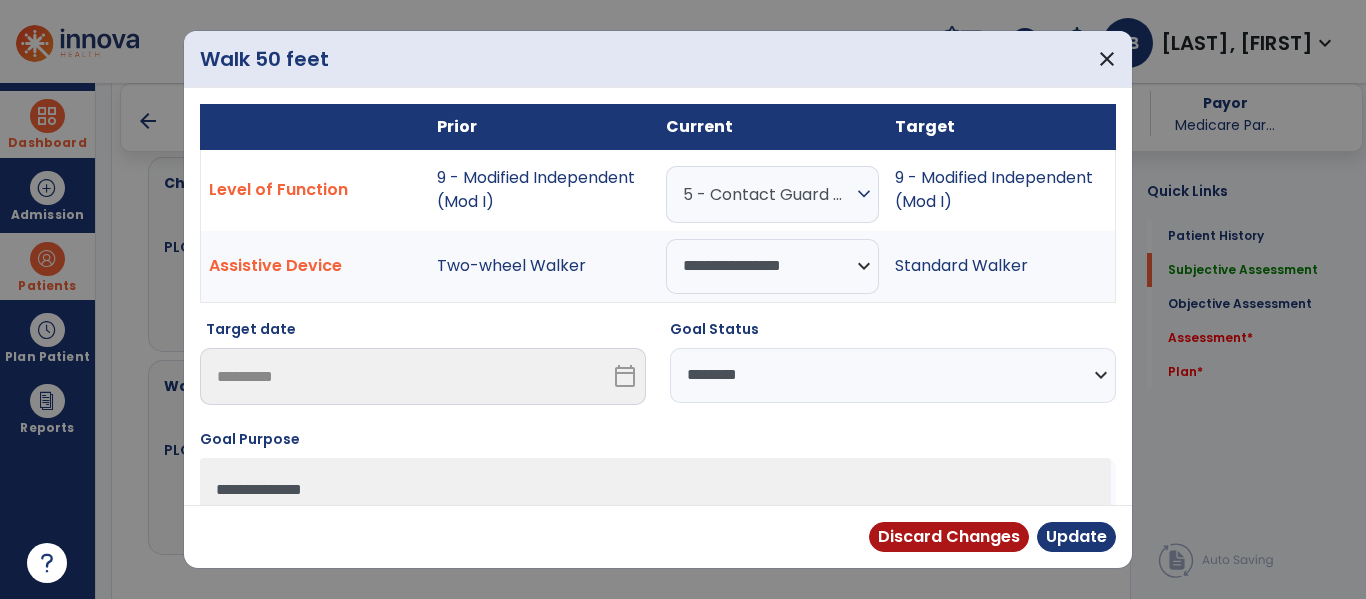 click on "**********" at bounding box center [893, 375] 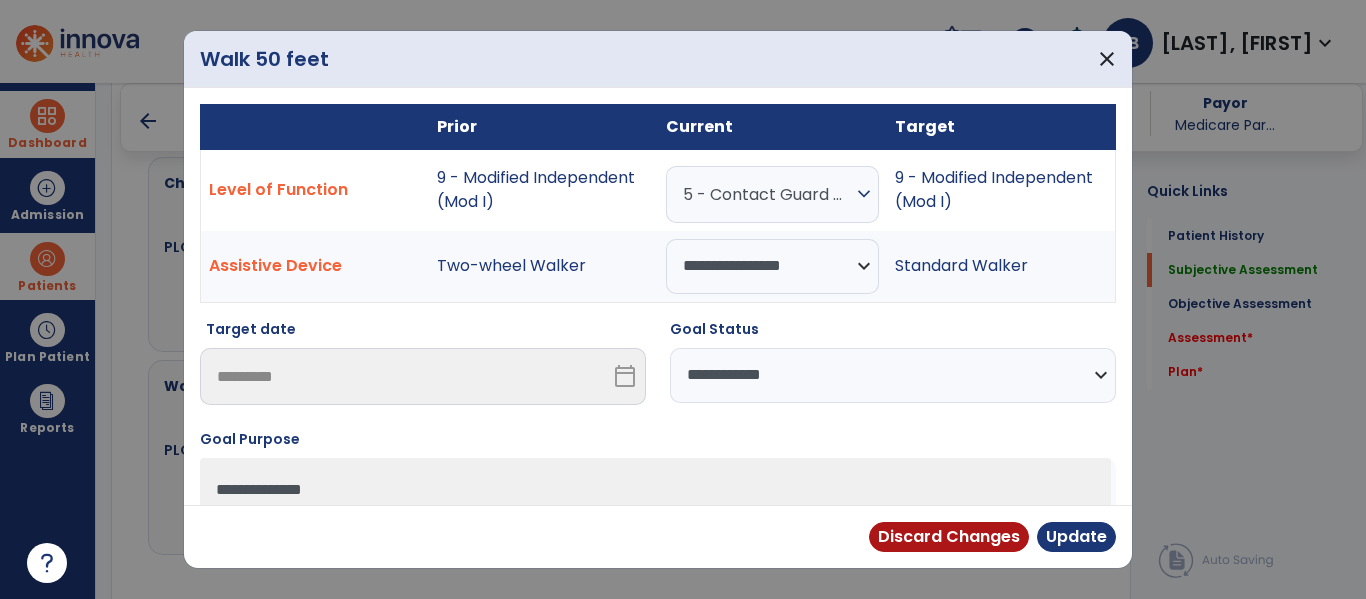 click on "**********" at bounding box center [893, 375] 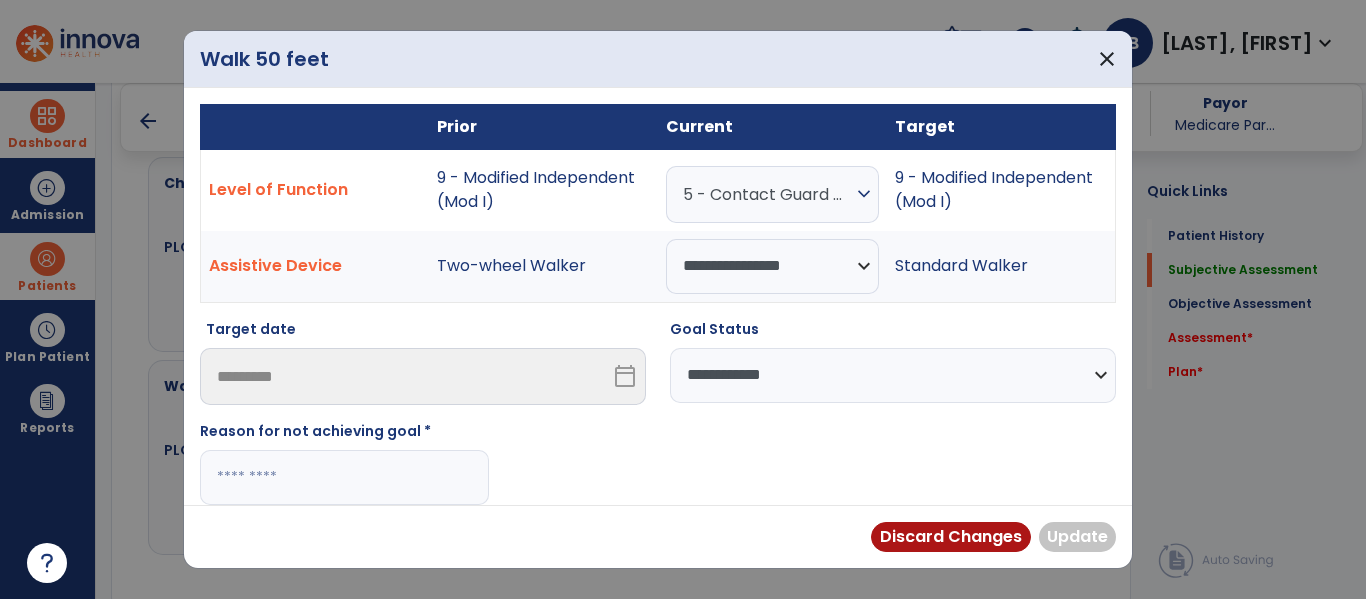 click at bounding box center [344, 477] 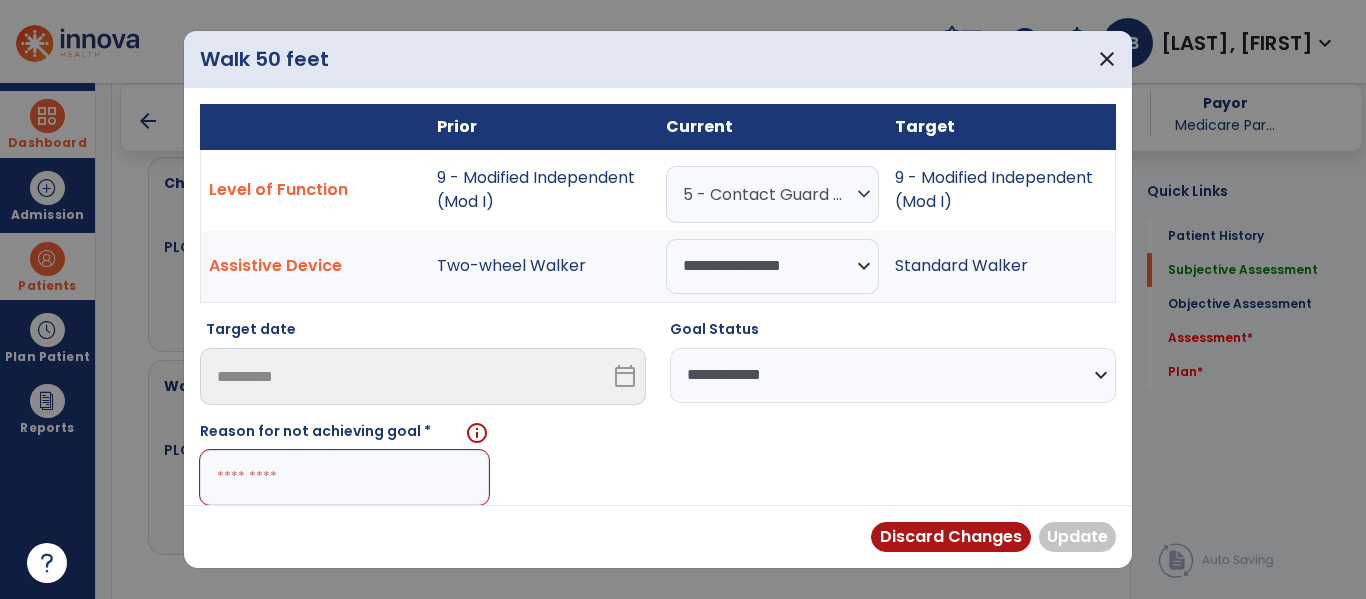 paste on "***" 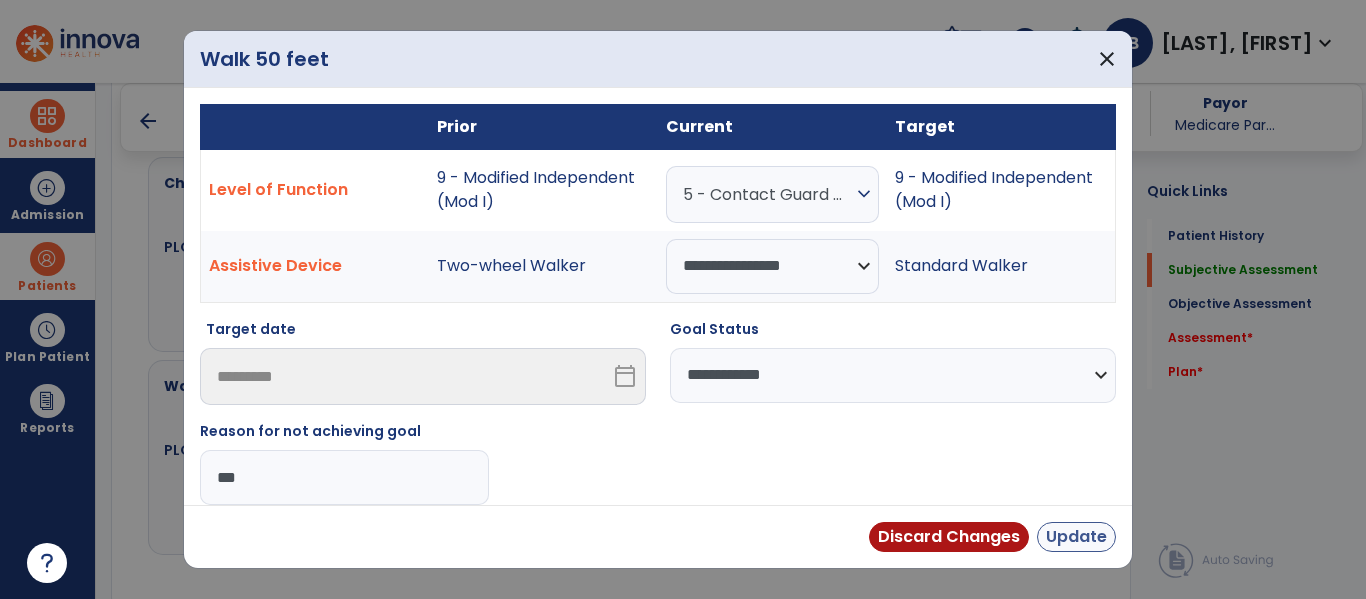 type on "***" 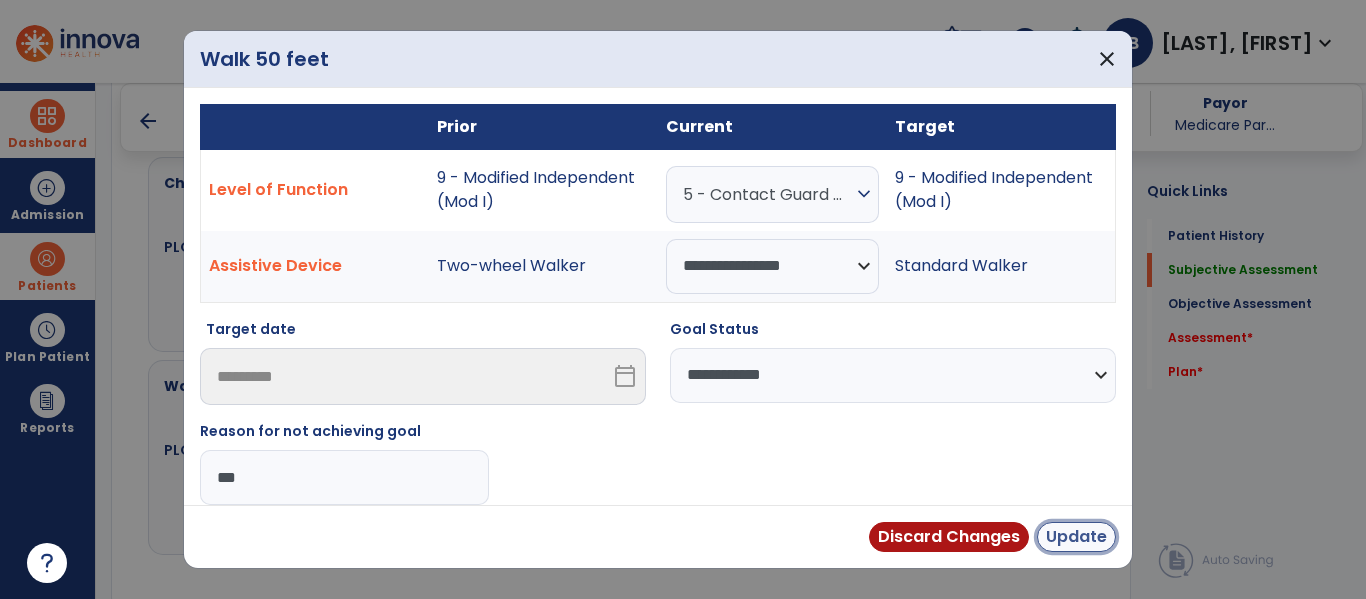 click on "Update" at bounding box center [1076, 537] 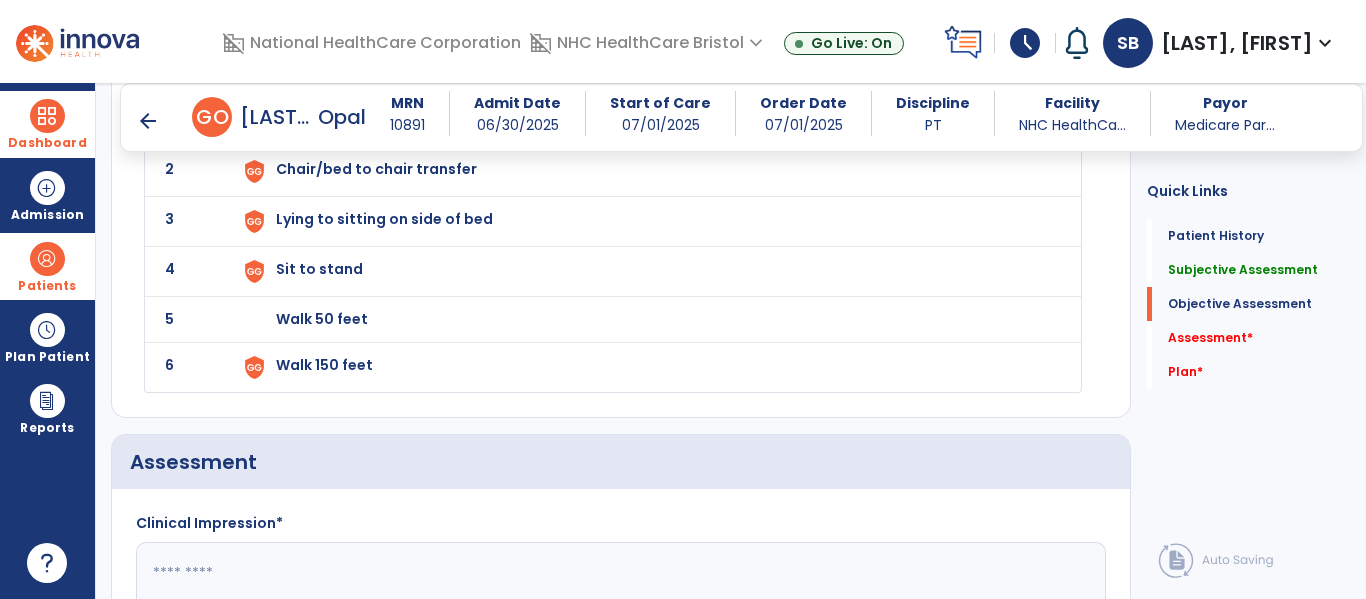 scroll, scrollTop: 1900, scrollLeft: 0, axis: vertical 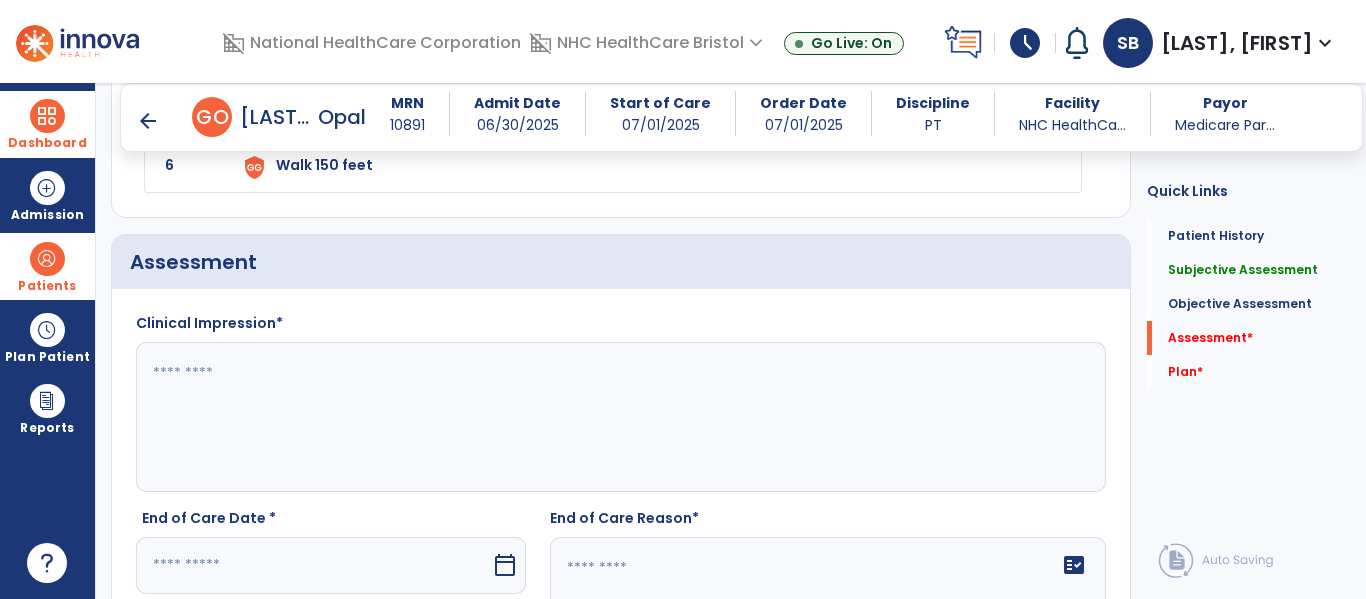 click on "Clinical Impression*" 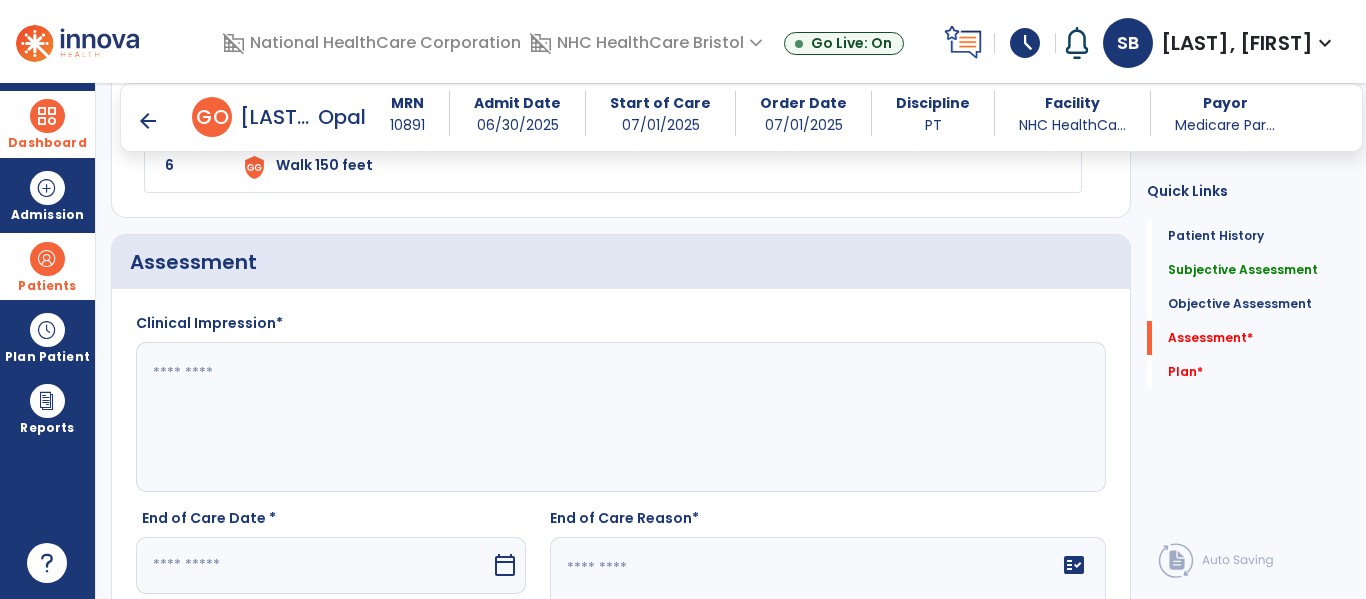 click 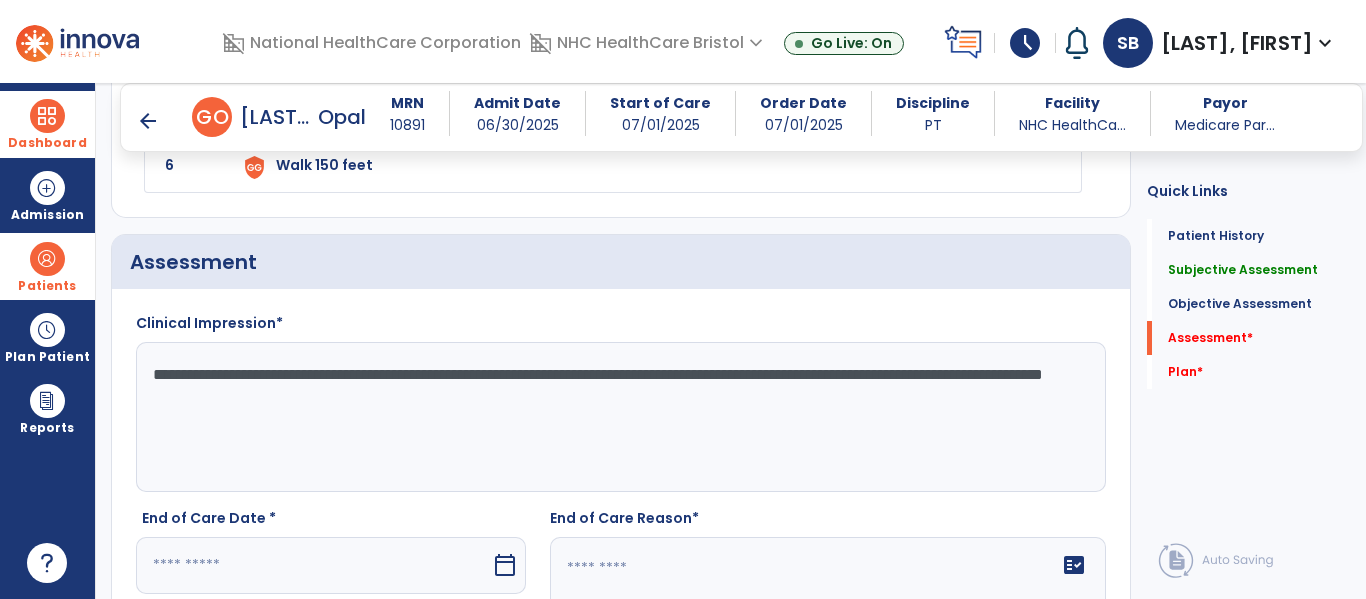 drag, startPoint x: 978, startPoint y: 371, endPoint x: 921, endPoint y: 366, distance: 57.21888 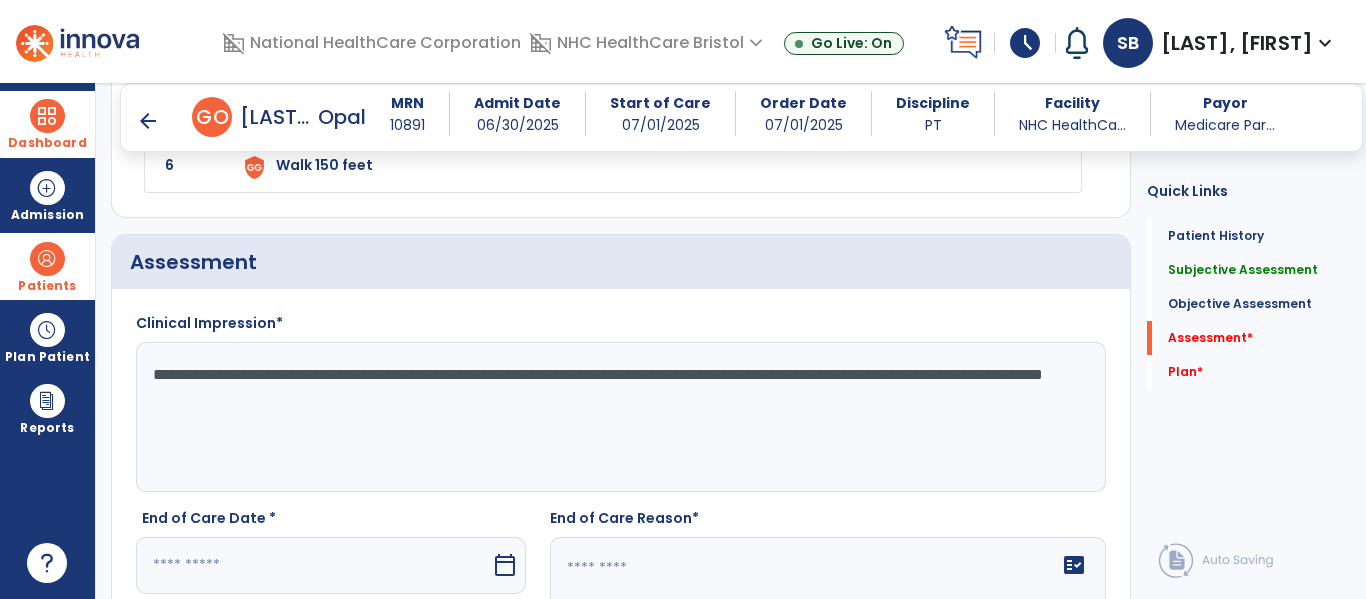click on "**********" 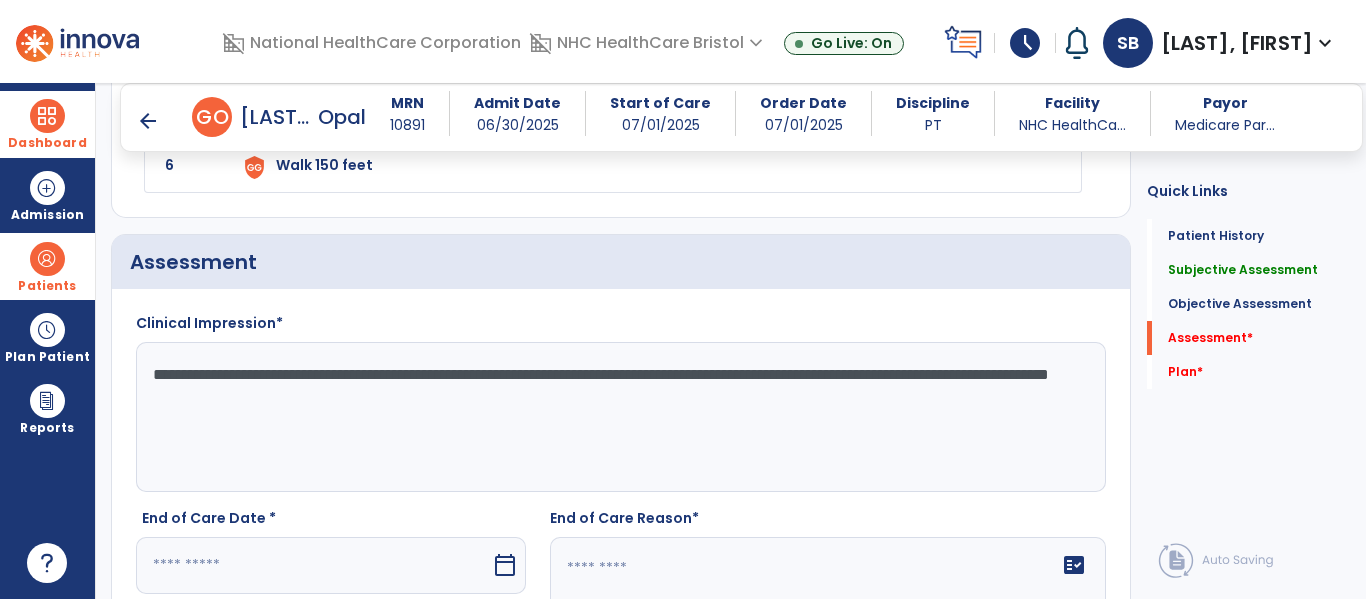 click on "**********" 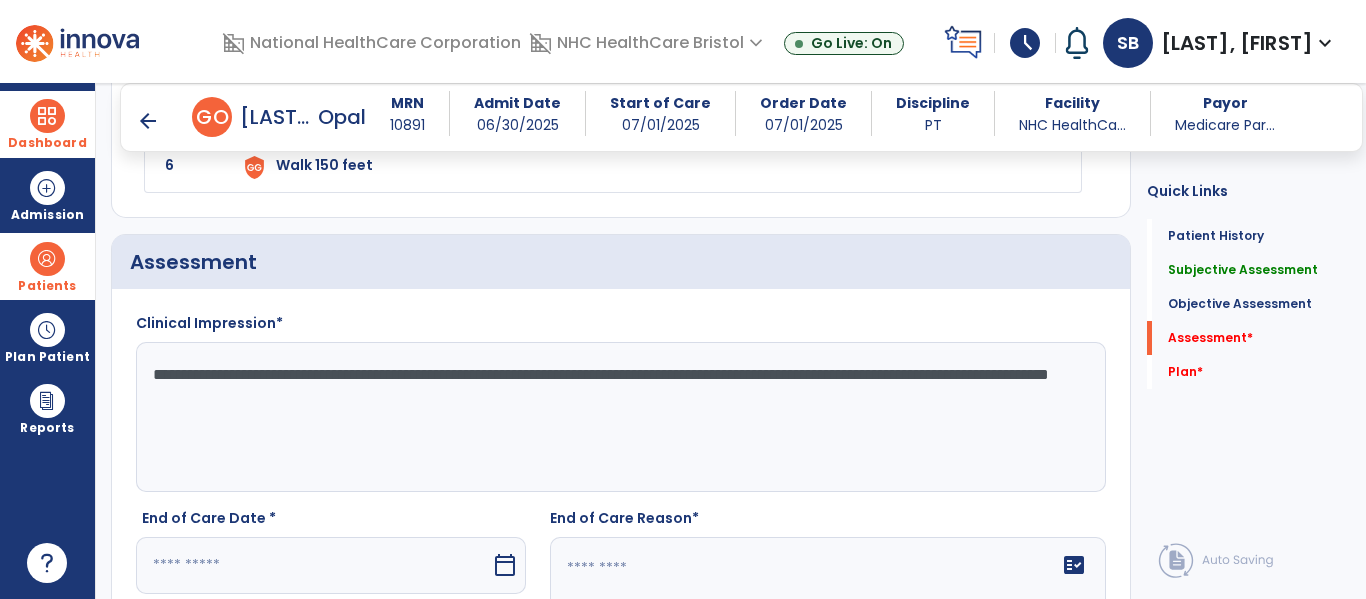 click on "**********" 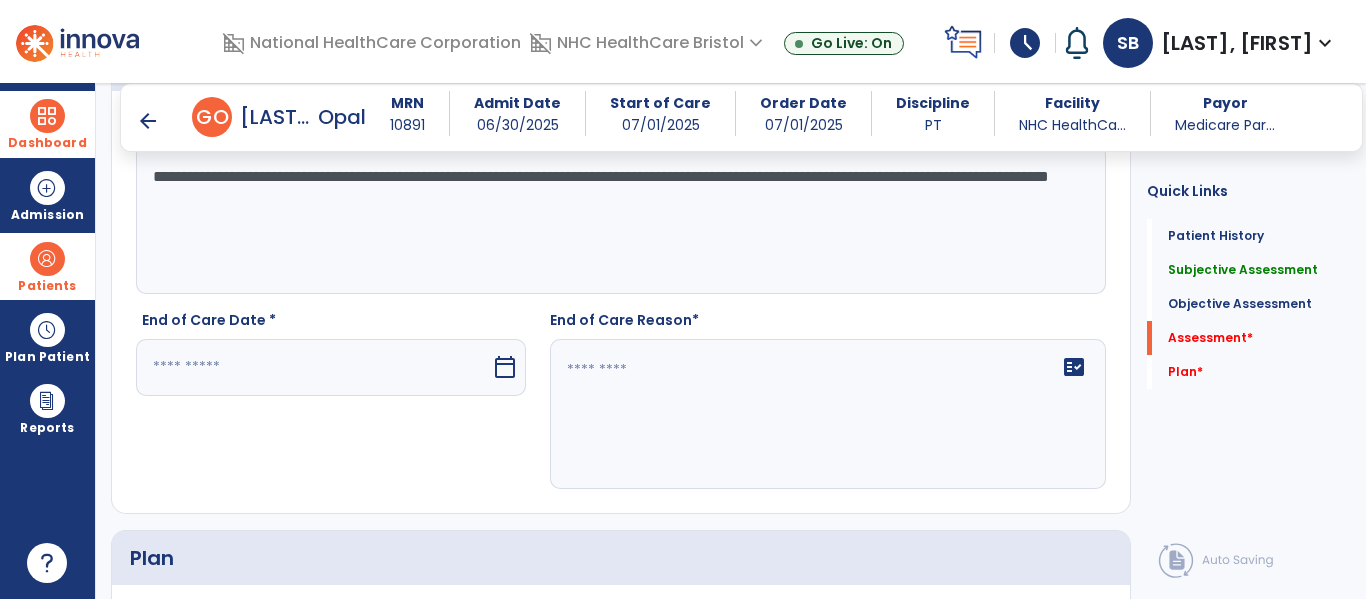 scroll, scrollTop: 2100, scrollLeft: 0, axis: vertical 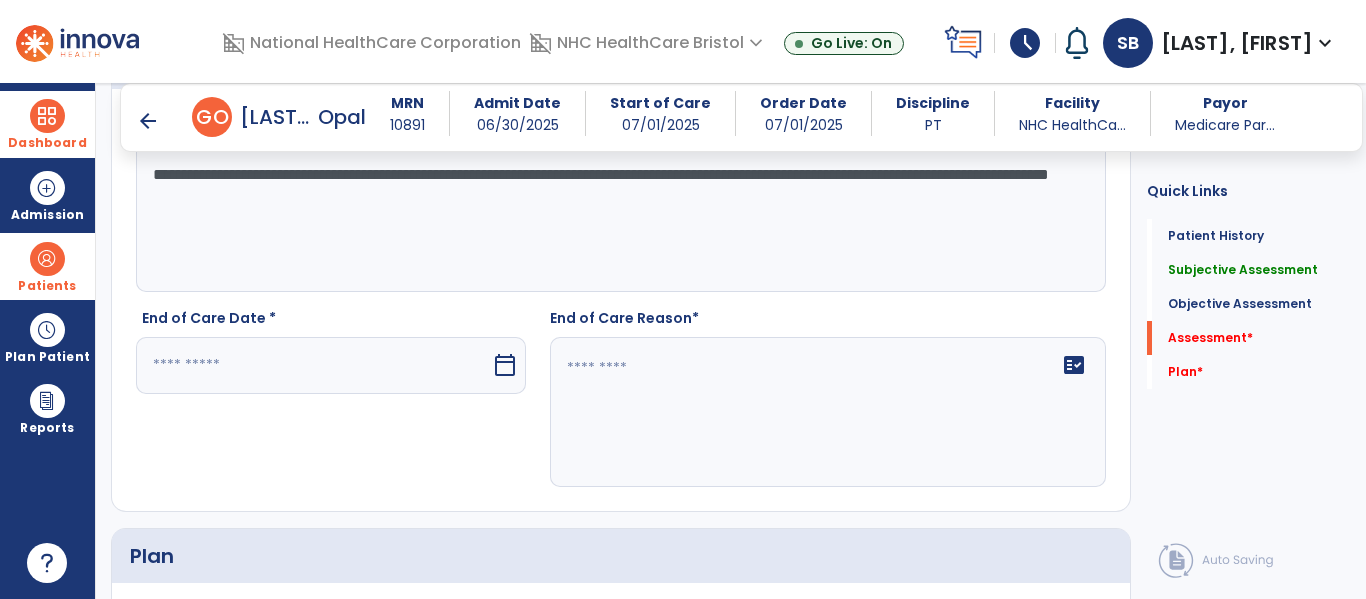 type on "**********" 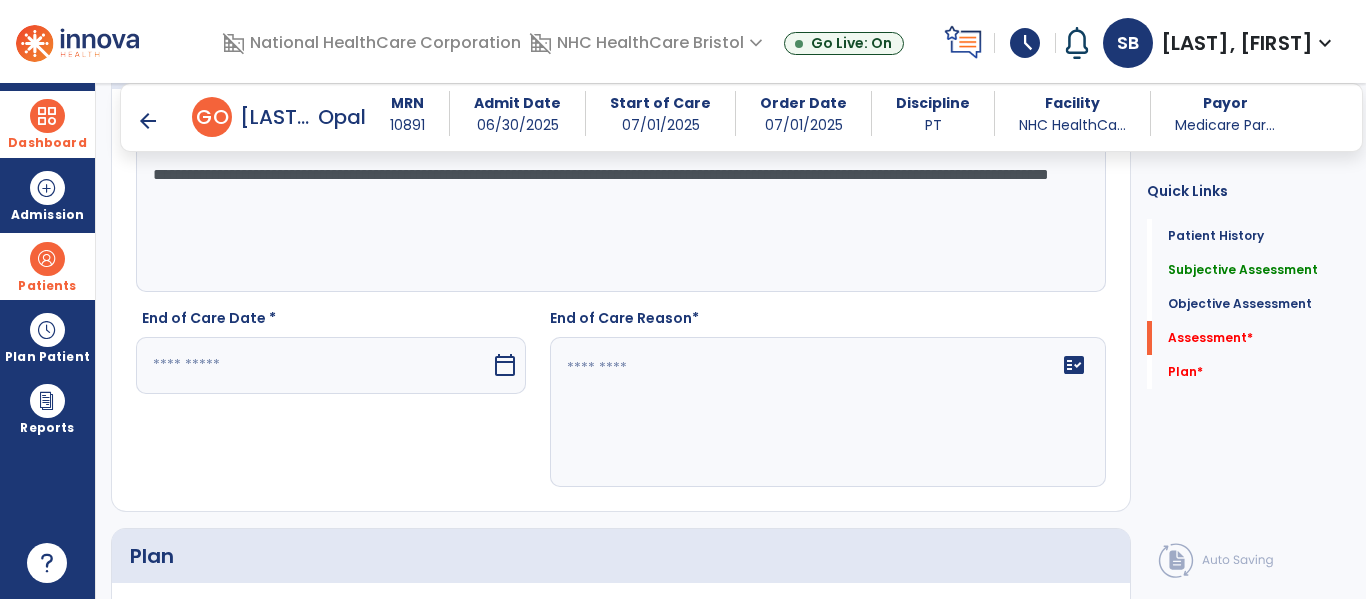 click on "fact_check" 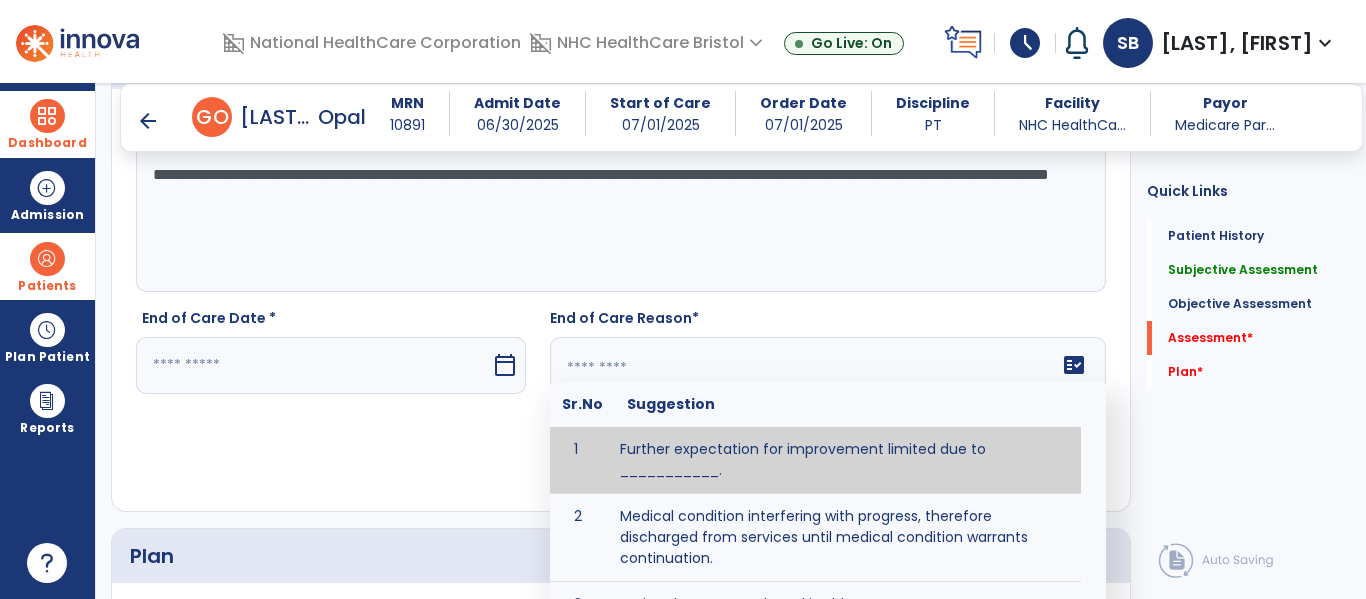 paste on "**********" 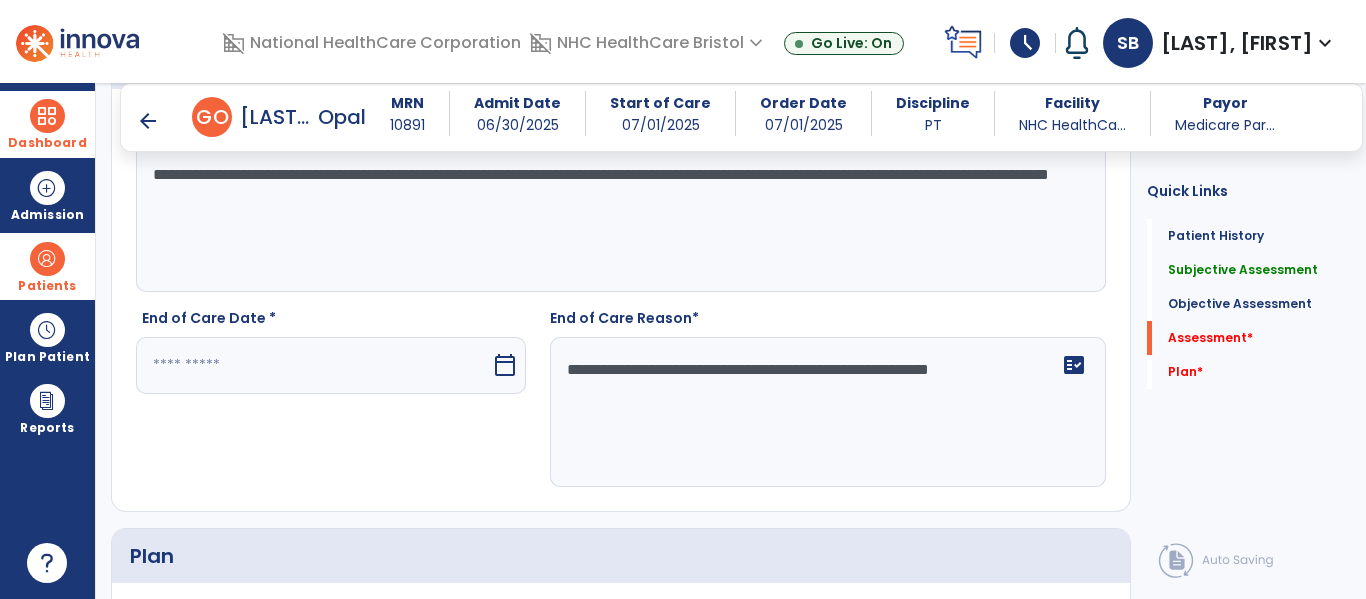 type on "**********" 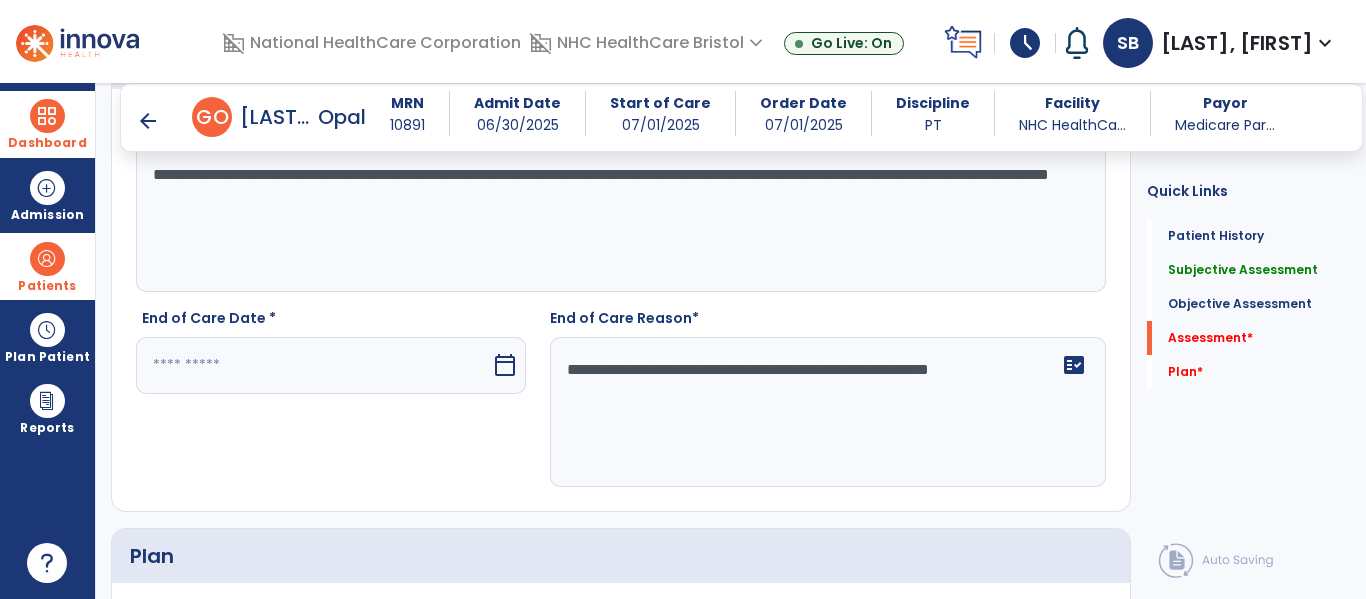 drag, startPoint x: 382, startPoint y: 350, endPoint x: 372, endPoint y: 380, distance: 31.622776 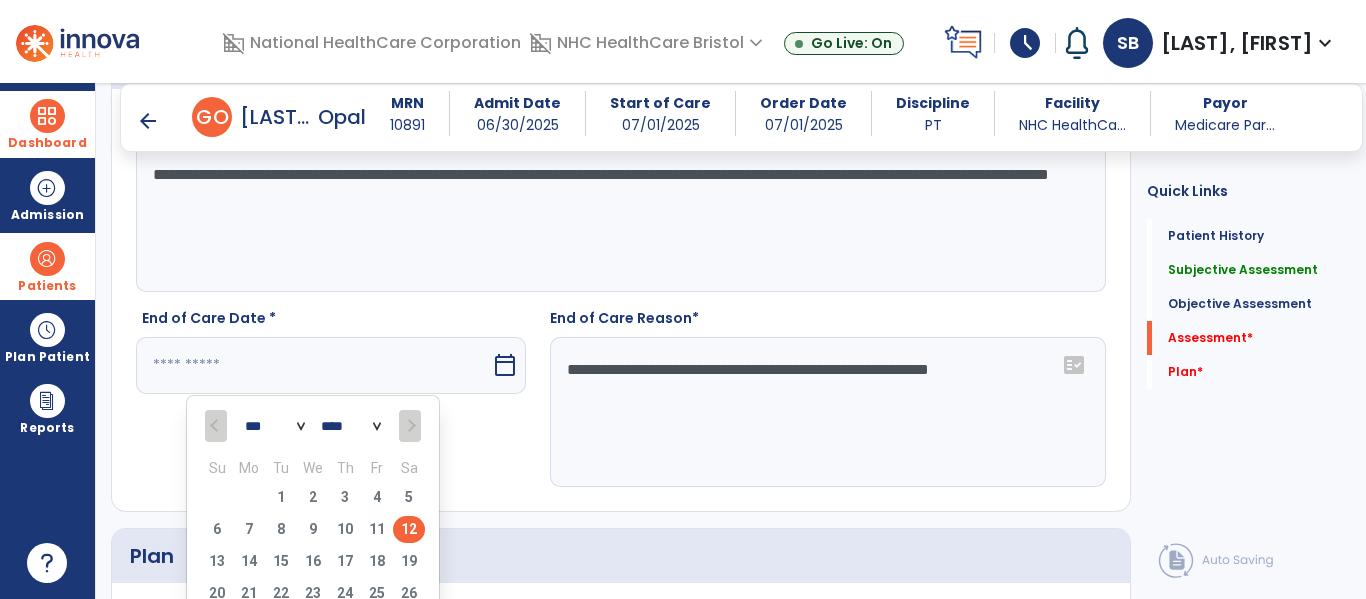 click on "12" at bounding box center (409, 529) 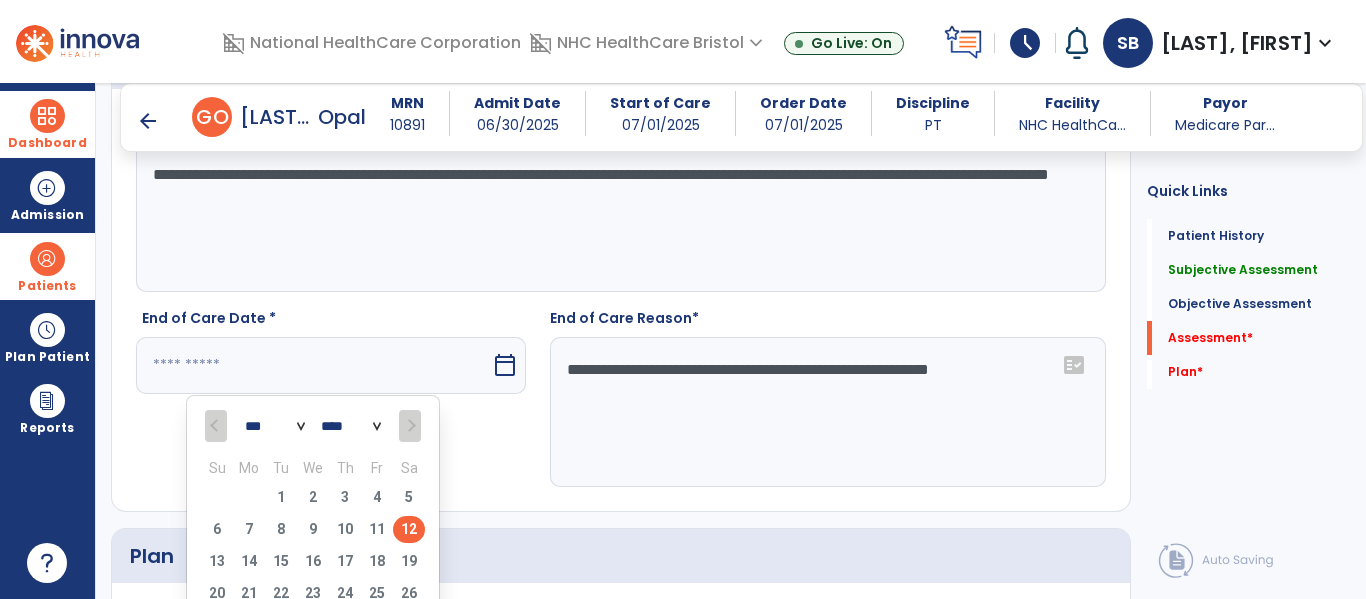 type on "*********" 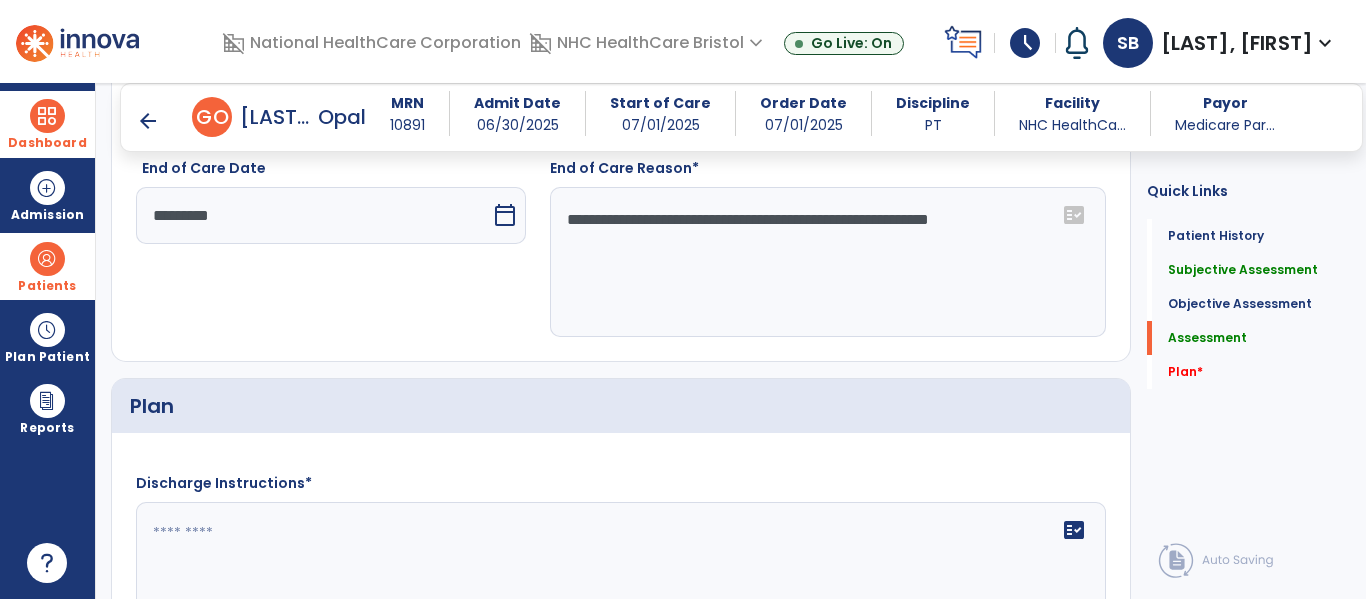 scroll, scrollTop: 2300, scrollLeft: 0, axis: vertical 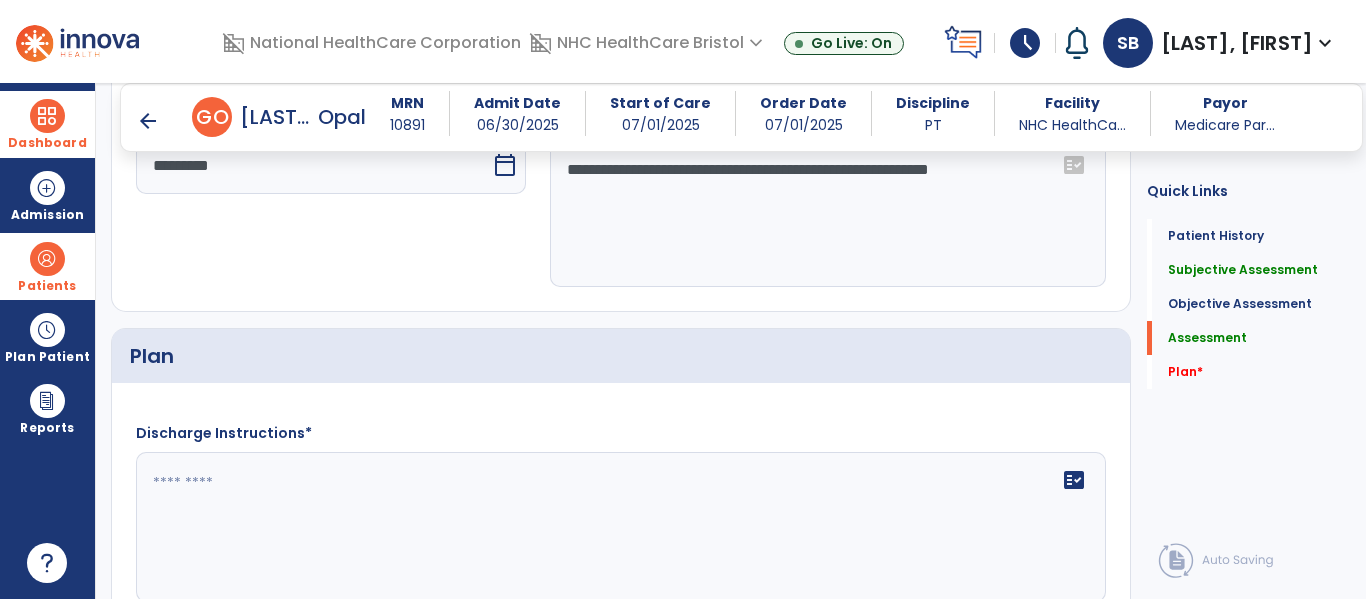 click on "**********" 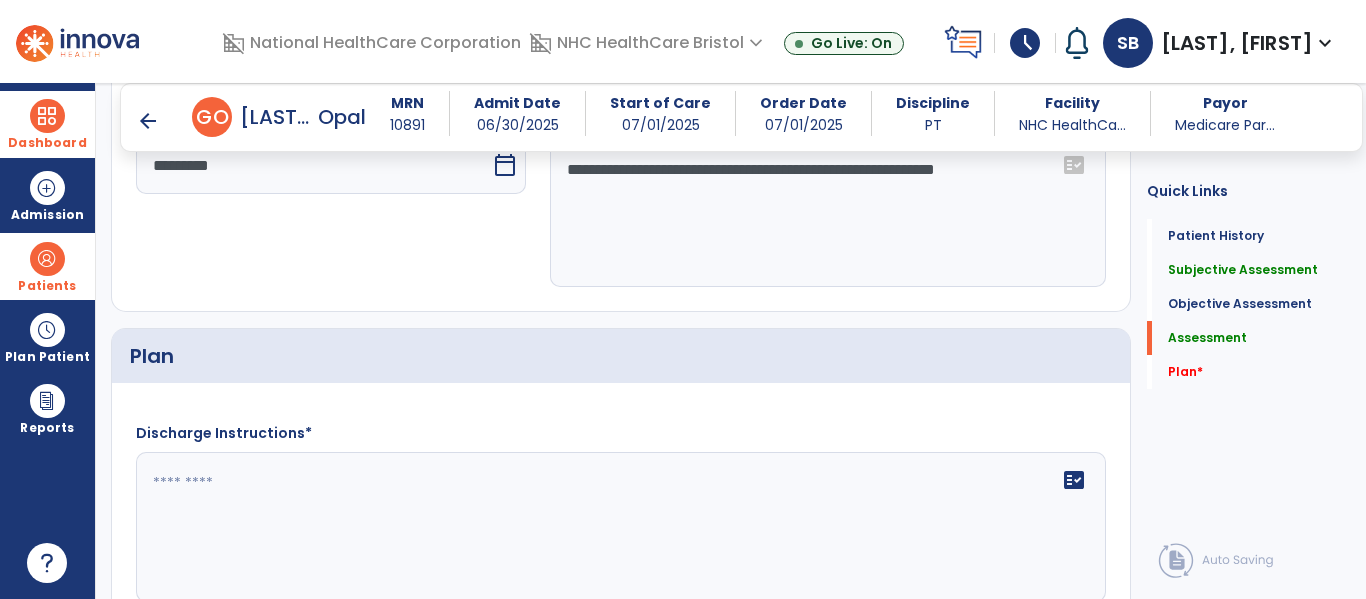 type on "**********" 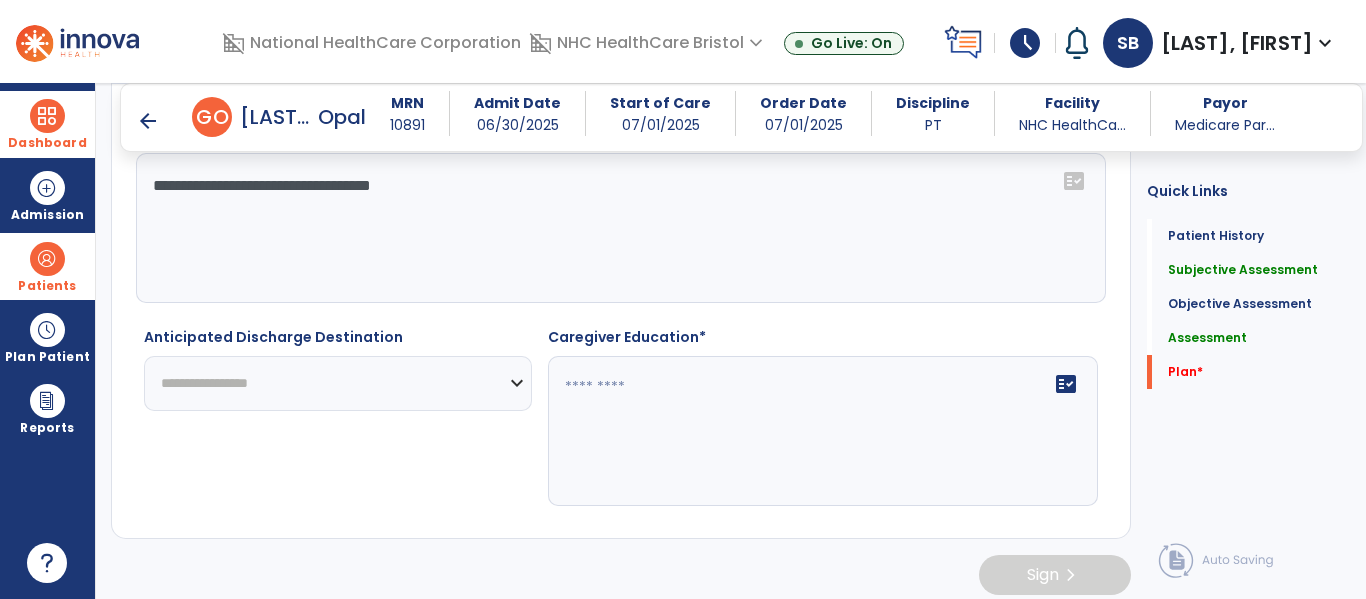 scroll, scrollTop: 2600, scrollLeft: 0, axis: vertical 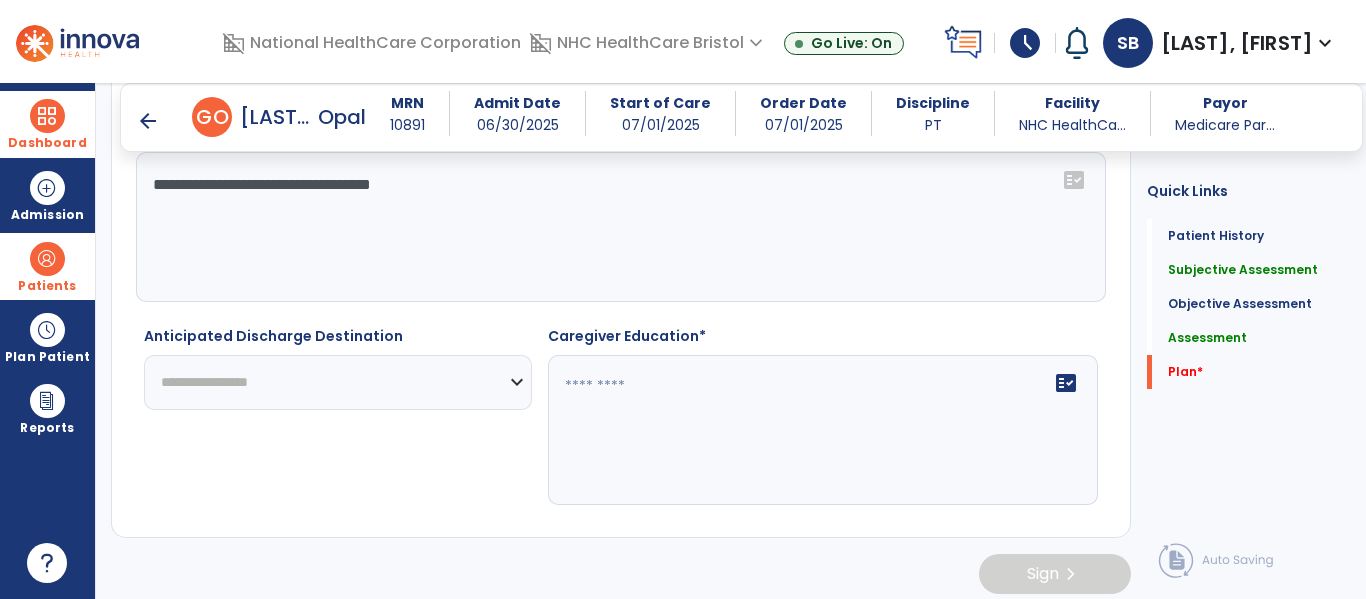 type on "**********" 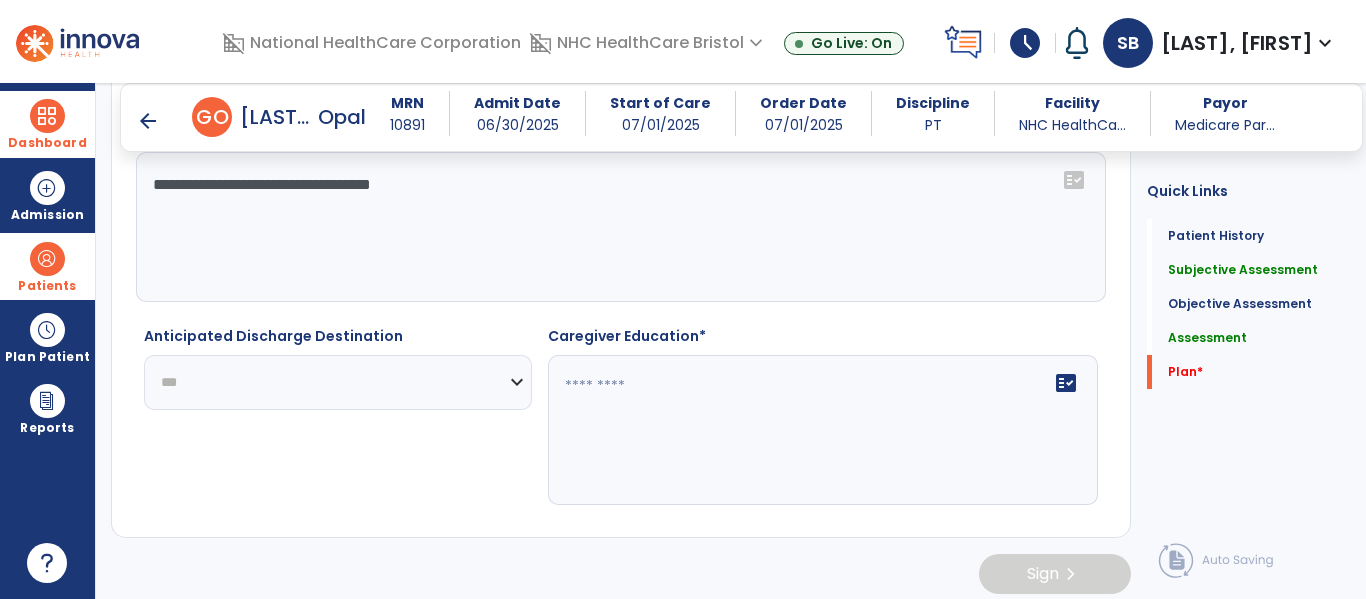 click on "**********" 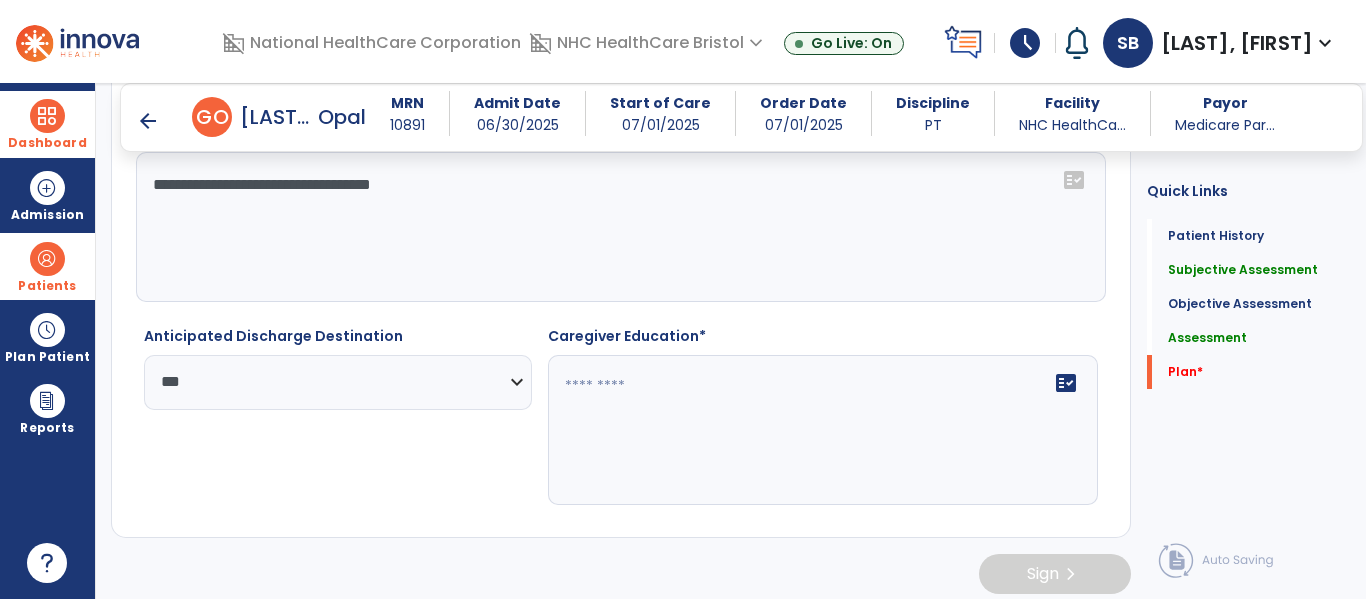 click 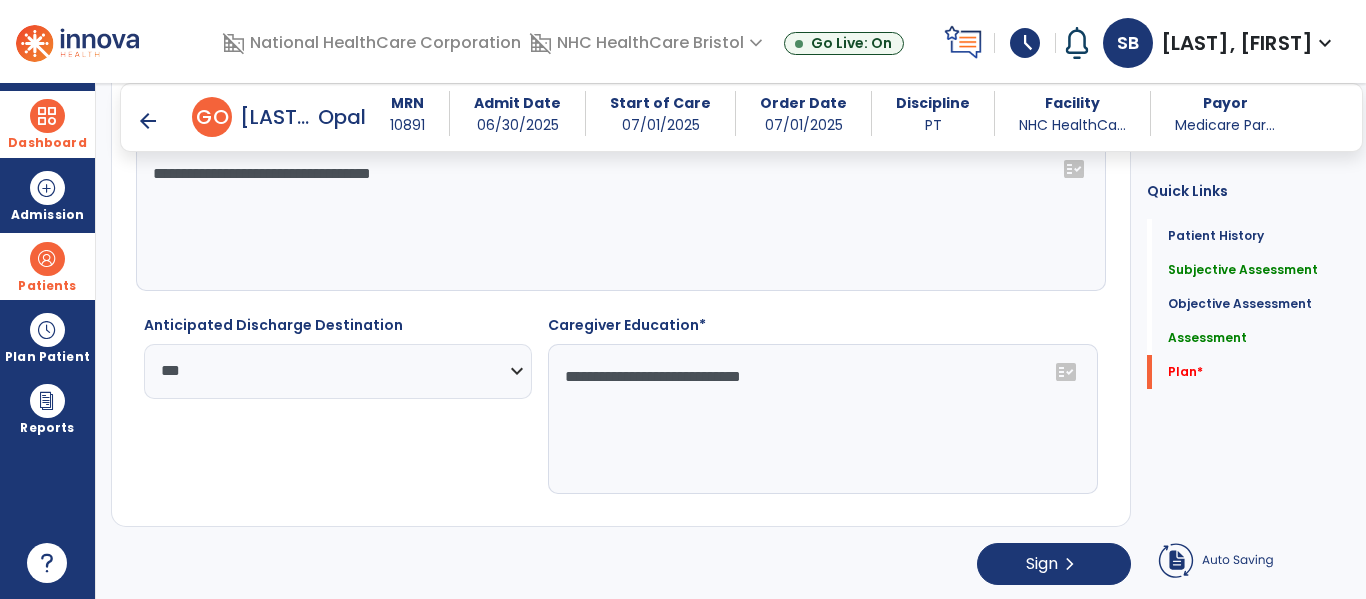 scroll, scrollTop: 2613, scrollLeft: 0, axis: vertical 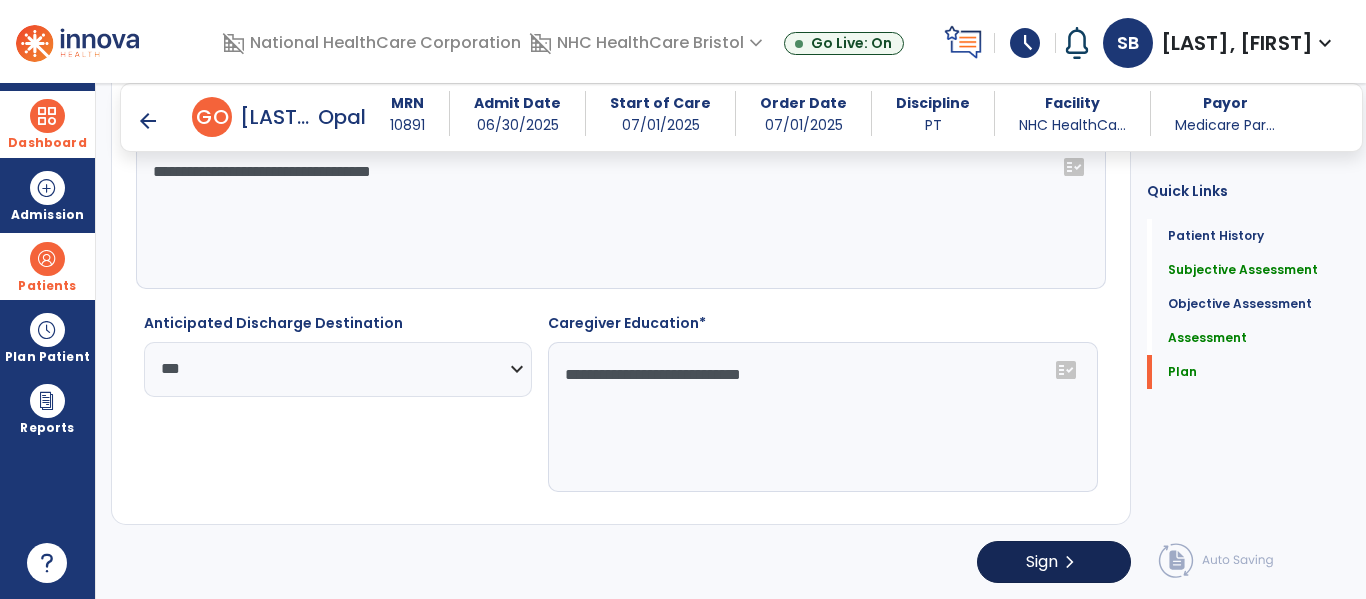 type on "**********" 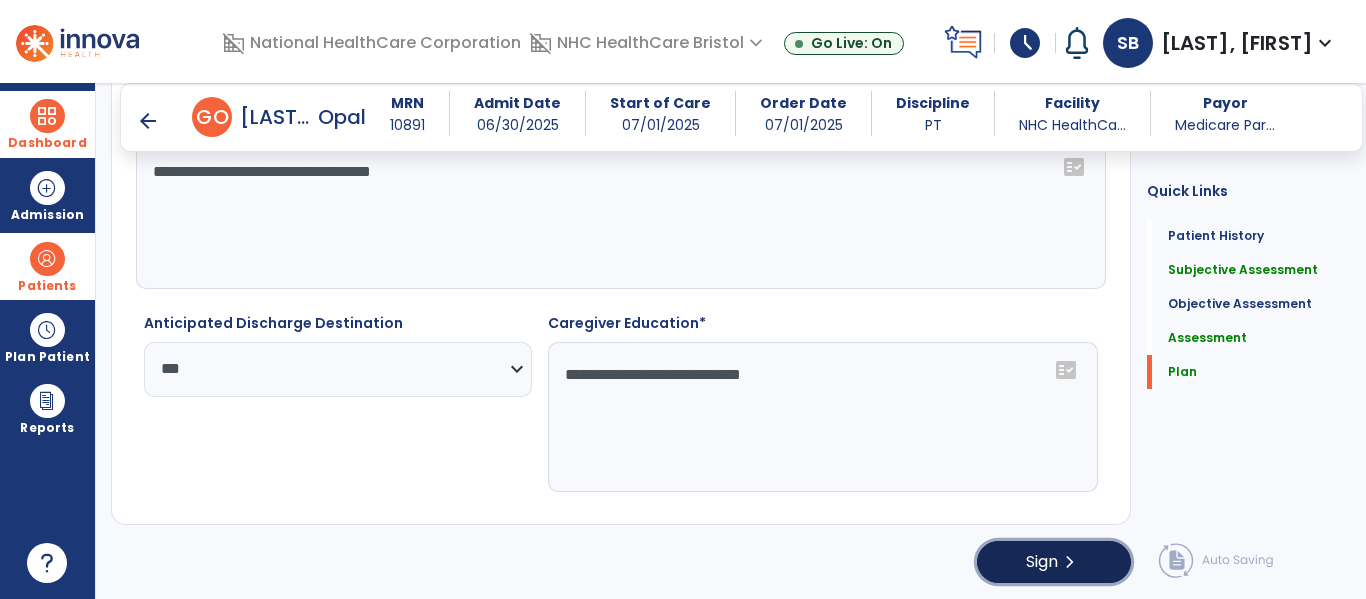 click on "Sign  chevron_right" 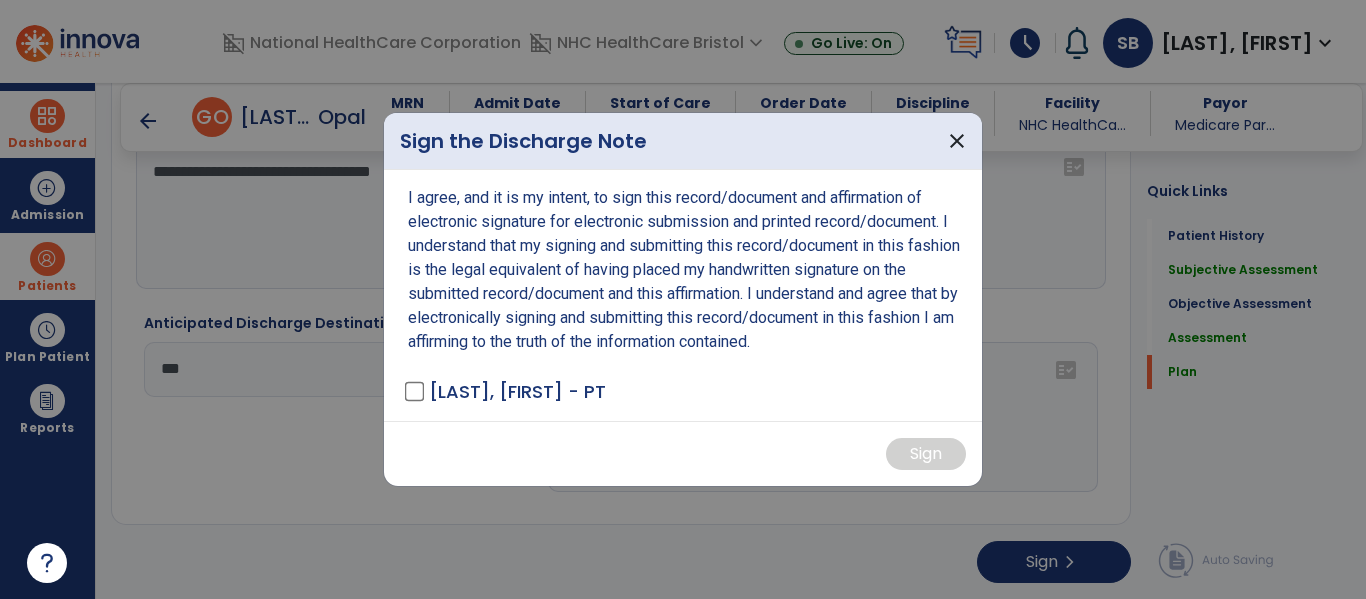 click on "[LAST], [FIRST]   - PT" at bounding box center [507, 391] 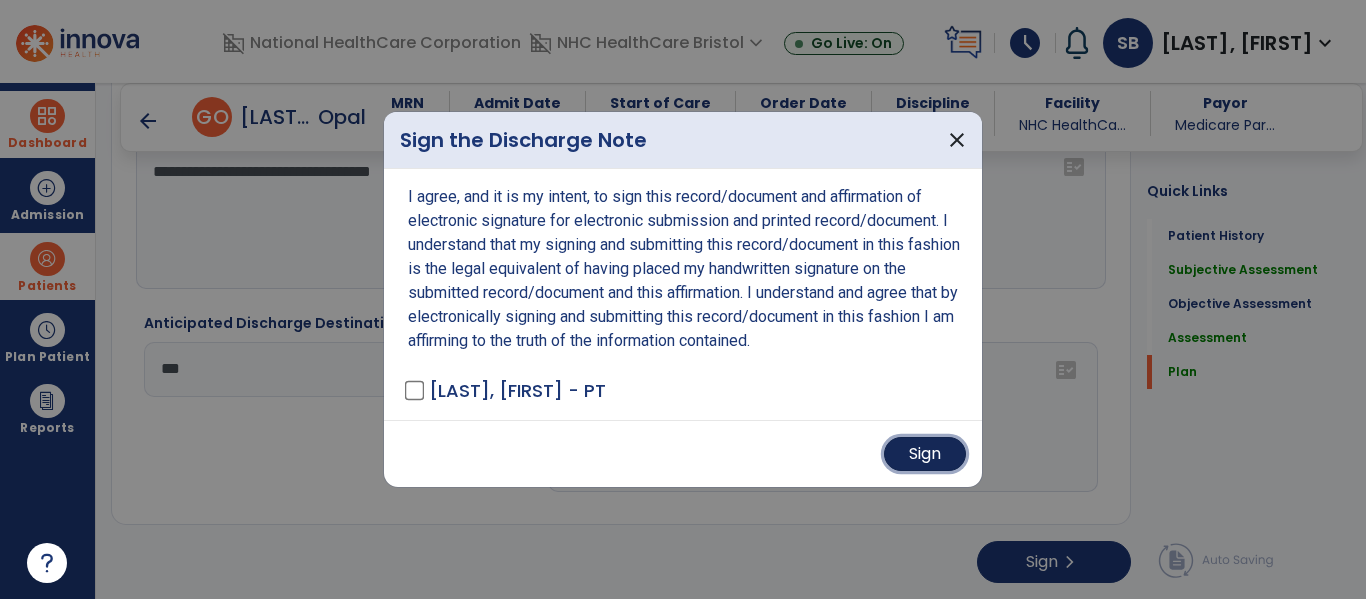 click on "Sign" at bounding box center (925, 454) 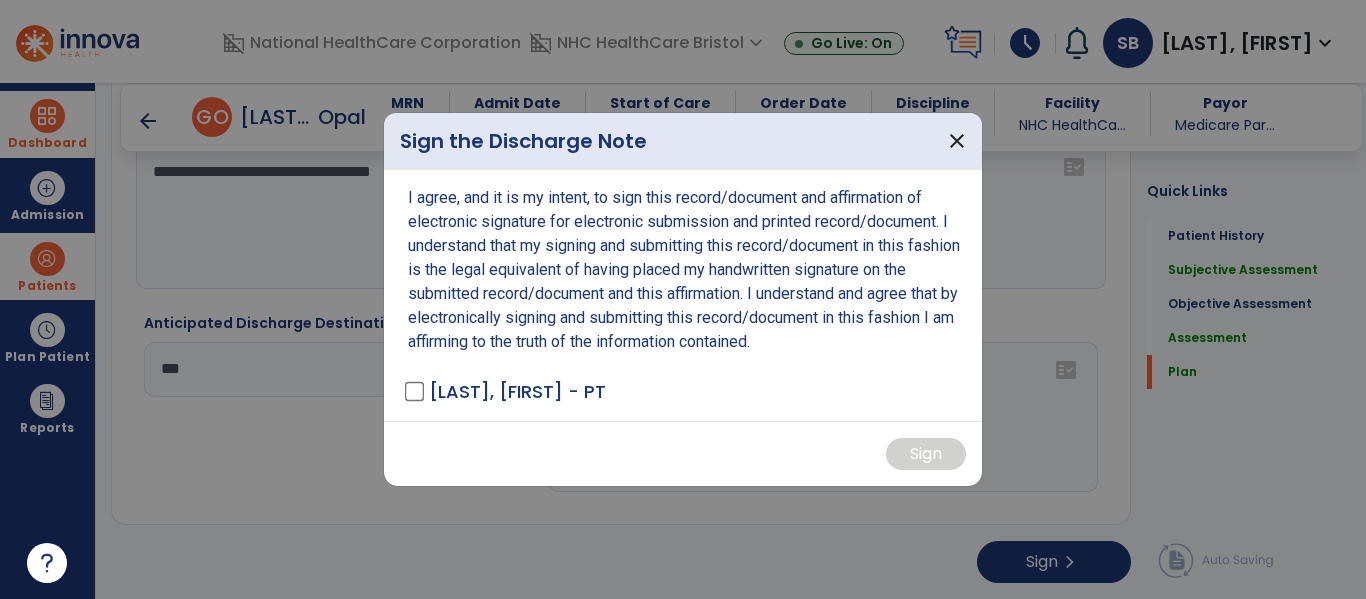 scroll, scrollTop: 0, scrollLeft: 0, axis: both 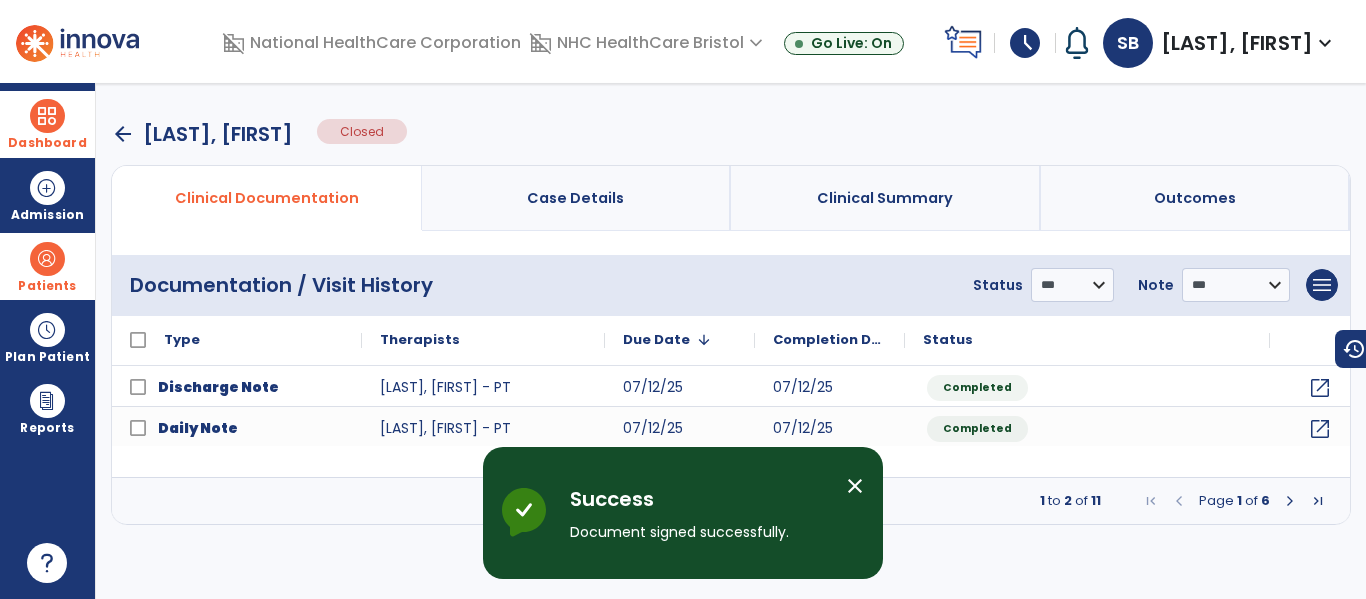 drag, startPoint x: 55, startPoint y: 104, endPoint x: 117, endPoint y: 126, distance: 65.78754 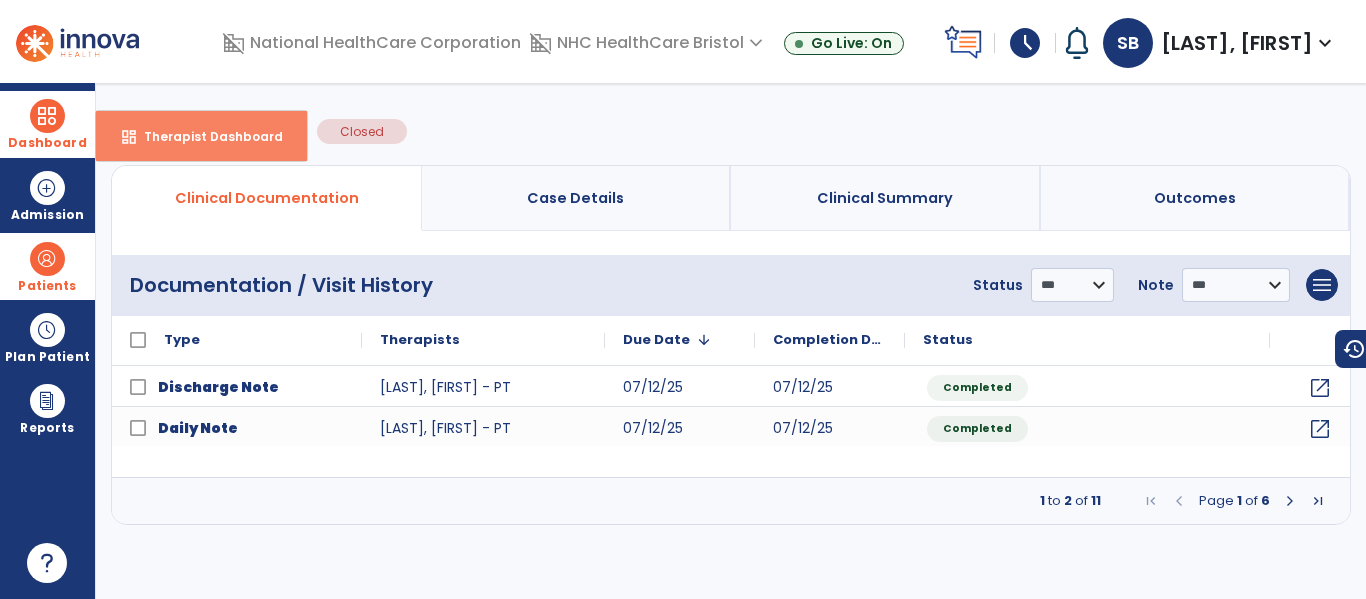click on "dashboard  Therapist Dashboard" at bounding box center [201, 136] 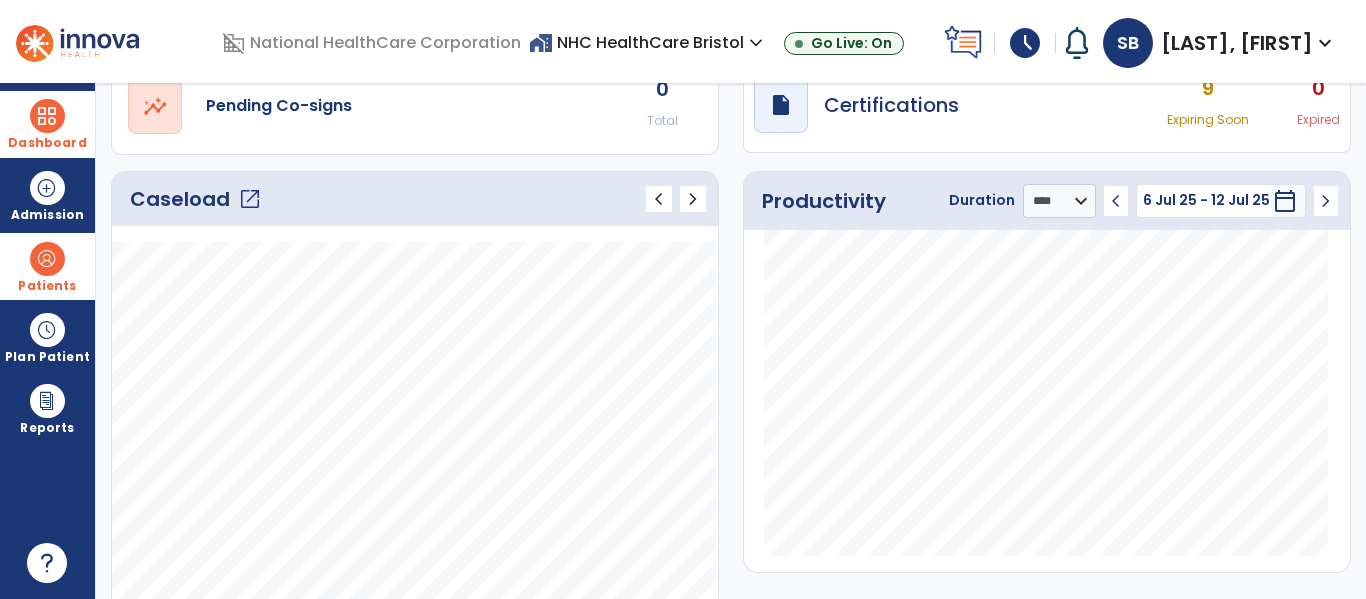 scroll, scrollTop: 200, scrollLeft: 0, axis: vertical 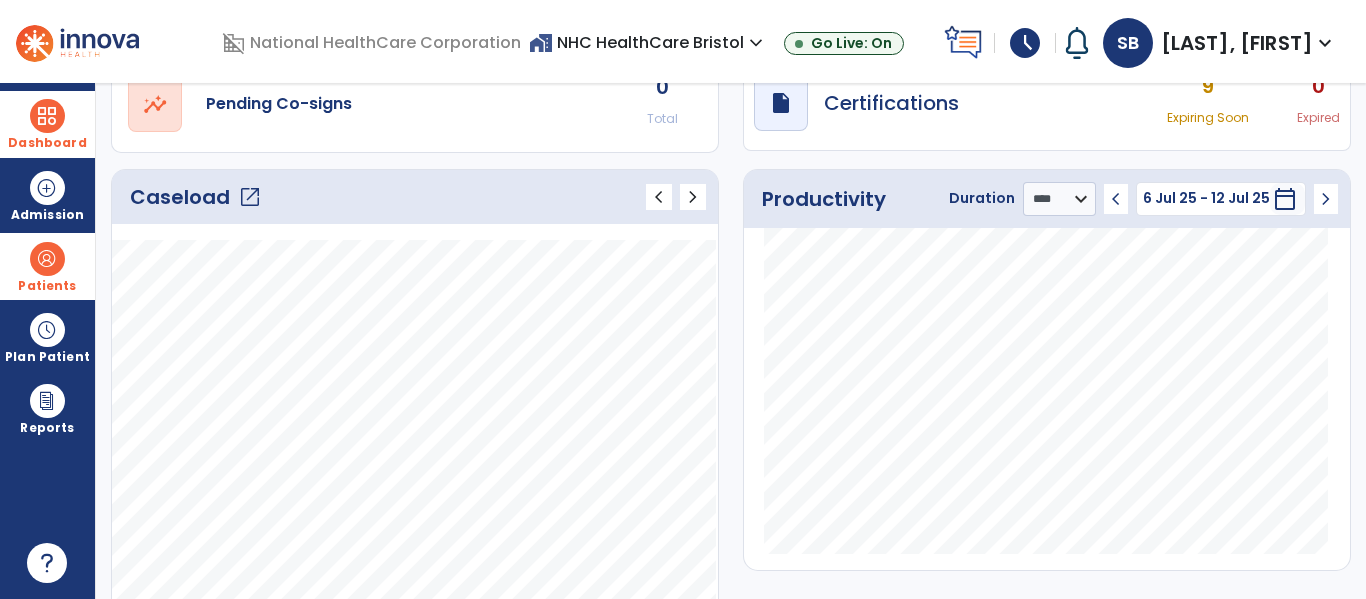 click on "Caseload   open_in_new" 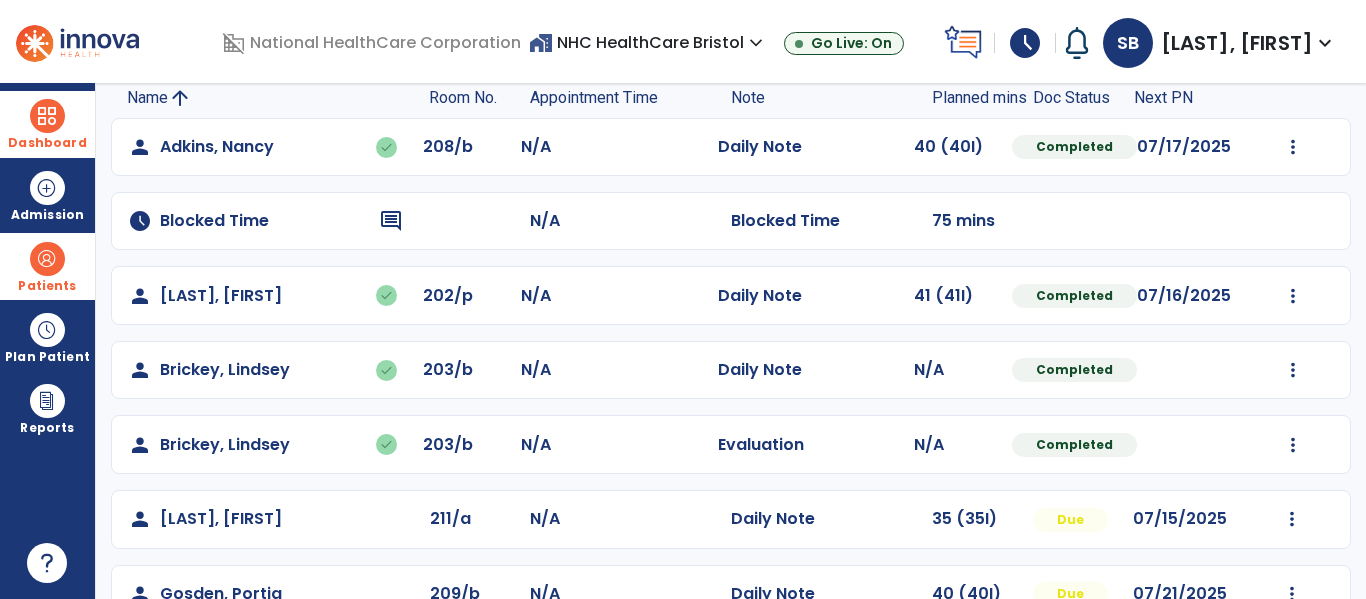 scroll, scrollTop: 0, scrollLeft: 0, axis: both 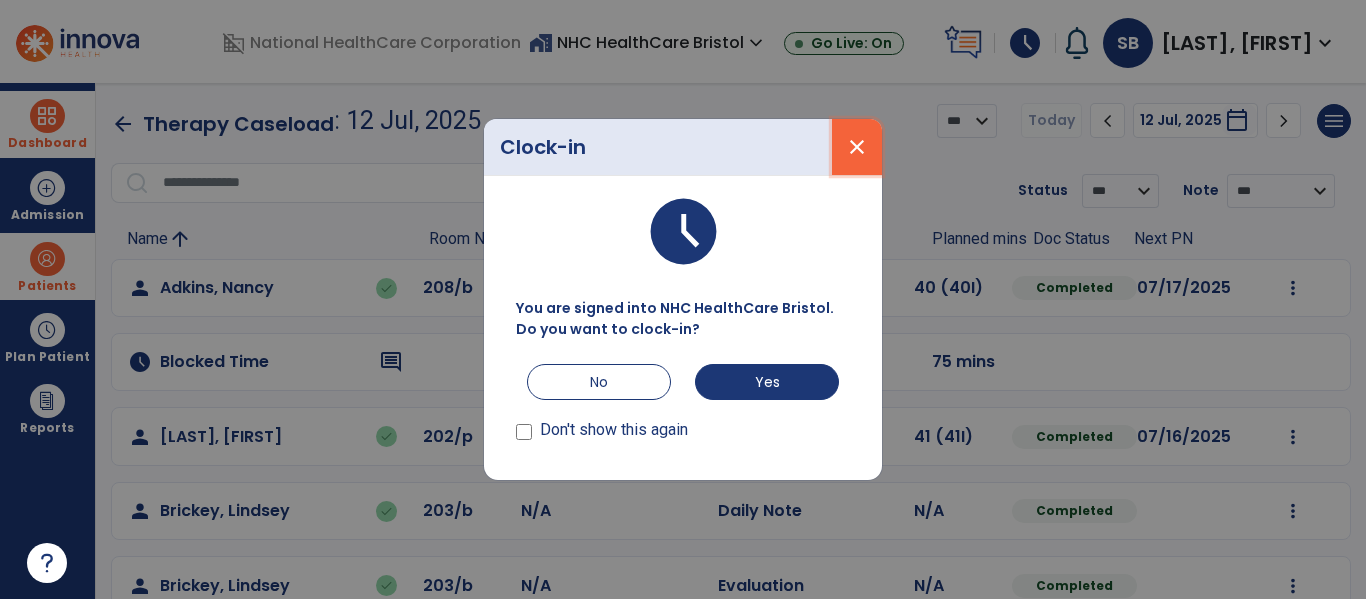 click on "close" at bounding box center [857, 147] 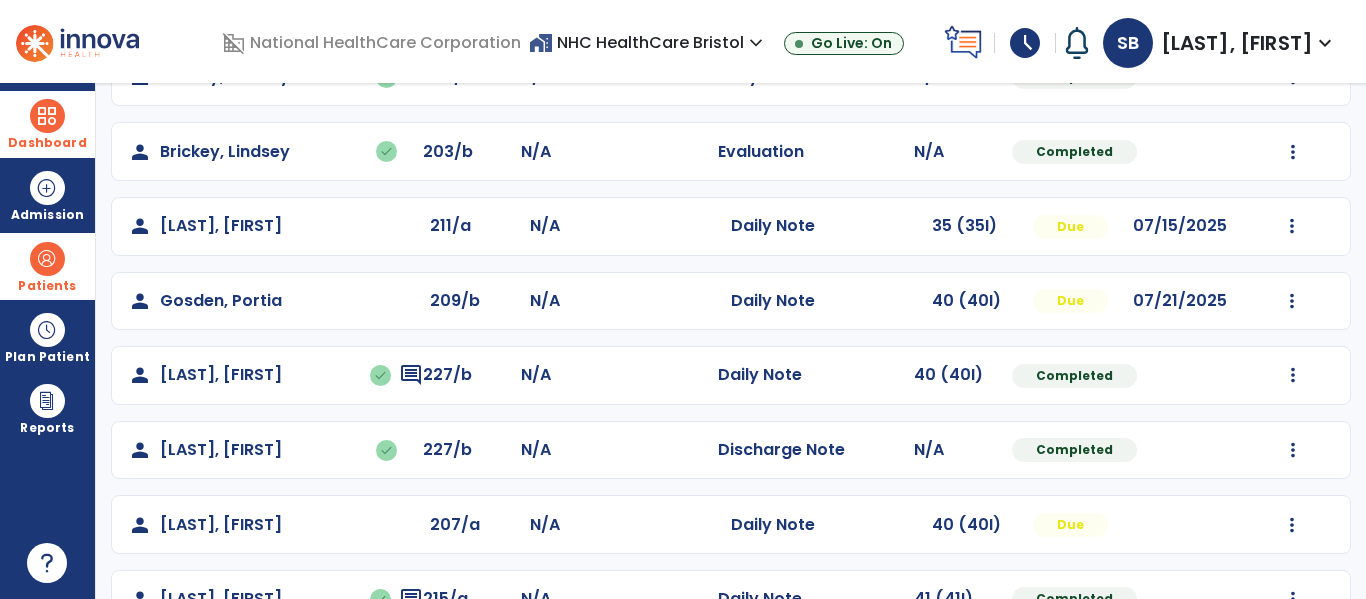 scroll, scrollTop: 411, scrollLeft: 0, axis: vertical 